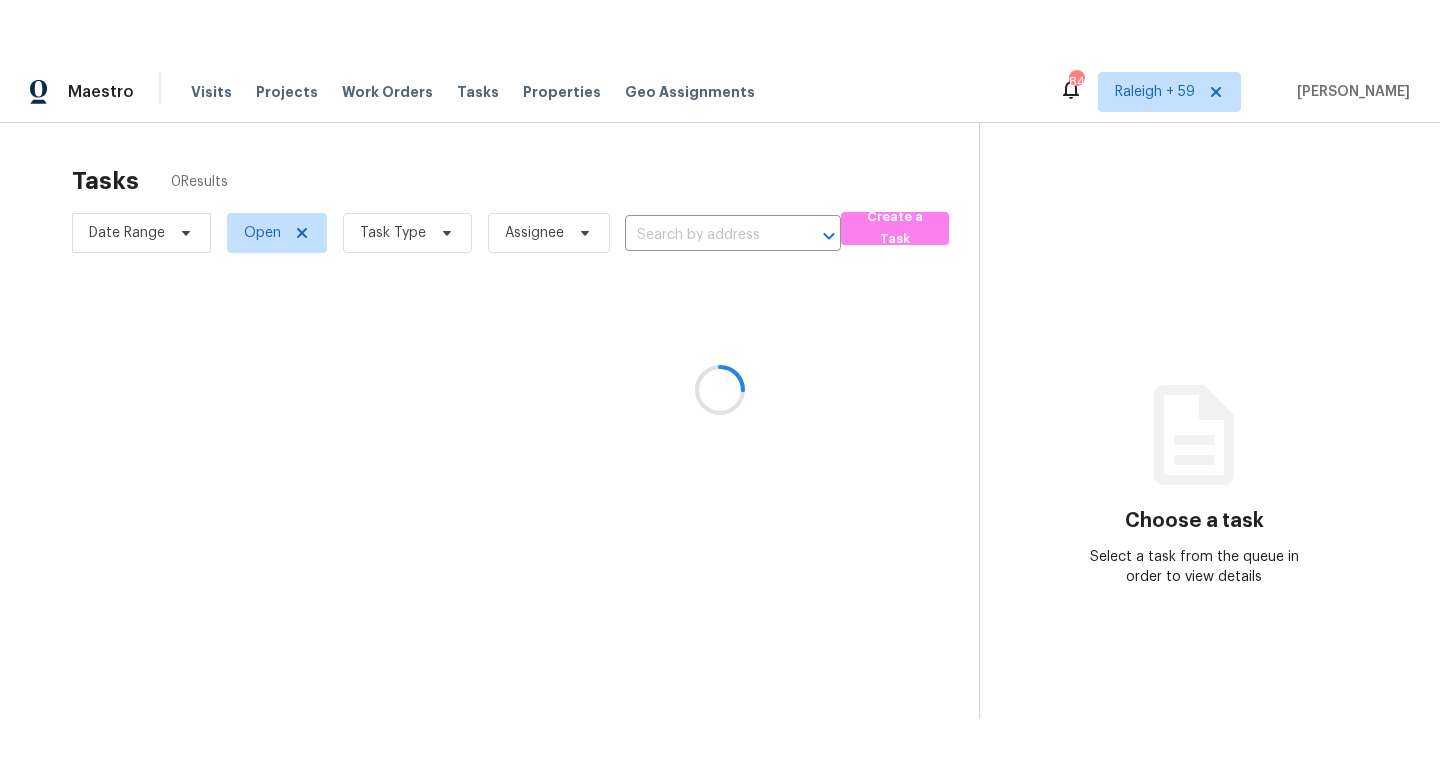 scroll, scrollTop: 0, scrollLeft: 0, axis: both 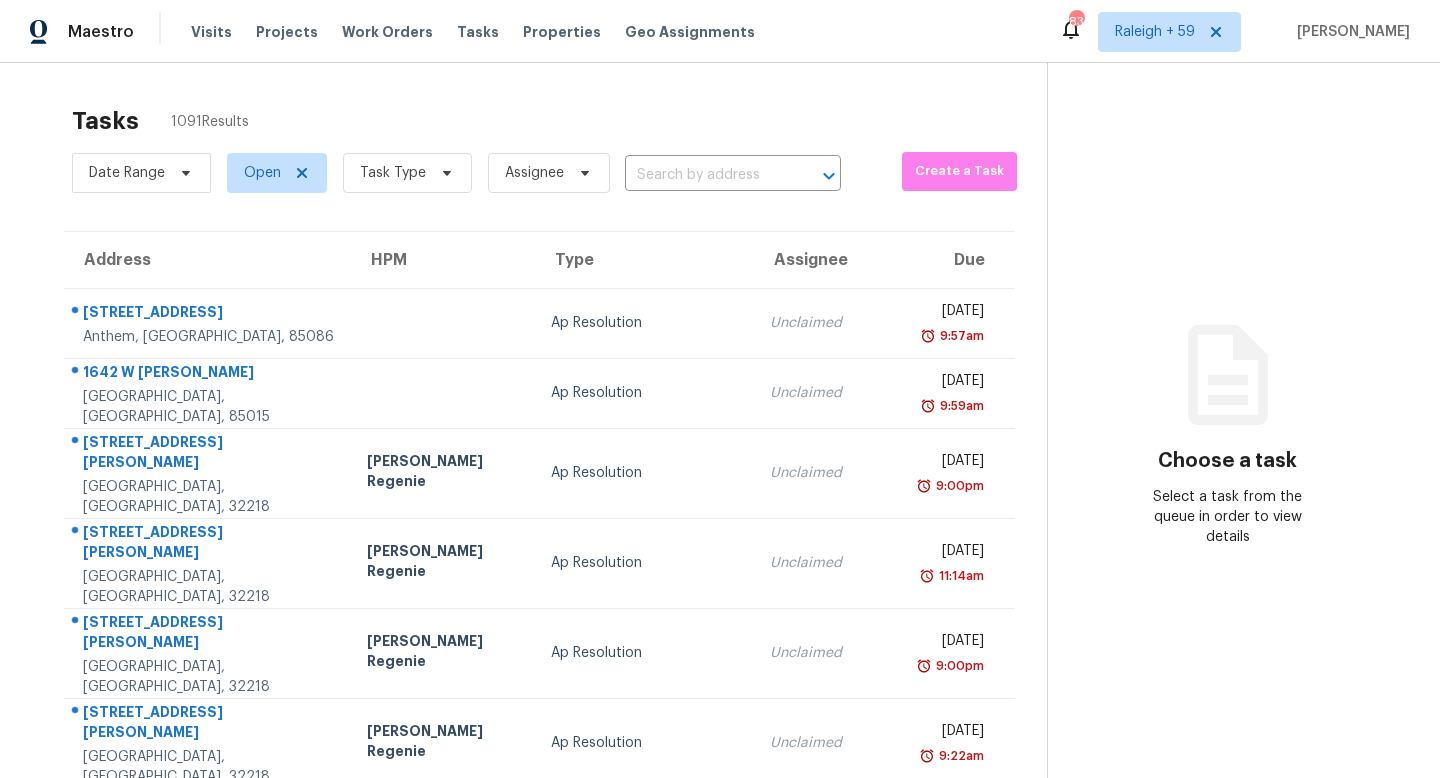 click on "Tasks 1091  Results Date Range Open Task Type Assignee ​ Create a Task Address HPM Type Assignee Due 3728 W Turtle Hill Dr   Anthem, AZ, 85086 Ap Resolution Unclaimed Tue, Dec 14th 2021 9:57am 1642 W Tuckey Ln   Phoenix, AZ, 85015 Ap Resolution Unclaimed Tue, Dec 14th 2021 9:59am 10649 Arnez Rd   Jacksonville, FL, 32218 Jordan Lopez Regenie Ap Resolution Unclaimed Wed, Mar 30th 2022 9:00pm 10649 Arnez Rd   Jacksonville, FL, 32218 Jordan Lopez Regenie Ap Resolution Unclaimed Tue, Apr 5th 2022 11:14am 10649 Arnez Rd   Jacksonville, FL, 32218 Jordan Lopez Regenie Ap Resolution Unclaimed Wed, Apr 20th 2022 9:00pm 10649 Arnez Rd   Jacksonville, FL, 32218 Jordan Lopez Regenie Ap Resolution Unclaimed Wed, May 4th 2022 9:22am 5930 Beaudry Dr   Houston, TX, 77035 Walk Proposed Seyi Dodo-Williams In Progress Thu, May 12th 2022 1:15pm 5930 Beaudry Dr   Houston, TX, 77035 Walk Proposed Unclaimed Thu, May 12th 2022 1:15pm 2021 W Natal Cir   Mesa, AZ, 85202 Ap Resolution Unclaimed Mon, May 16th 2022 12:30pm In Progress" at bounding box center (720, 592) 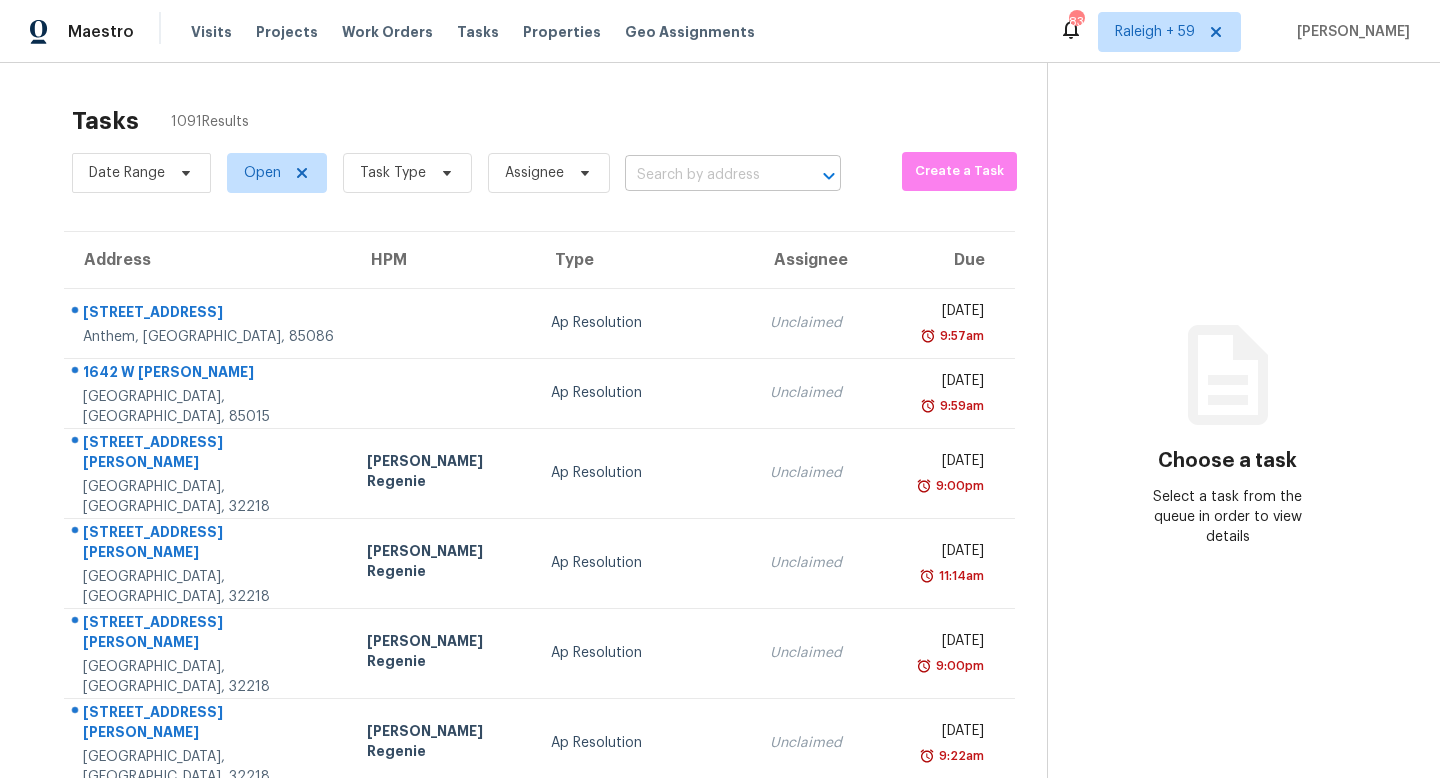 click at bounding box center [705, 175] 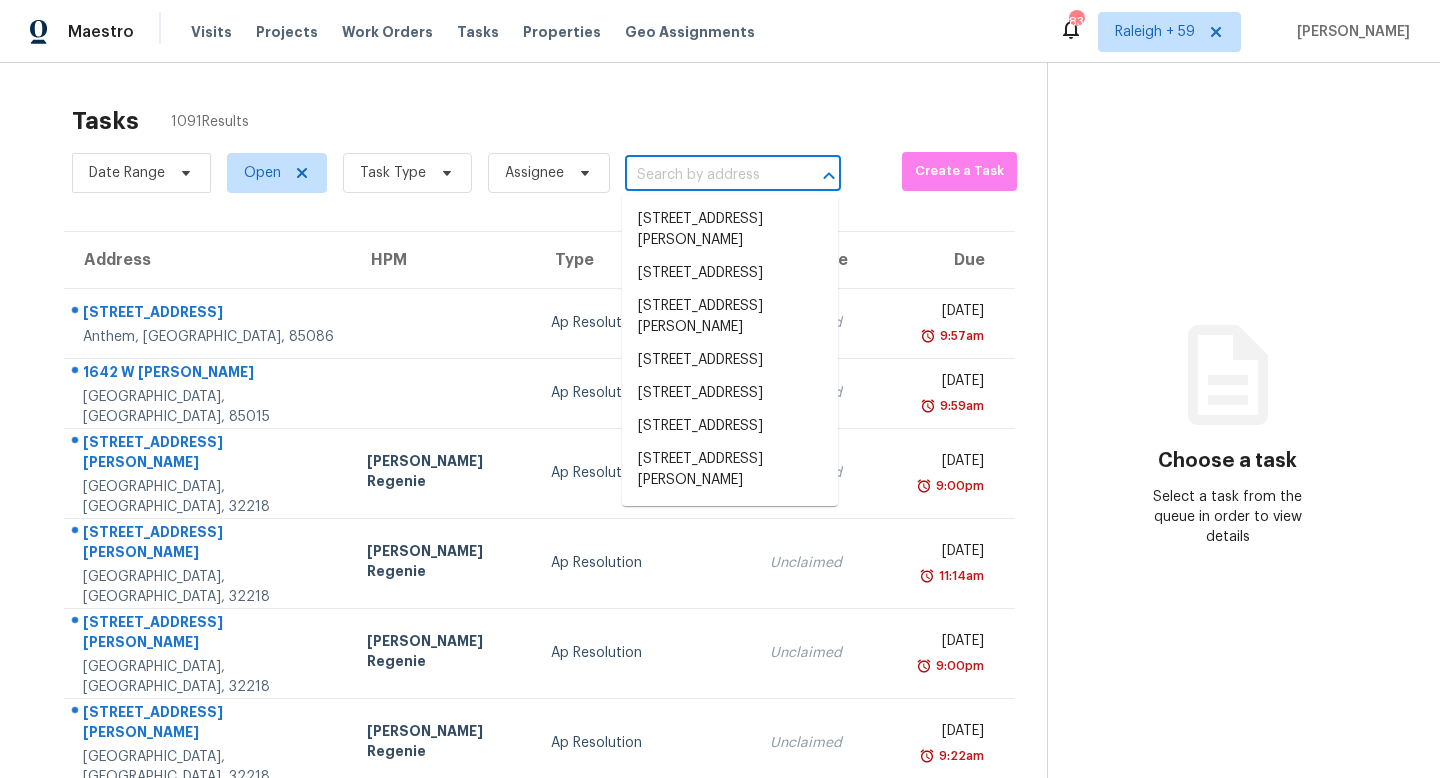 paste on "166 Belvoir Pl, Senoia, GA, 30276" 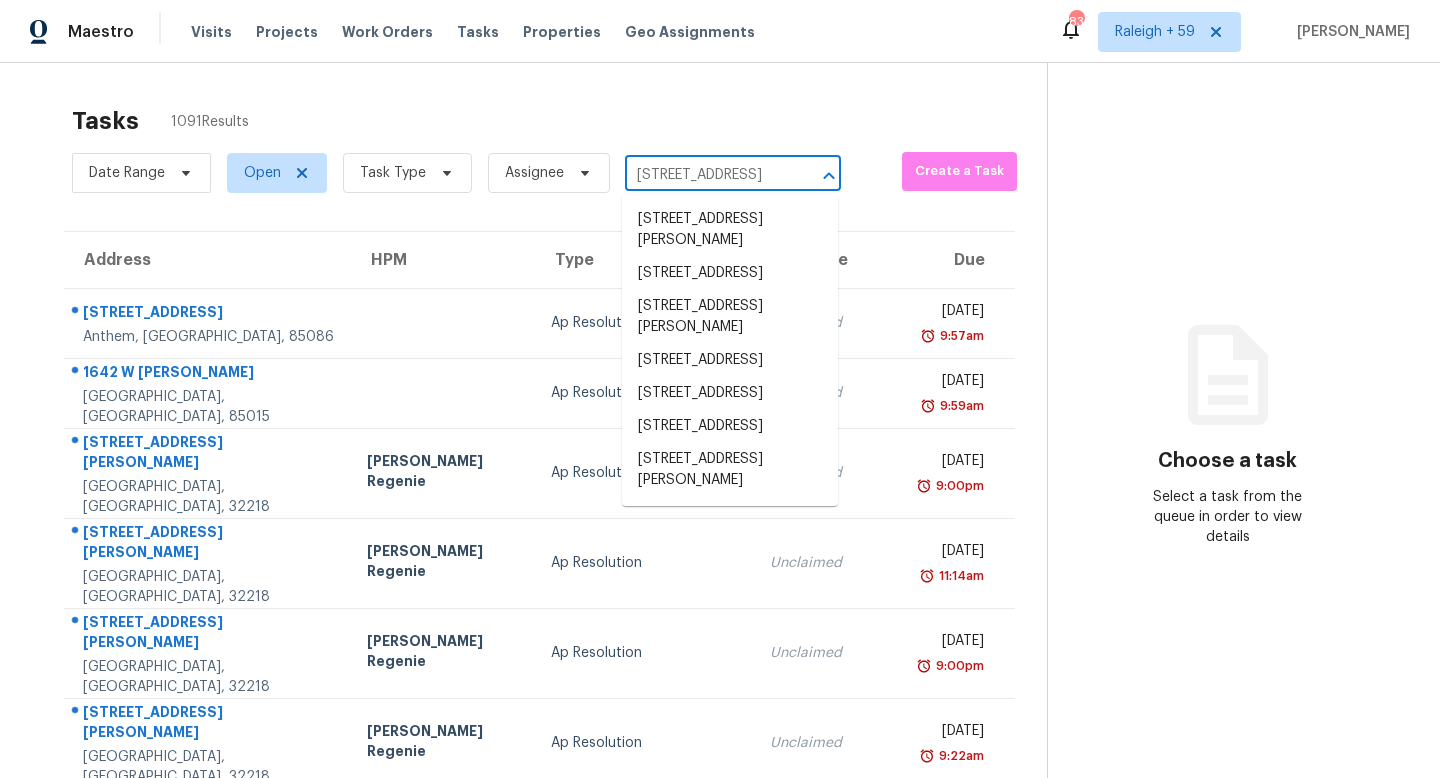 scroll, scrollTop: 0, scrollLeft: 67, axis: horizontal 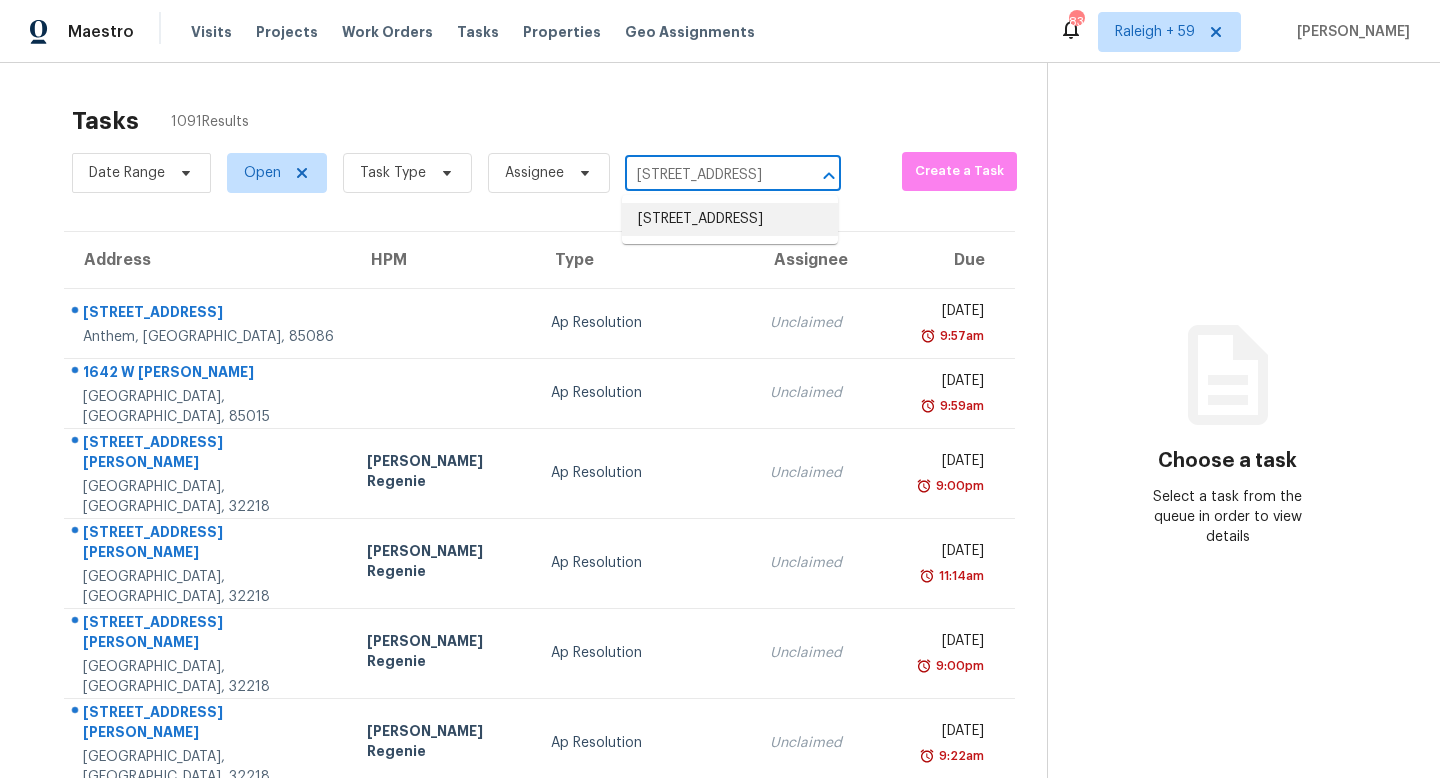 click on "166 Belvoir Pl, Senoia, GA 30276" at bounding box center [730, 219] 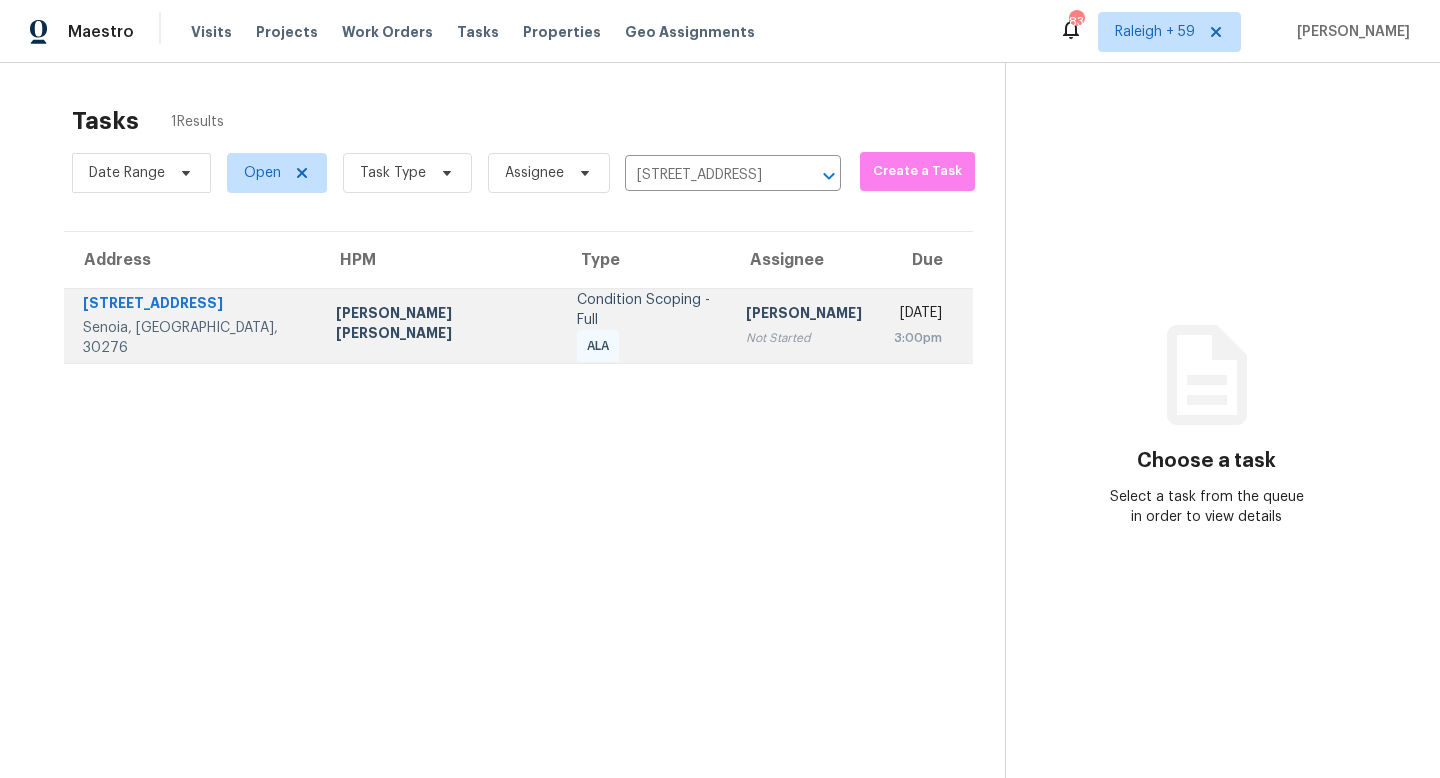 click on "Not Started" at bounding box center [804, 338] 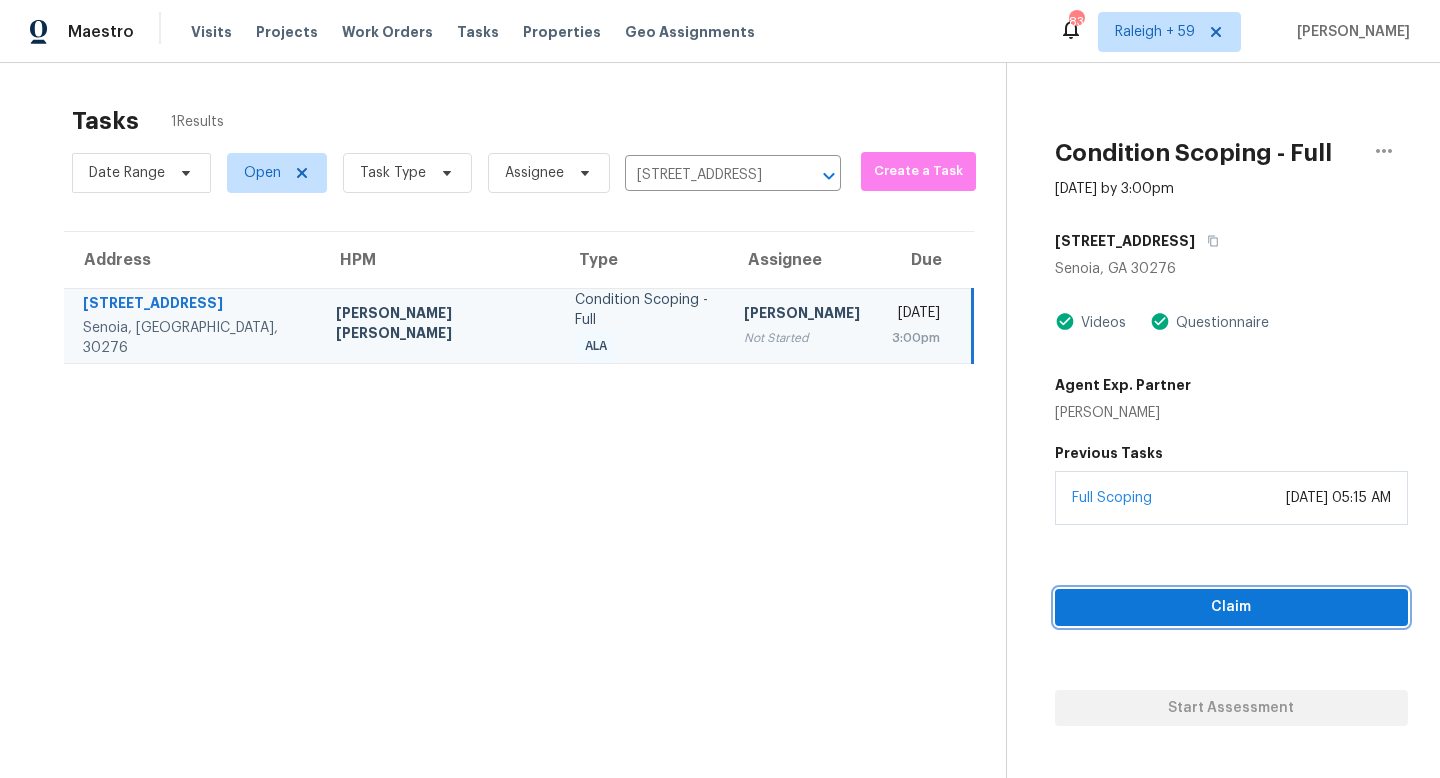 click on "Claim" at bounding box center (1231, 607) 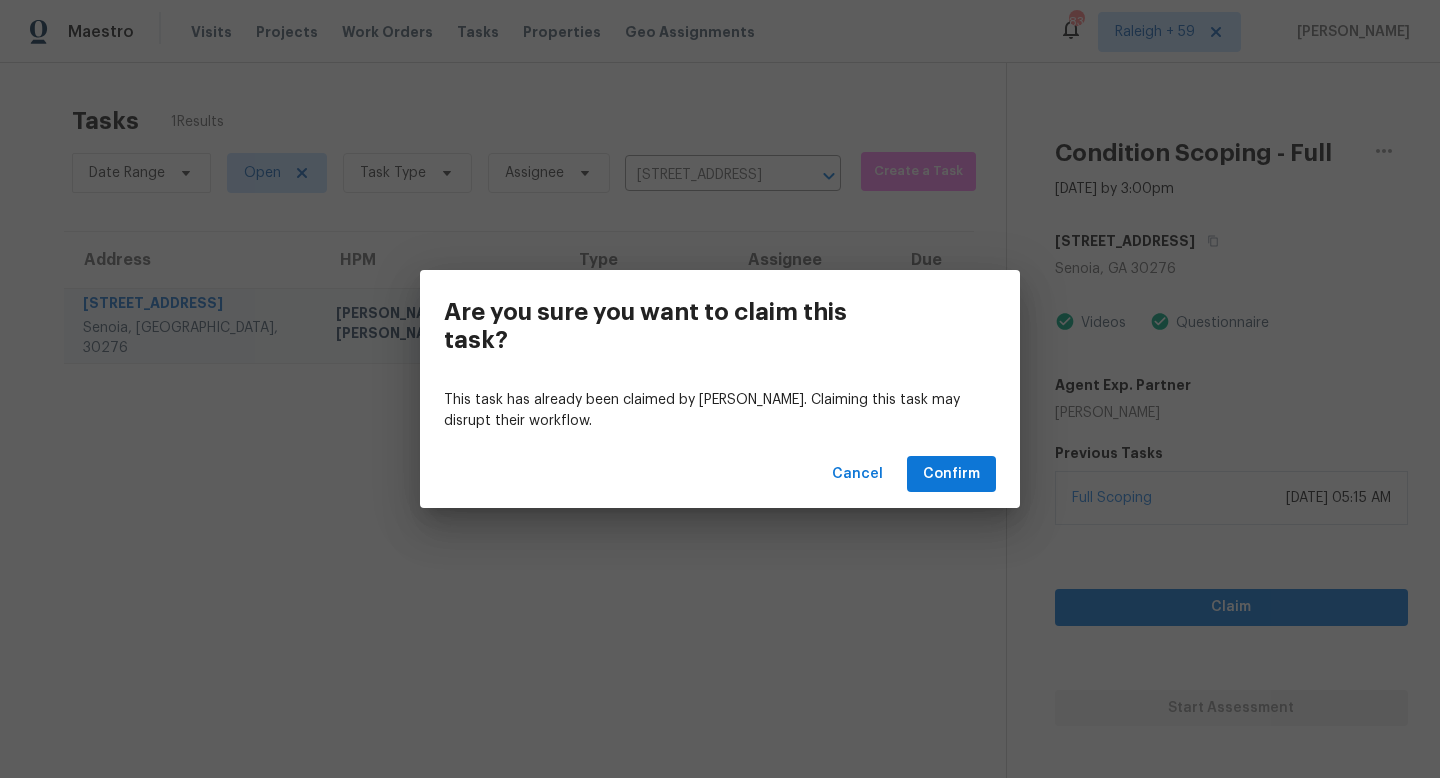 click on "Cancel Confirm" at bounding box center (720, 474) 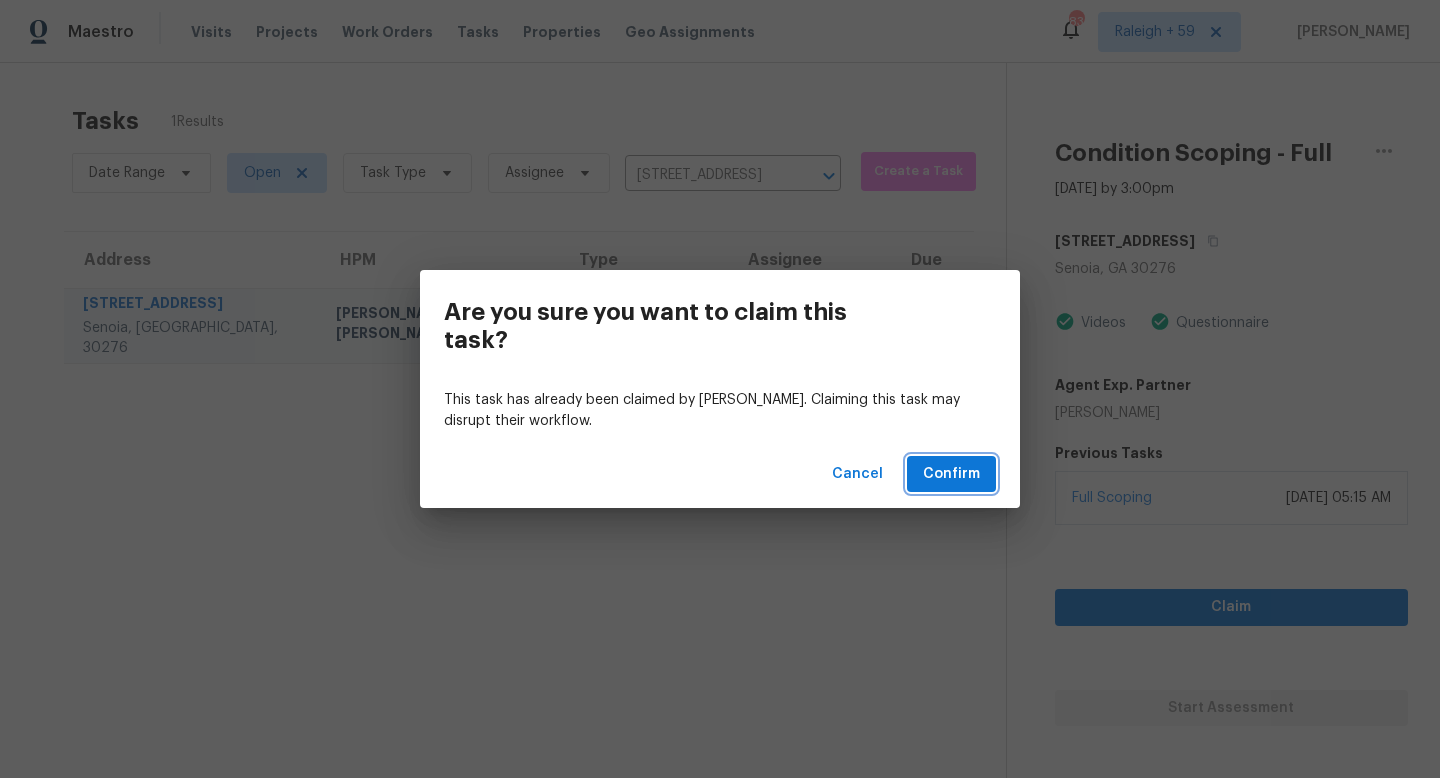 click on "Confirm" at bounding box center [951, 474] 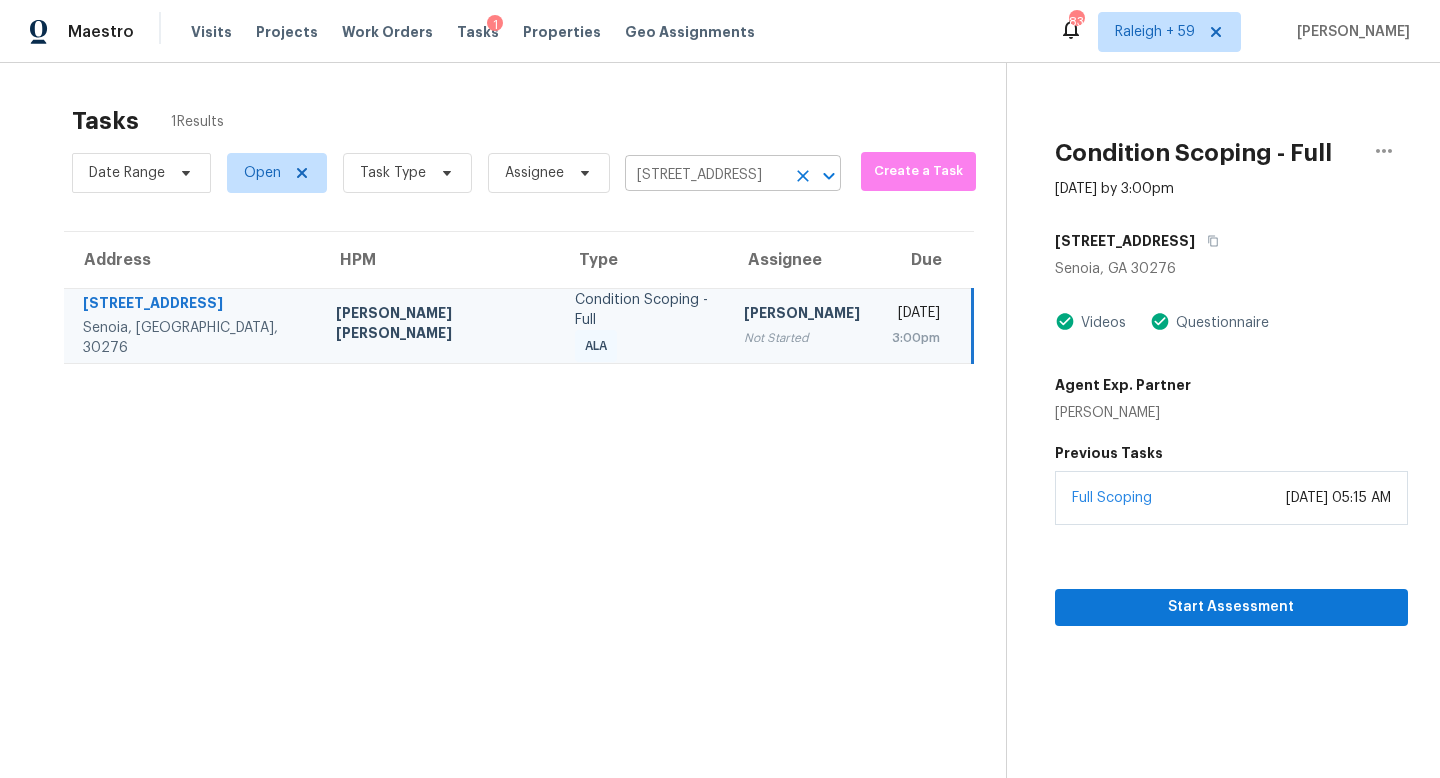 click on "166 Belvoir Pl, Senoia, GA 30276" at bounding box center [705, 175] 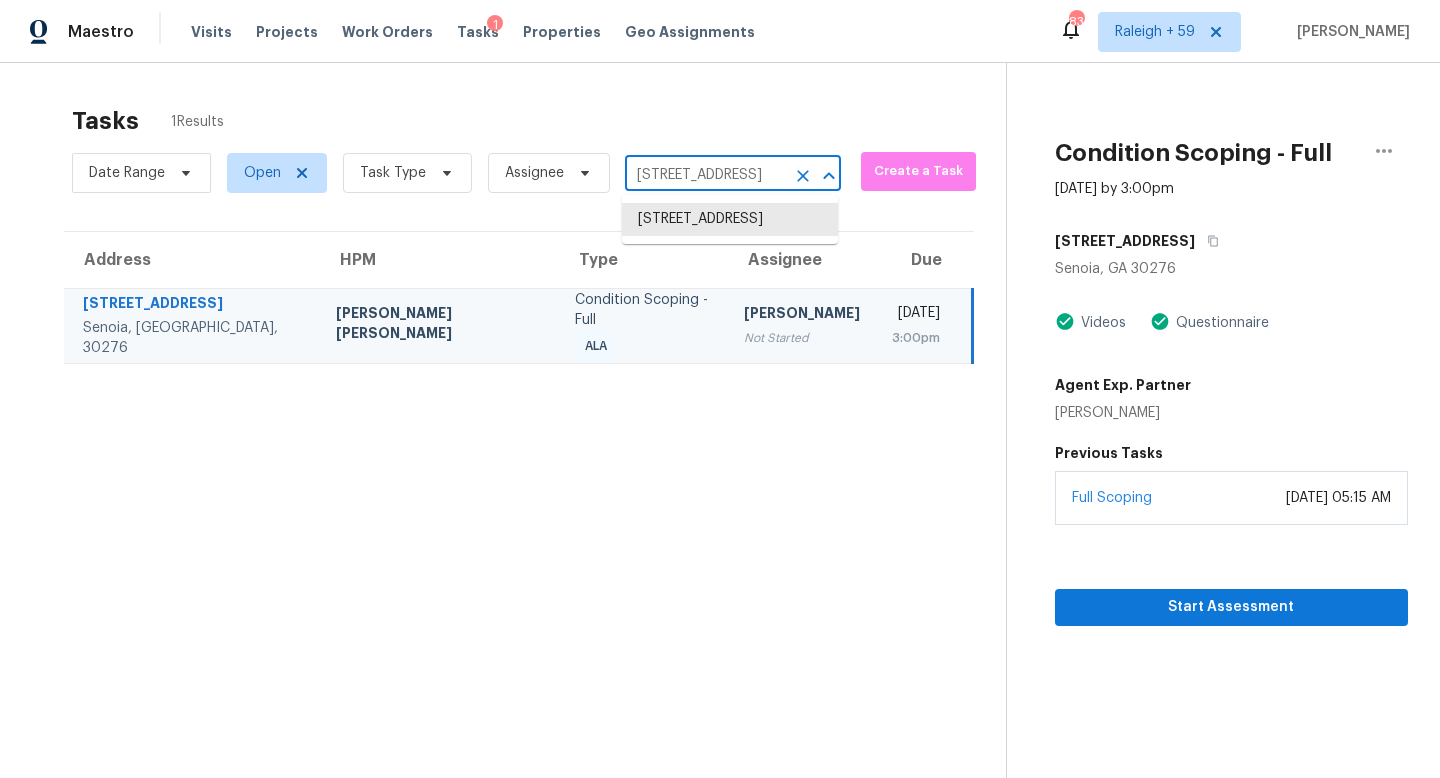 paste on "[STREET_ADDRESS][US_STATE]" 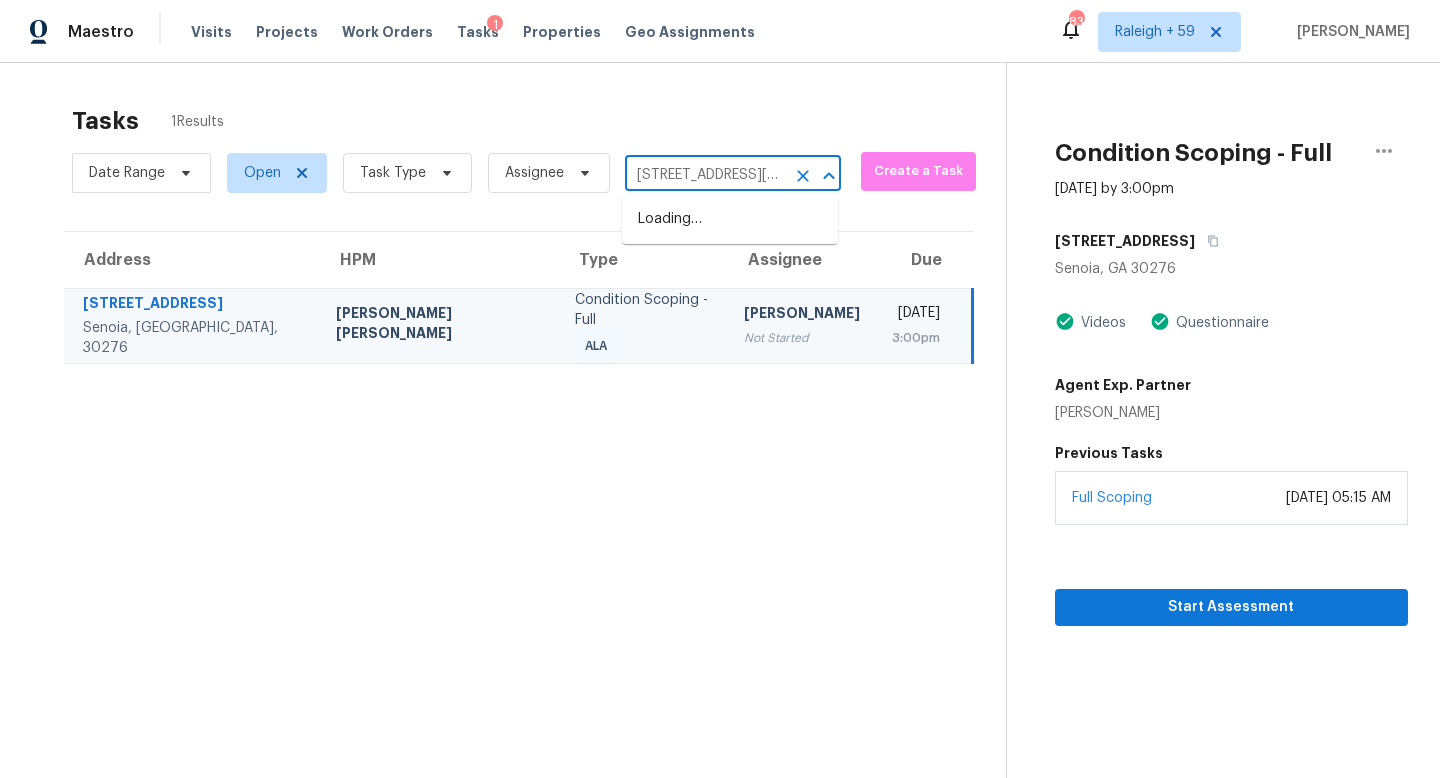 scroll, scrollTop: 0, scrollLeft: 156, axis: horizontal 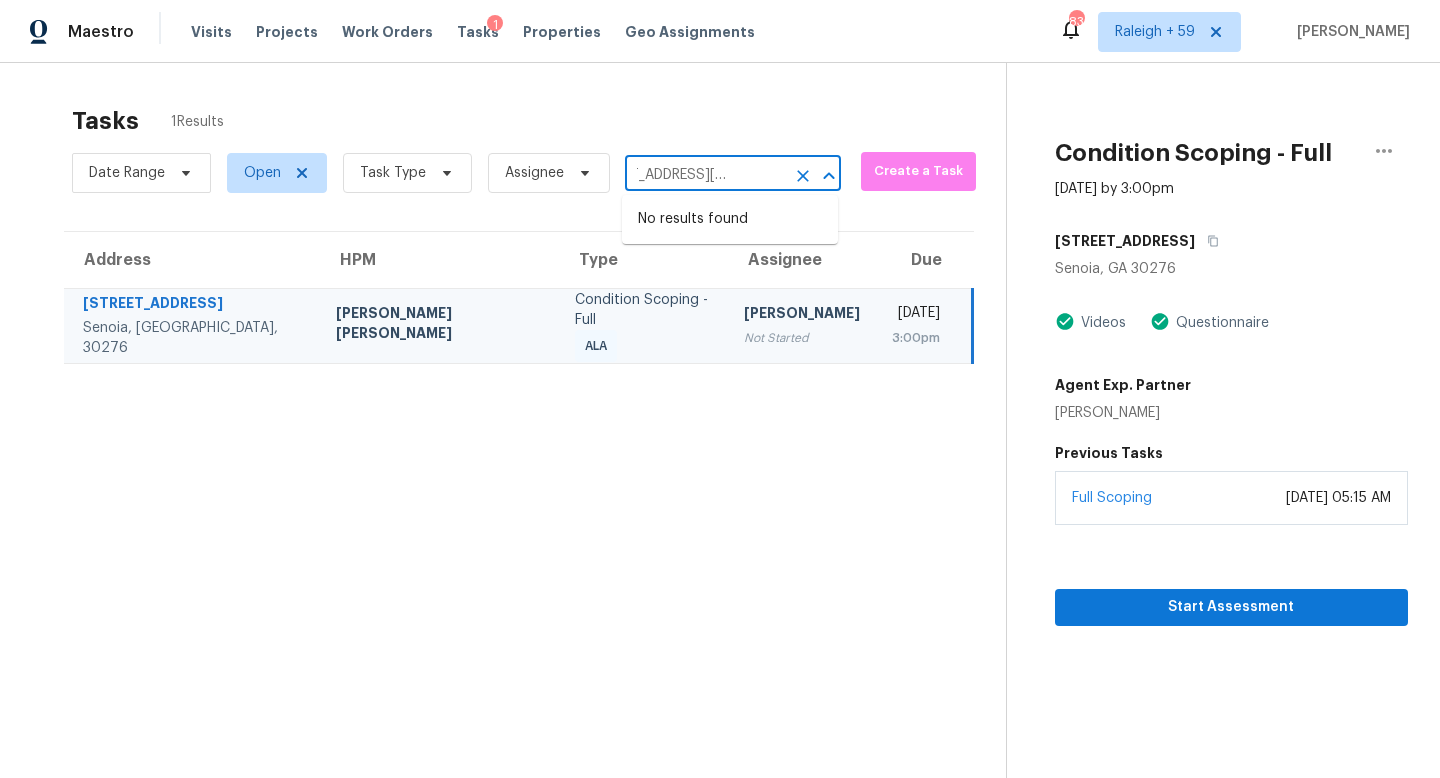 paste 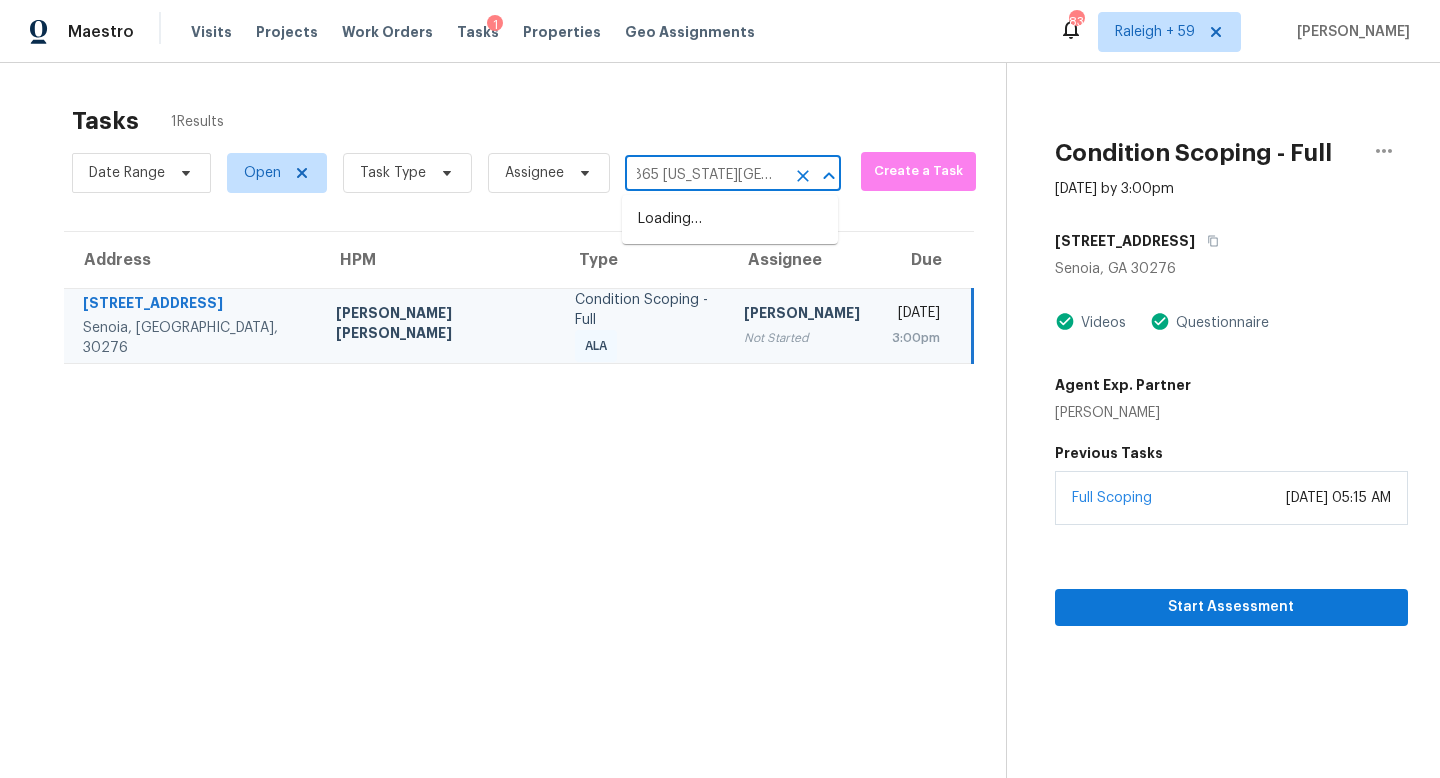scroll, scrollTop: 0, scrollLeft: 0, axis: both 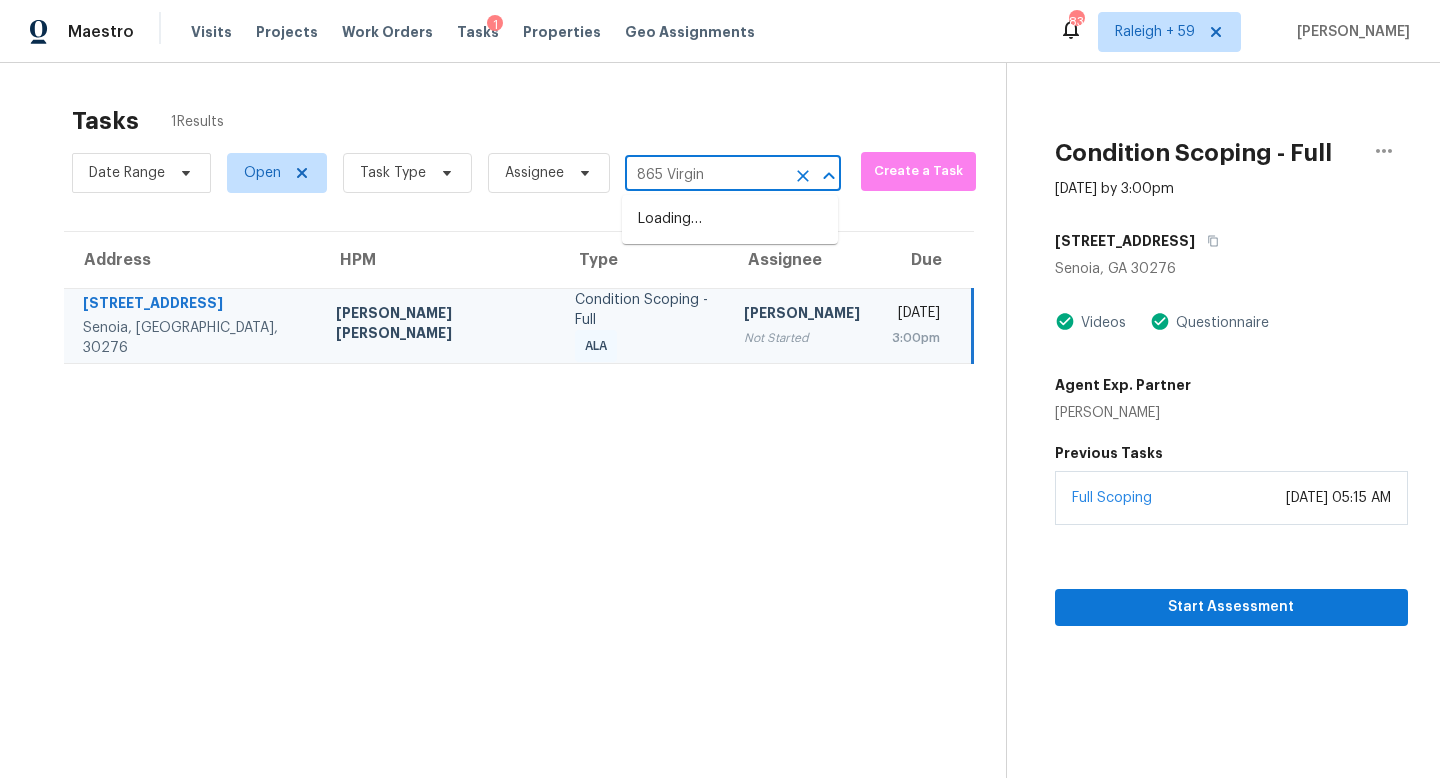 type on "865 Virgi" 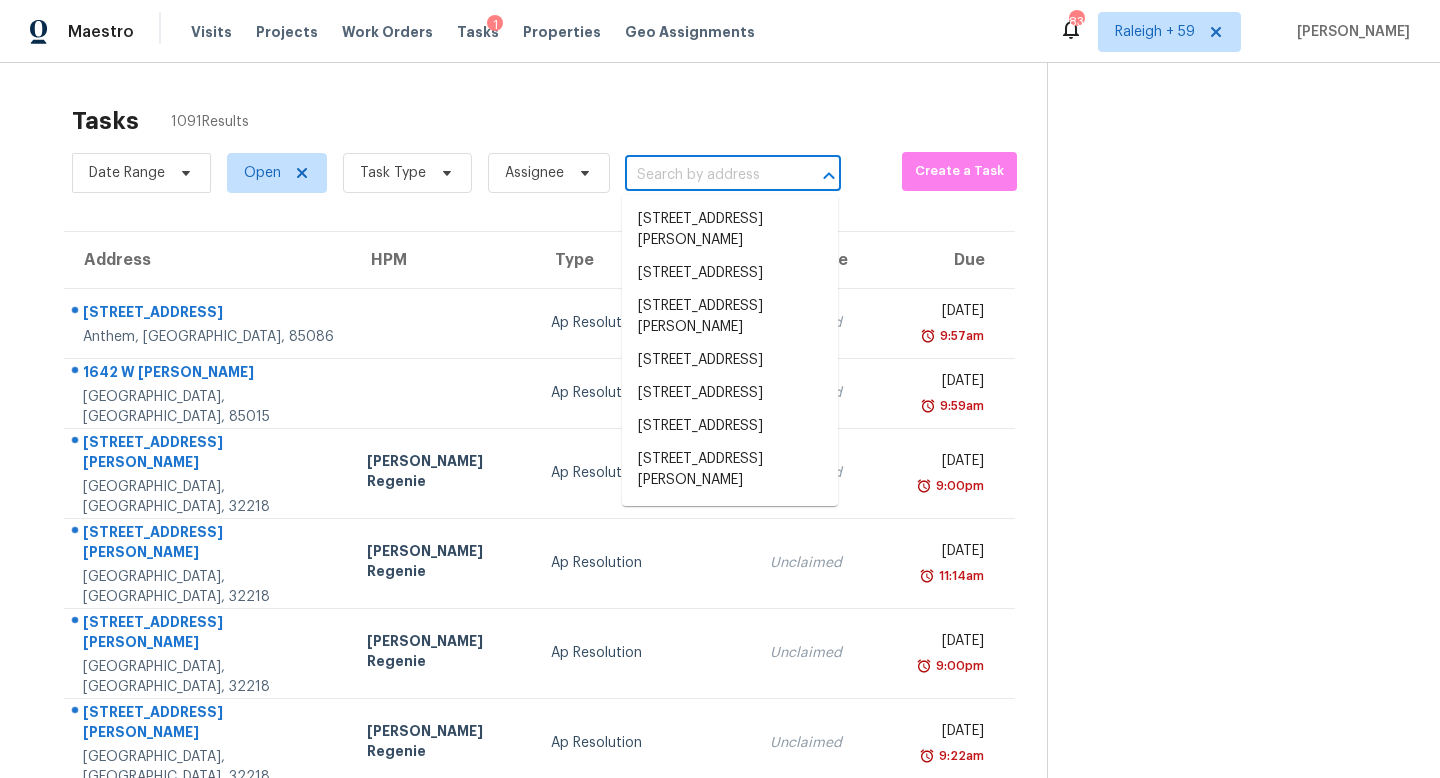 click at bounding box center [705, 175] 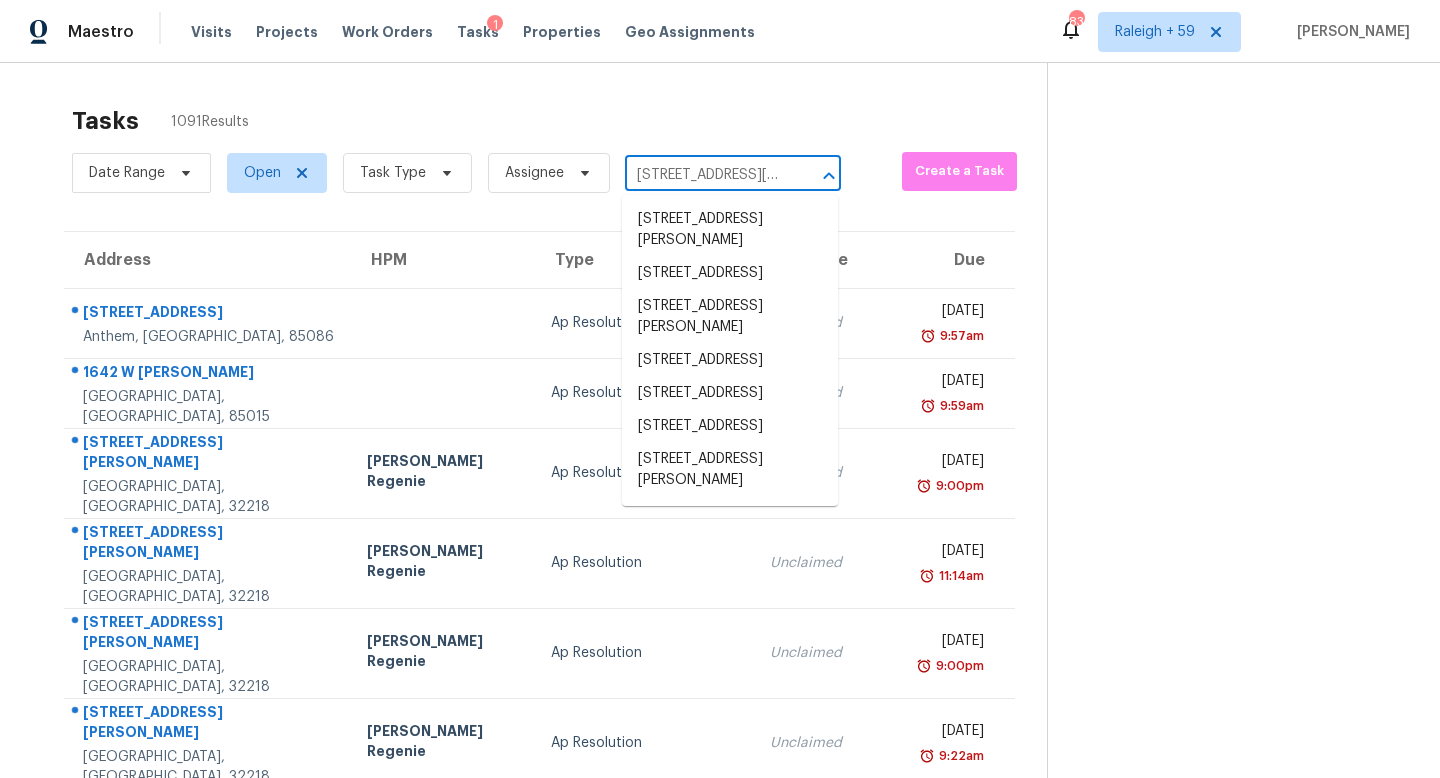 scroll, scrollTop: 0, scrollLeft: 156, axis: horizontal 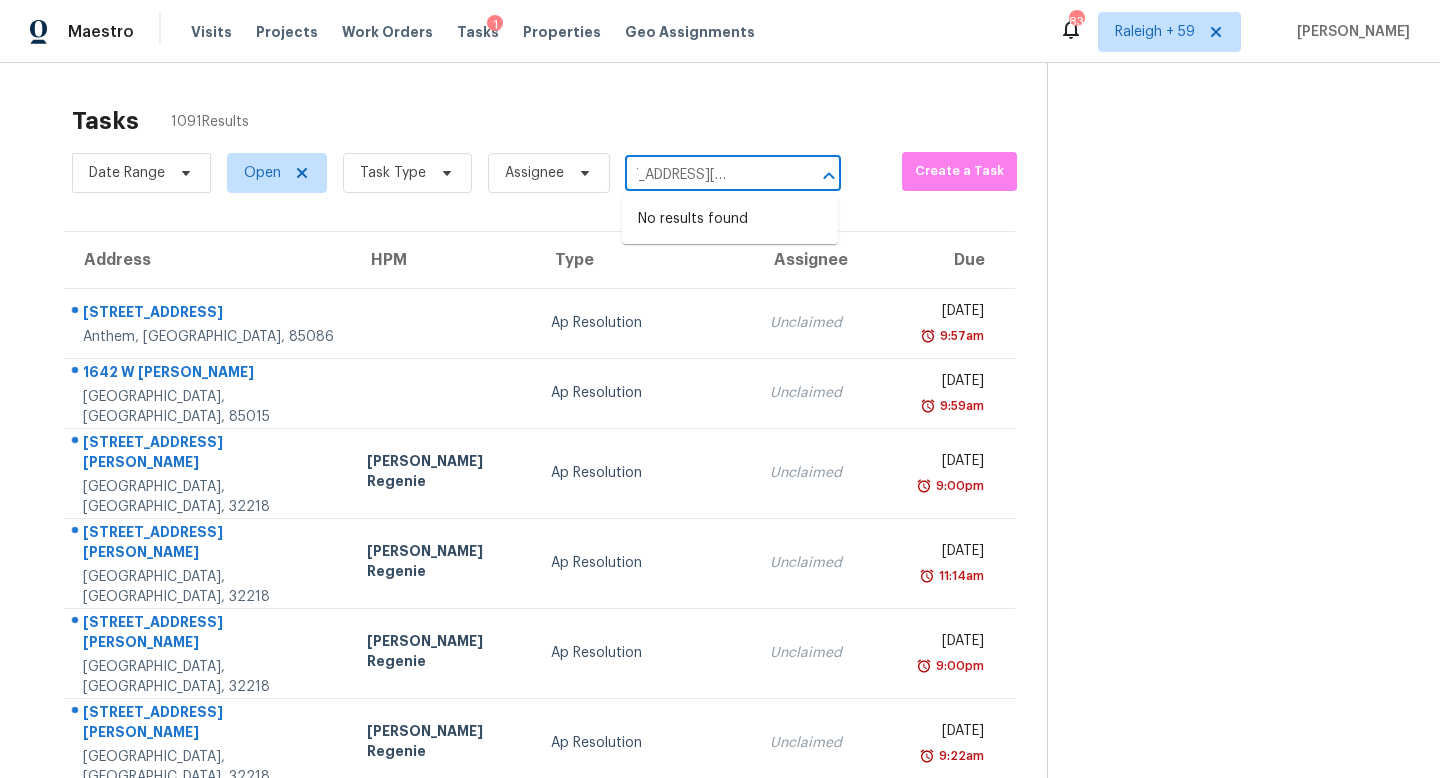 drag, startPoint x: 709, startPoint y: 180, endPoint x: 790, endPoint y: 180, distance: 81 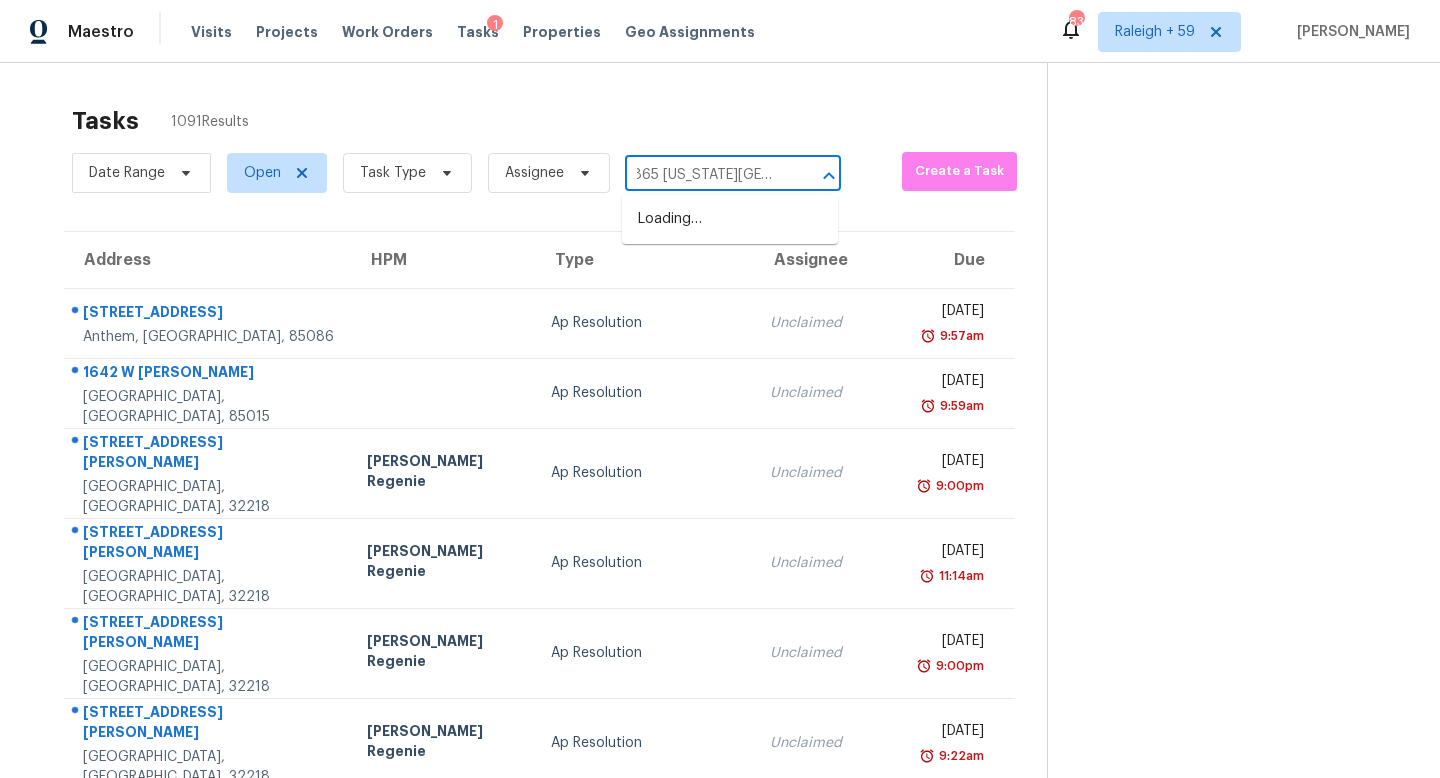 scroll, scrollTop: 0, scrollLeft: 0, axis: both 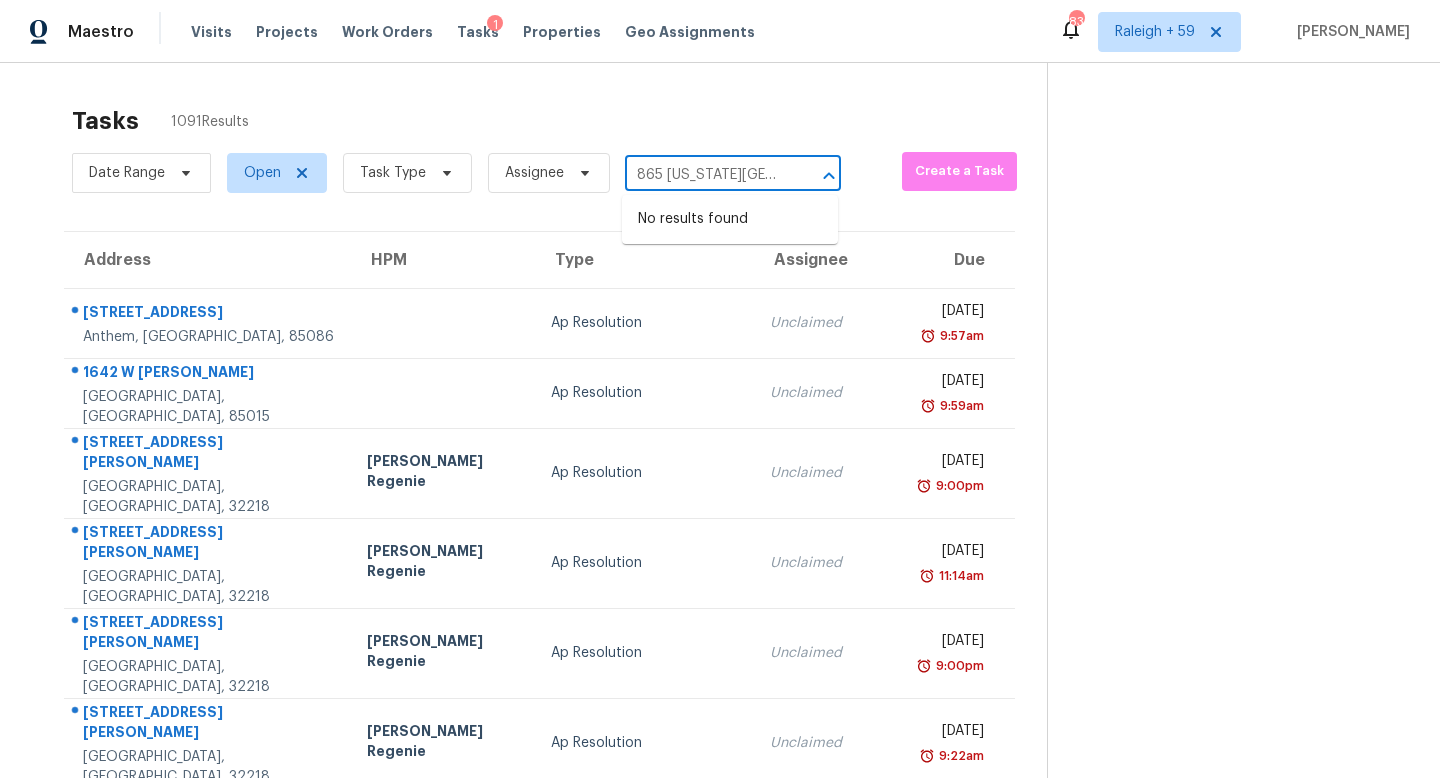 type on "865 [US_STATE][GEOGRAPHIC_DATA]" 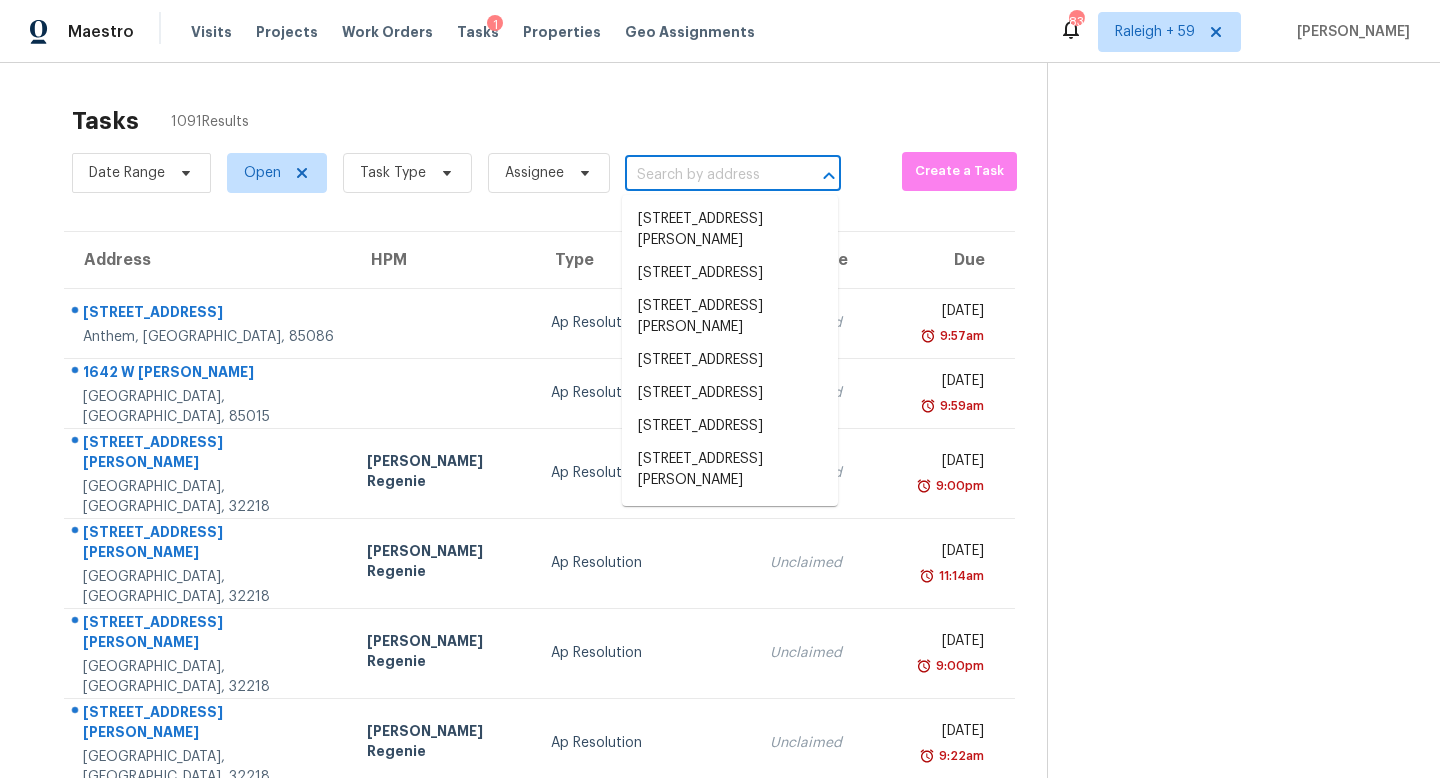 click on "Date Range Open Task Type Assignee ​" at bounding box center (456, 173) 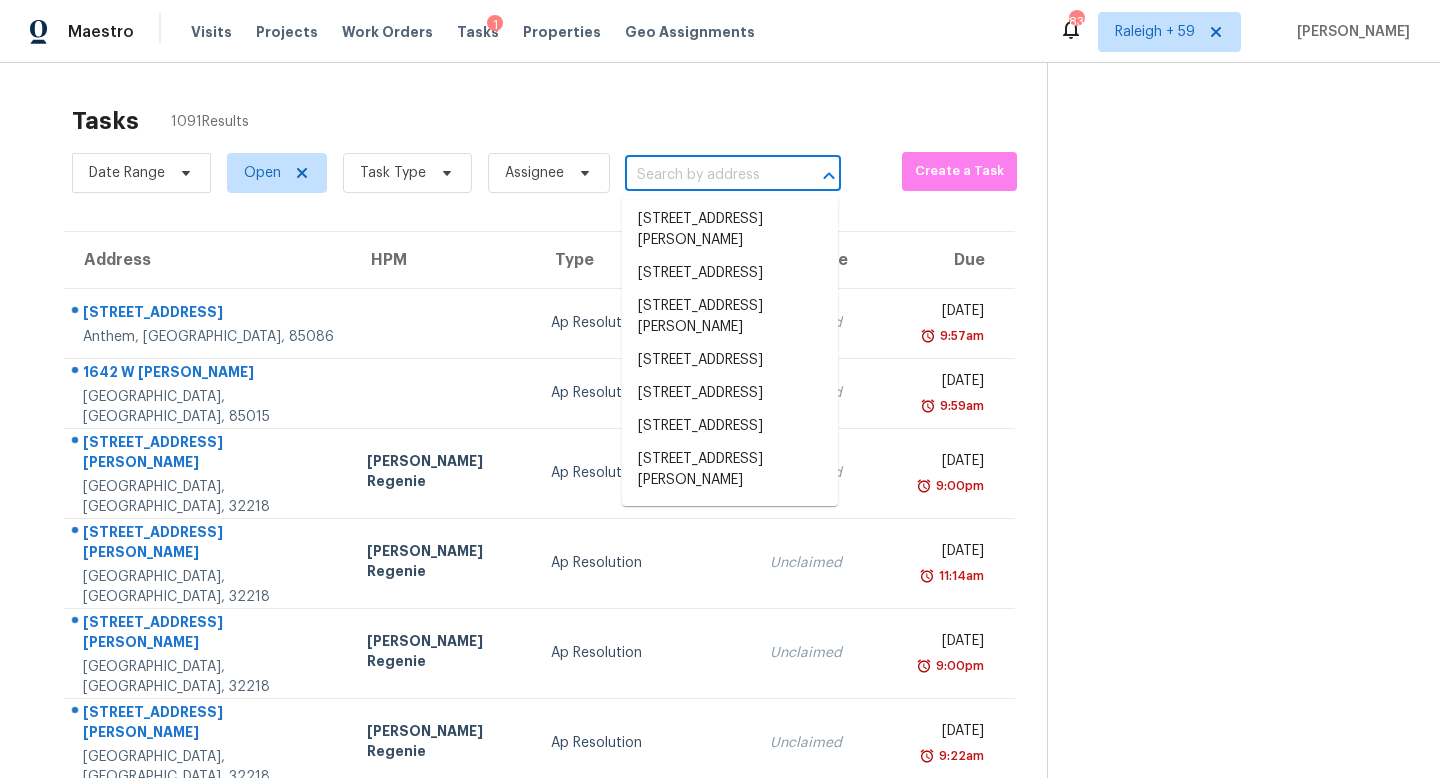 click at bounding box center (705, 175) 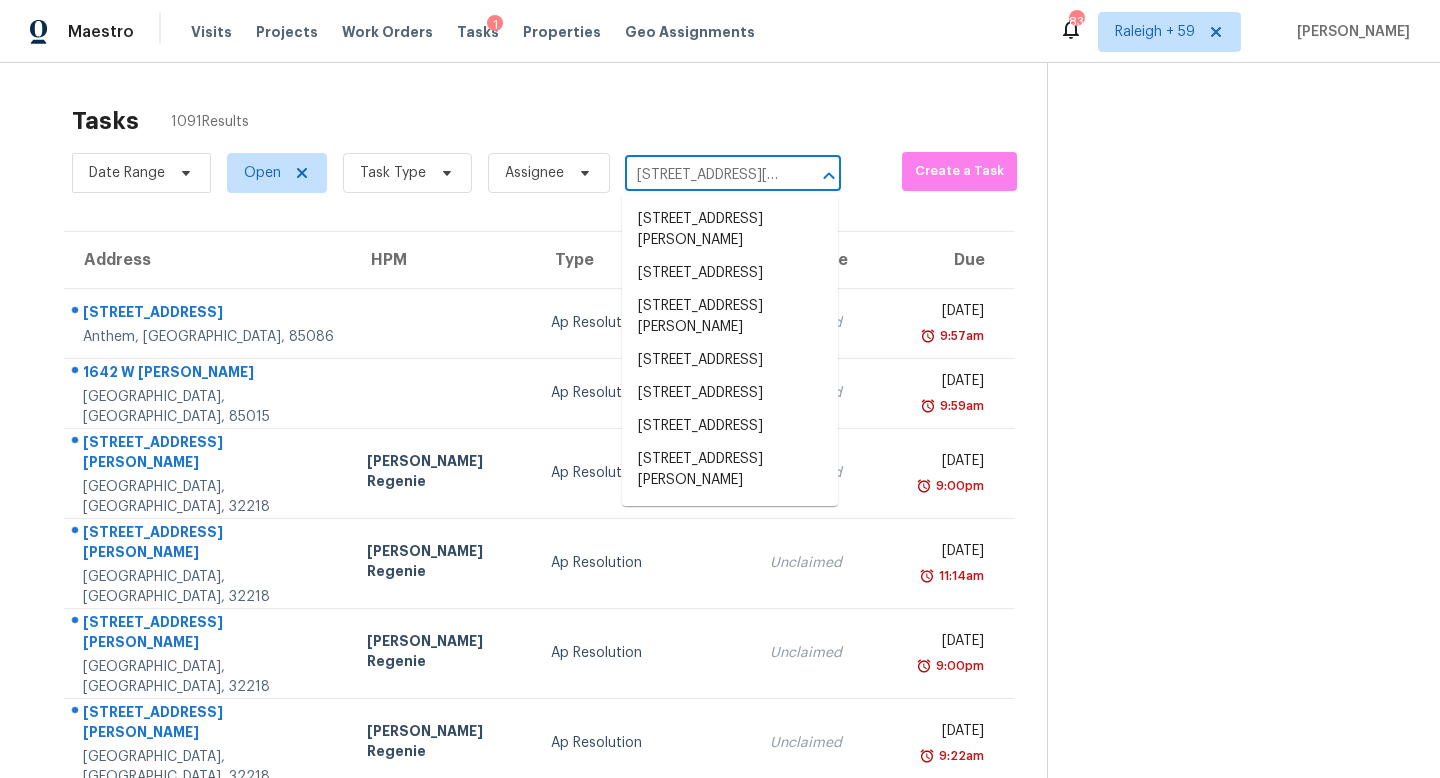scroll, scrollTop: 0, scrollLeft: 116, axis: horizontal 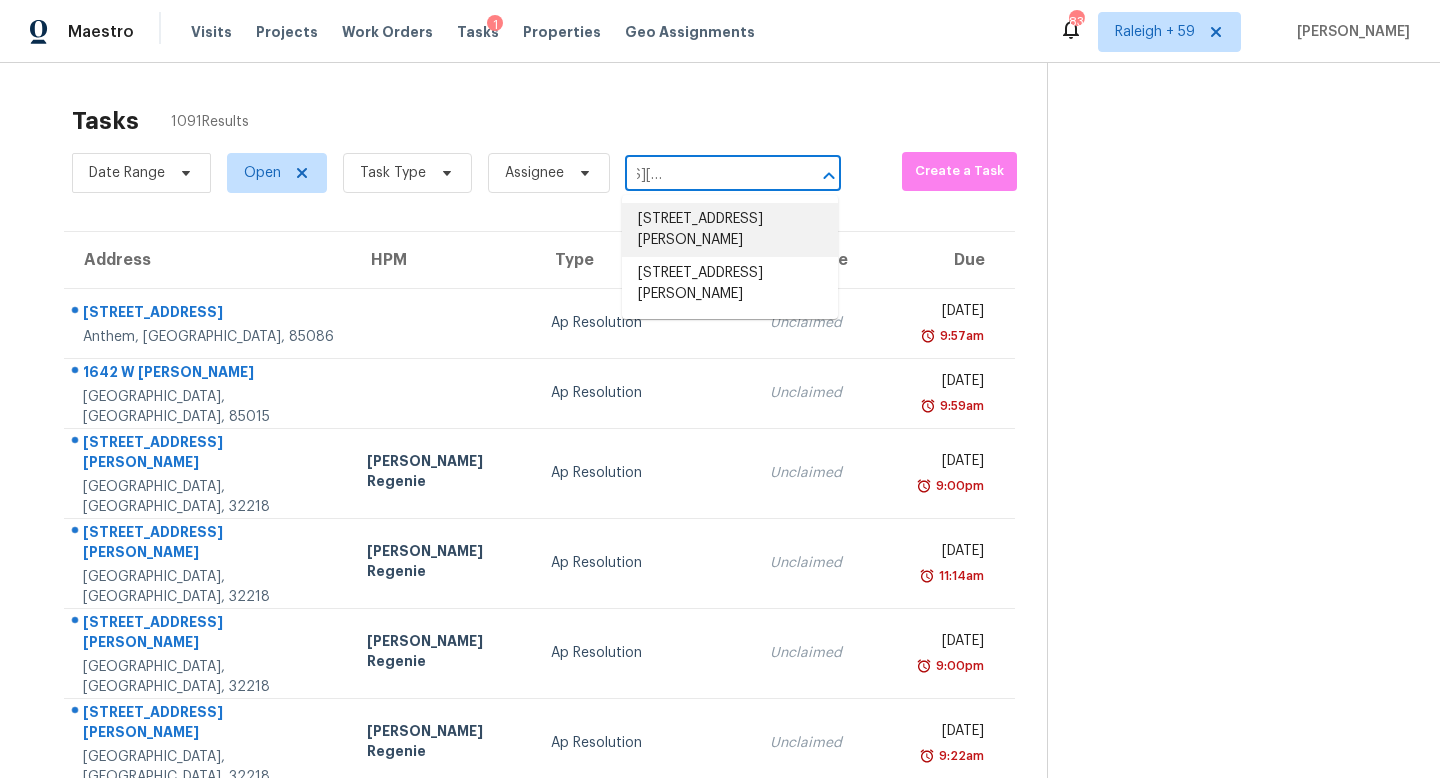 type on "607 Pecan Knoll Dr, Marietta, GA, 30008" 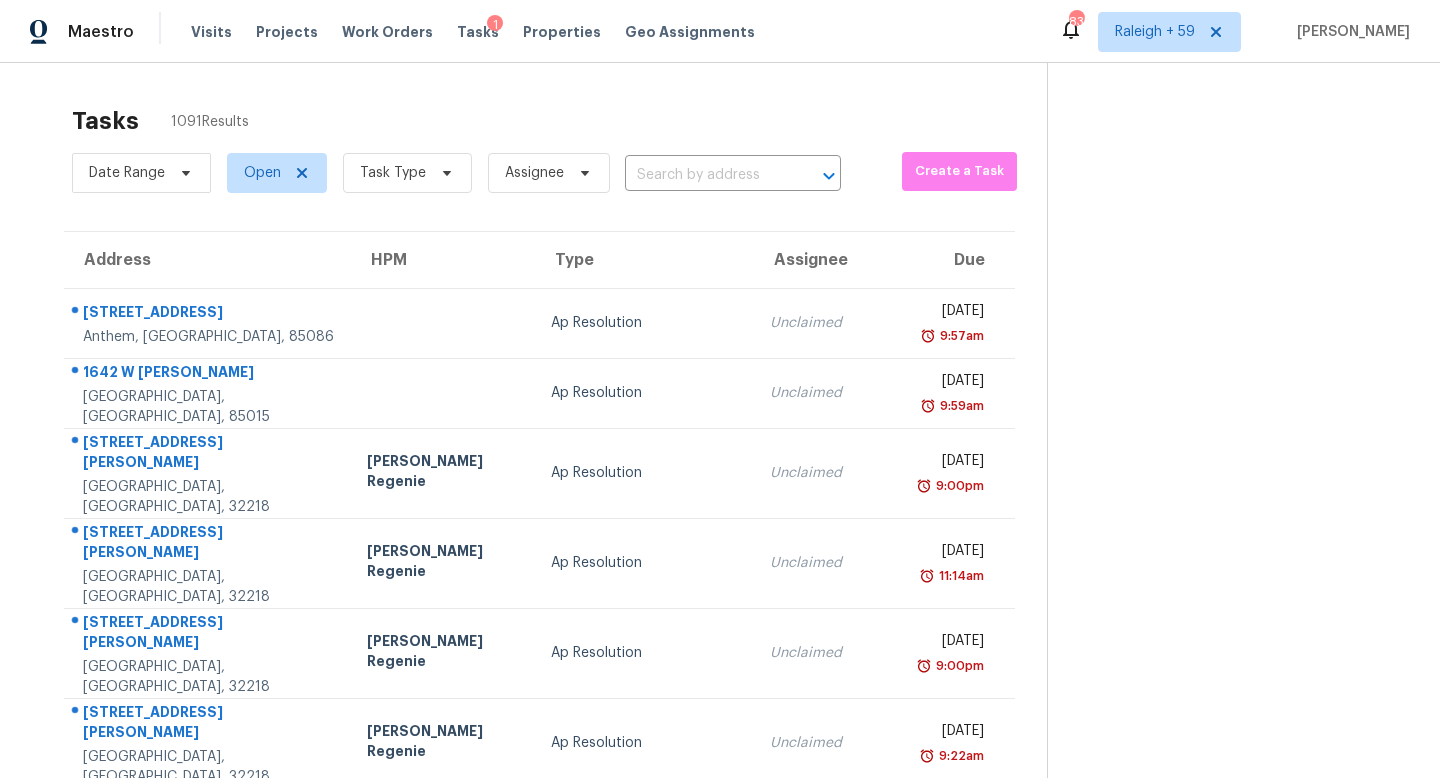 scroll, scrollTop: 0, scrollLeft: 0, axis: both 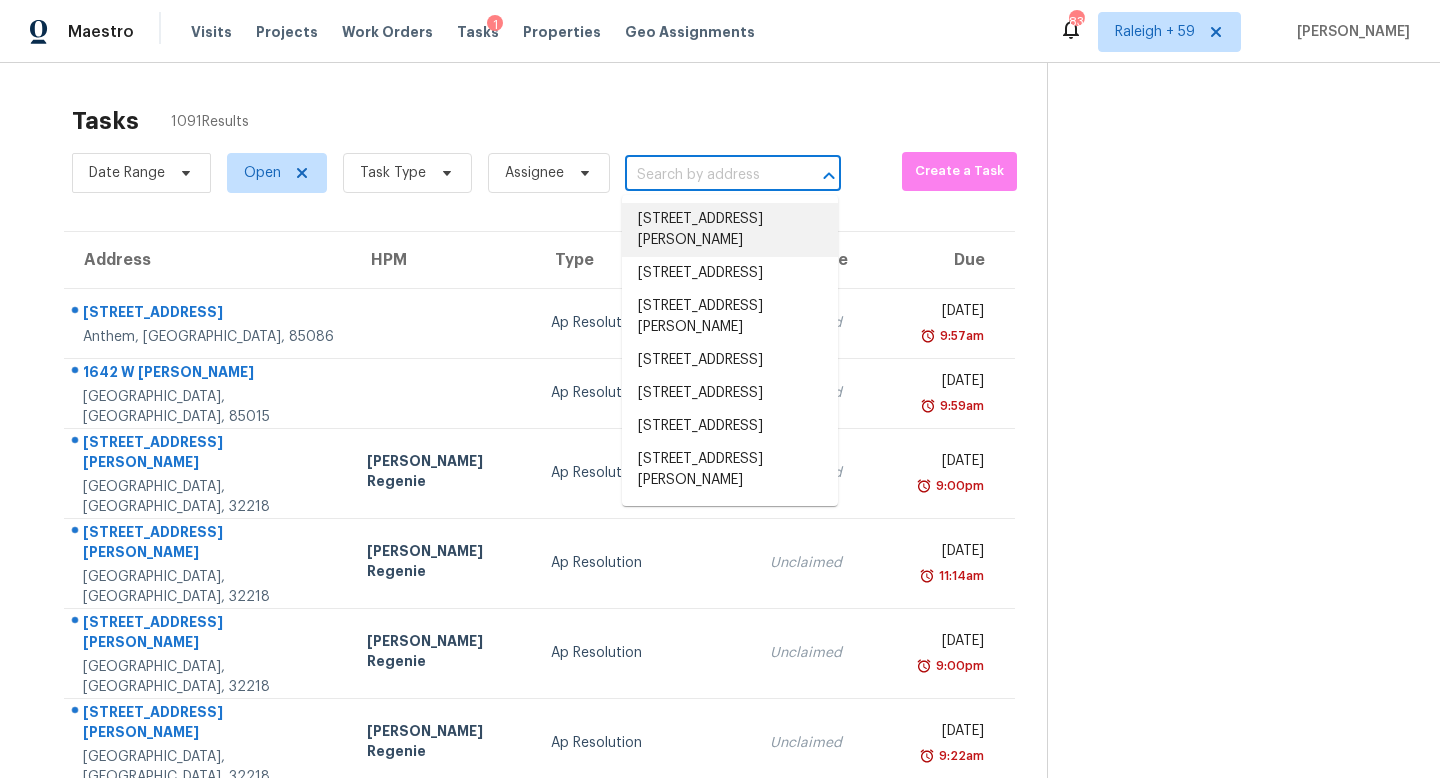 paste on "607 Pecan Knoll Dr, Marietta, GA, 30008" 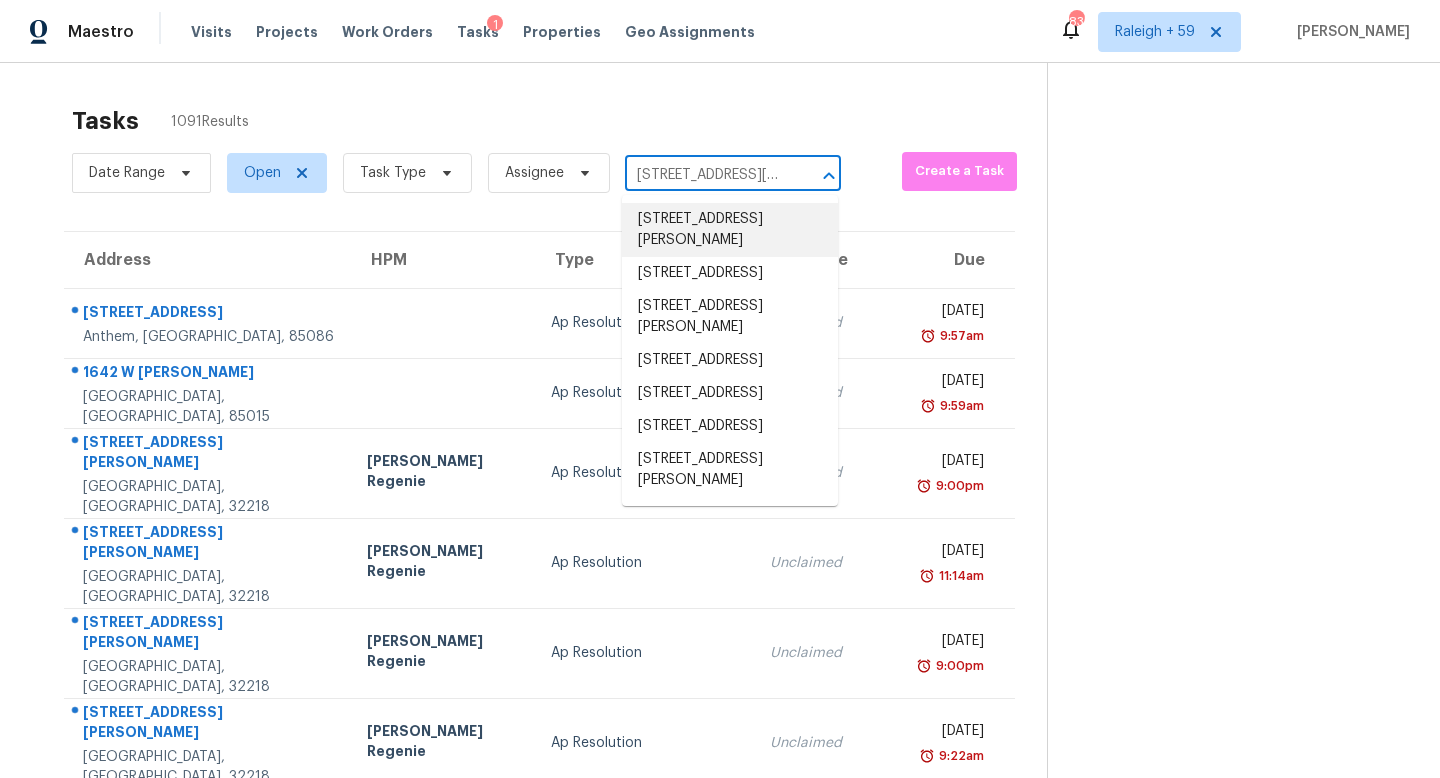 scroll, scrollTop: 0, scrollLeft: 116, axis: horizontal 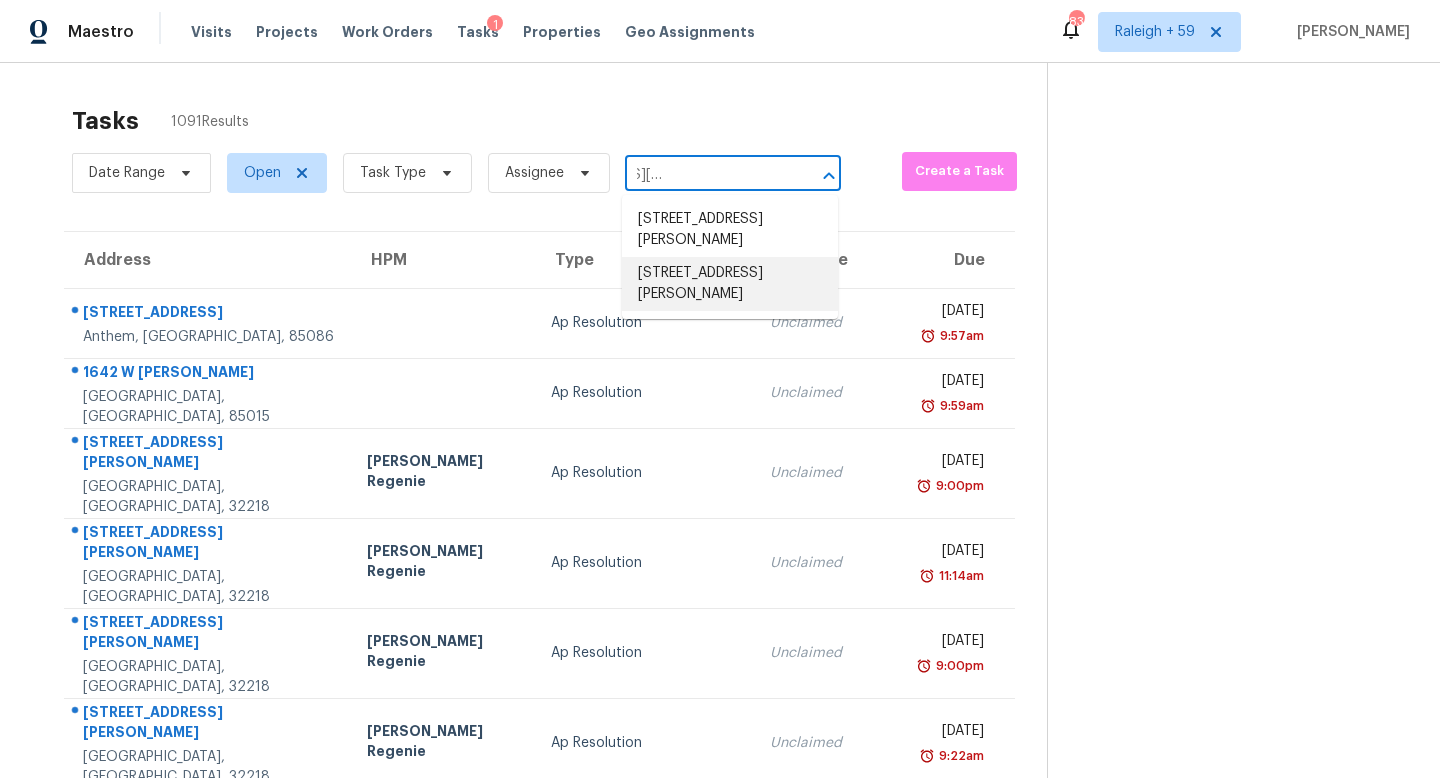 click on "607 Pecan Knoll Dr, Marietta, GA 30008" at bounding box center [730, 284] 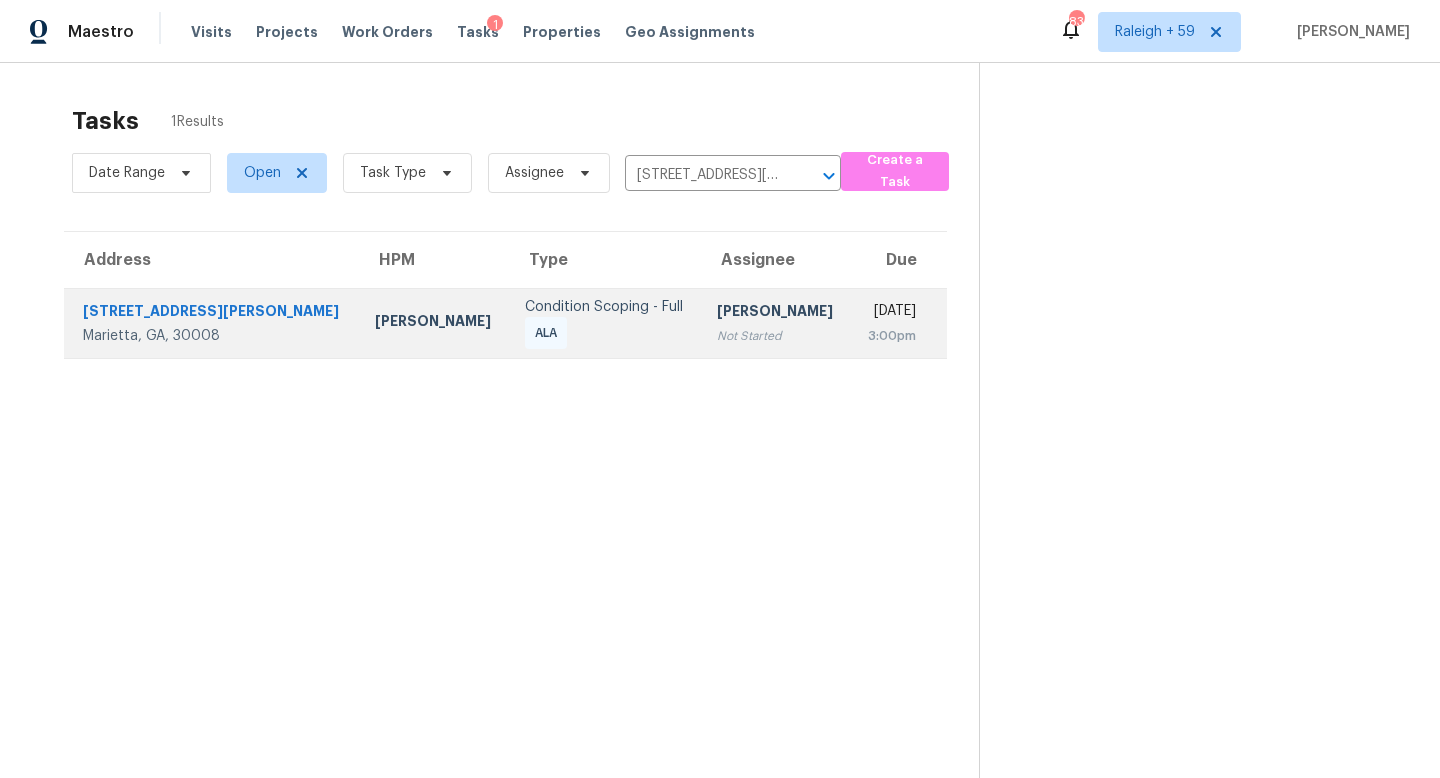 click on "Not Started" at bounding box center (776, 336) 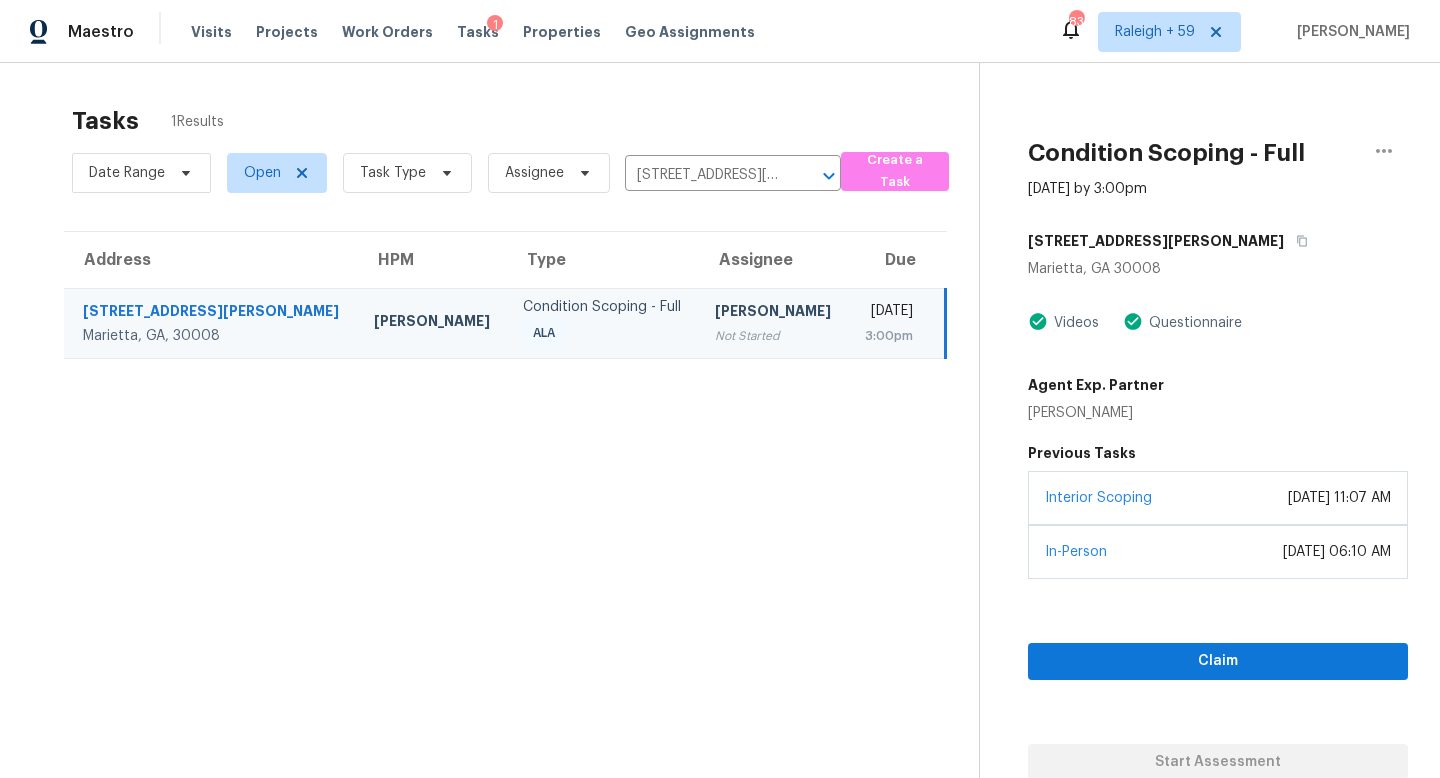 click on "Interior Scoping January 31, 2023 at 11:07 AM" at bounding box center (1218, 498) 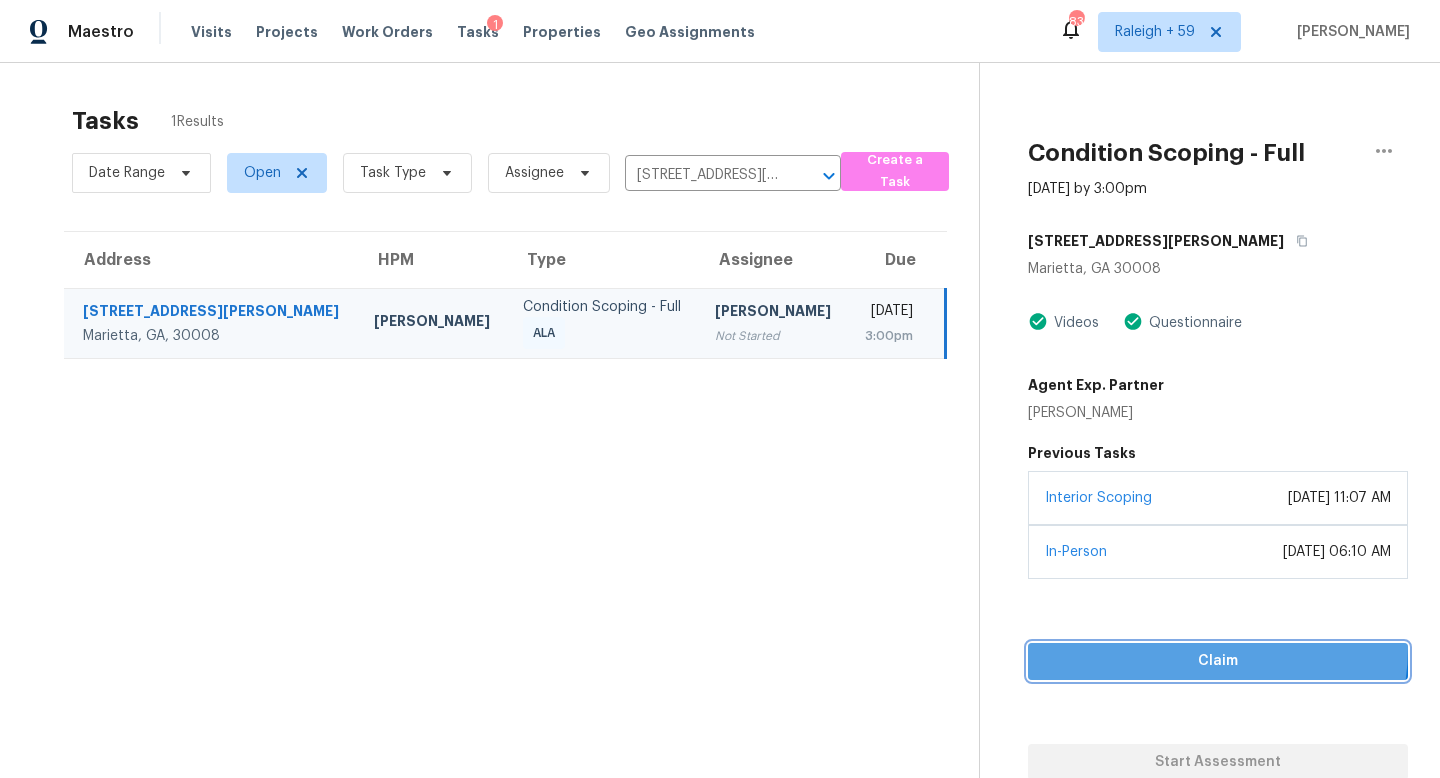 click on "Claim" at bounding box center (1218, 661) 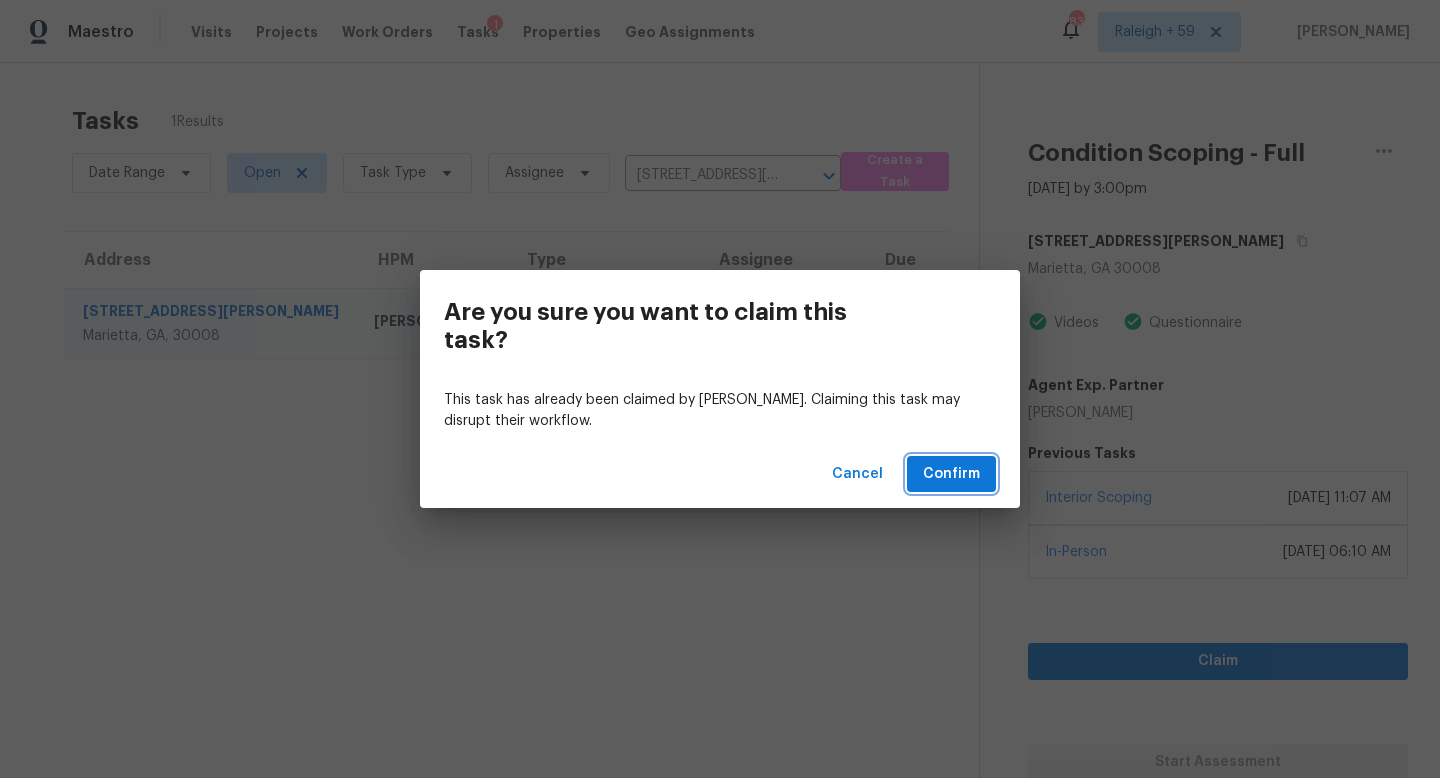 click on "Confirm" at bounding box center (951, 474) 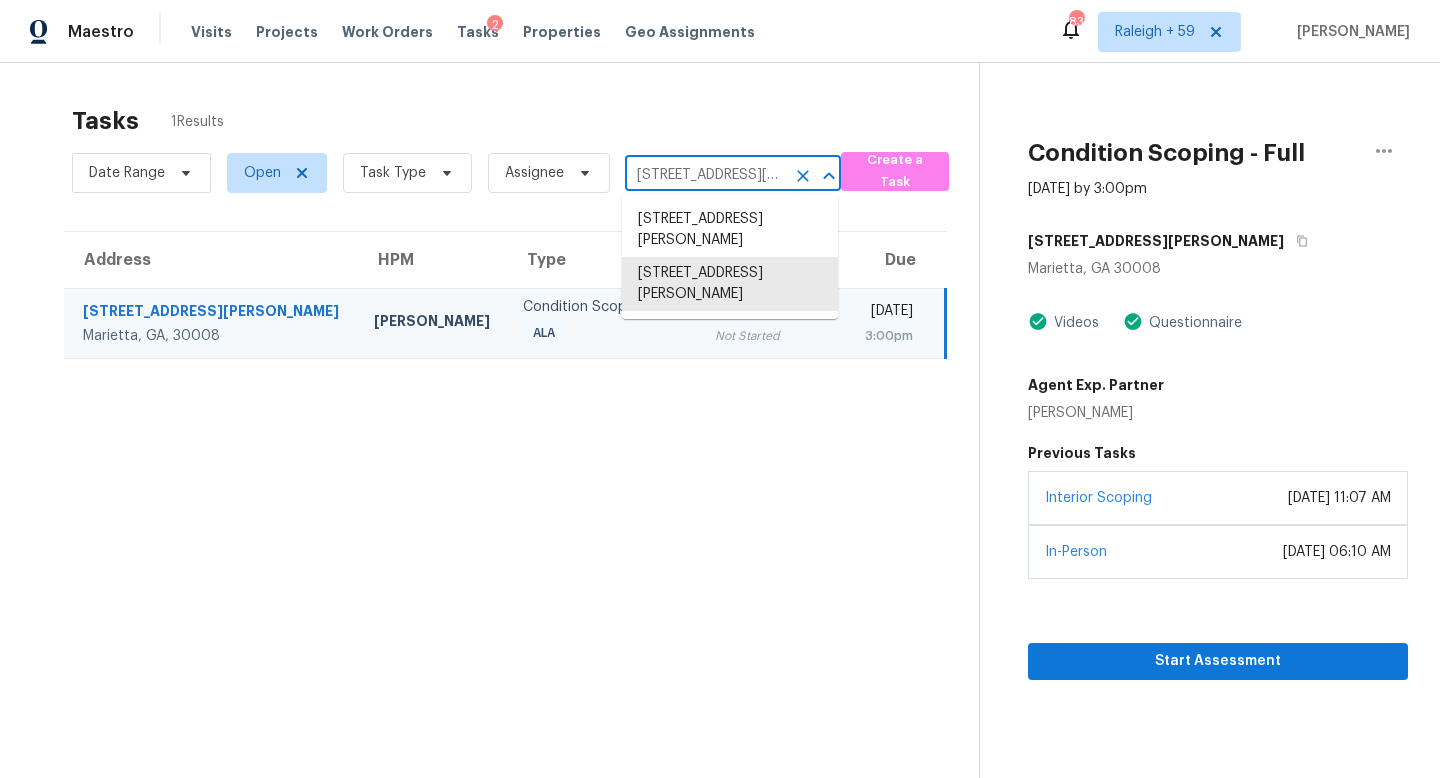 click on "607 Pecan Knoll Dr, Marietta, GA 30008" at bounding box center (705, 175) 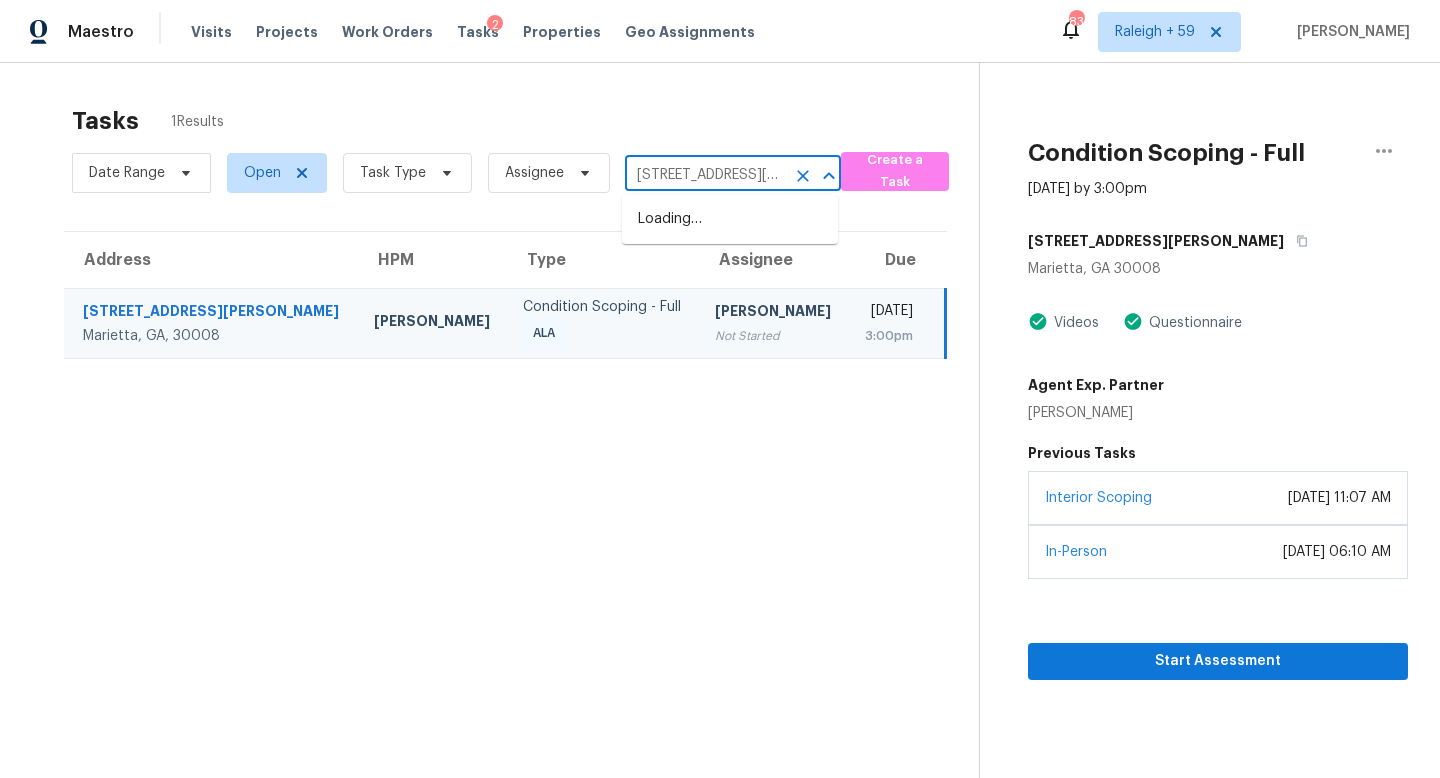 scroll, scrollTop: 0, scrollLeft: 114, axis: horizontal 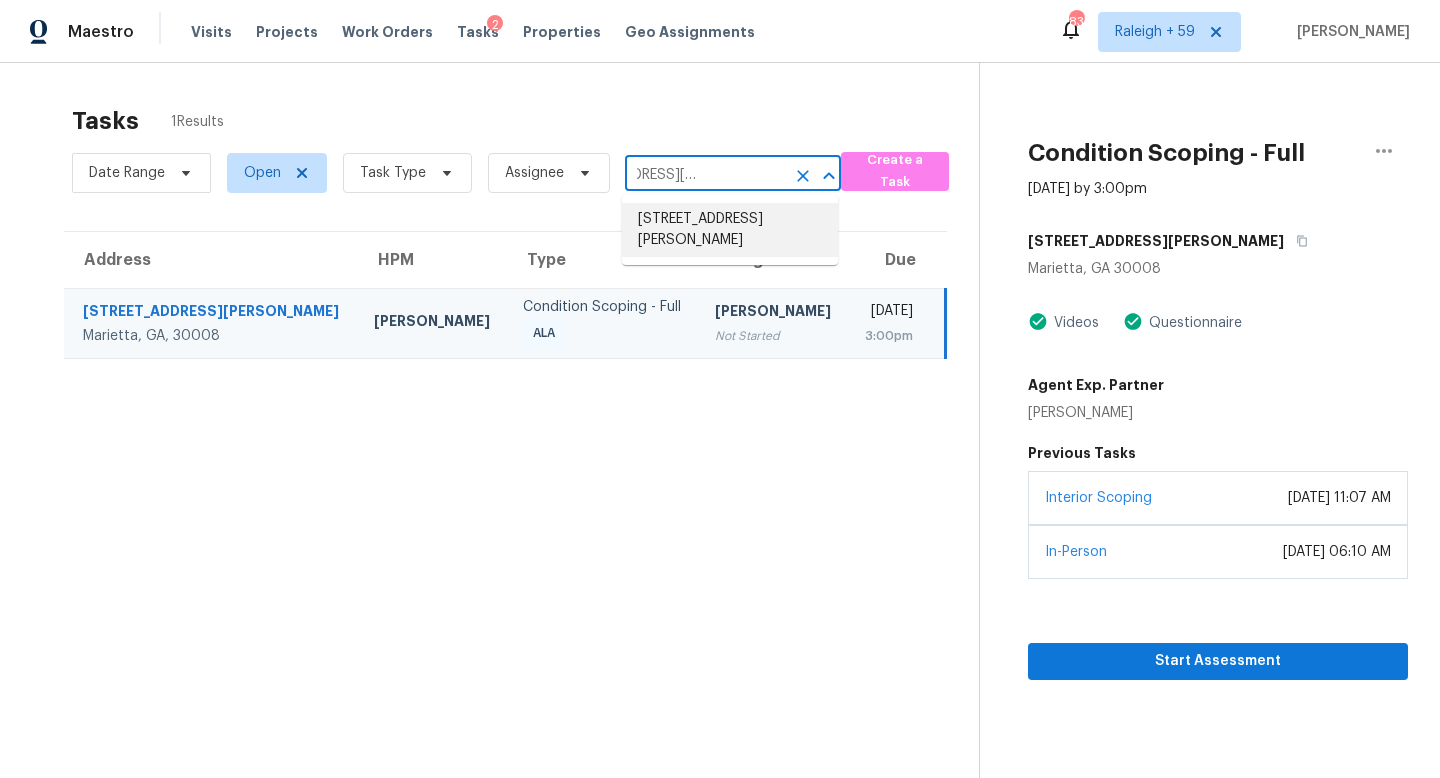 click on "2702 W Saint John St, Tampa, FL 33607" at bounding box center [730, 230] 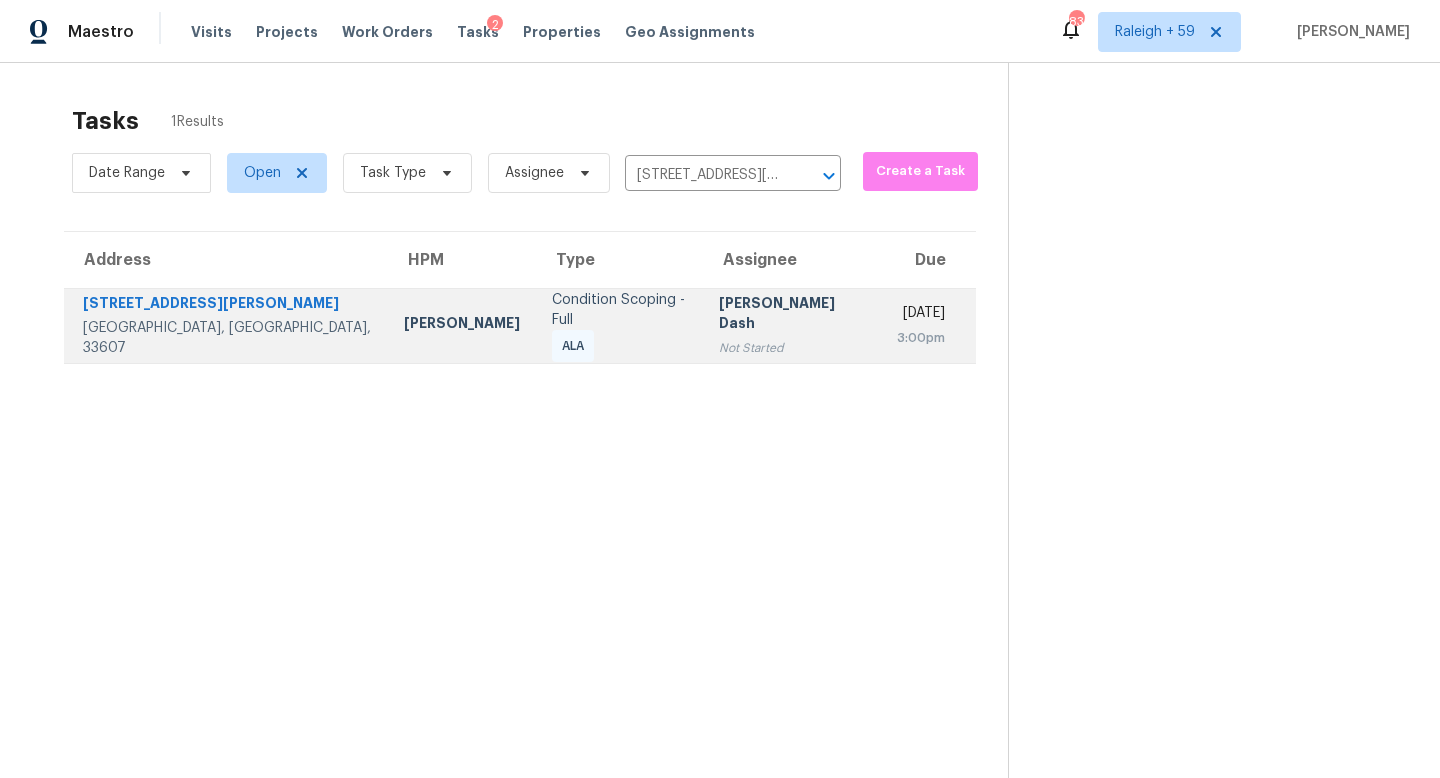 click on "Soumya Ranjan Dash" at bounding box center (792, 315) 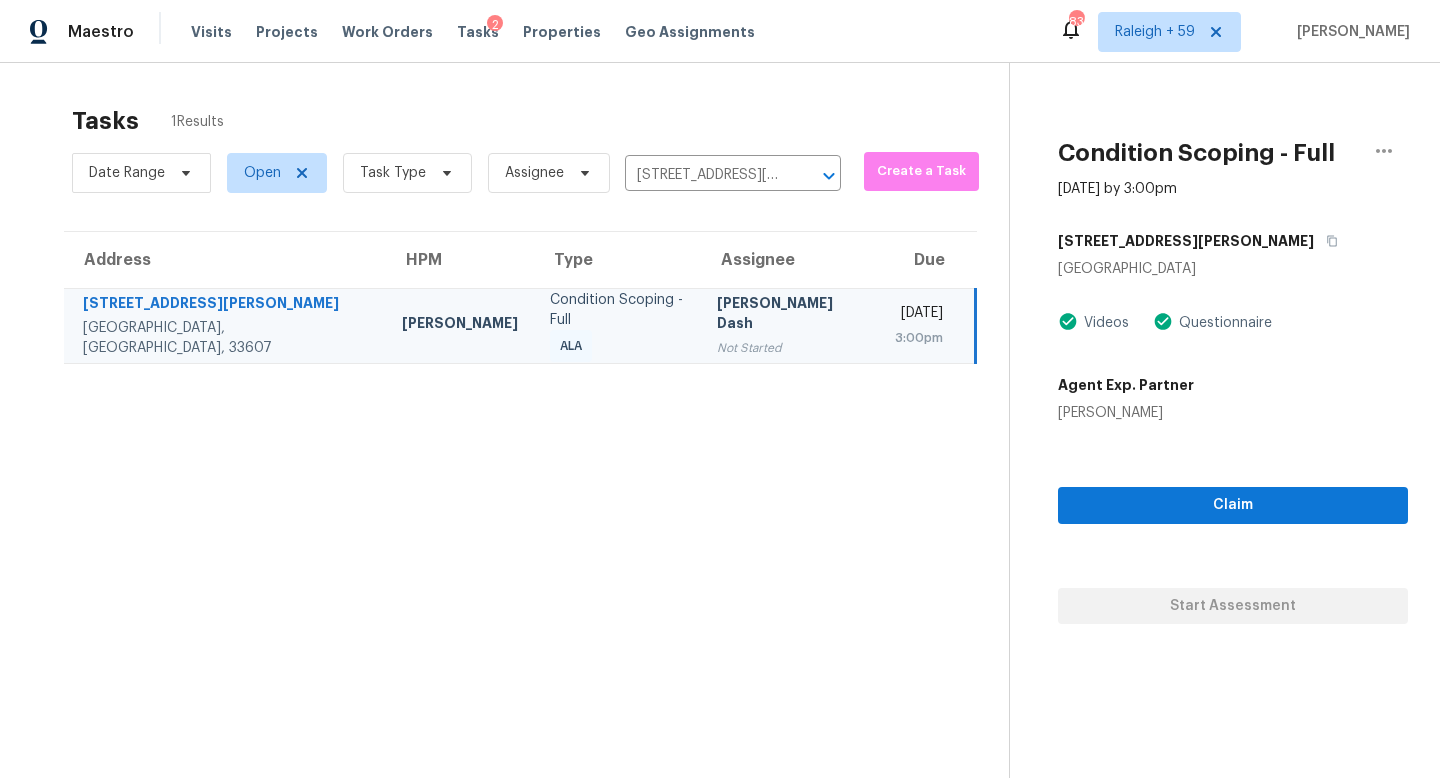 click on "Claim Start Assessment" at bounding box center [1233, 523] 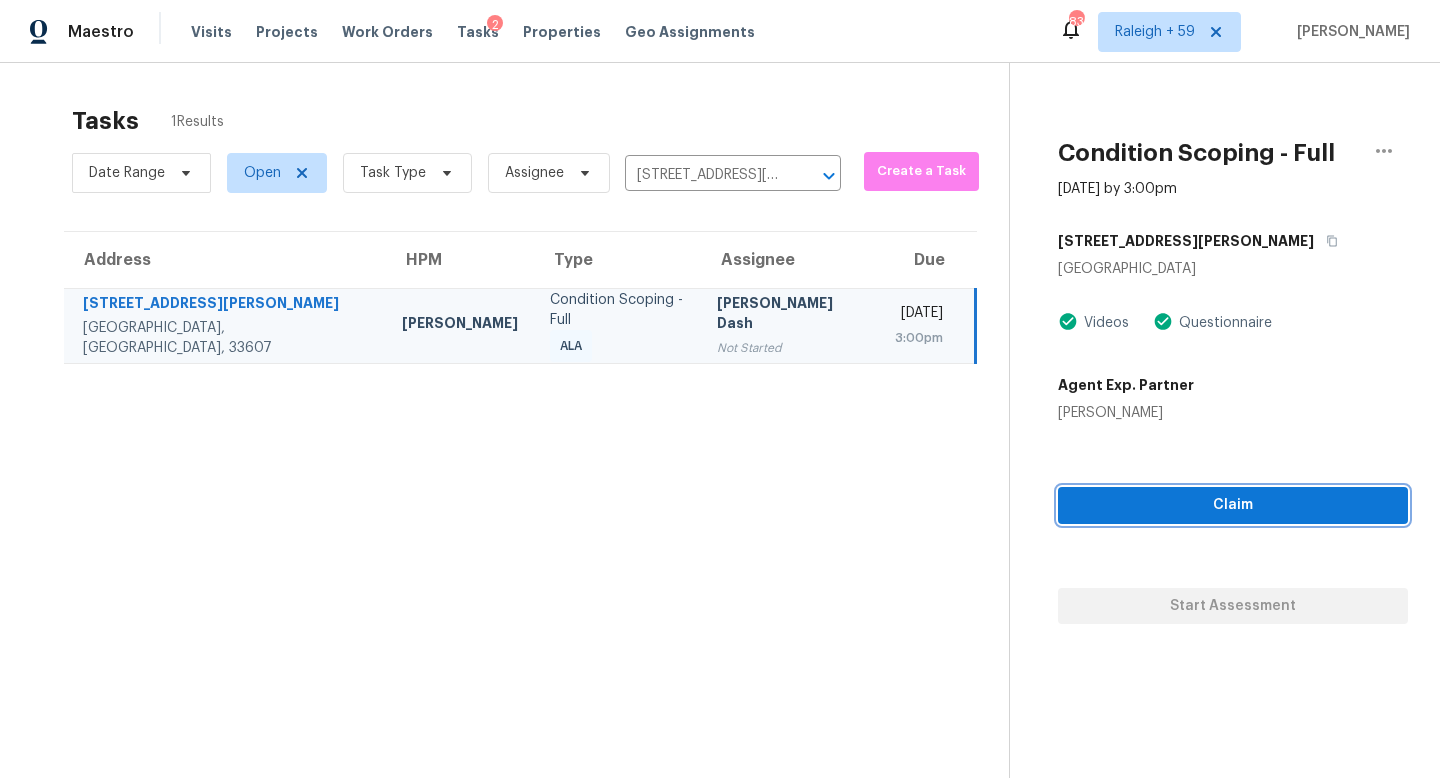 click on "Claim" at bounding box center [1233, 505] 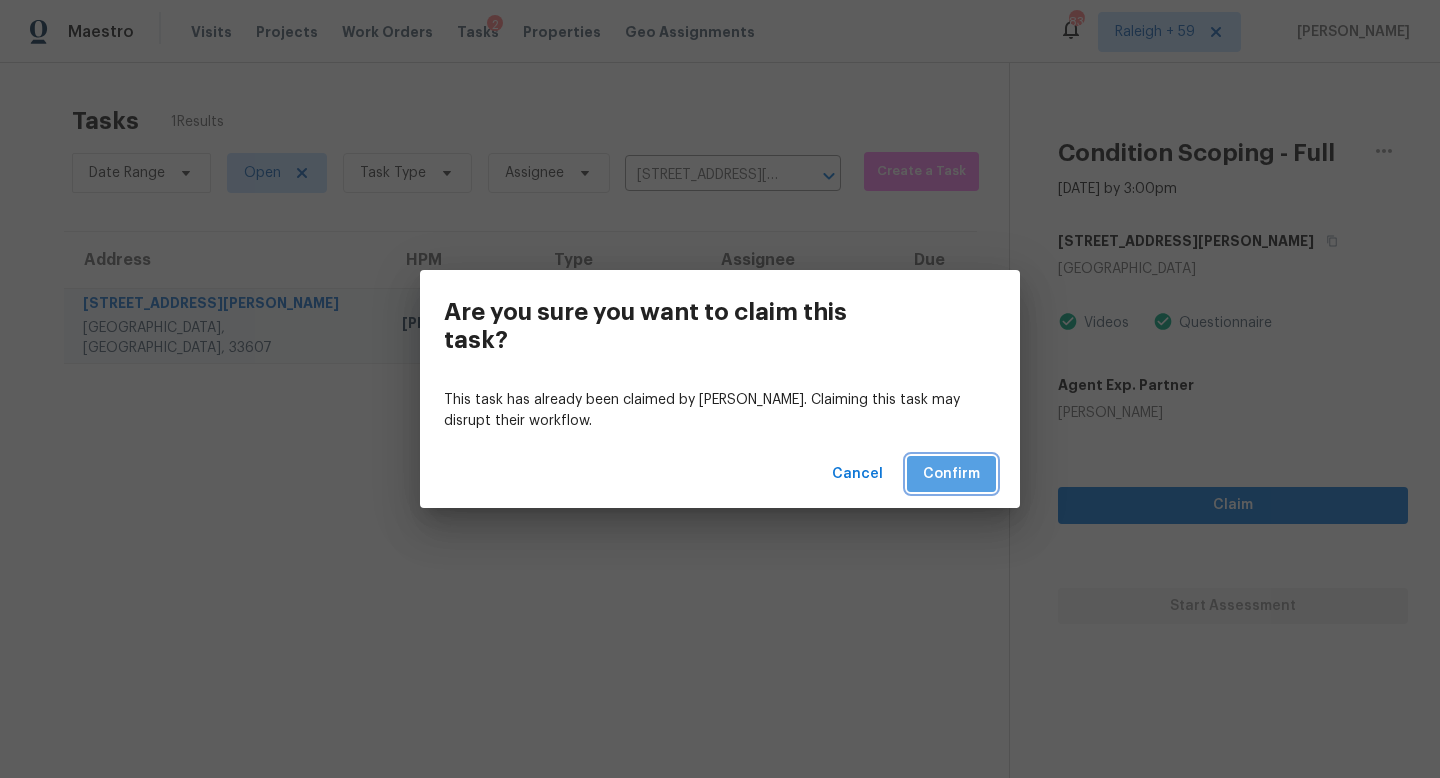 click on "Confirm" at bounding box center (951, 474) 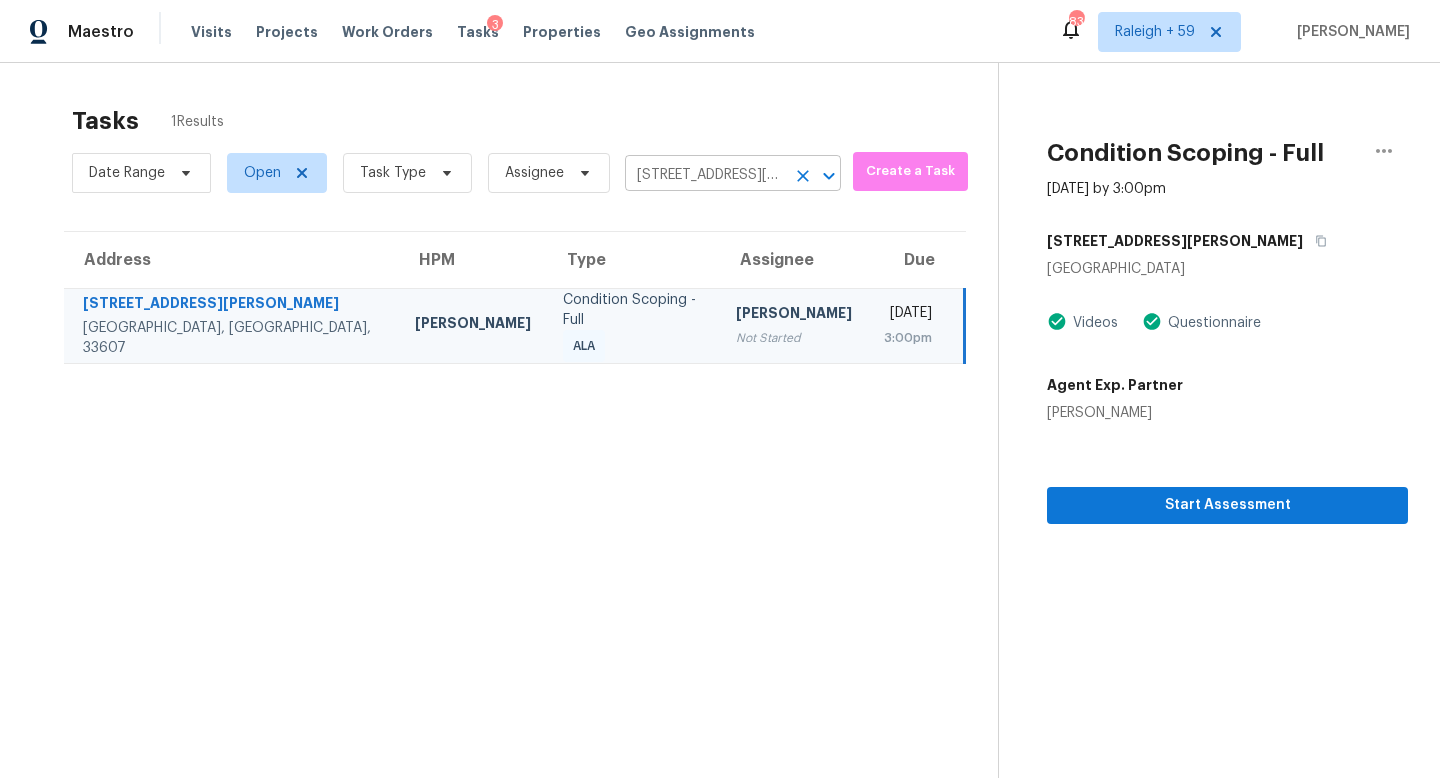 click on "2702 W Saint John St, Tampa, FL 33607" at bounding box center (705, 175) 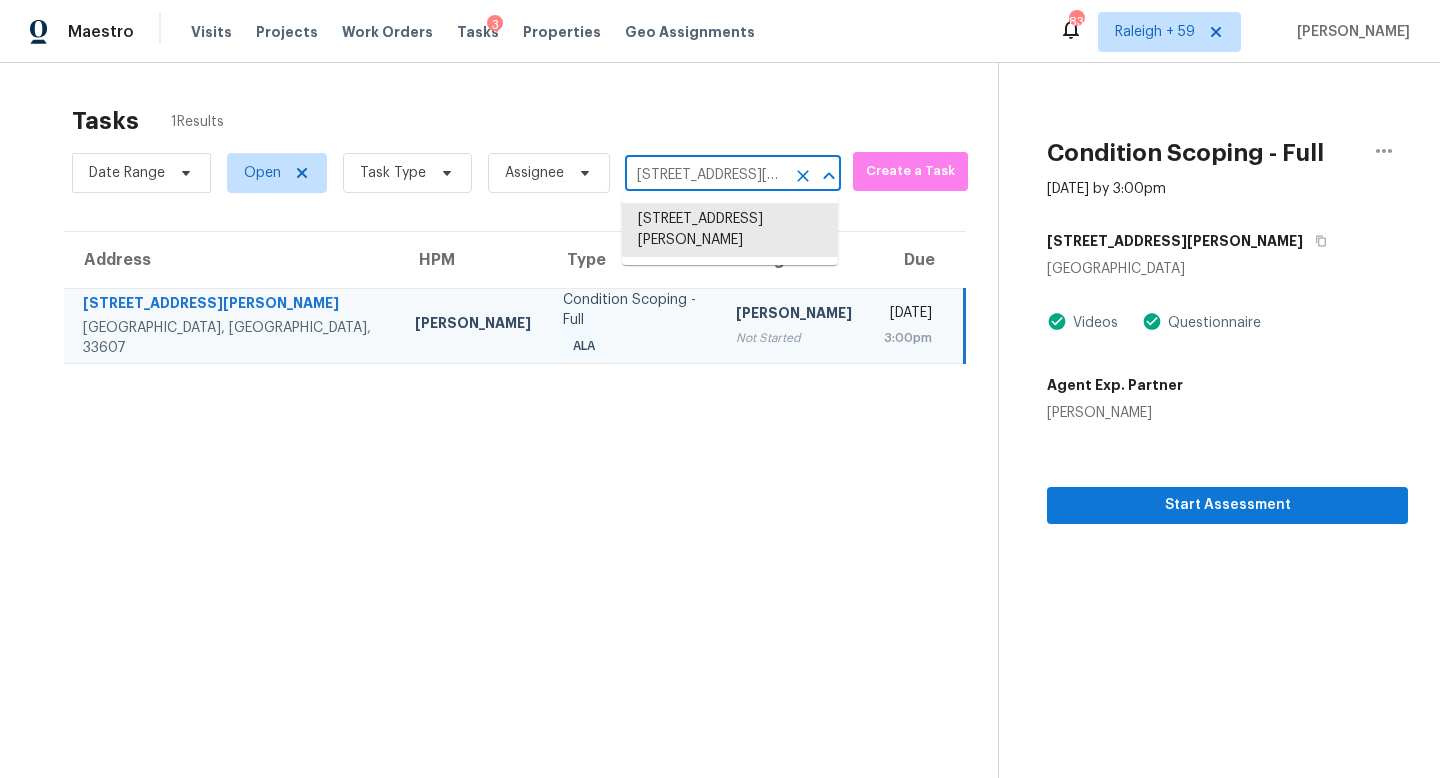 paste on "9904 Timberwolf, McKinney, TX, 75071" 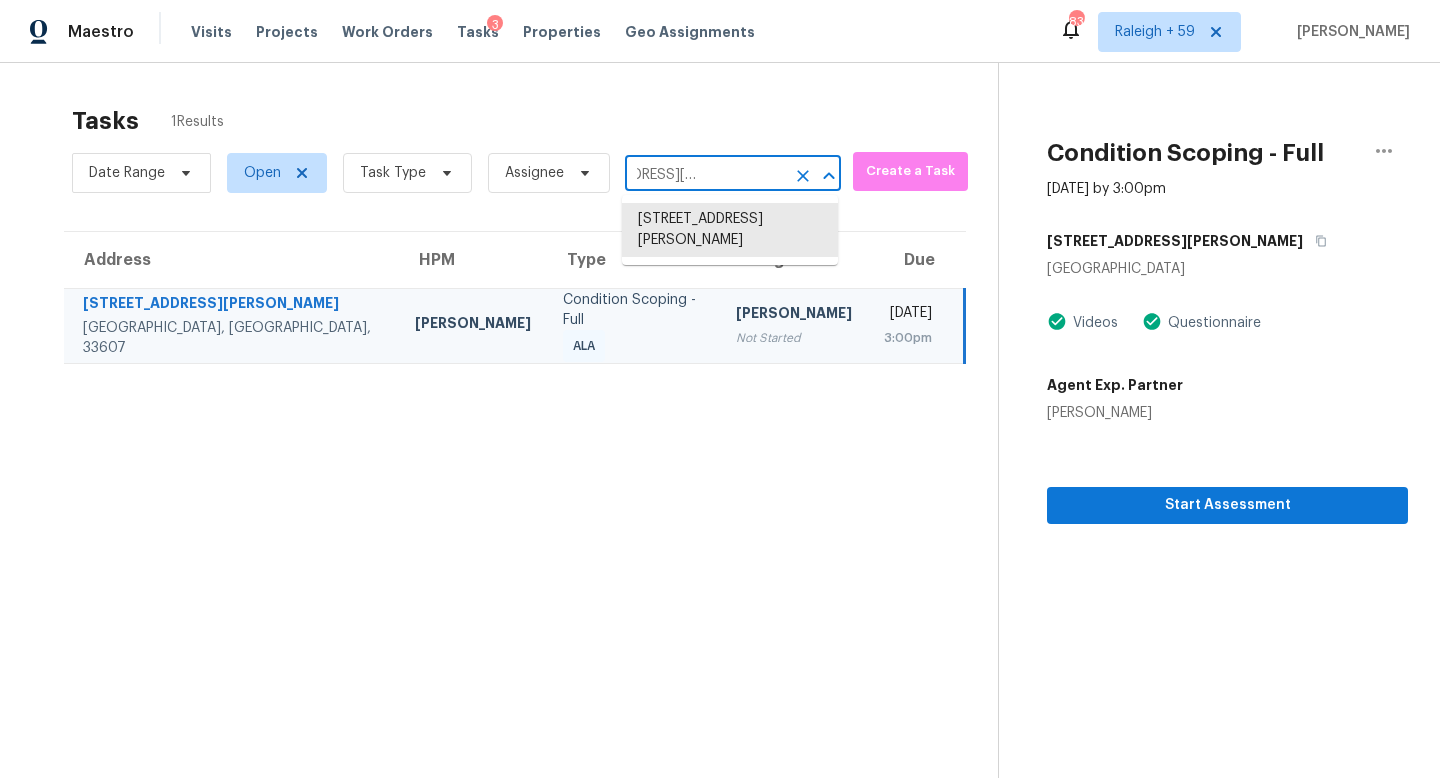scroll, scrollTop: 0, scrollLeft: 0, axis: both 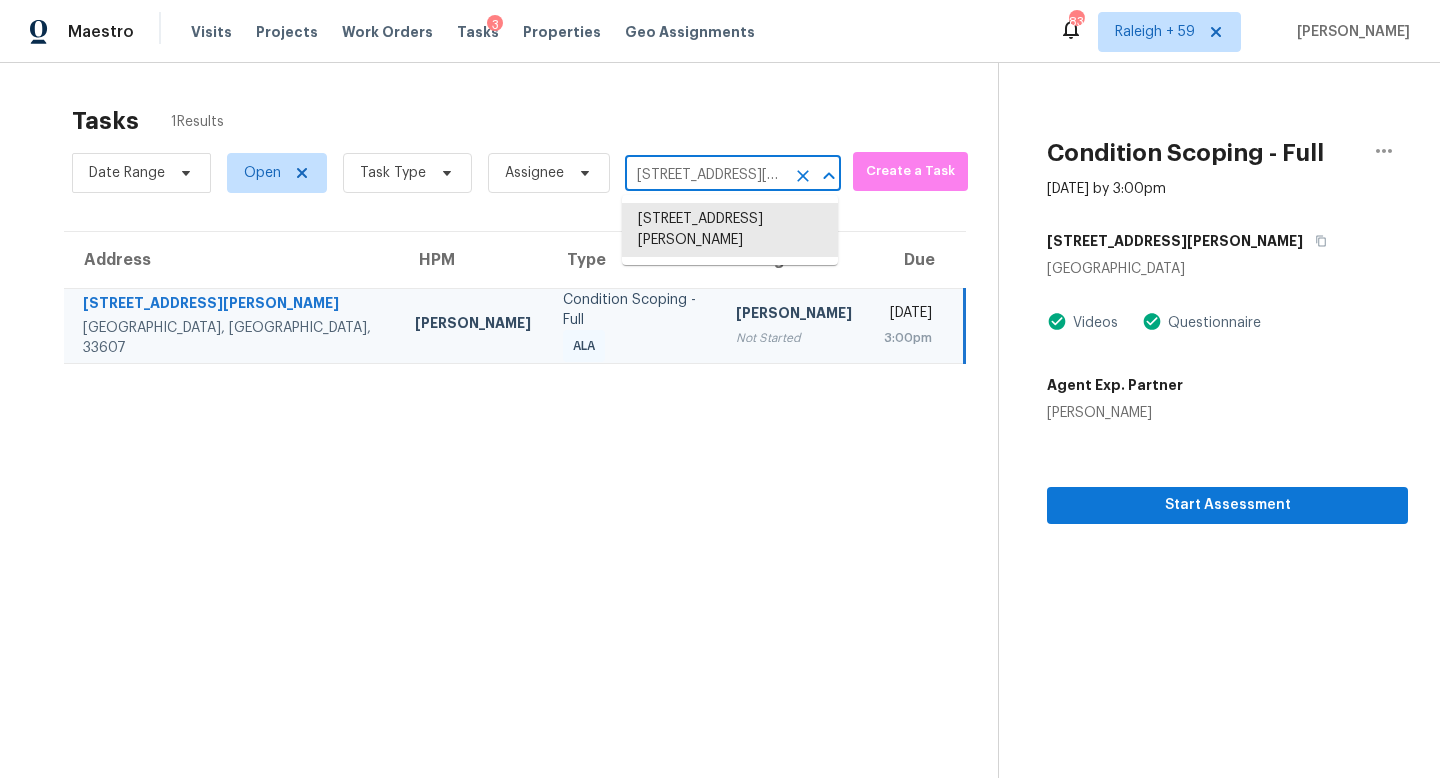 click on "2702 W Saint John St, Tampa, FL 33607" at bounding box center [705, 175] 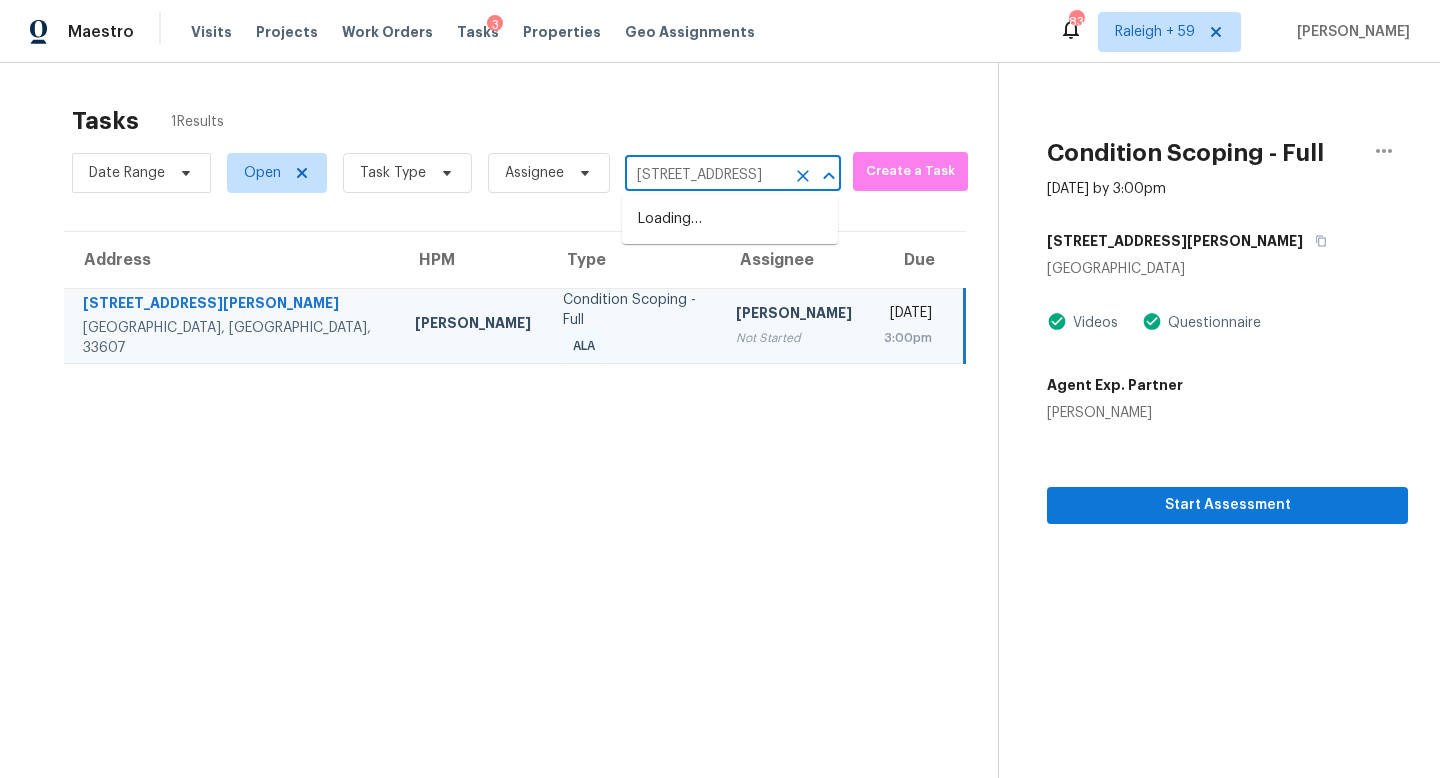 scroll, scrollTop: 0, scrollLeft: 163, axis: horizontal 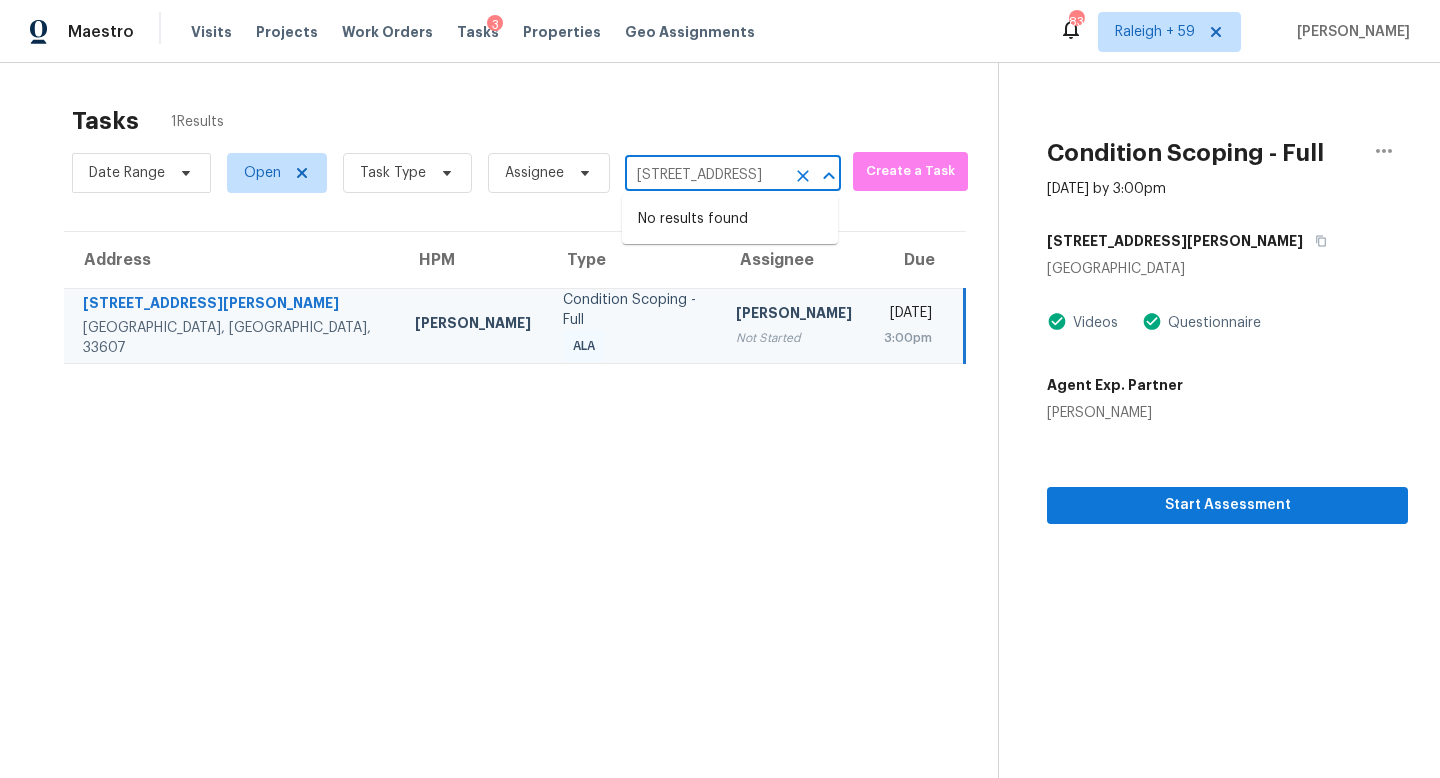 drag, startPoint x: 650, startPoint y: 175, endPoint x: 817, endPoint y: 198, distance: 168.57639 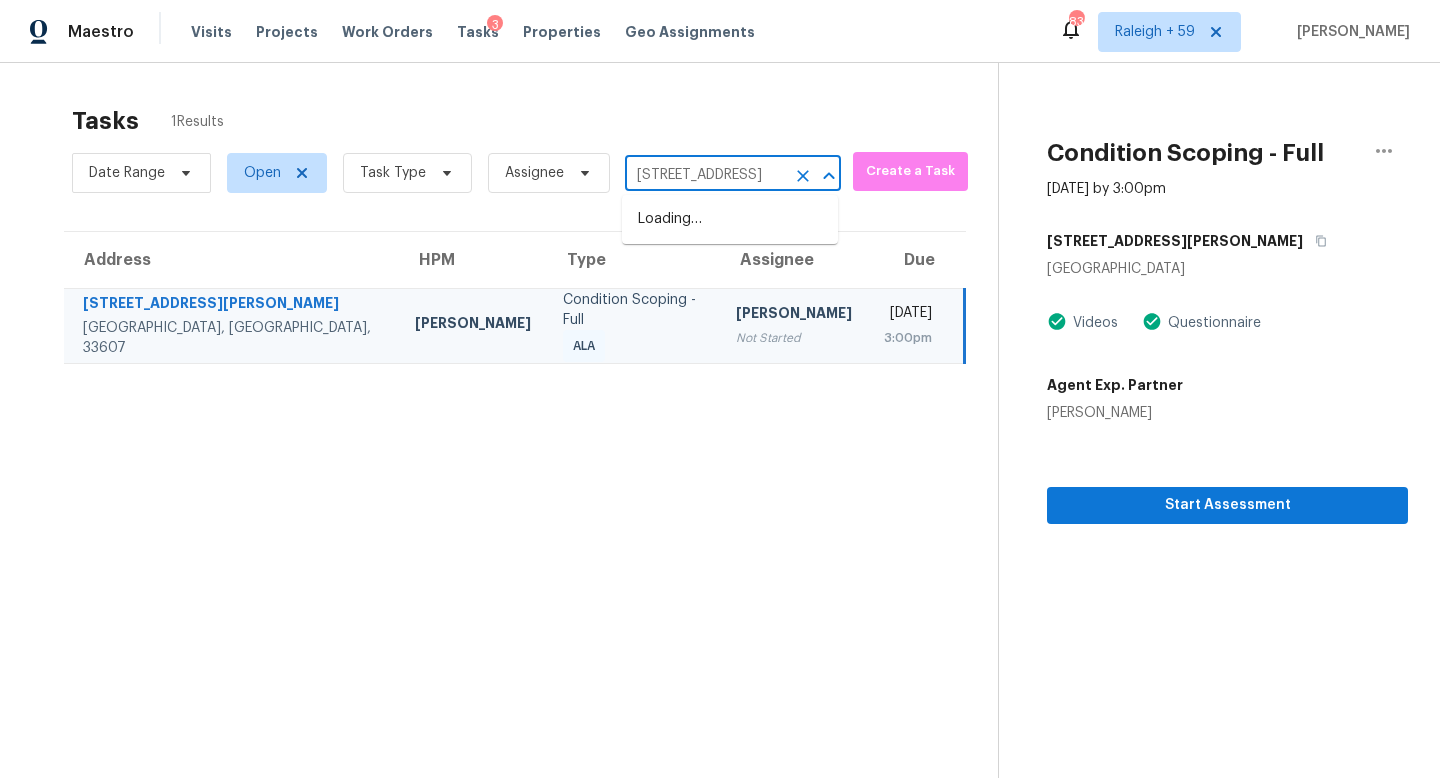 scroll, scrollTop: 0, scrollLeft: 0, axis: both 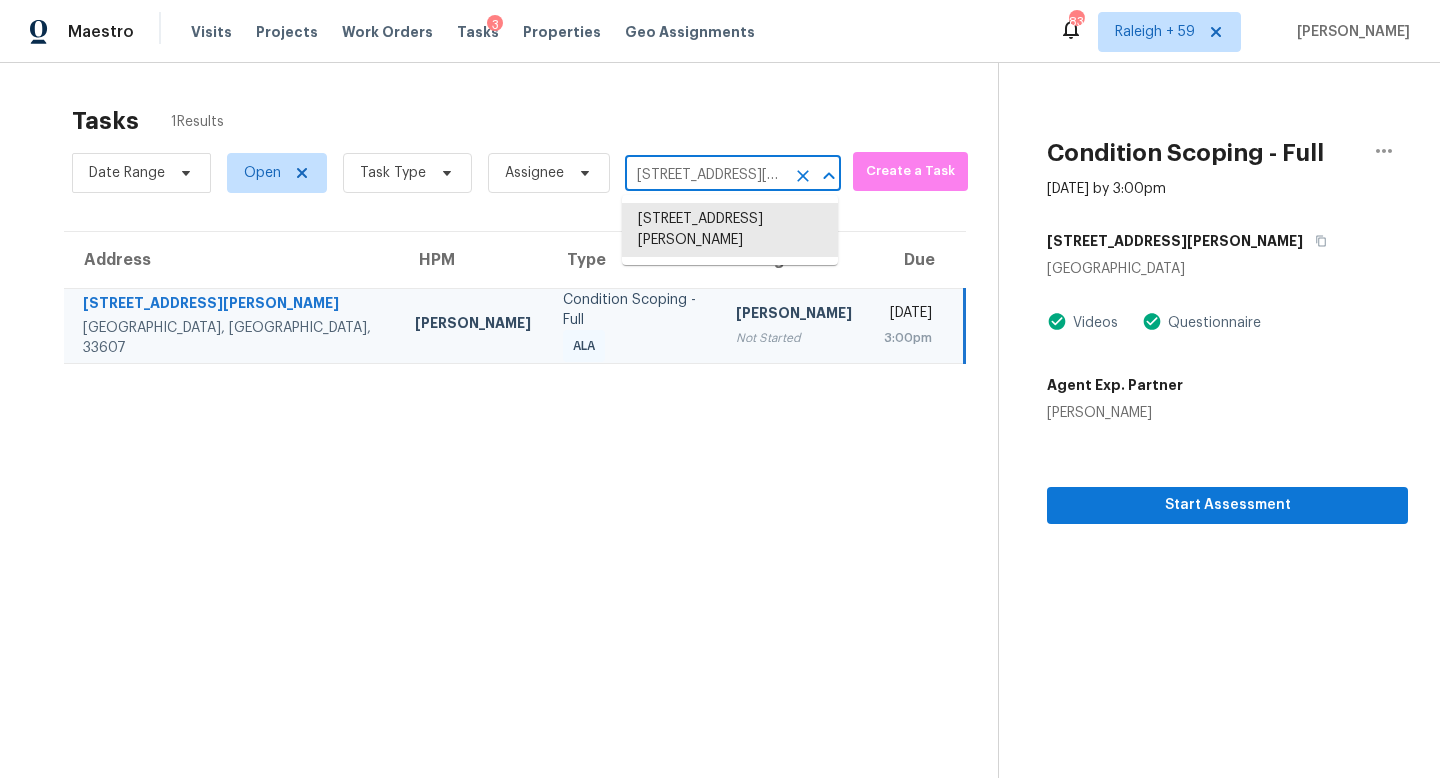 click on "2702 W Saint John St, Tampa, FL 33607" at bounding box center [705, 175] 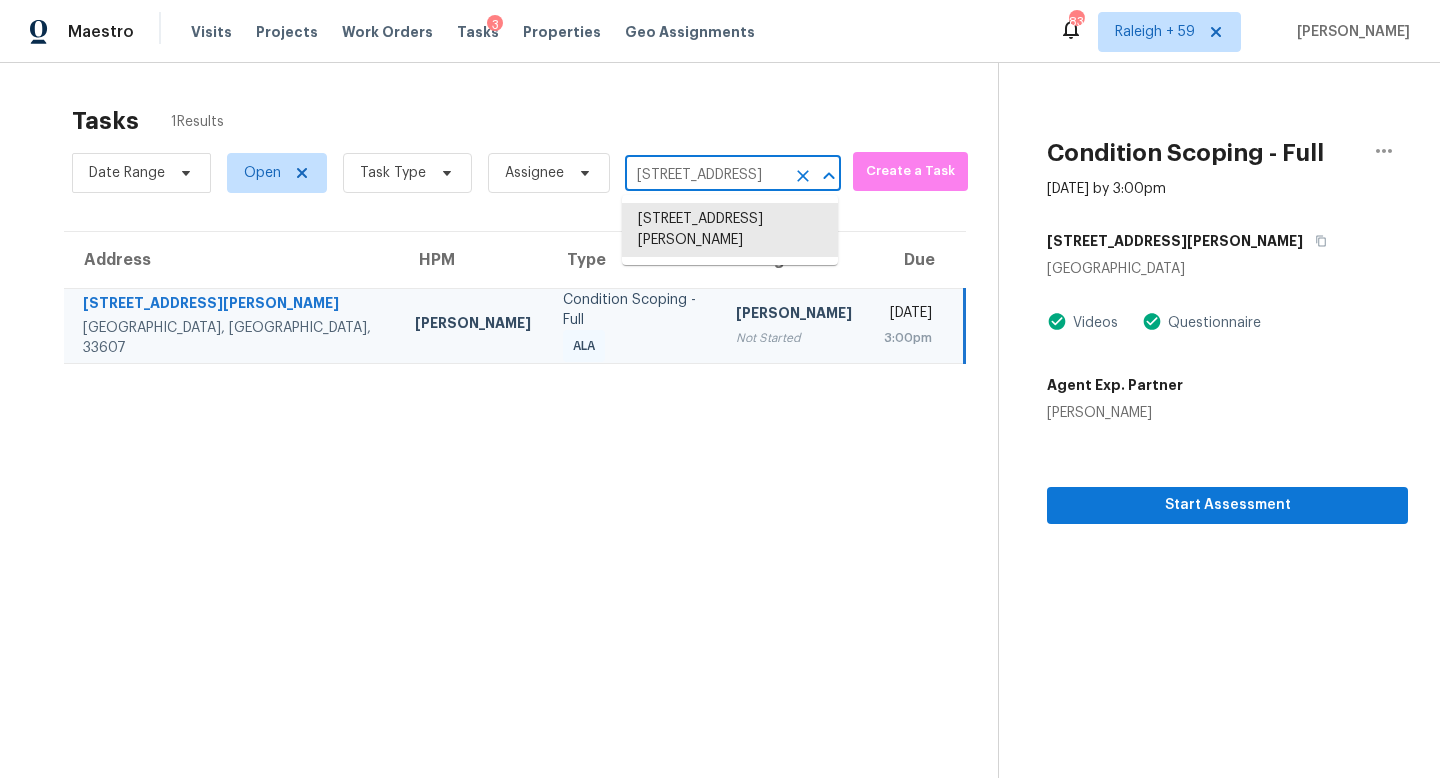 scroll, scrollTop: 0, scrollLeft: 67, axis: horizontal 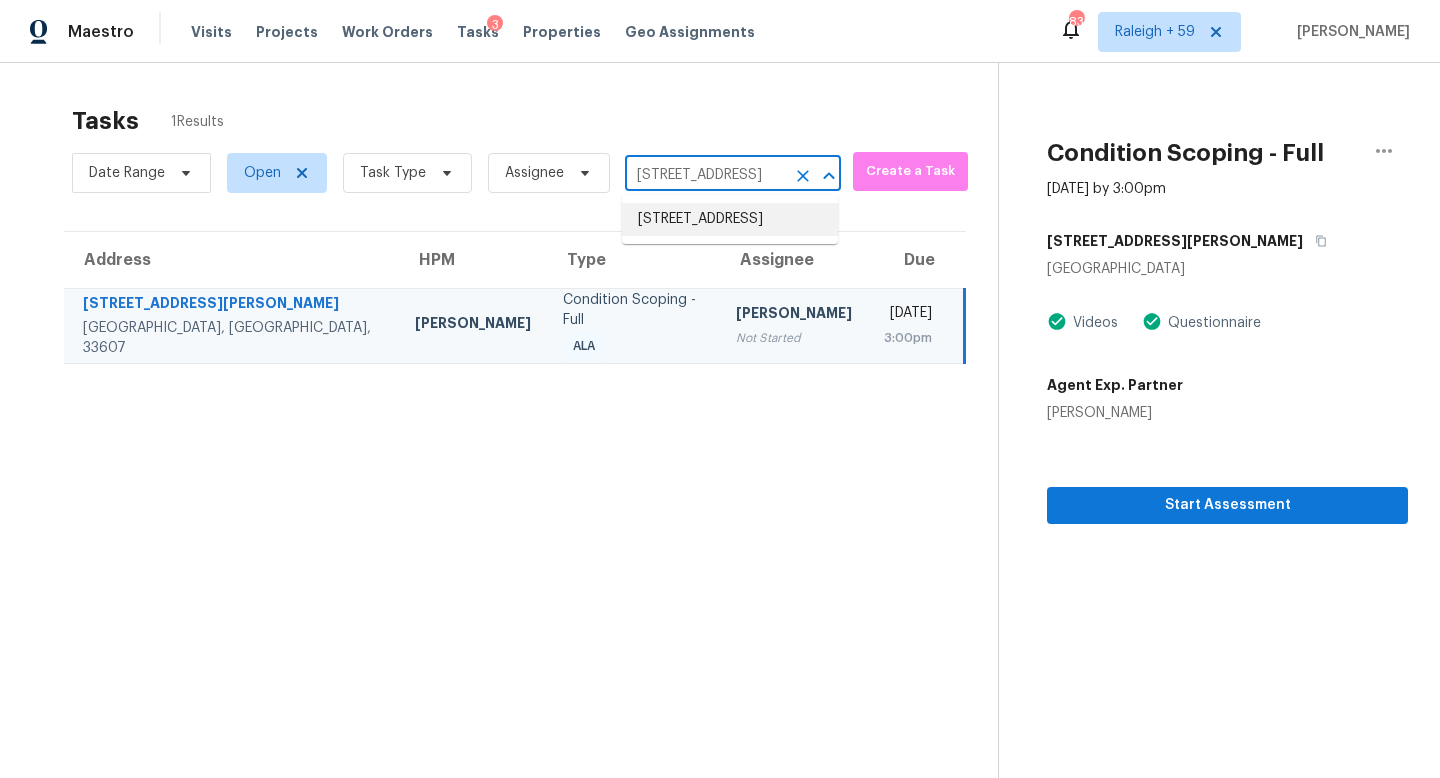 click on "166 Belvoir Pl, Senoia, GA 30276" at bounding box center (730, 219) 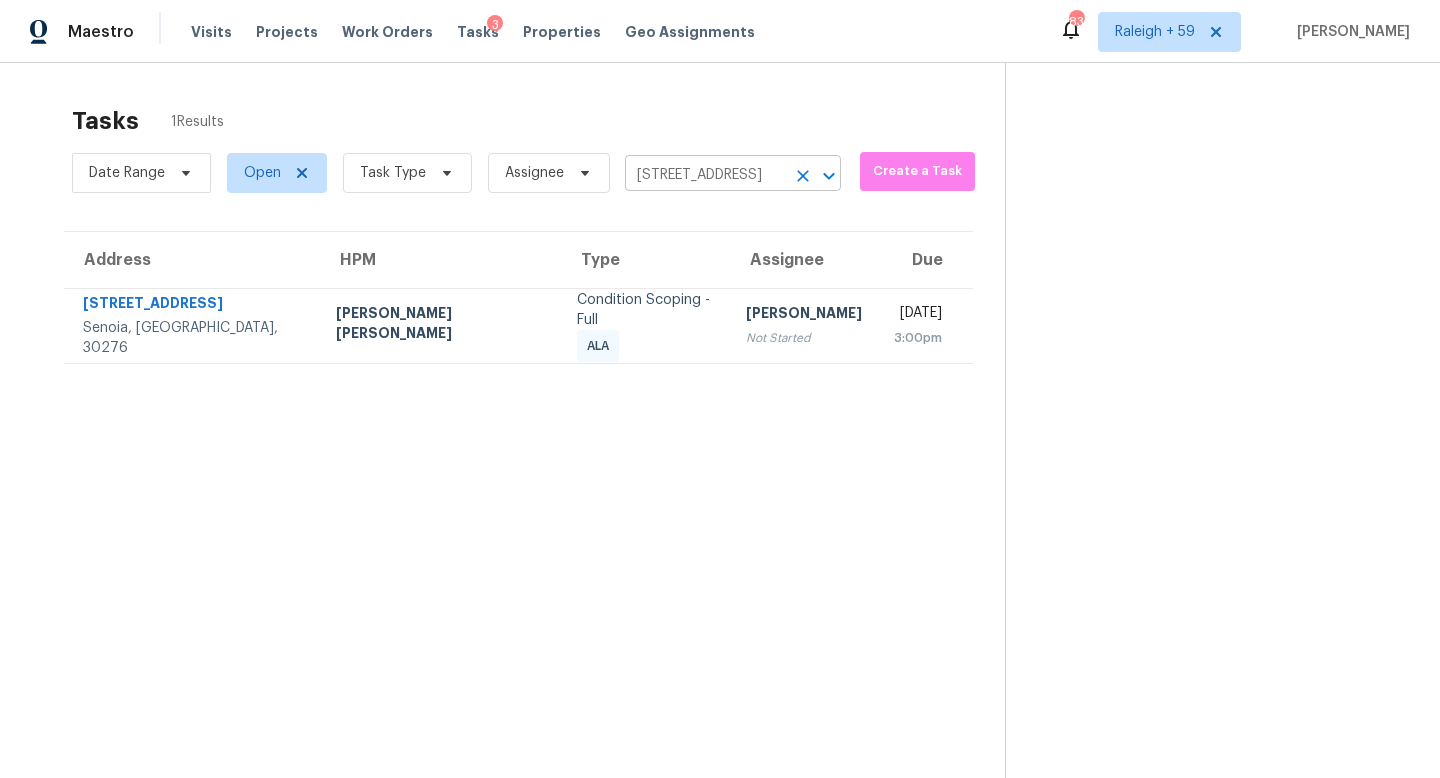click on "166 Belvoir Pl, Senoia, GA 30276" at bounding box center (705, 175) 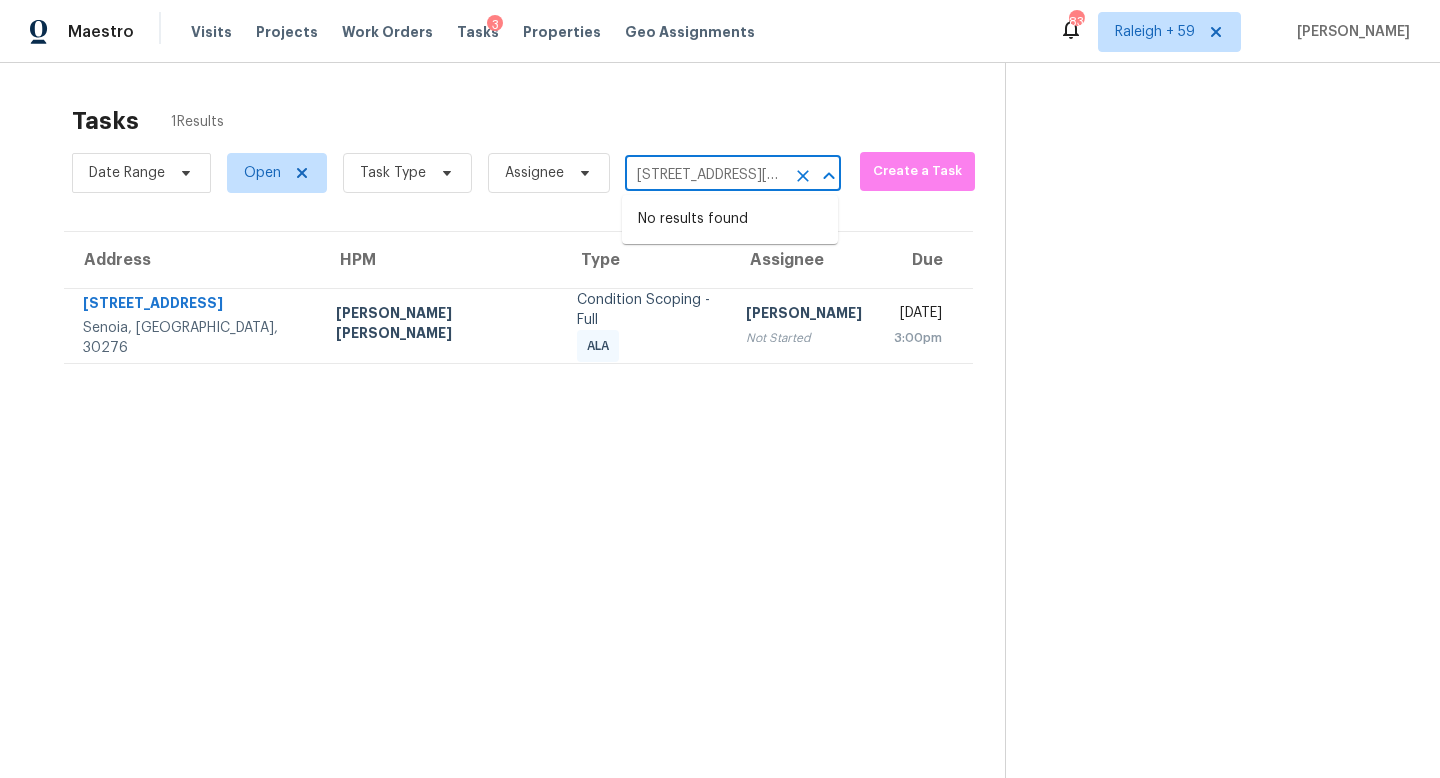 scroll, scrollTop: 0, scrollLeft: 156, axis: horizontal 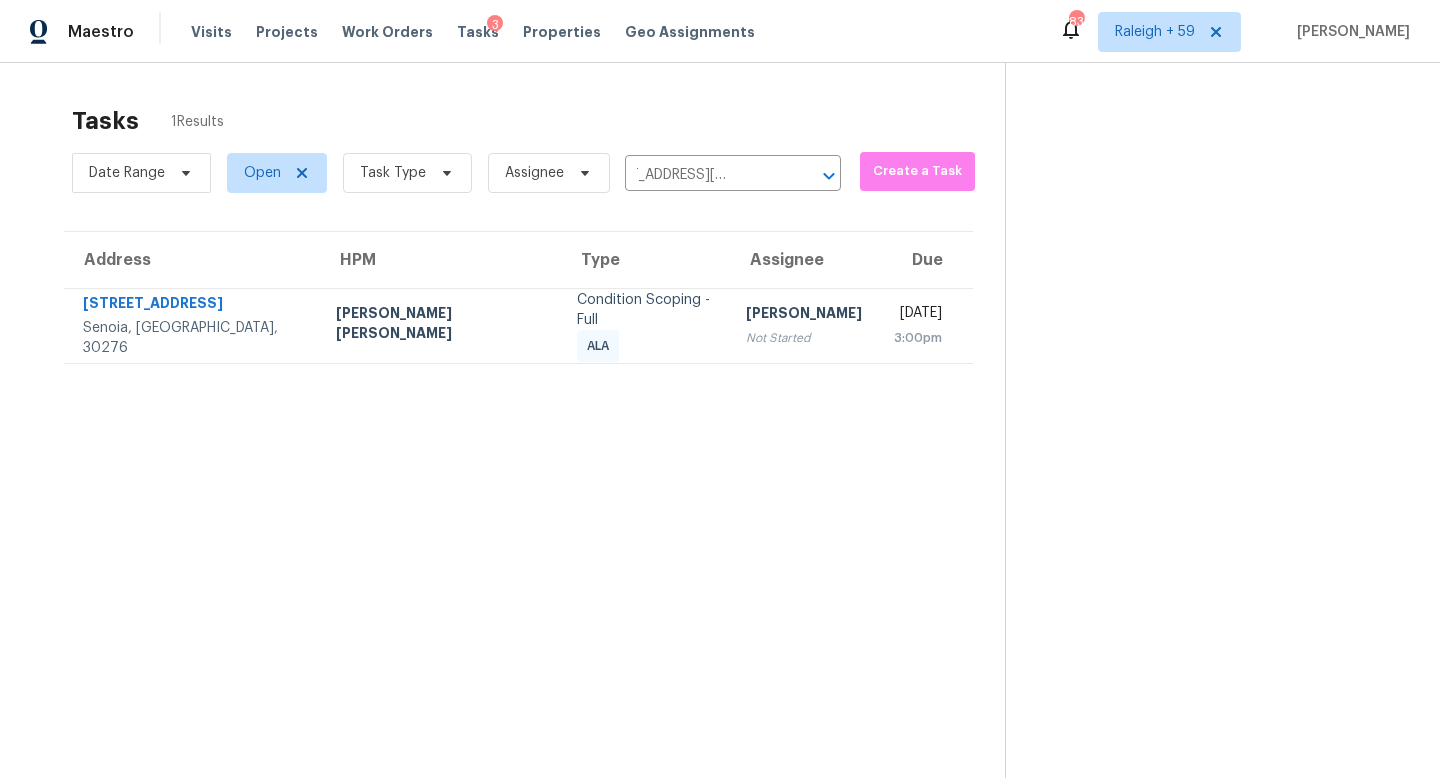 type on "166 Belvoir Pl, Senoia, GA 30276" 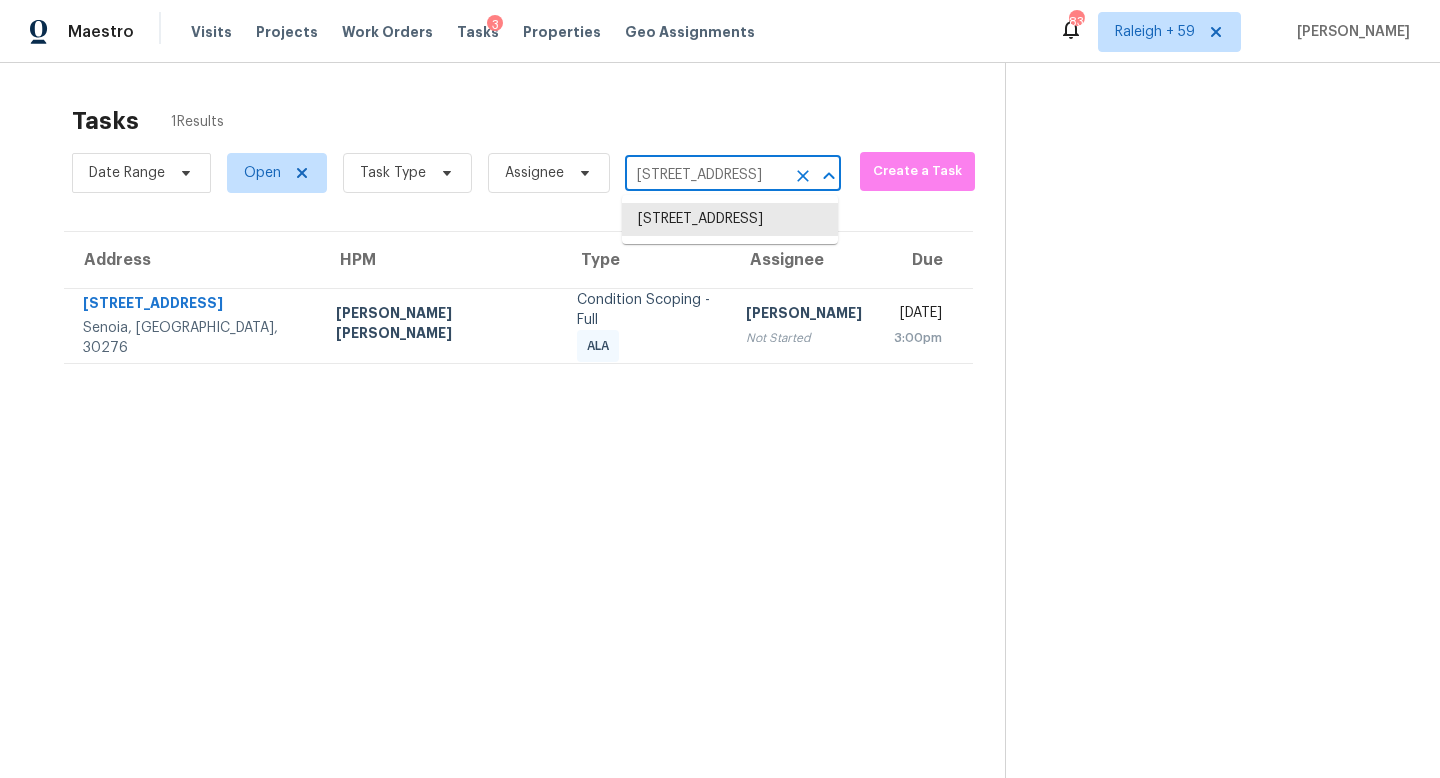 scroll, scrollTop: 0, scrollLeft: 0, axis: both 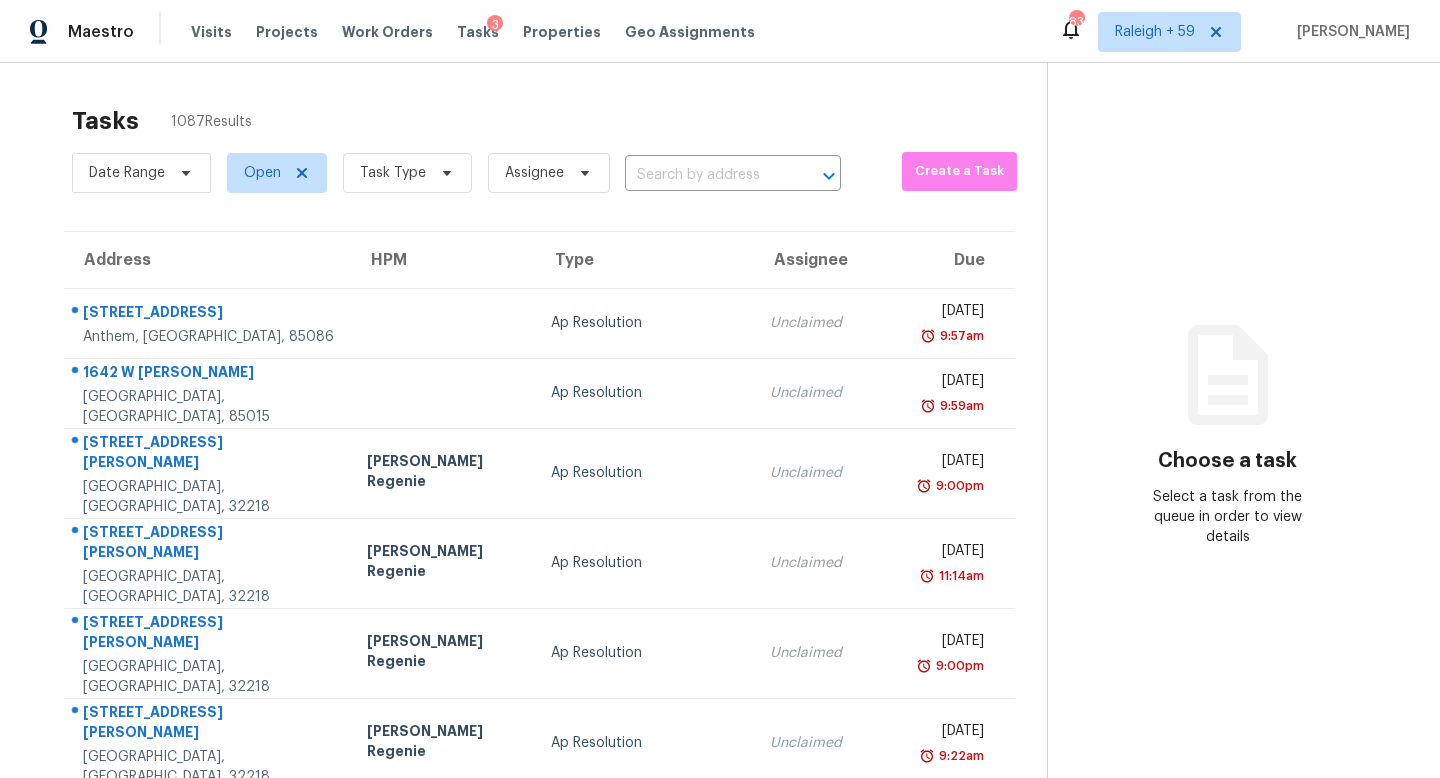 click on "Maestro" at bounding box center [67, 32] 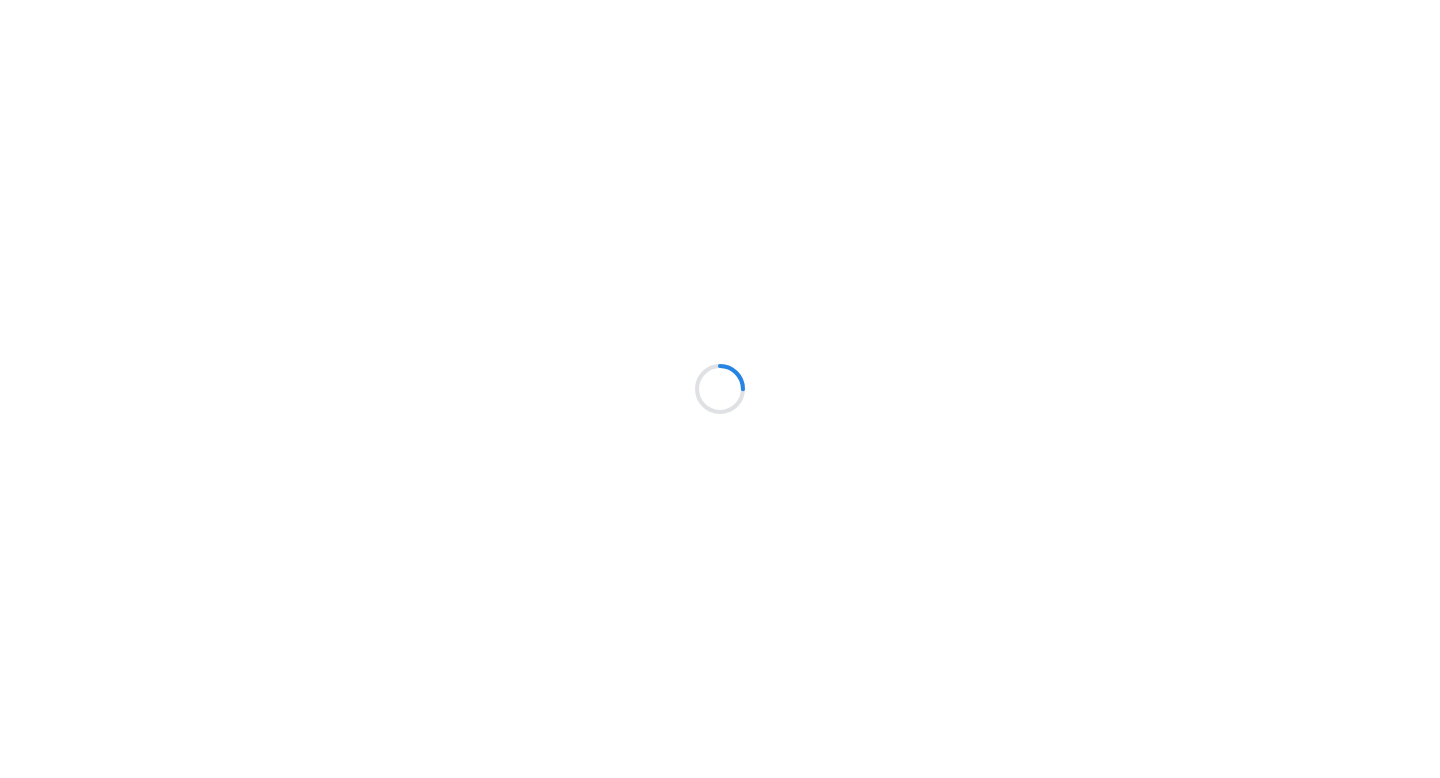 scroll, scrollTop: 0, scrollLeft: 0, axis: both 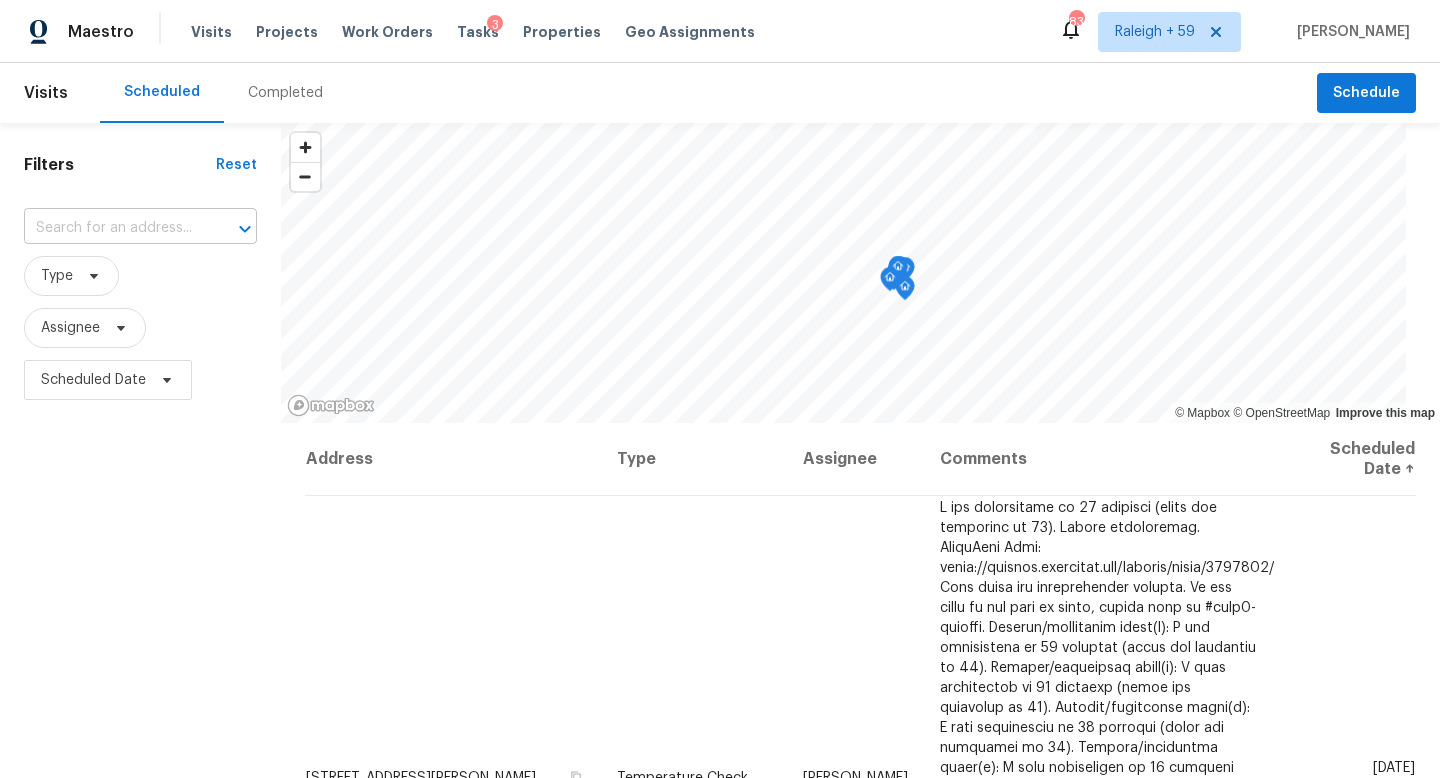 click at bounding box center (112, 228) 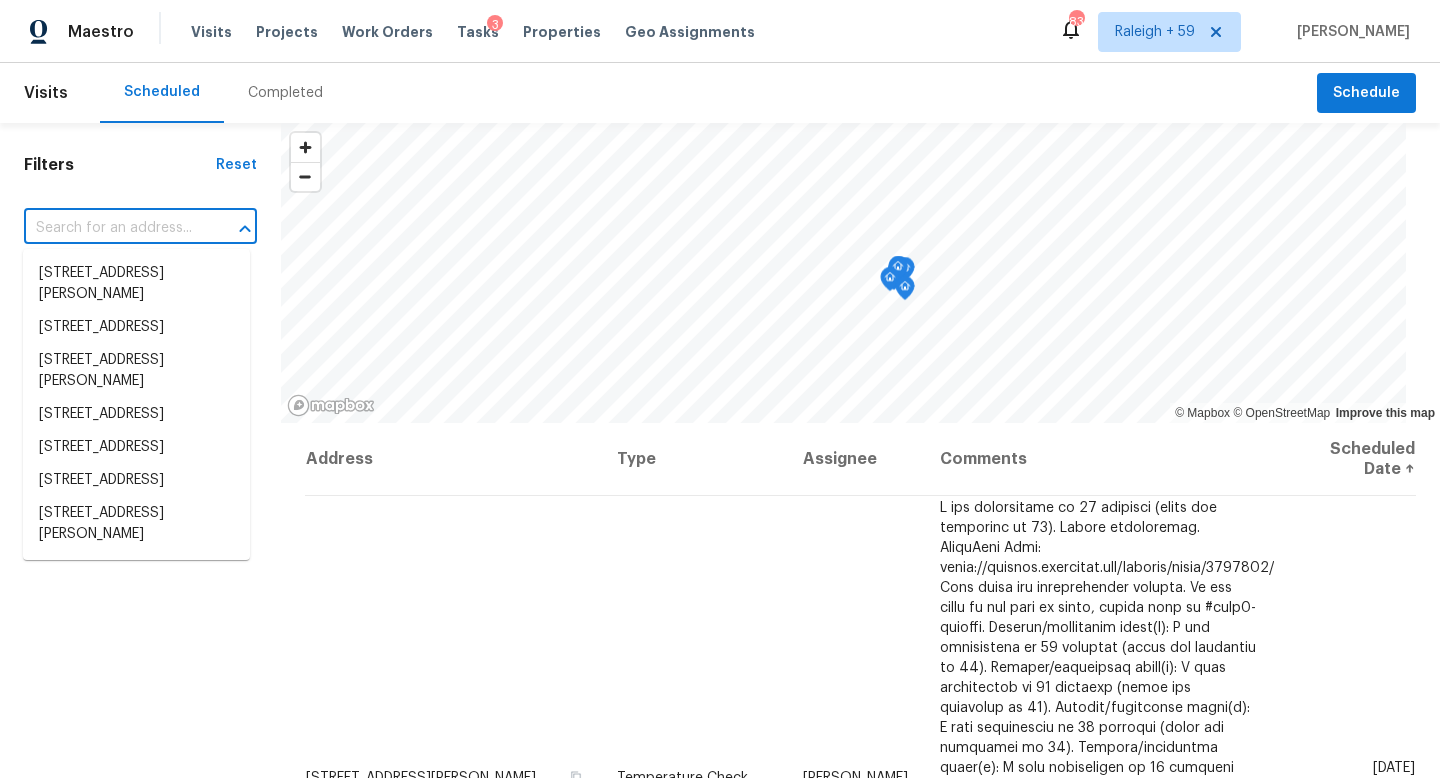 paste on "[STREET_ADDRESS][US_STATE]" 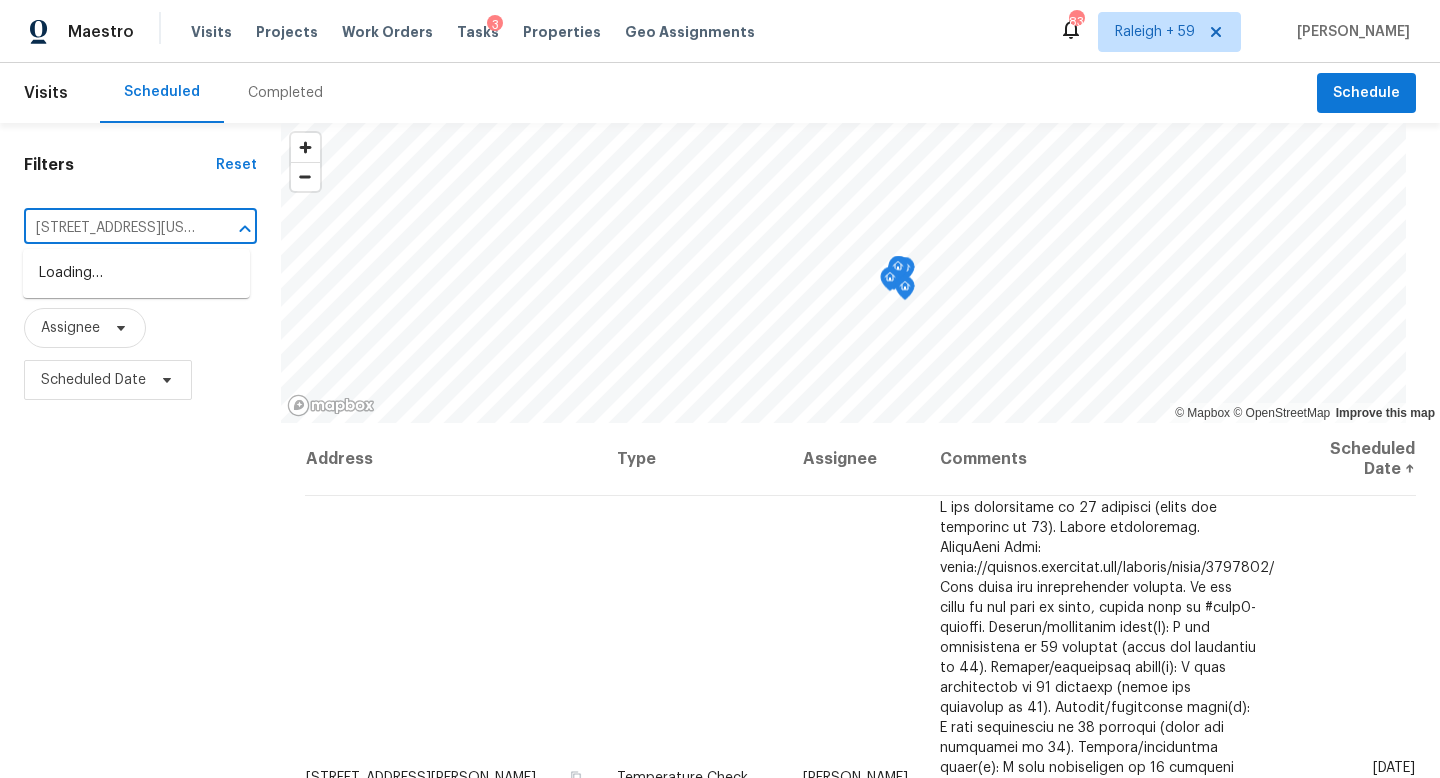 scroll, scrollTop: 0, scrollLeft: 145, axis: horizontal 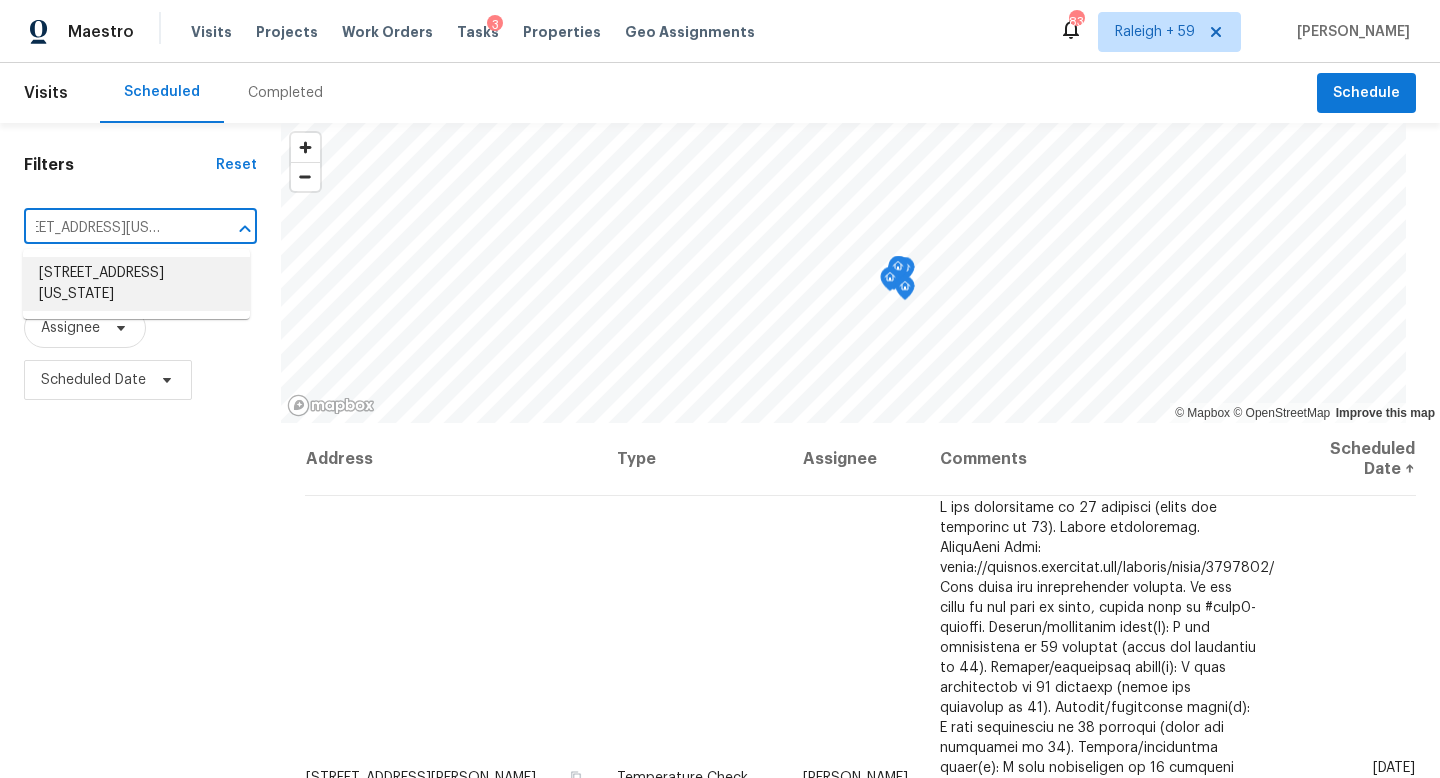 click on "865 Virginia Highlands, Fayetteville, GA 30215" at bounding box center (136, 284) 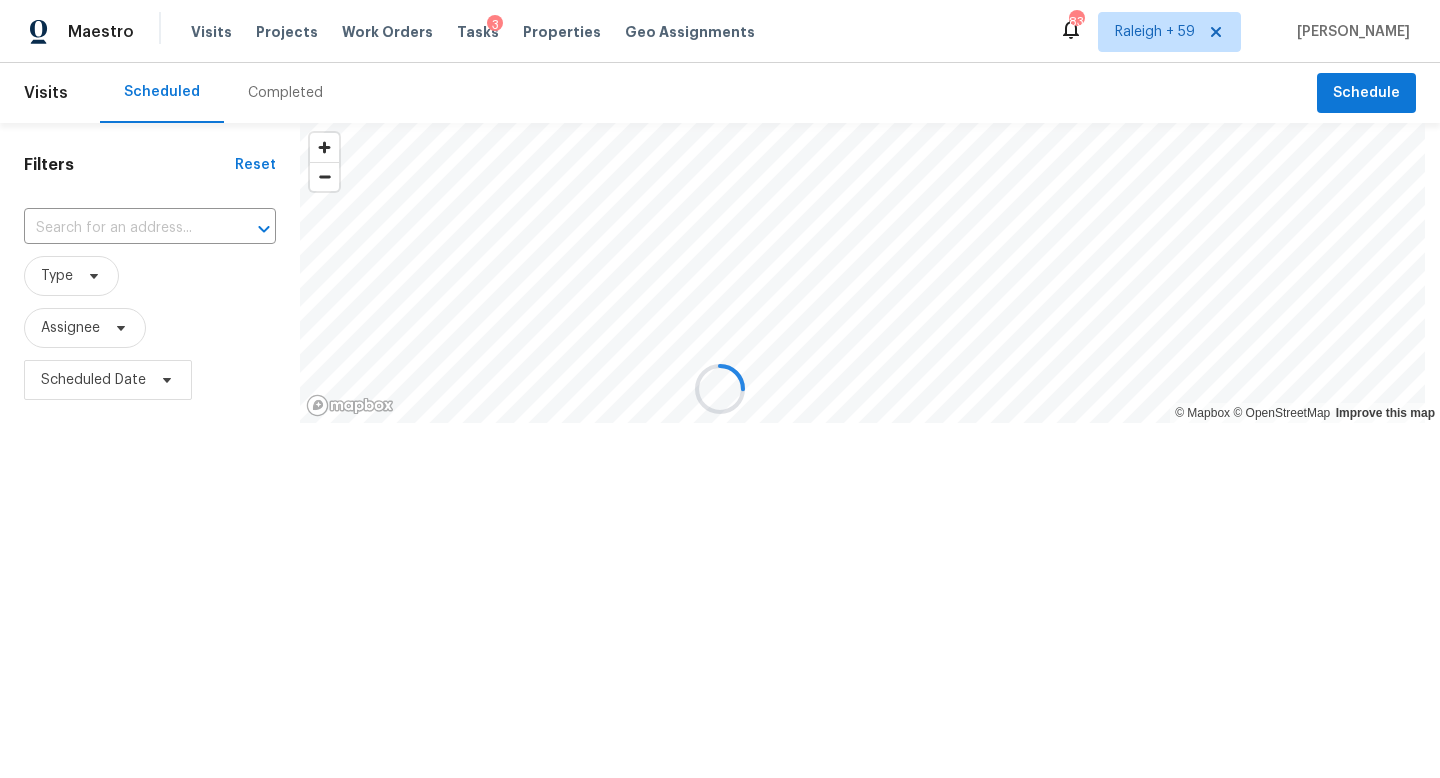 type on "865 Virginia Highlands, Fayetteville, GA 30215" 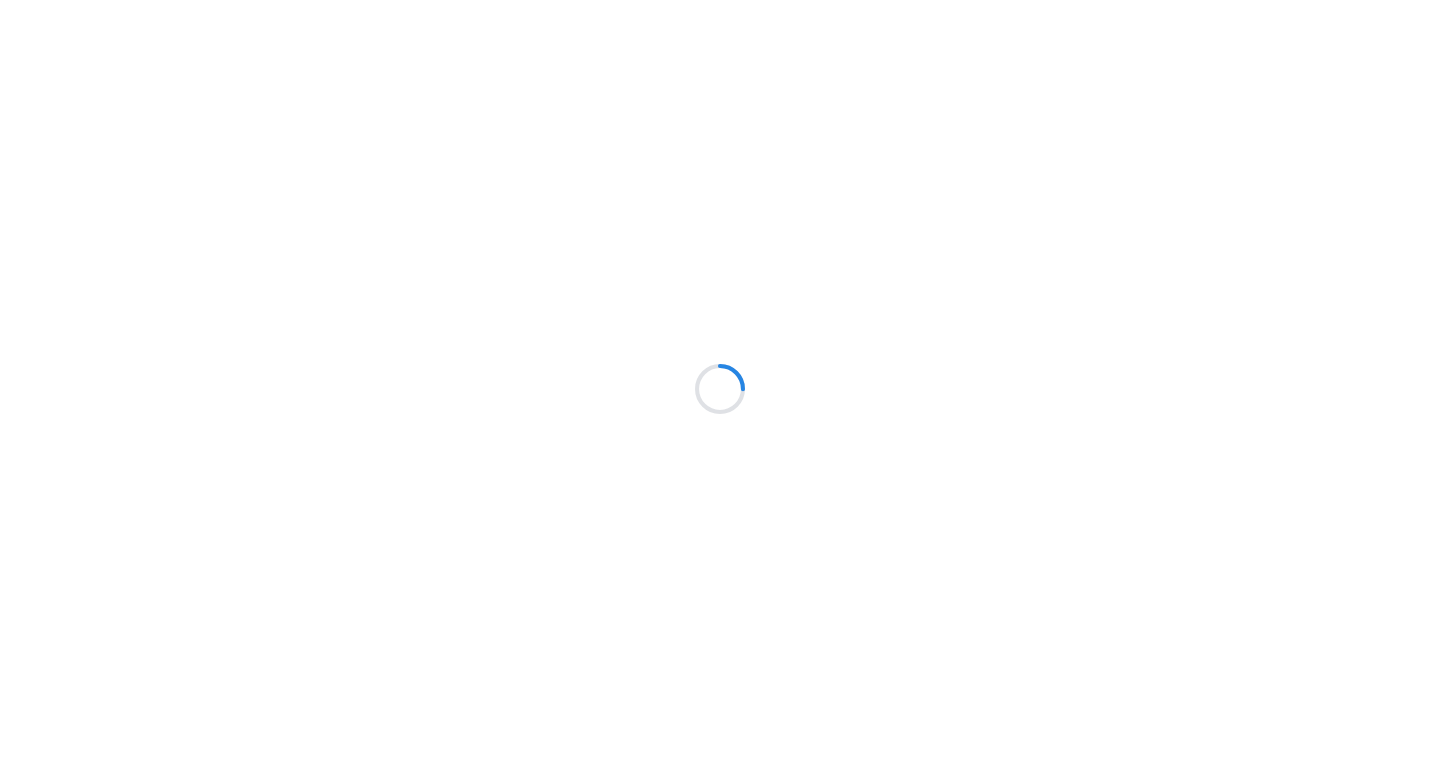 scroll, scrollTop: 0, scrollLeft: 0, axis: both 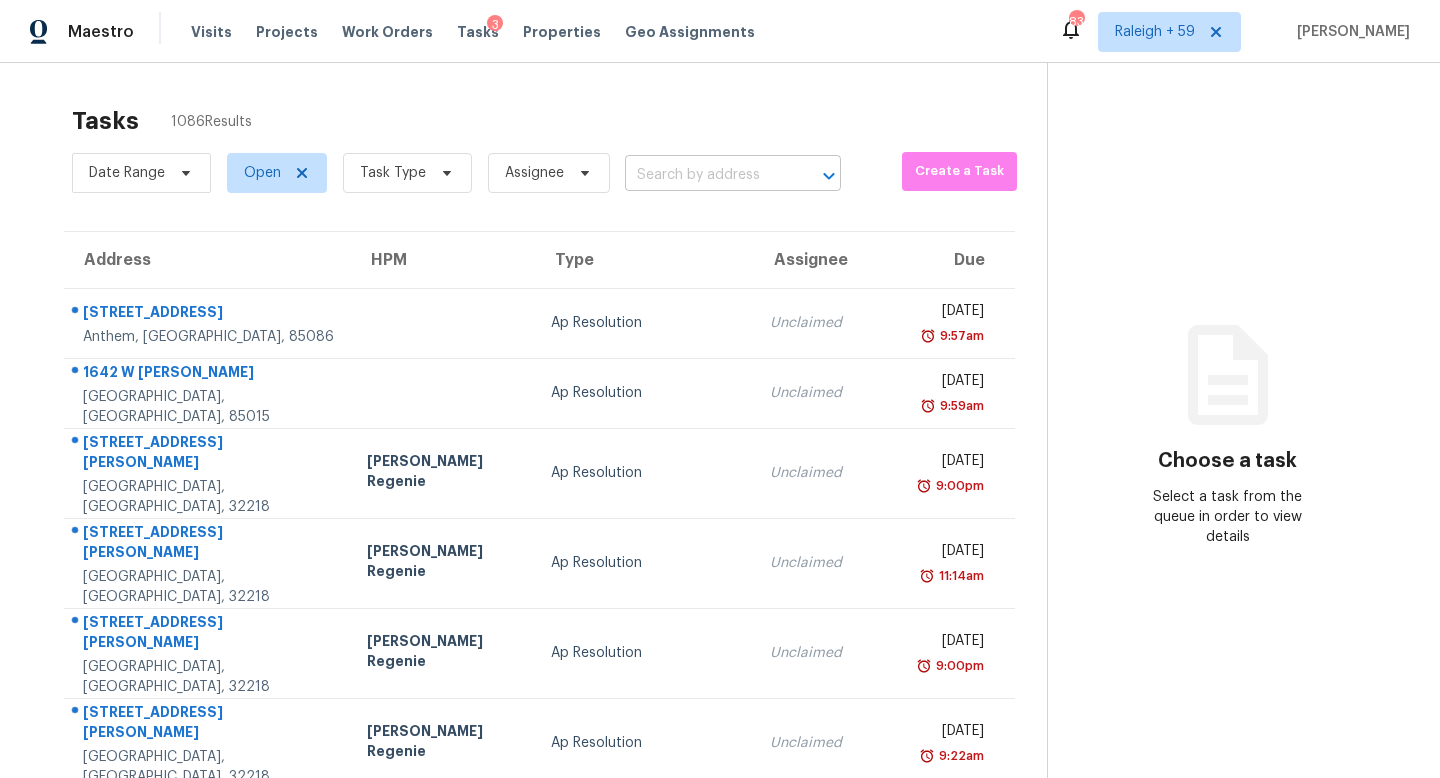click at bounding box center (705, 175) 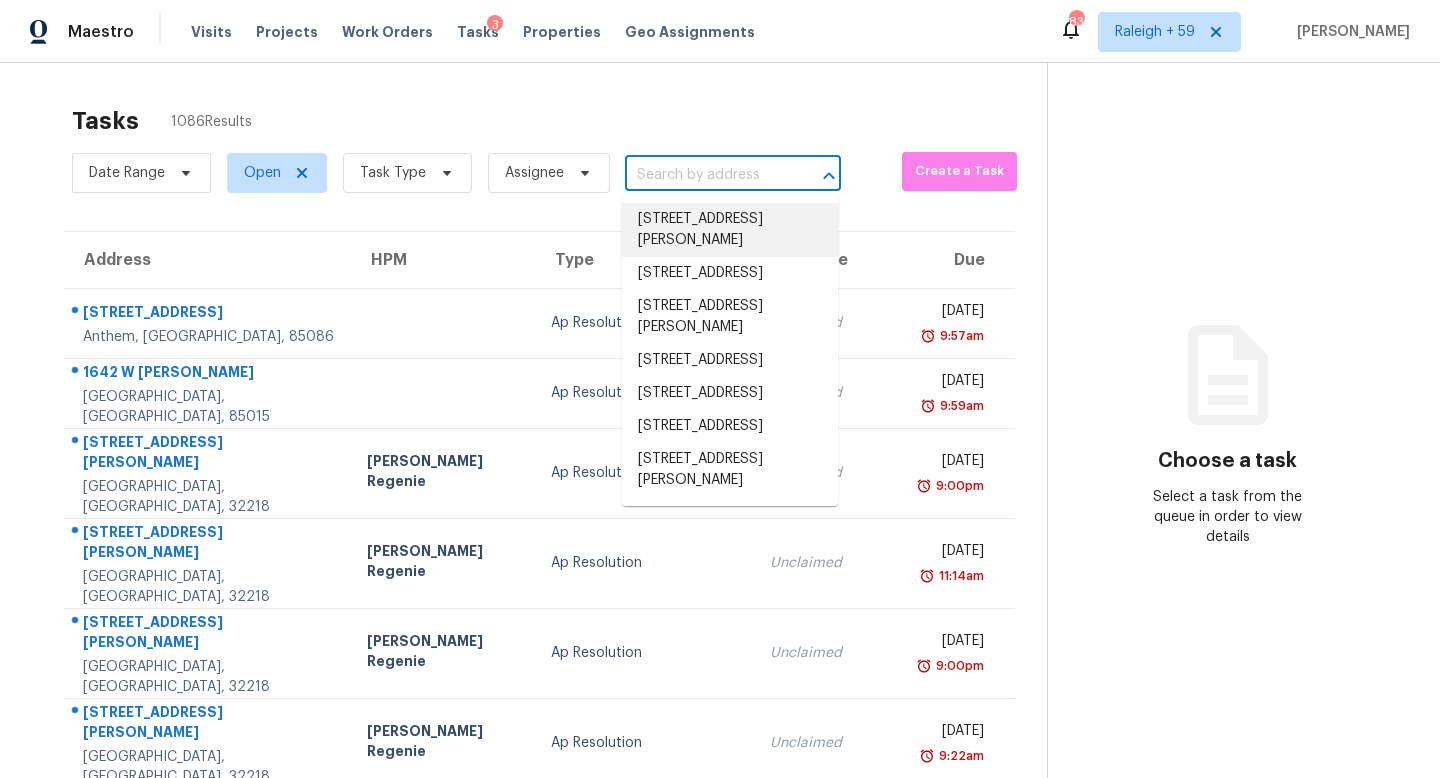paste on "865 Virginia Highlands, Fayetteville, GA, 30215" 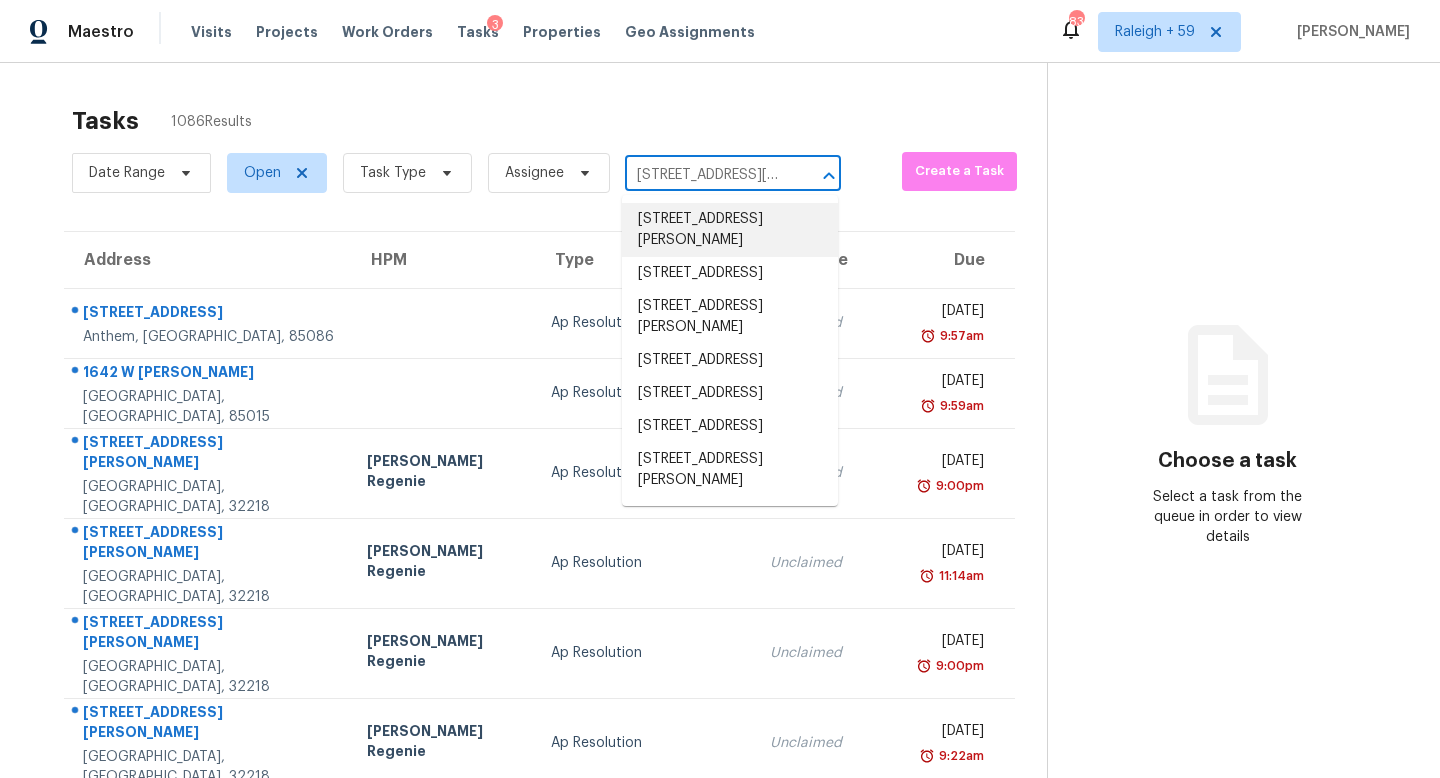 scroll, scrollTop: 0, scrollLeft: 156, axis: horizontal 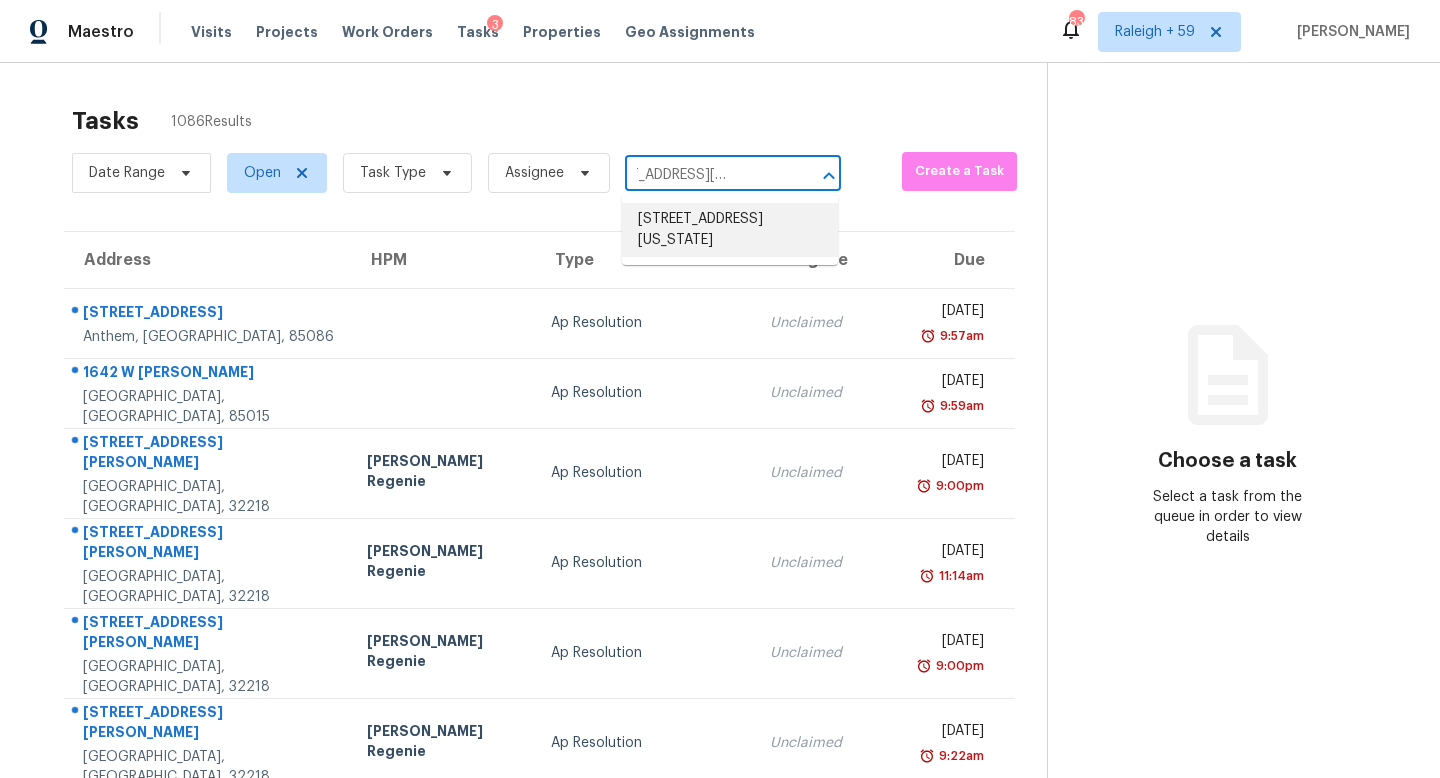 click on "865 Virginia Highlands, Fayetteville, GA 30215" at bounding box center [730, 230] 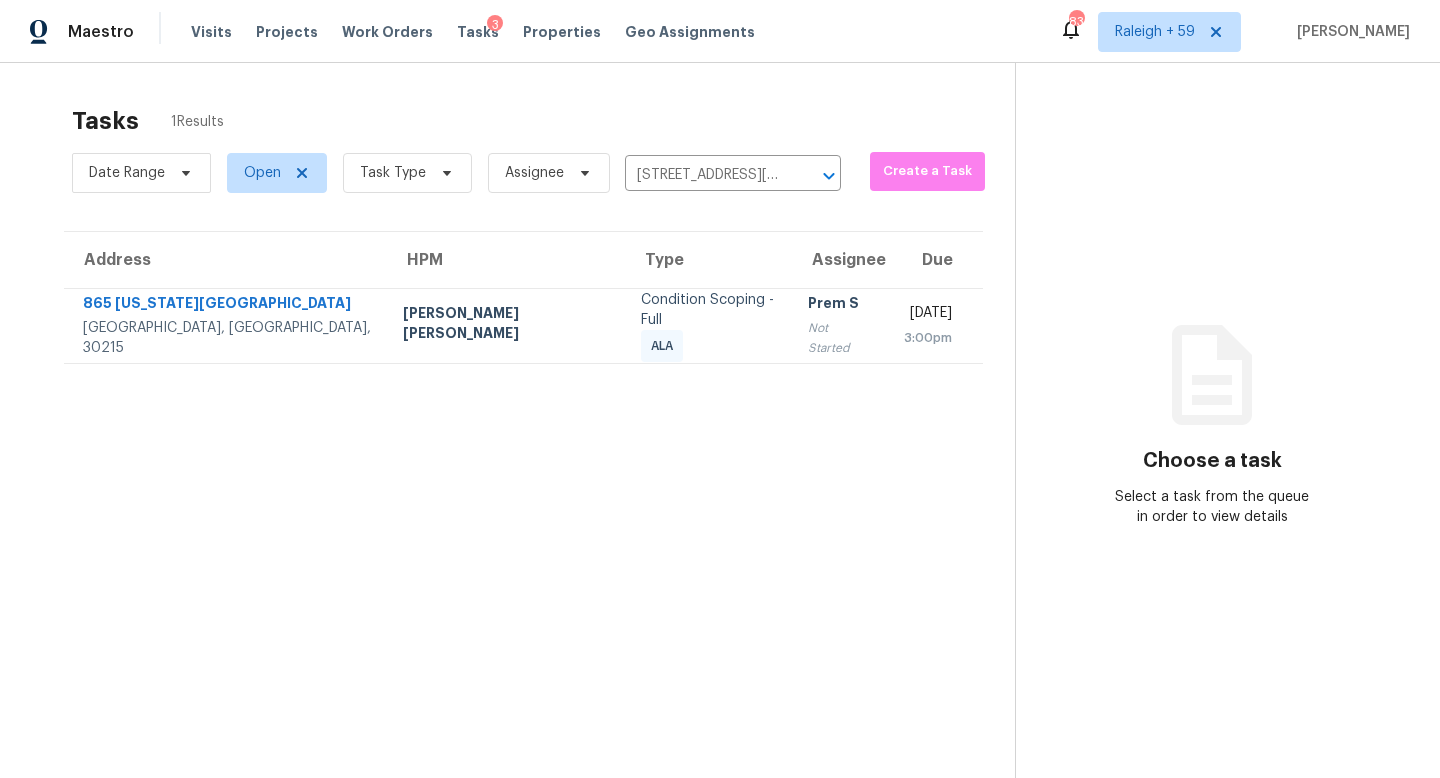 click on "Prem S Not Started" at bounding box center (840, 325) 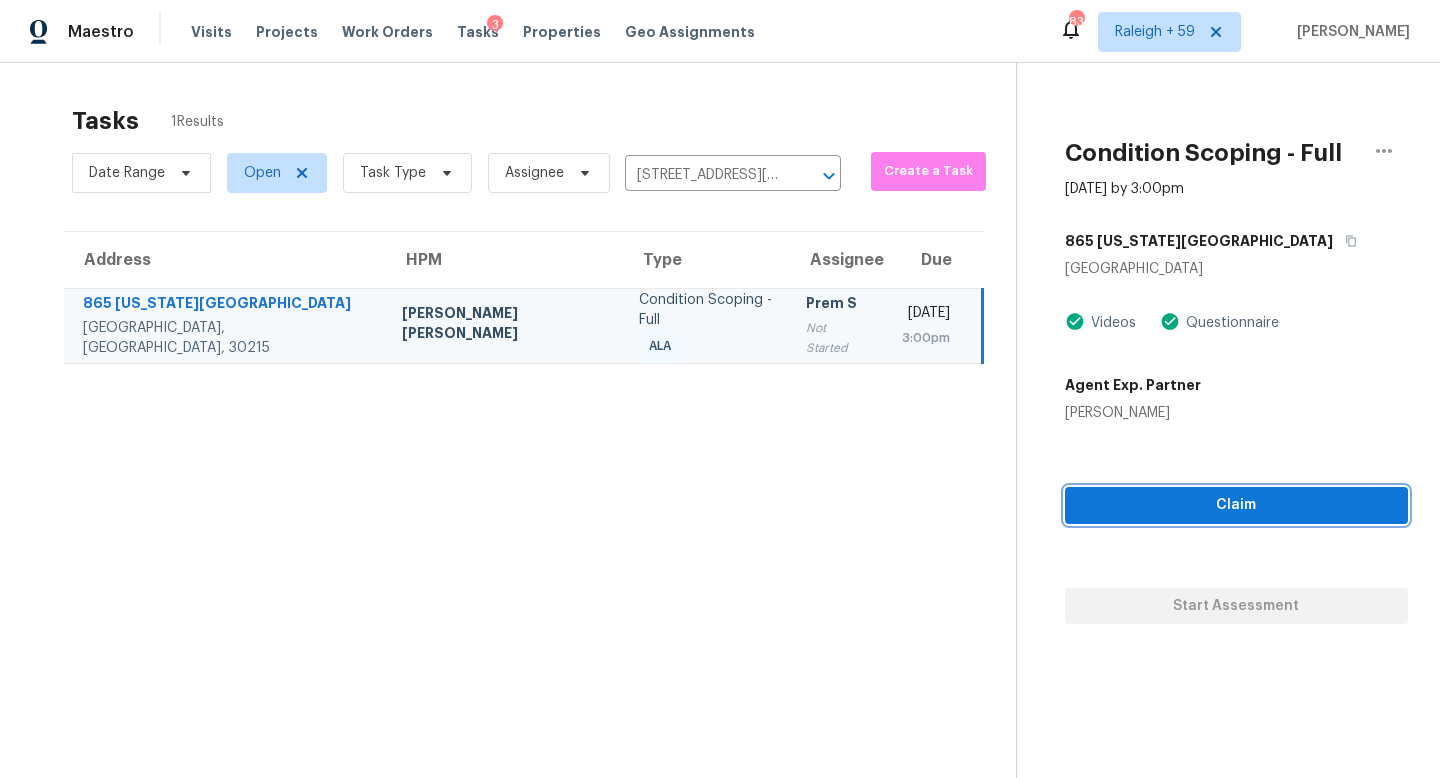 click on "Claim" at bounding box center [1236, 505] 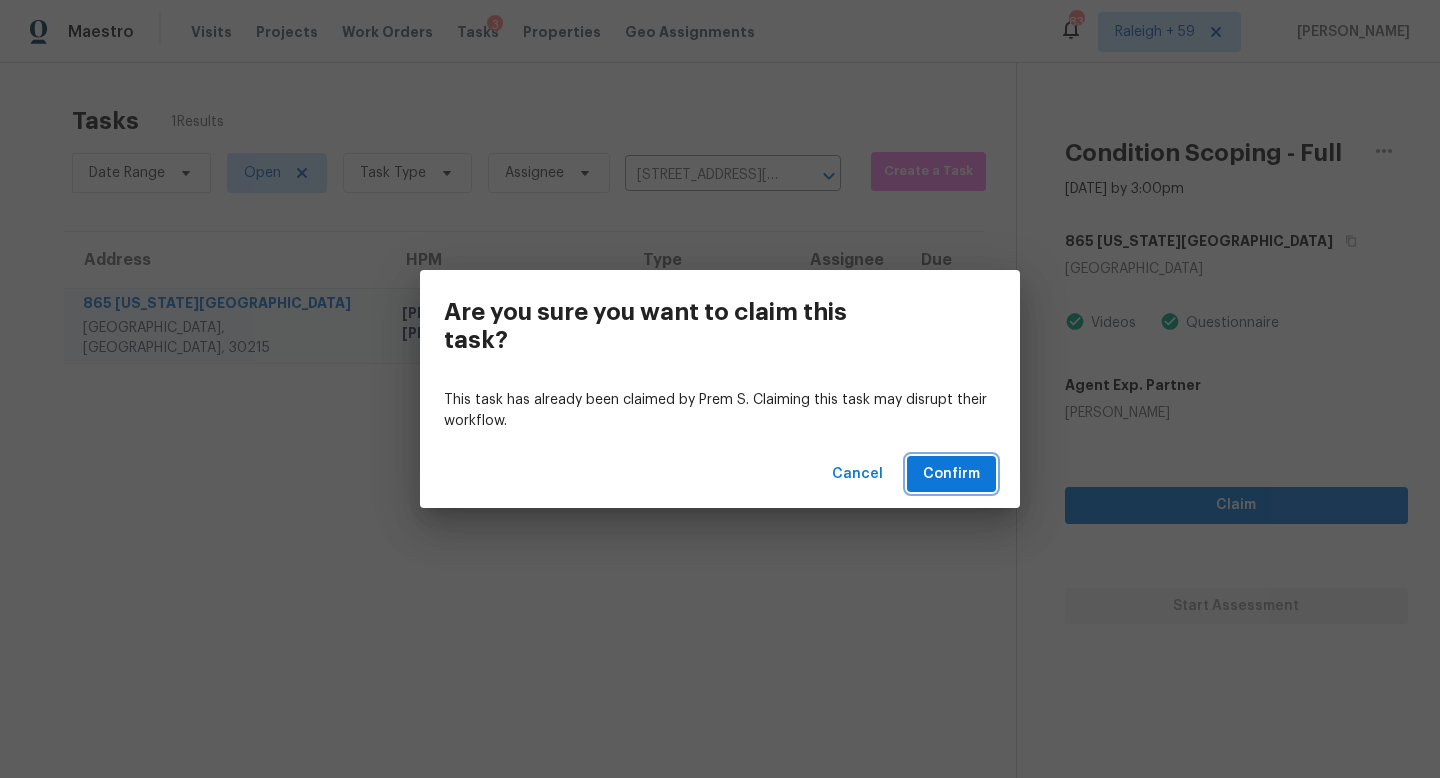 click on "Confirm" at bounding box center [951, 474] 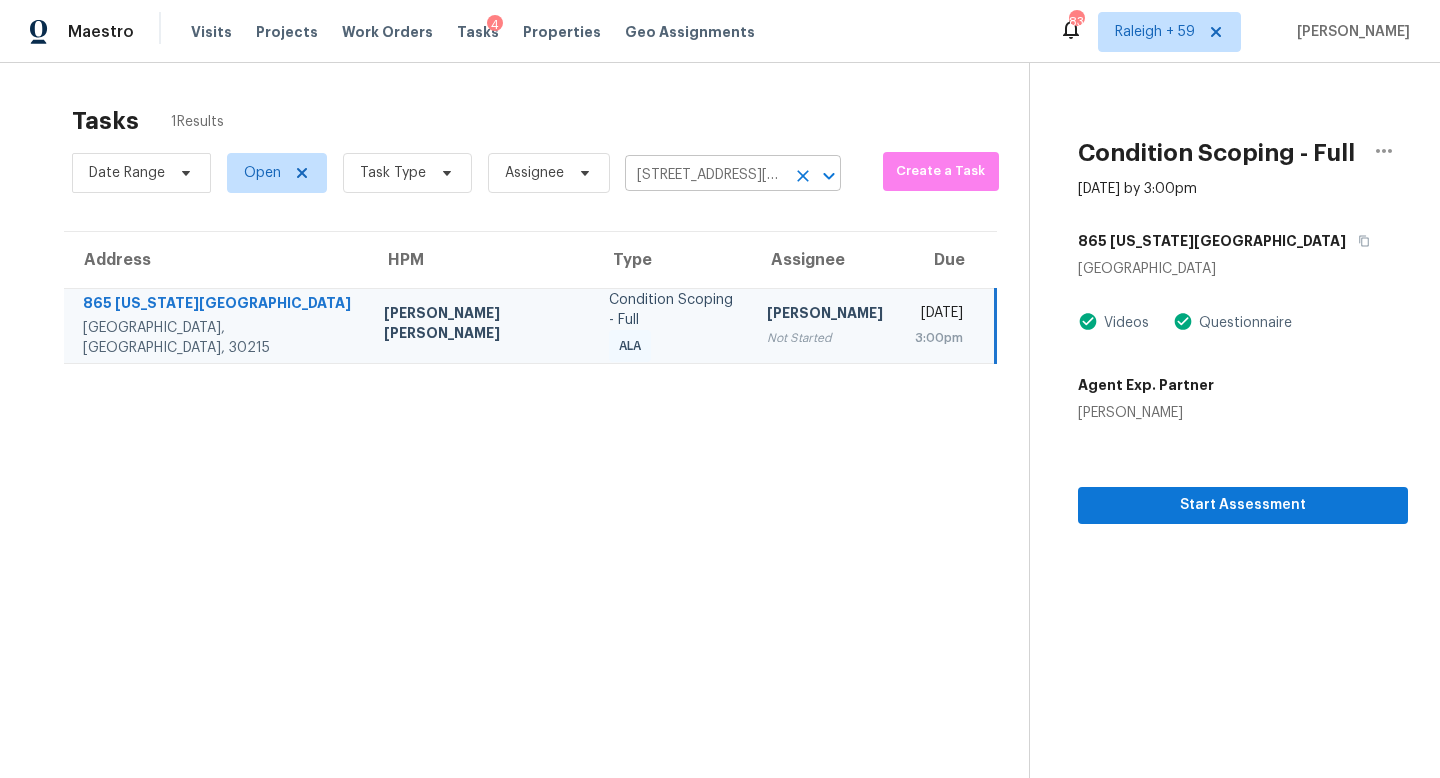 click on "[STREET_ADDRESS][US_STATE]" at bounding box center (705, 175) 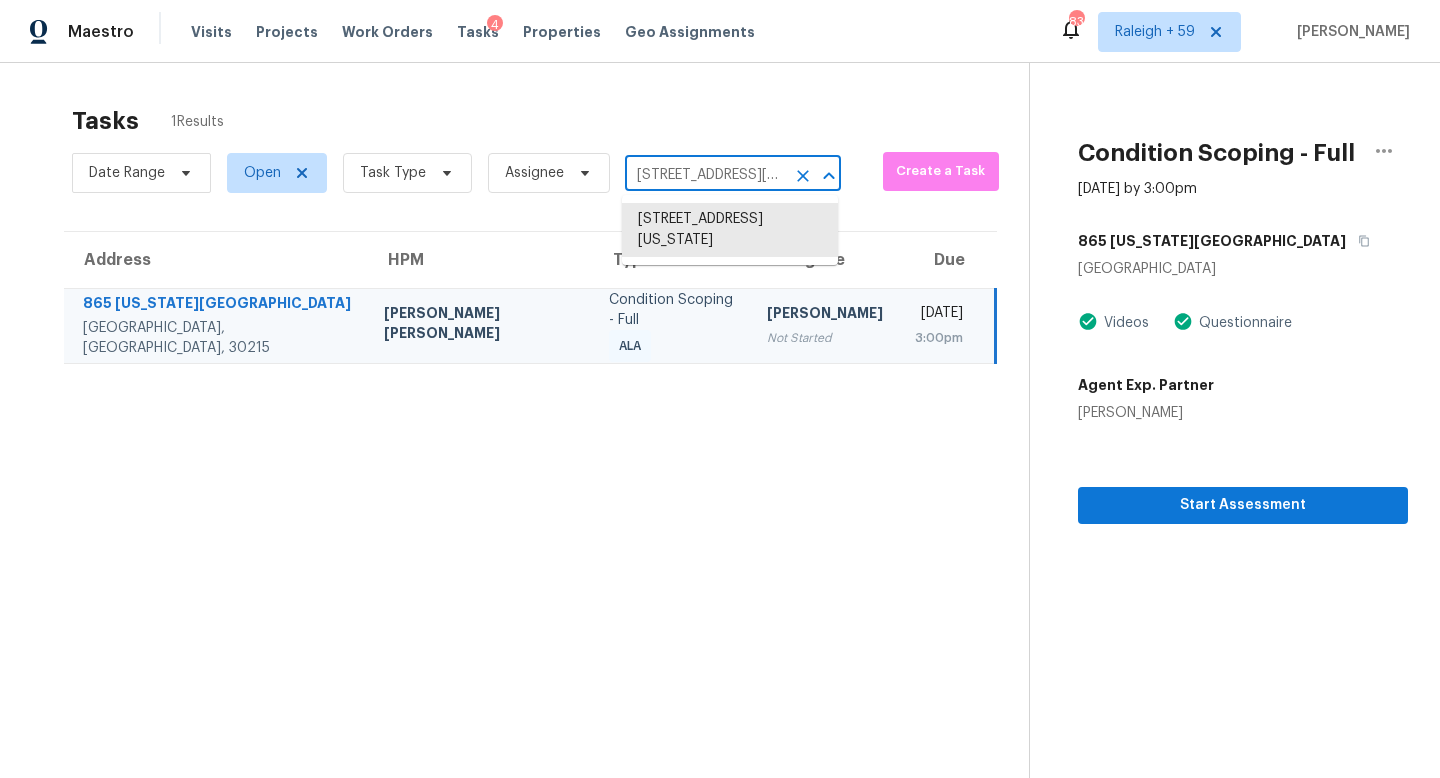 paste on "2384 Hastings Manor Ln, Hampton, GA, 30228" 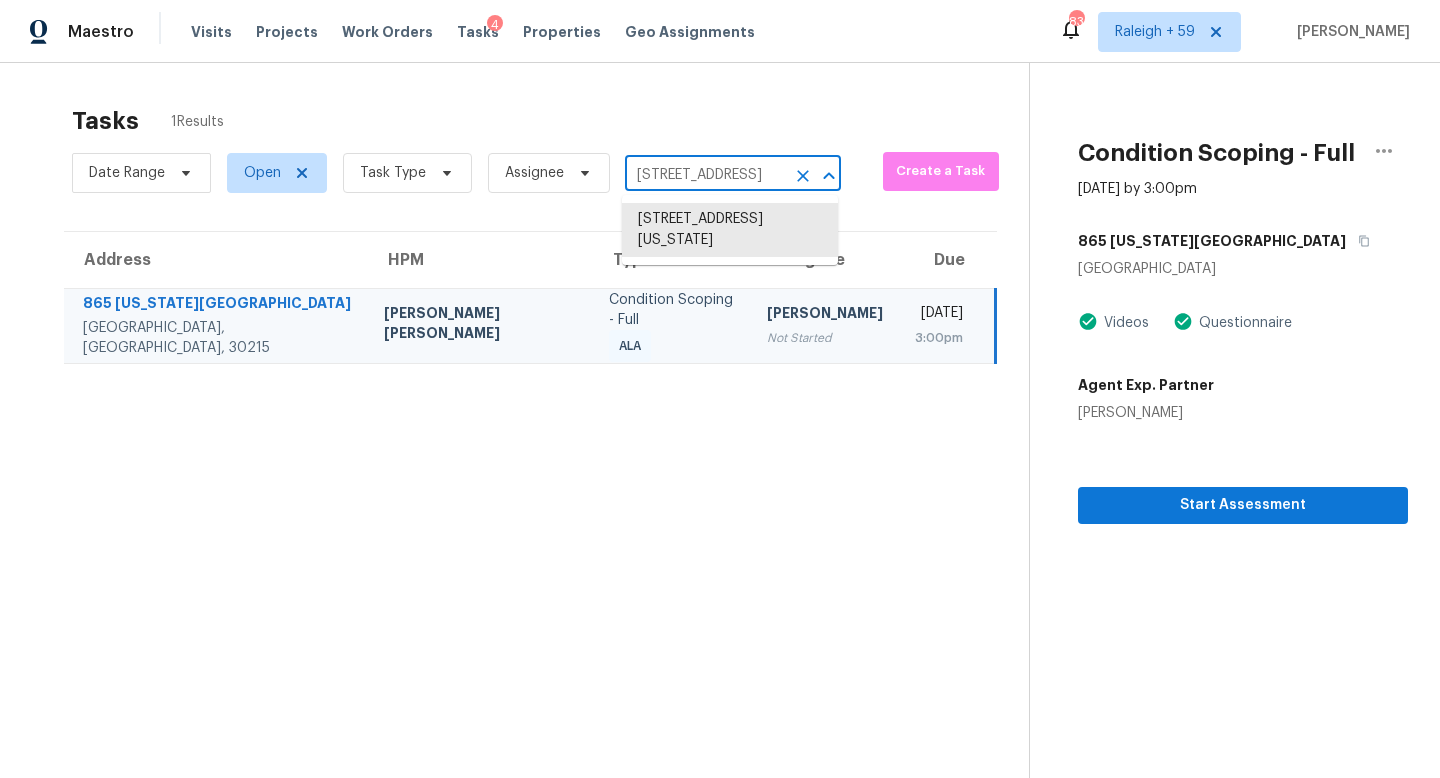 scroll, scrollTop: 0, scrollLeft: 156, axis: horizontal 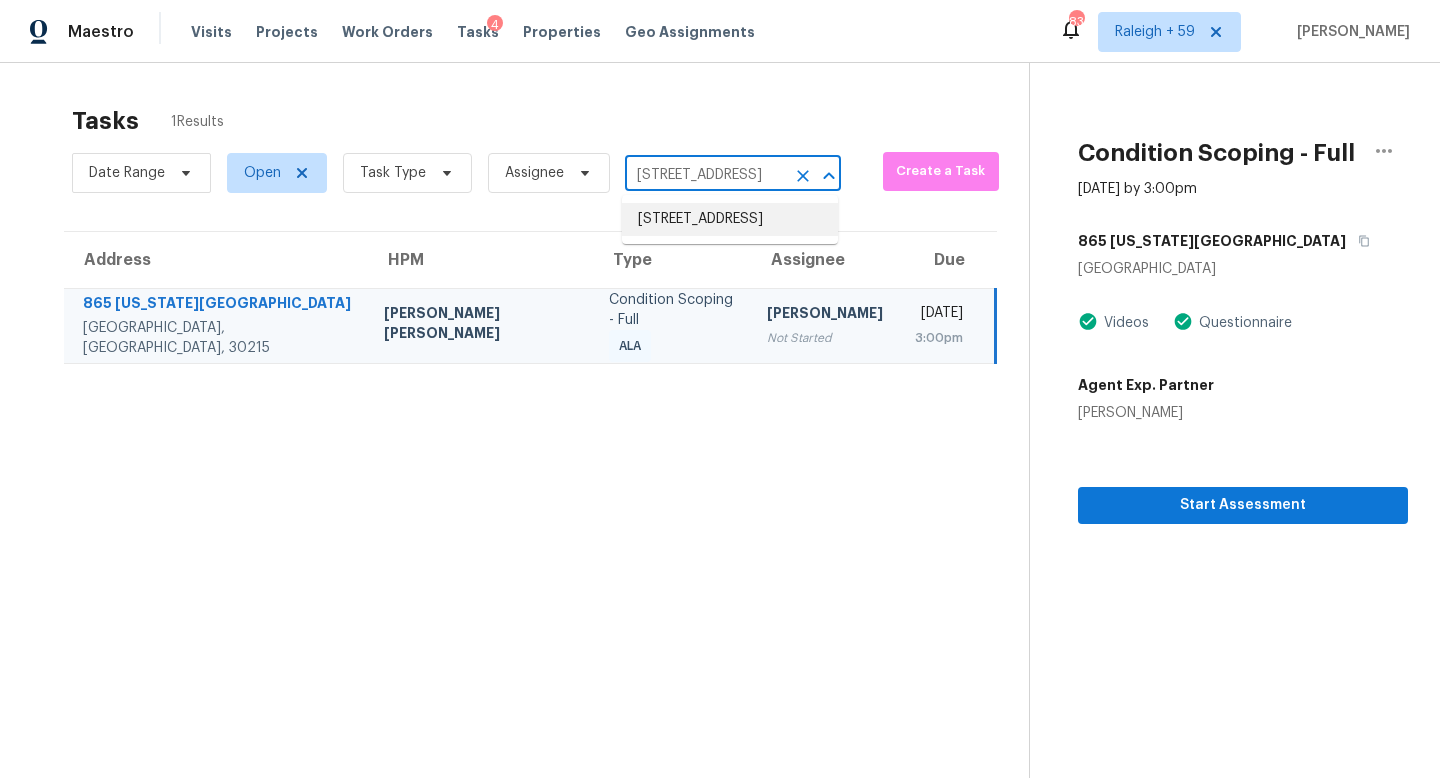 click on "2384 Hastings Manor Ln, Hampton, GA 30228" at bounding box center (730, 219) 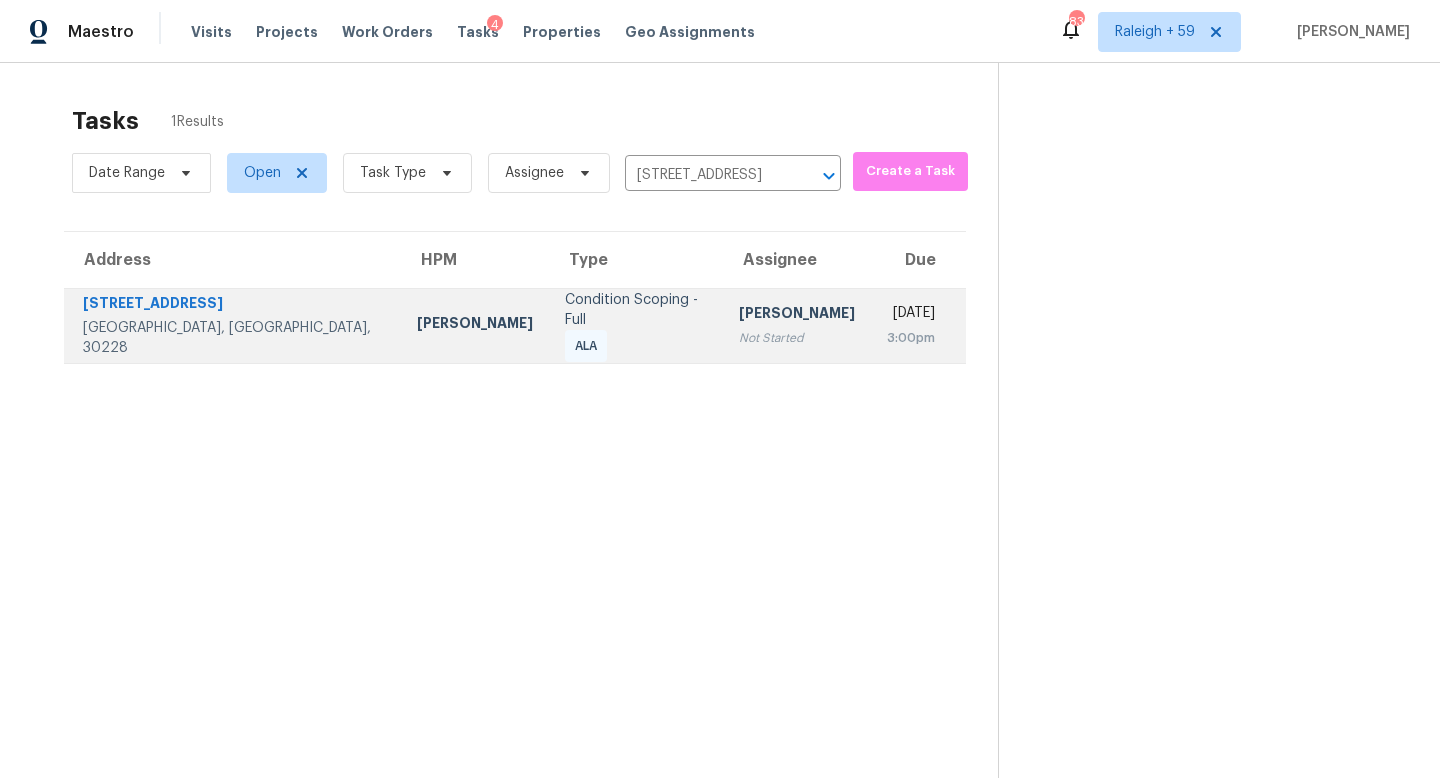 click on "Rajesh M" at bounding box center (797, 315) 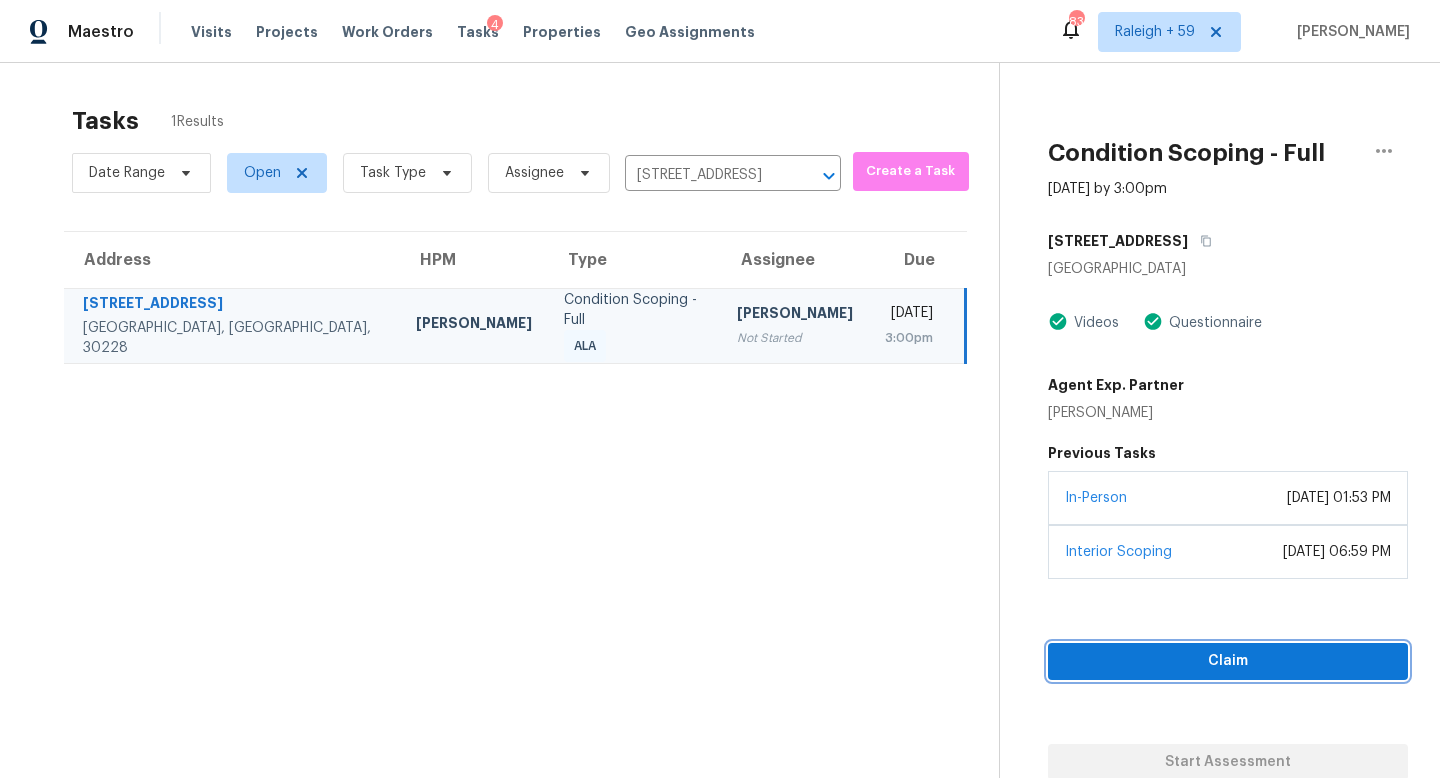 click on "Claim" at bounding box center (1228, 661) 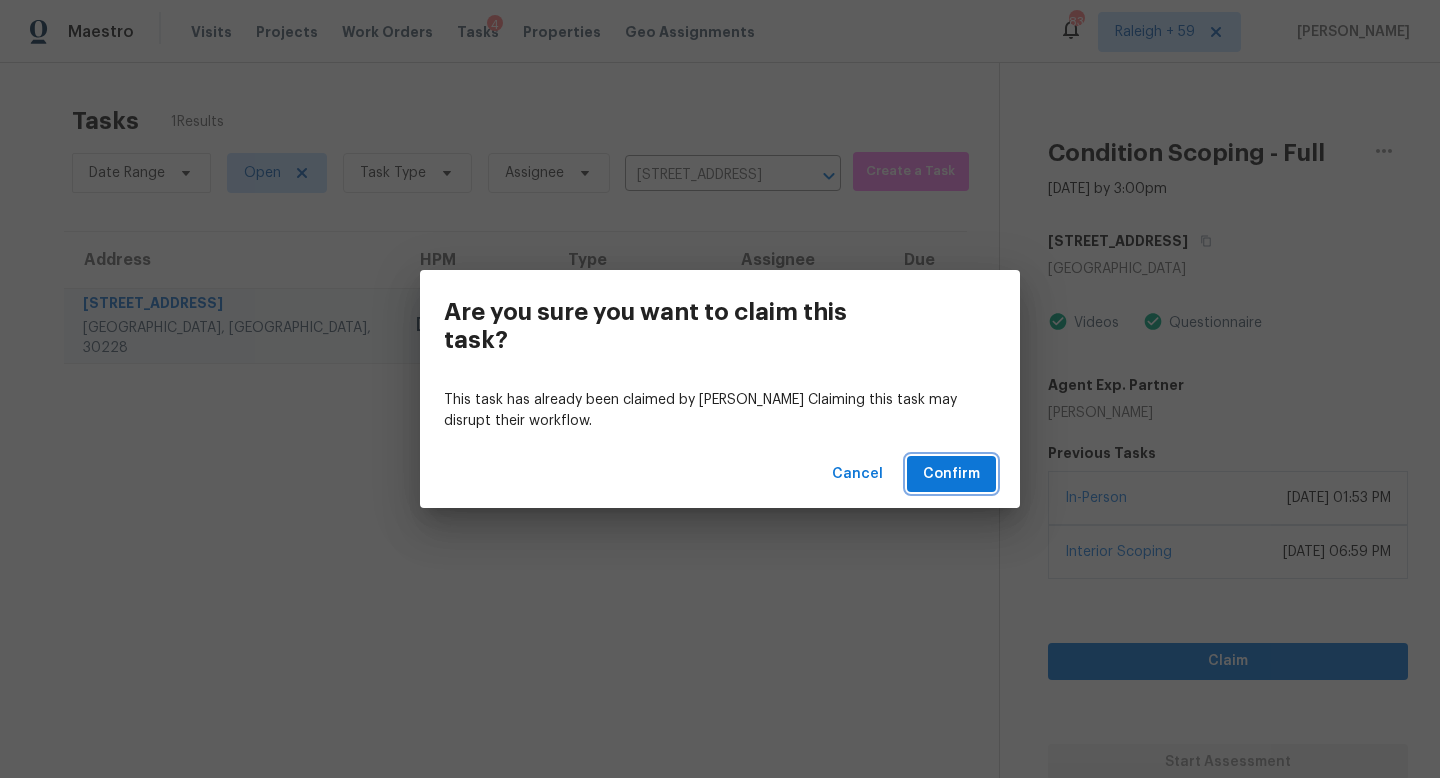 click on "Confirm" at bounding box center [951, 474] 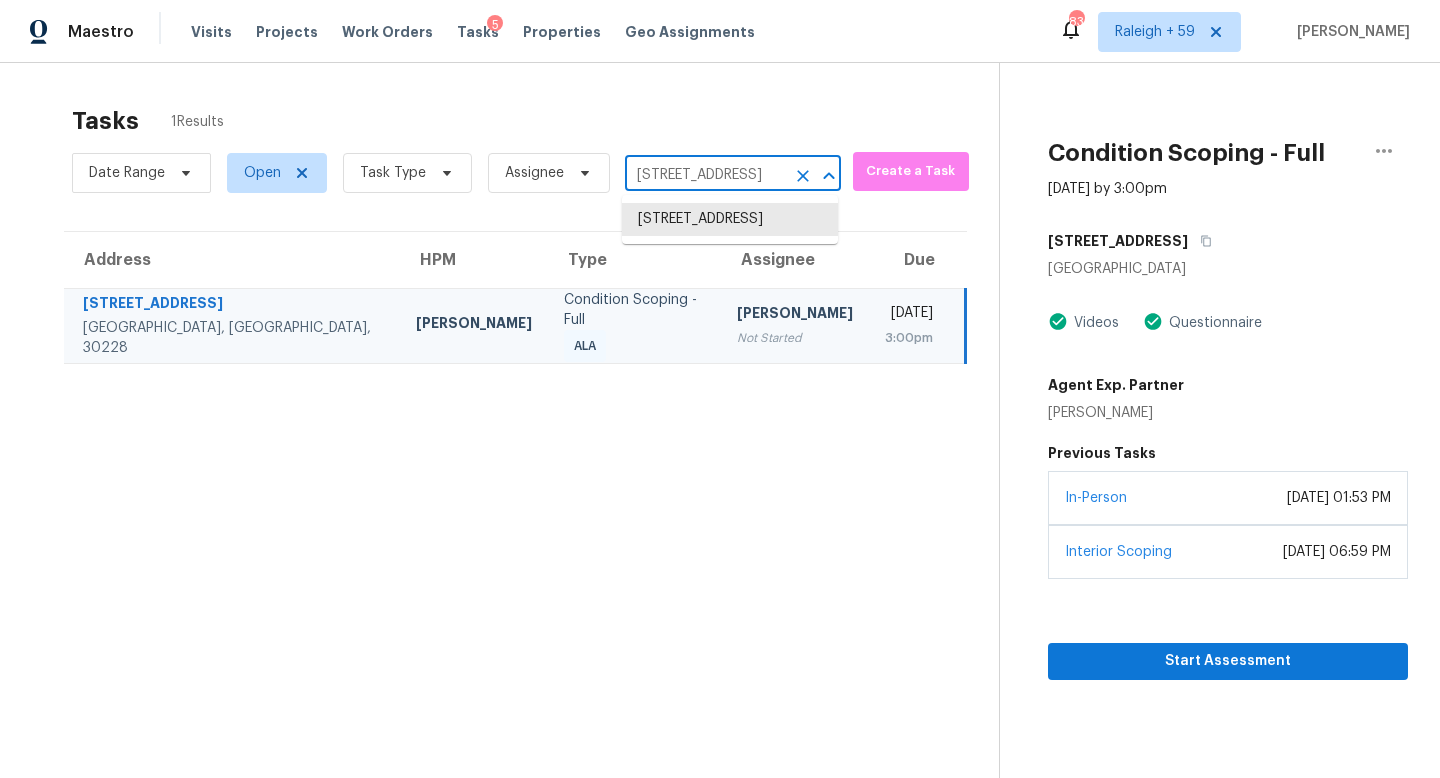 click on "2384 Hastings Manor Ln, Hampton, GA 30228" at bounding box center [705, 175] 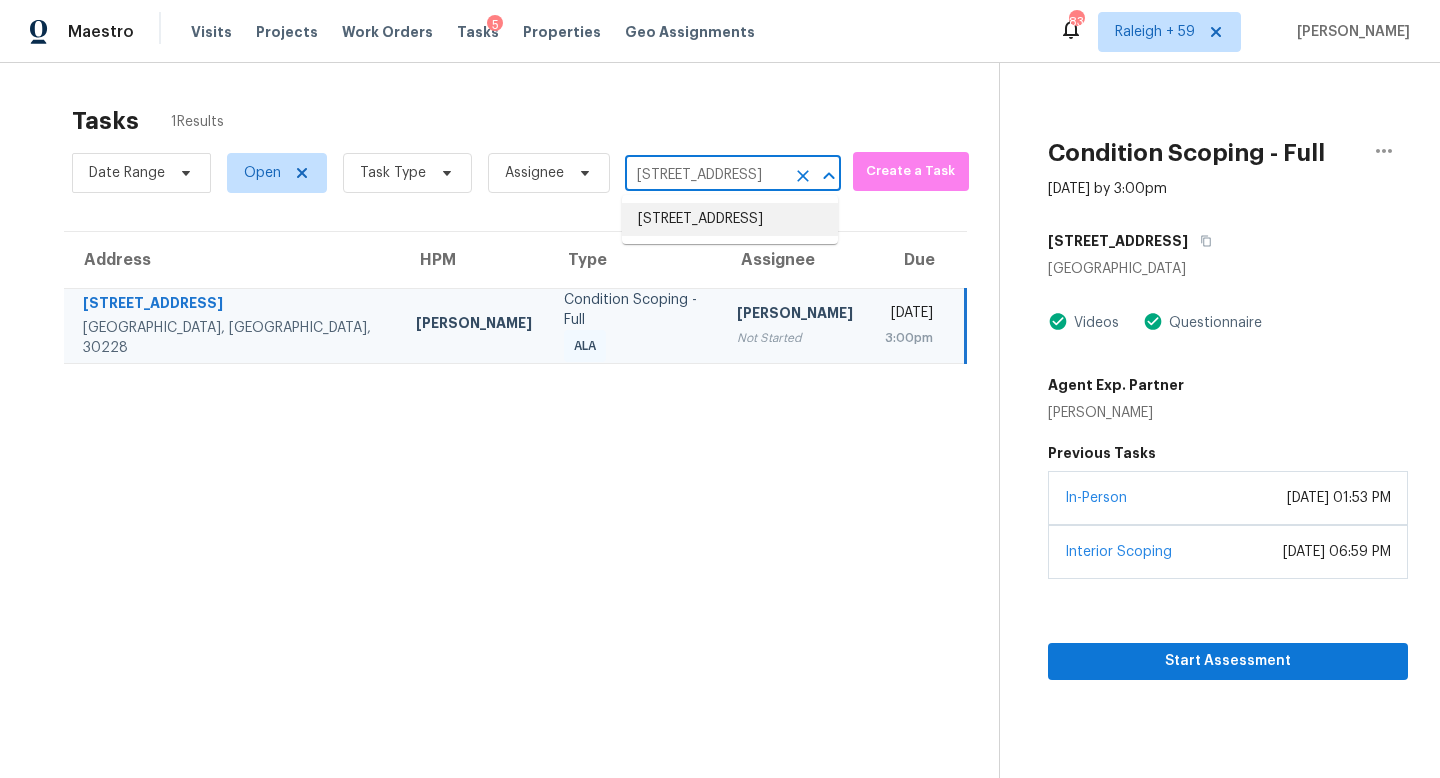 click on "4220 Sawgrass Dr, Lithonia, GA 30038" at bounding box center (730, 219) 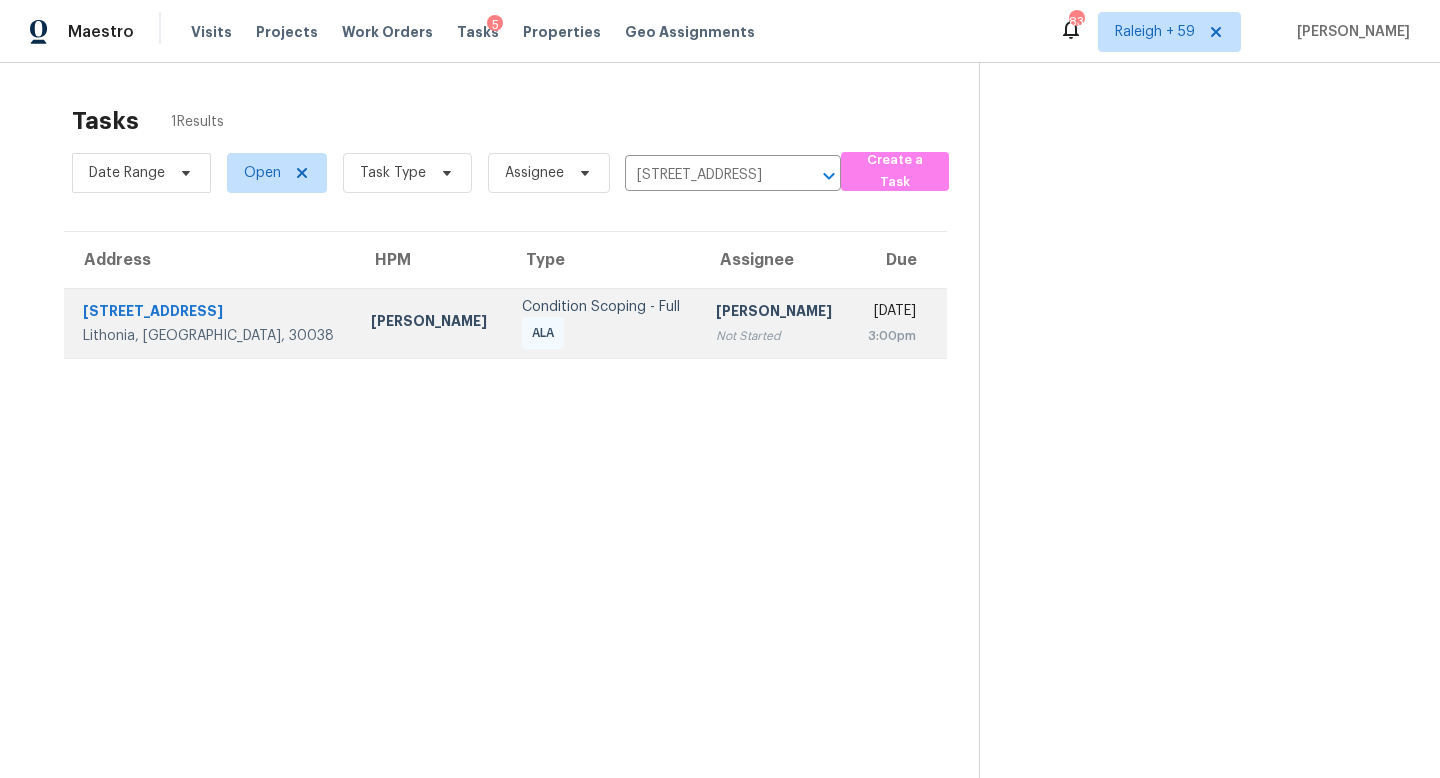 click on "Hariharan GV Not Started" at bounding box center [775, 323] 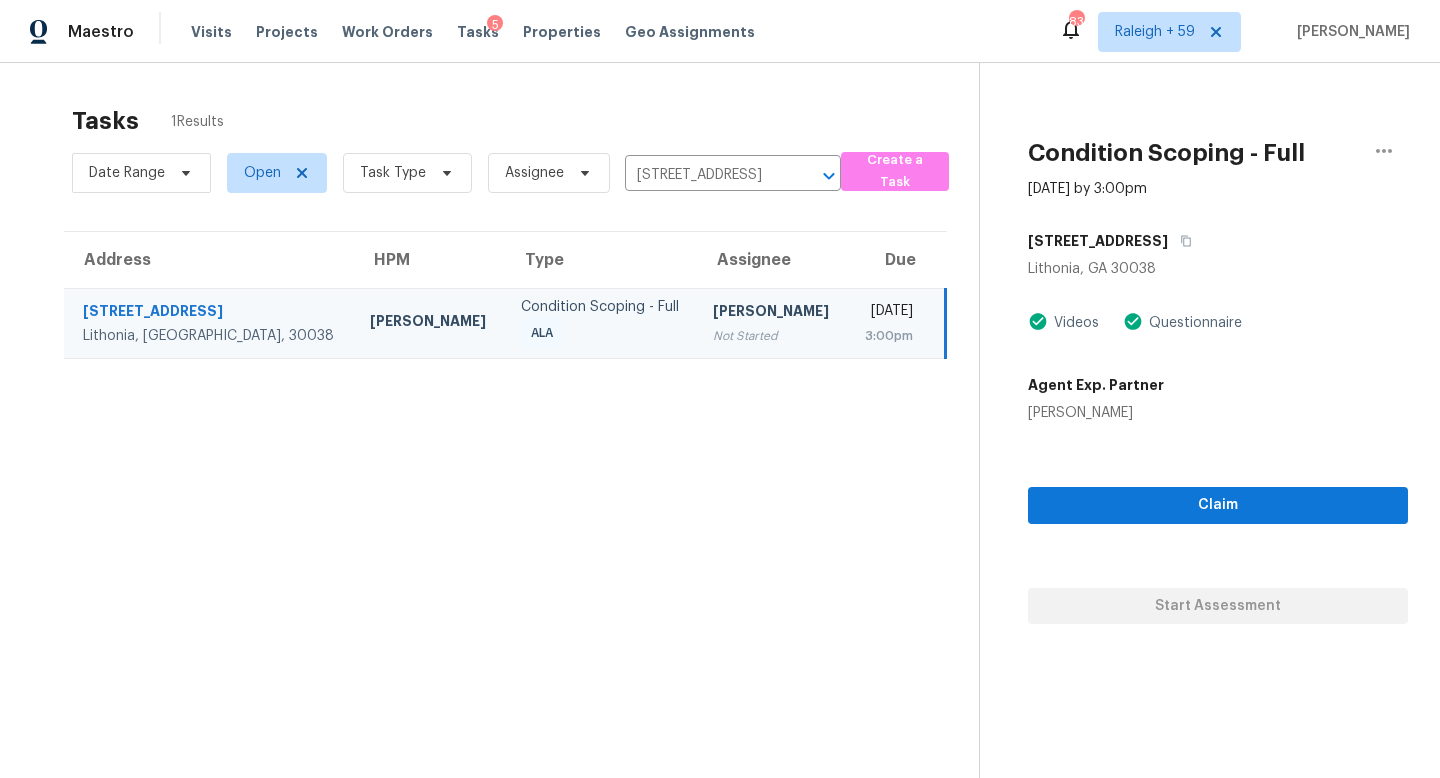 click on "Claim Start Assessment" at bounding box center [1218, 523] 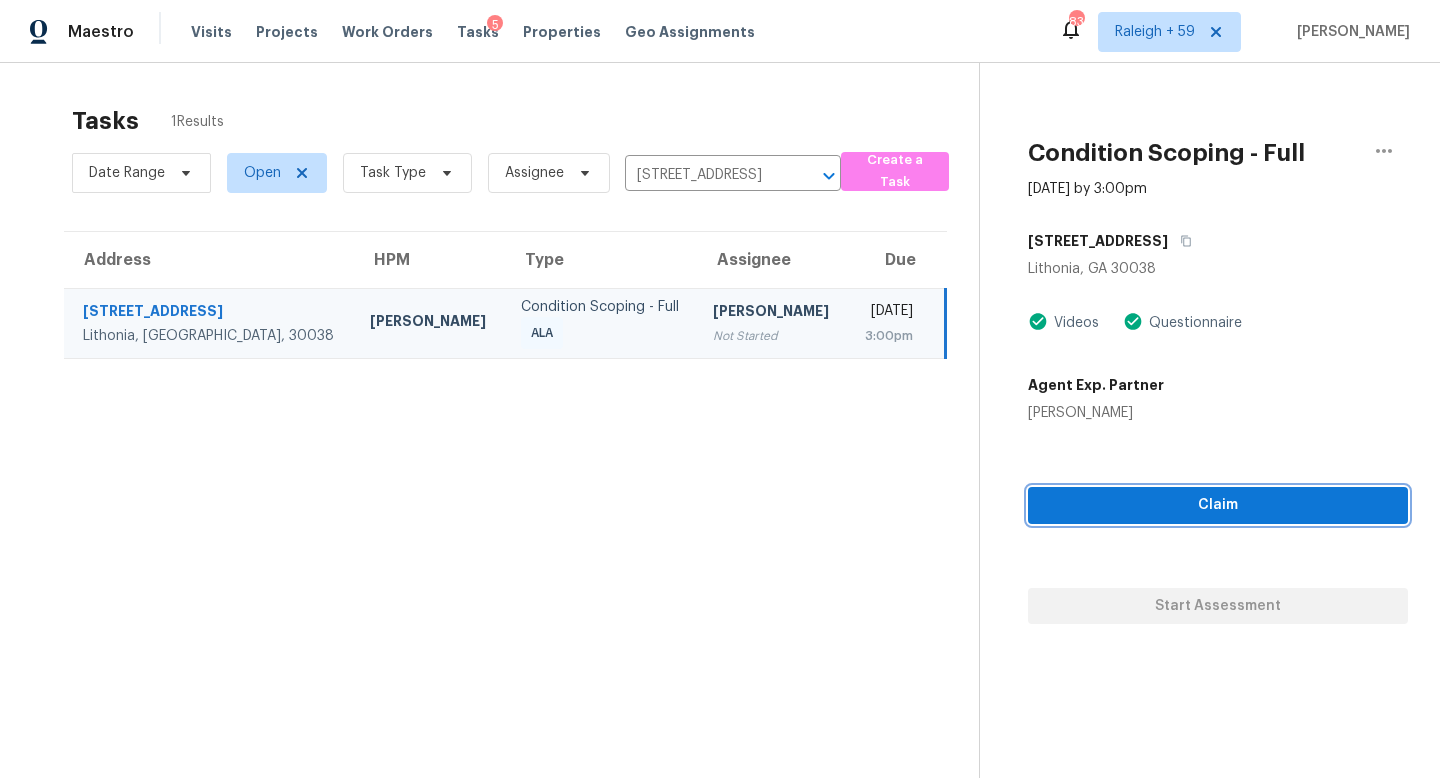click on "Claim" at bounding box center (1218, 505) 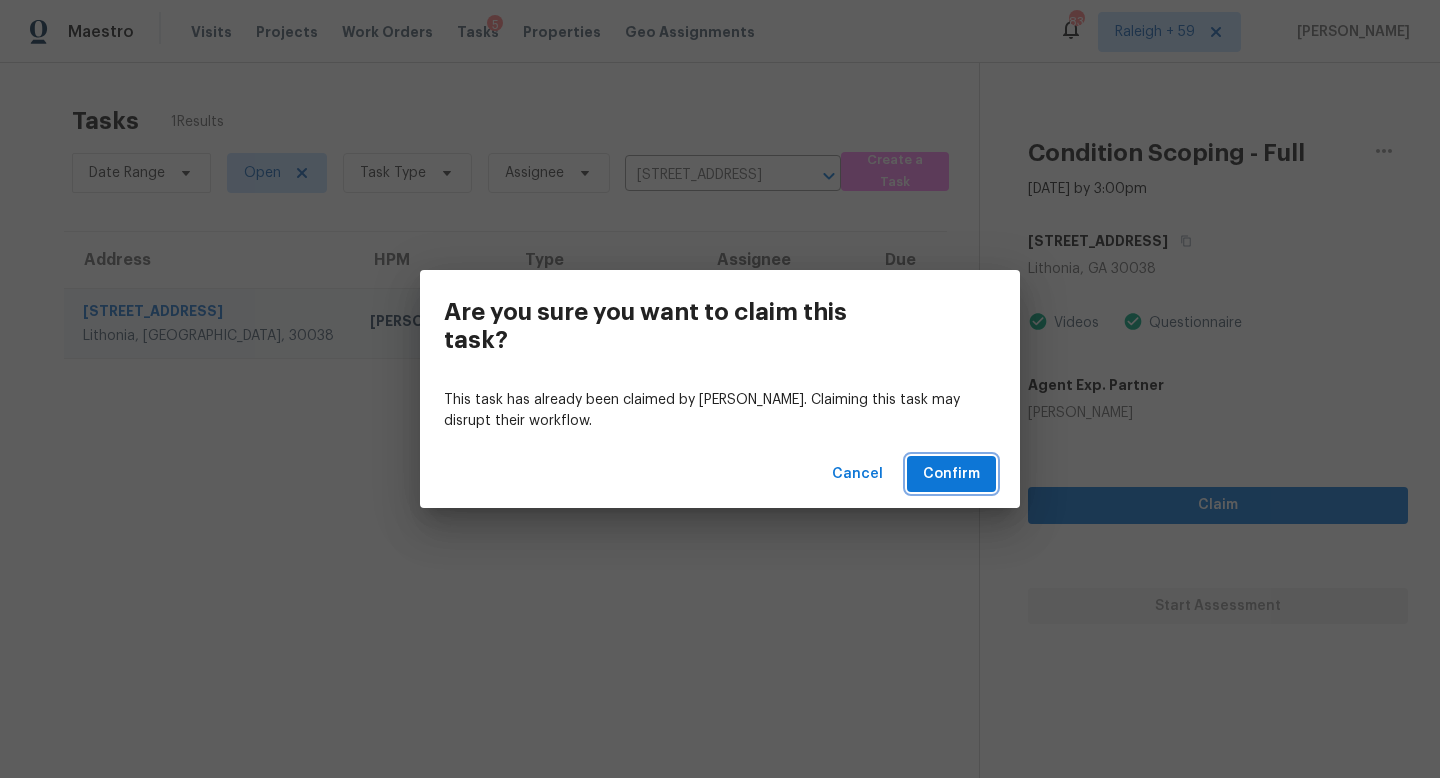 click on "Confirm" at bounding box center [951, 474] 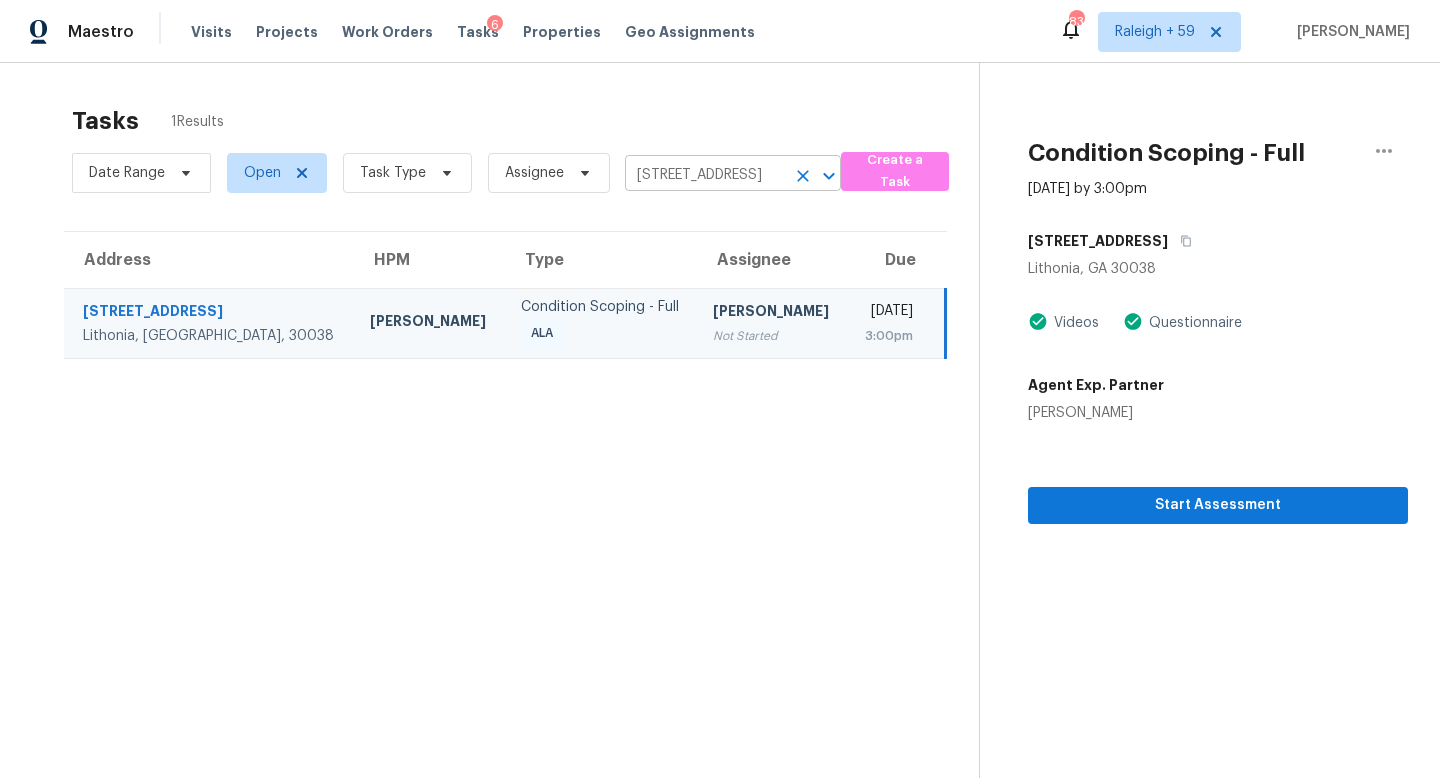 click on "4220 Sawgrass Dr, Lithonia, GA 30038" at bounding box center (705, 175) 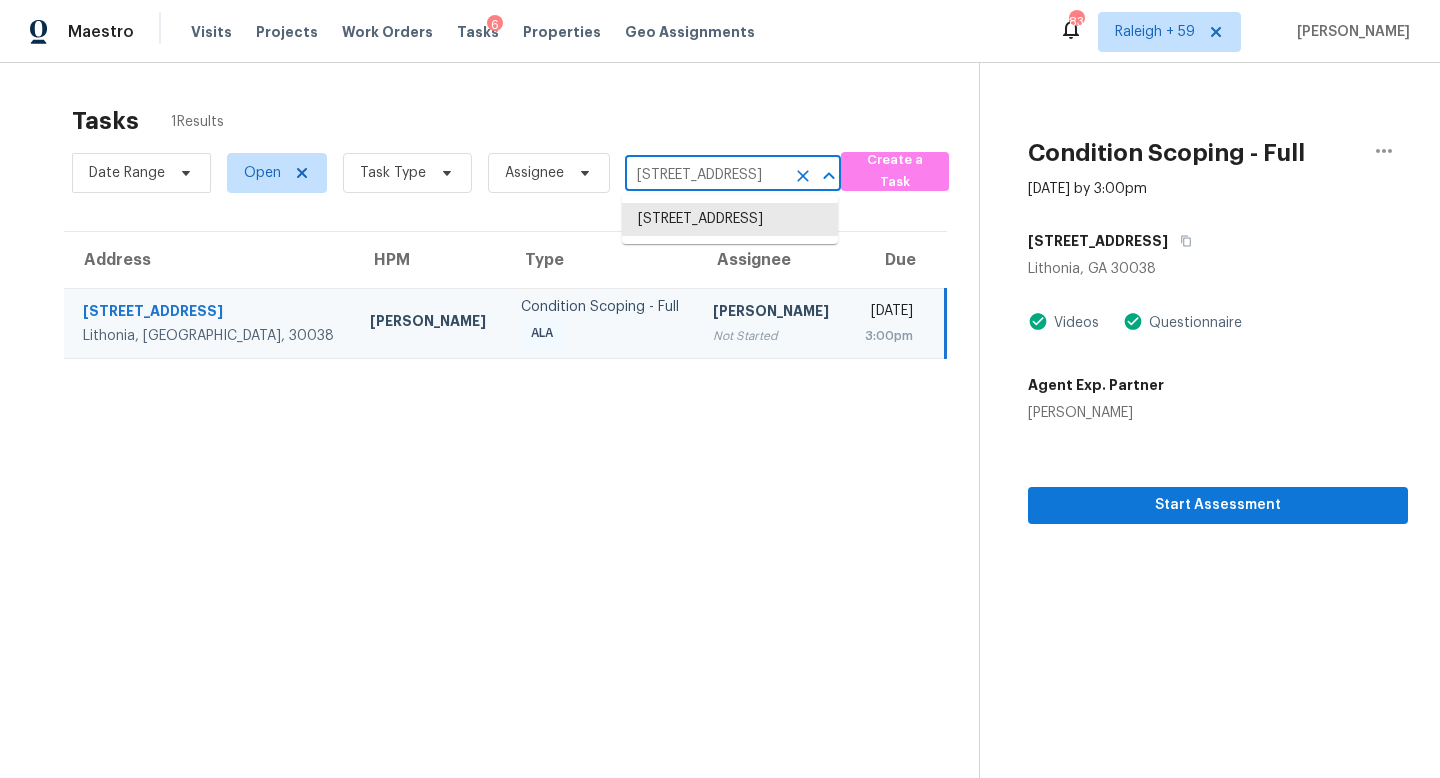 paste on "607 Pecan Knoll Dr, Marietta, GA, 3000" 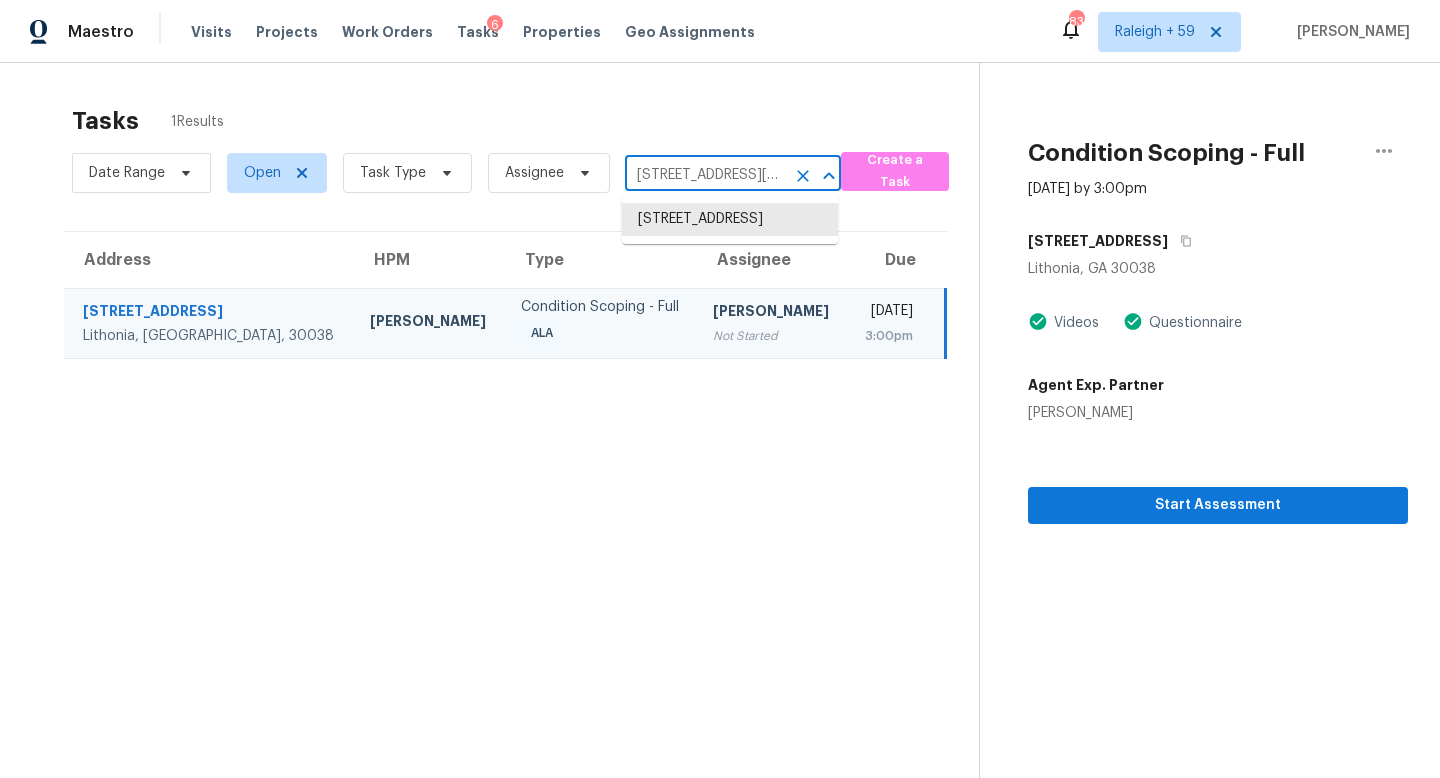 scroll, scrollTop: 0, scrollLeft: 116, axis: horizontal 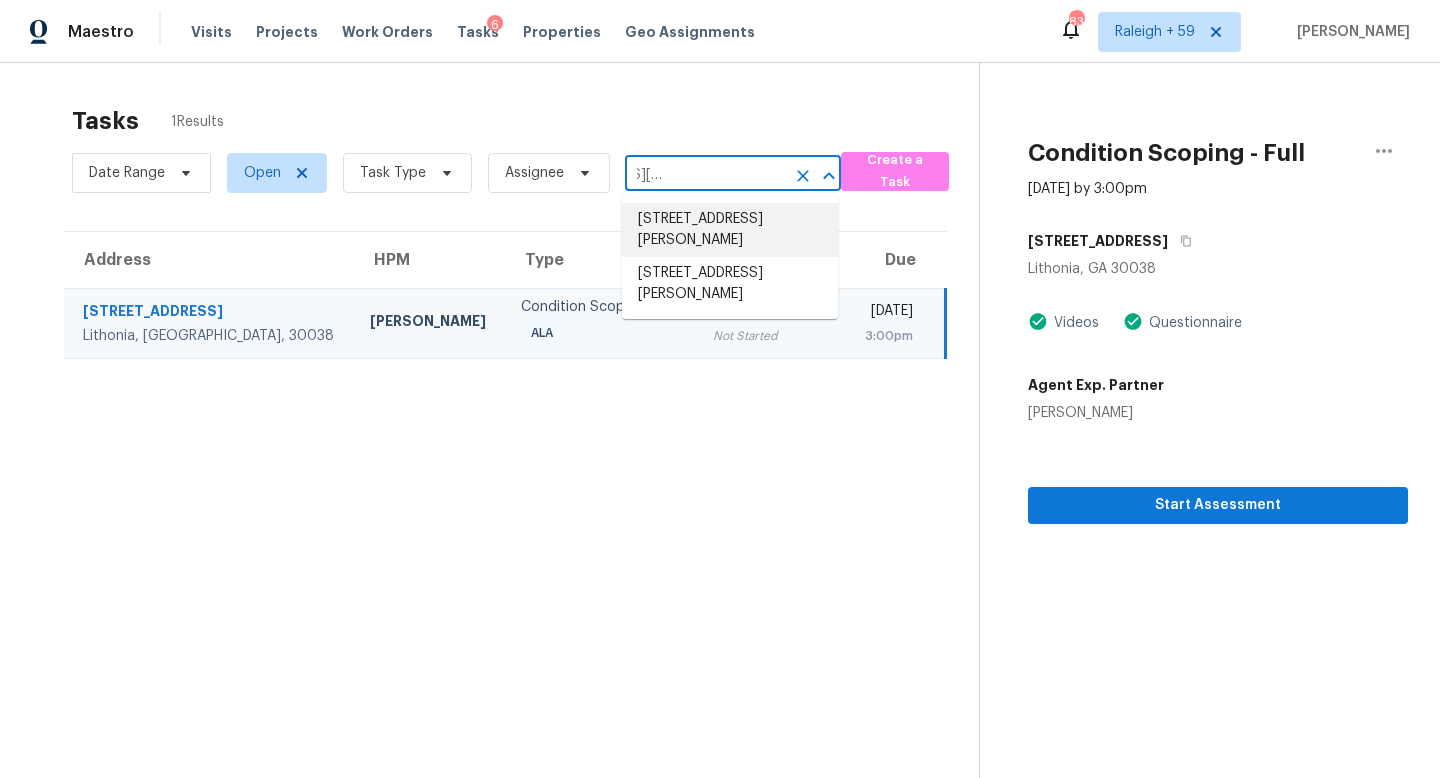 click on "607 Pecan Knoll Dr # 14, Marietta, GA 30008" at bounding box center [730, 230] 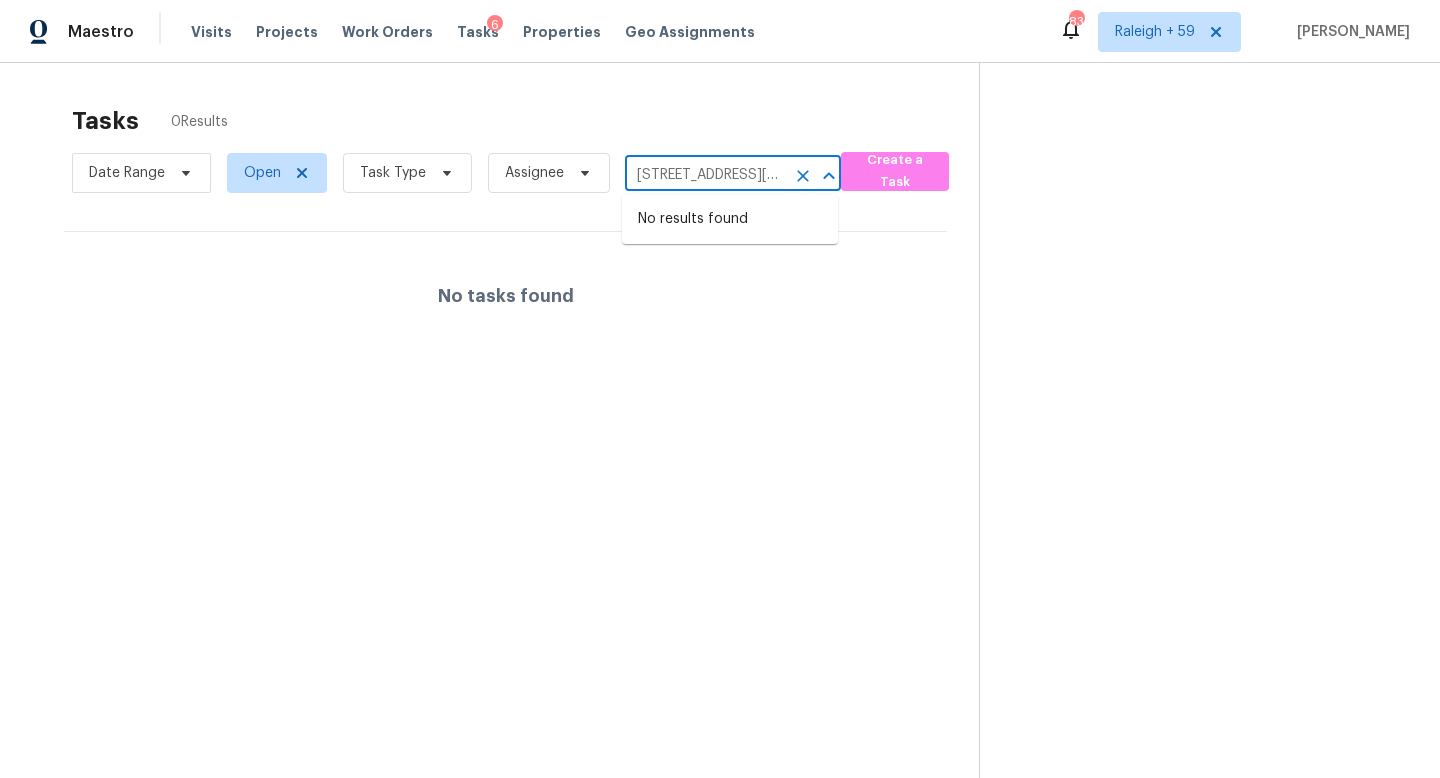 click on "607 Pecan Knoll Dr # 14, Marietta, GA 30008" at bounding box center (705, 175) 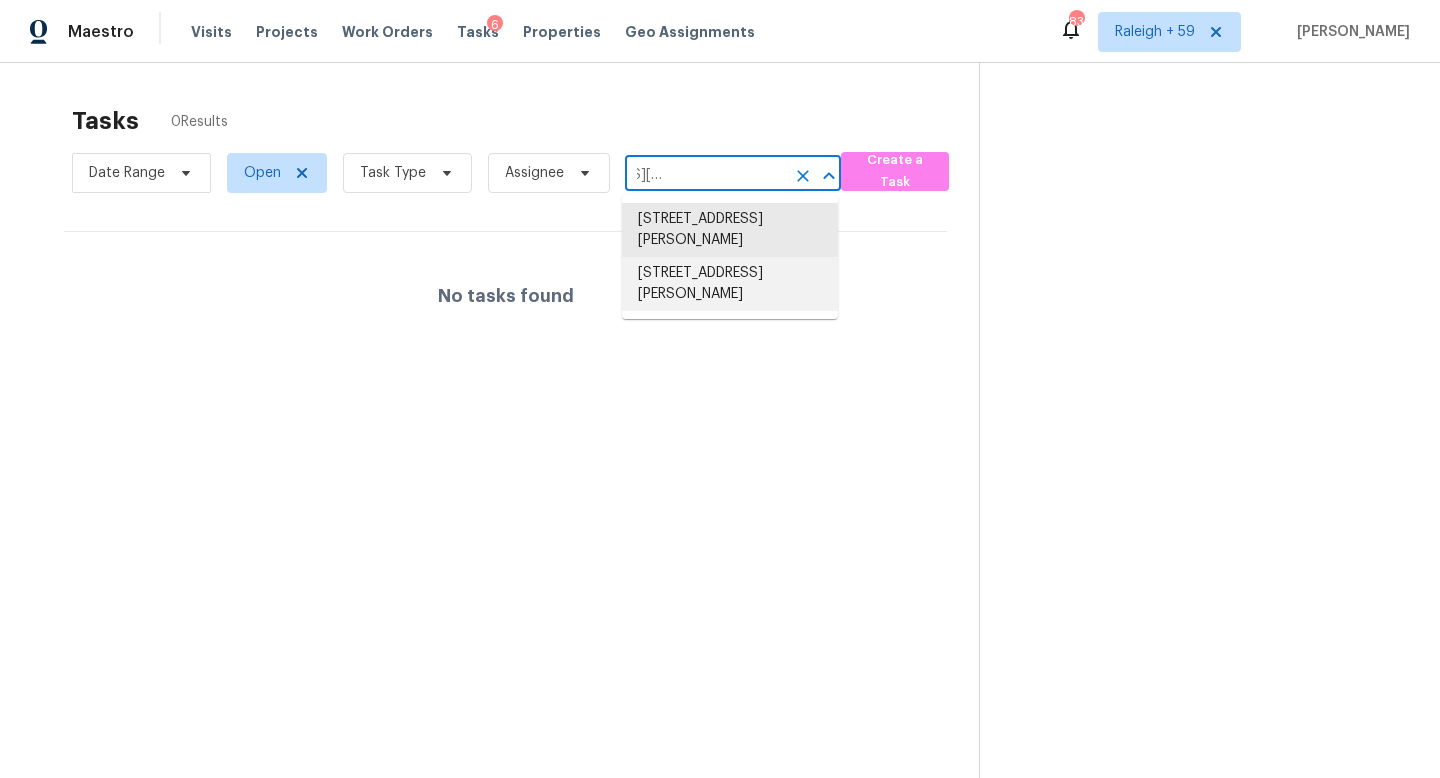 click on "607 Pecan Knoll Dr, Marietta, GA 30008" at bounding box center [730, 284] 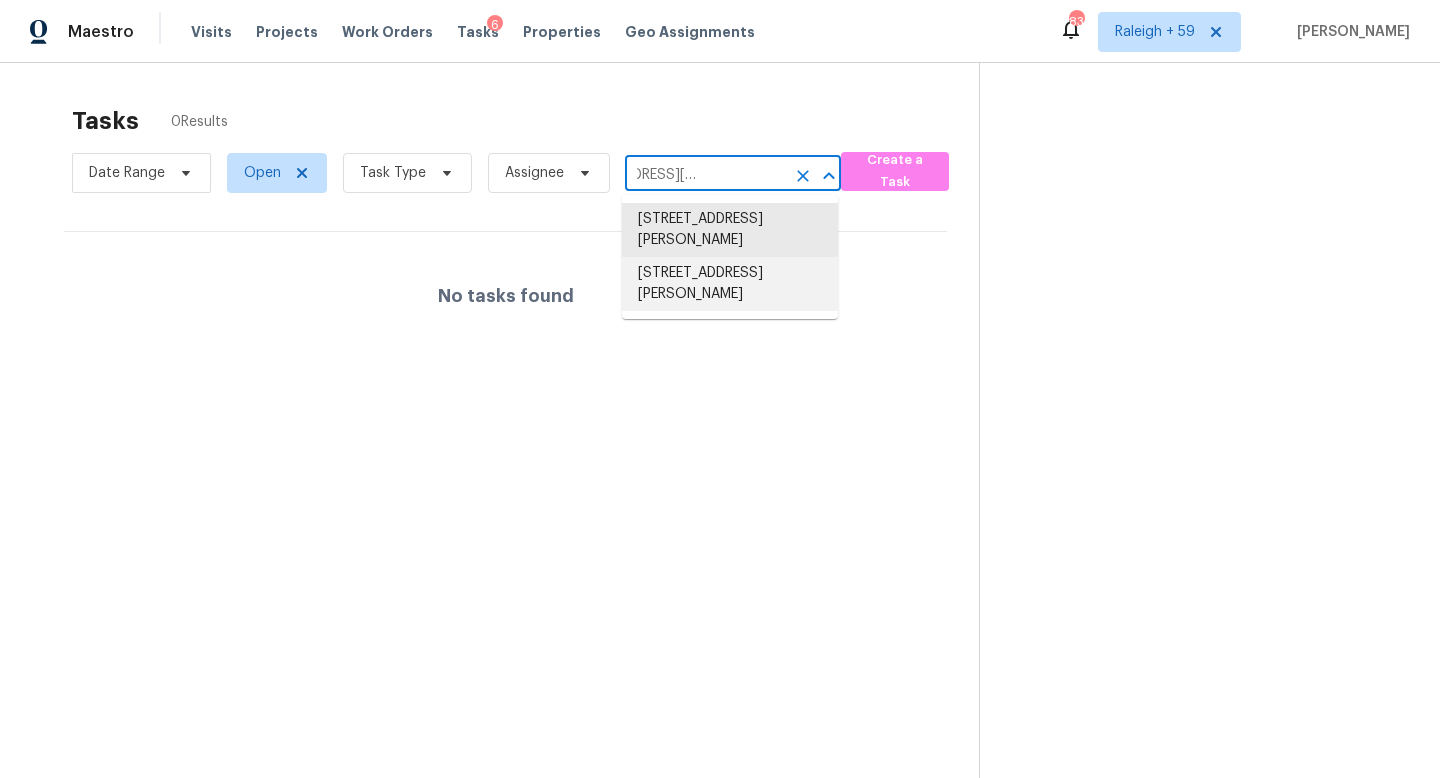 scroll, scrollTop: 0, scrollLeft: 0, axis: both 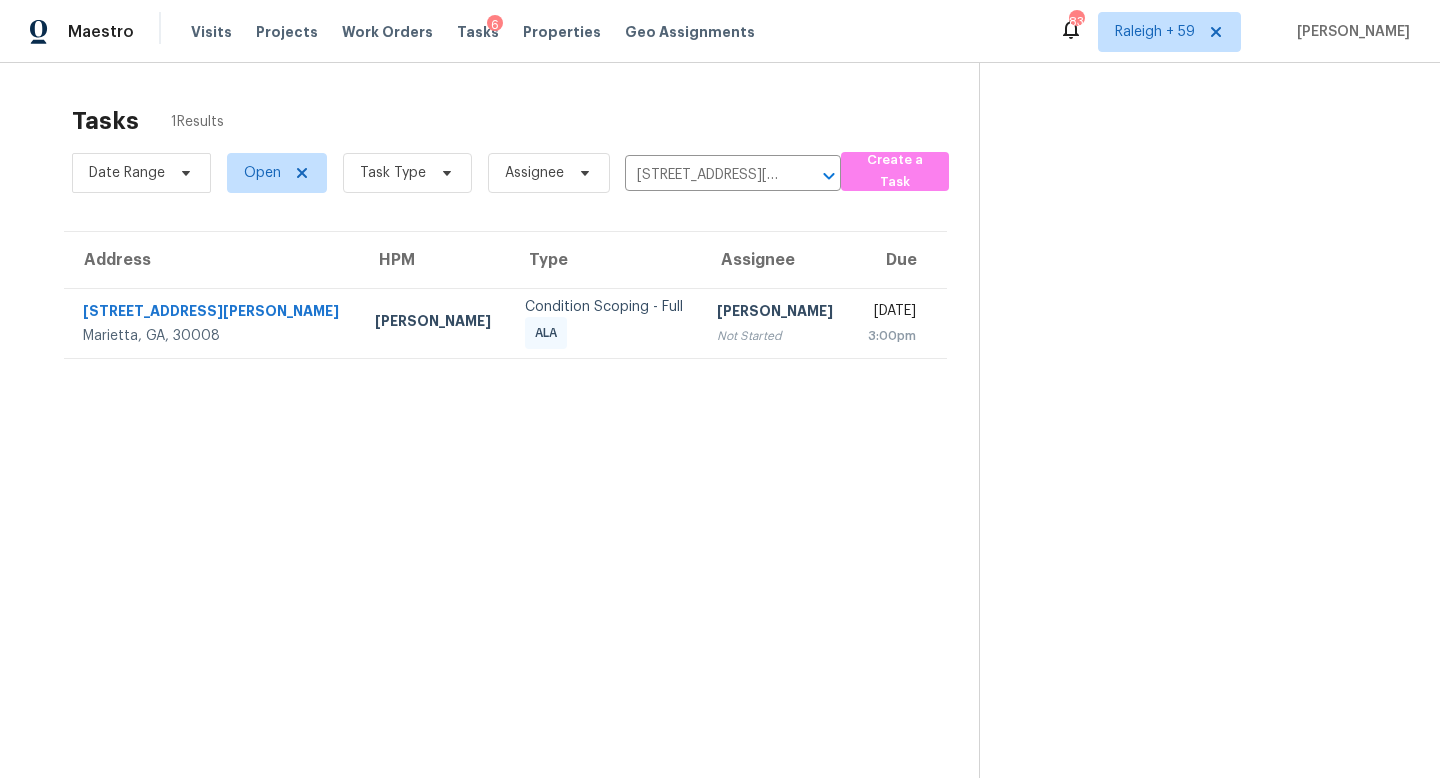 click on "[PERSON_NAME]" at bounding box center [776, 313] 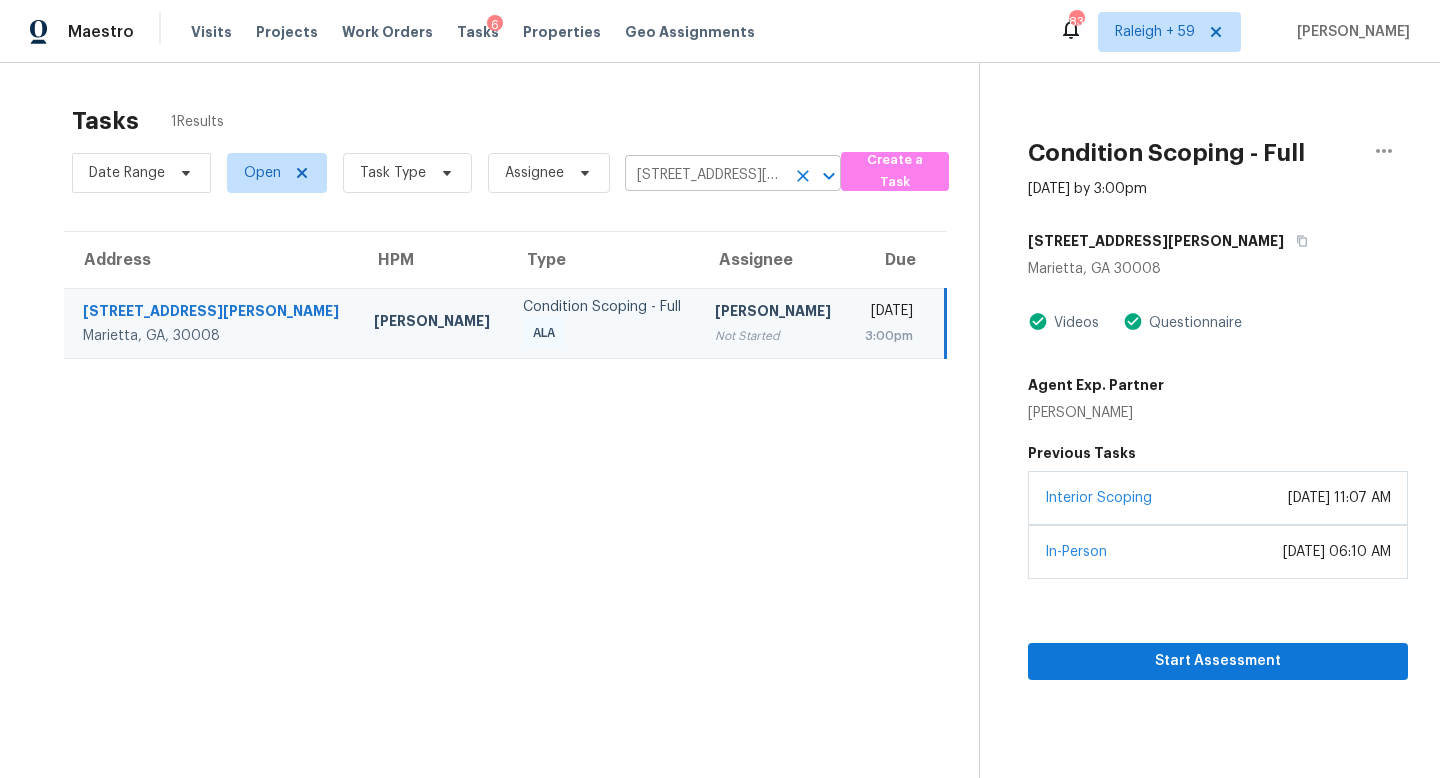 click on "607 Pecan Knoll Dr, Marietta, GA 30008" at bounding box center (705, 175) 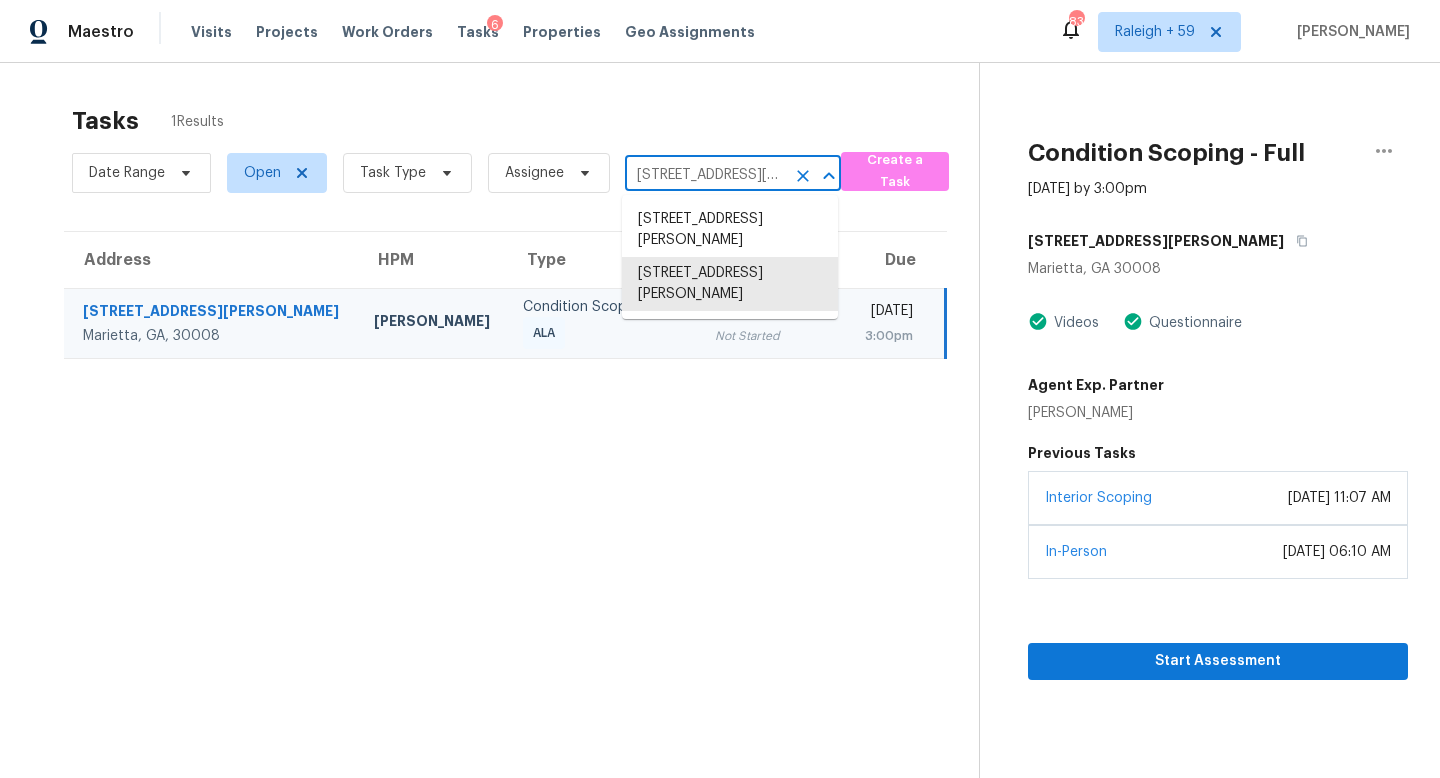paste on "2702 W Saint John St, Tampa, FL, 33607" 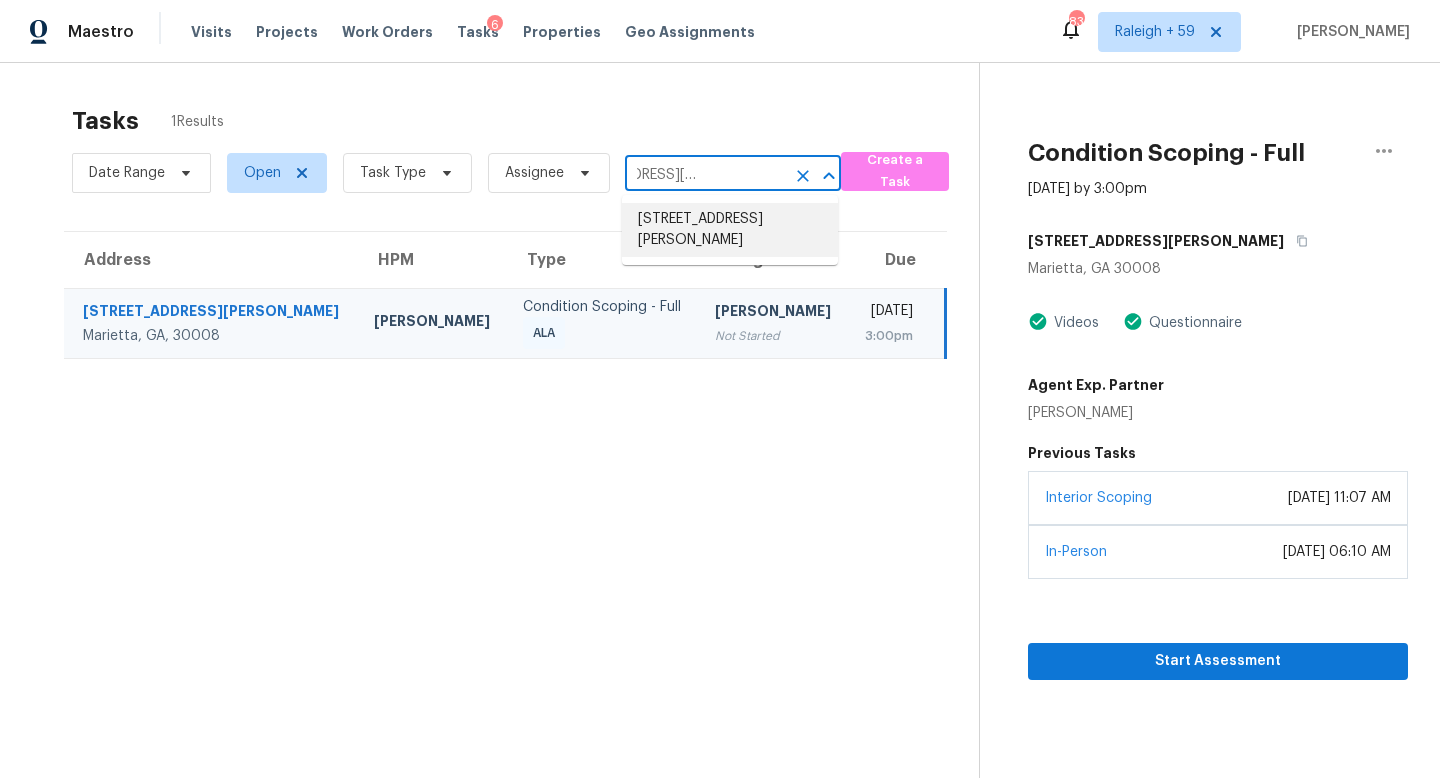 click on "2702 W Saint John St, Tampa, FL 33607" at bounding box center (730, 230) 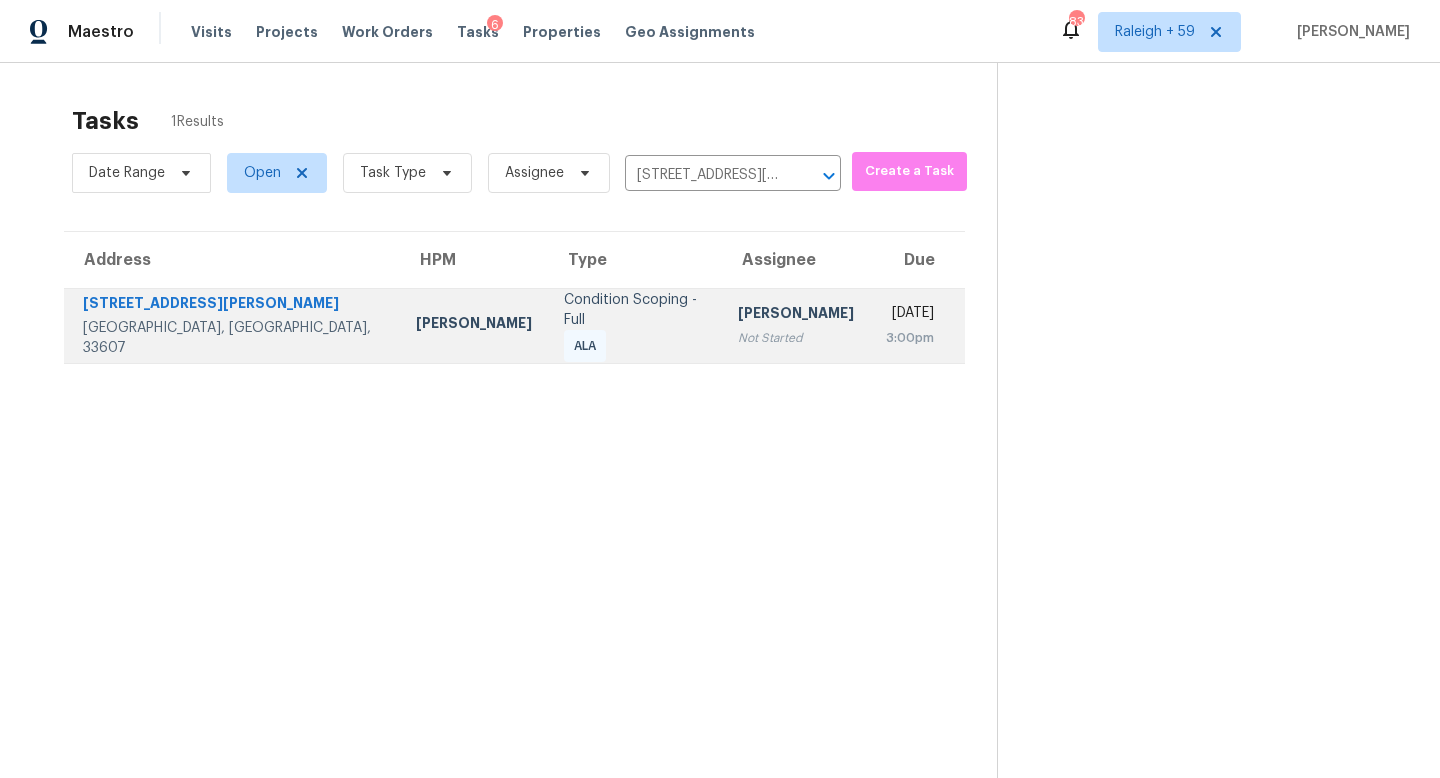 click on "[PERSON_NAME]" at bounding box center [796, 315] 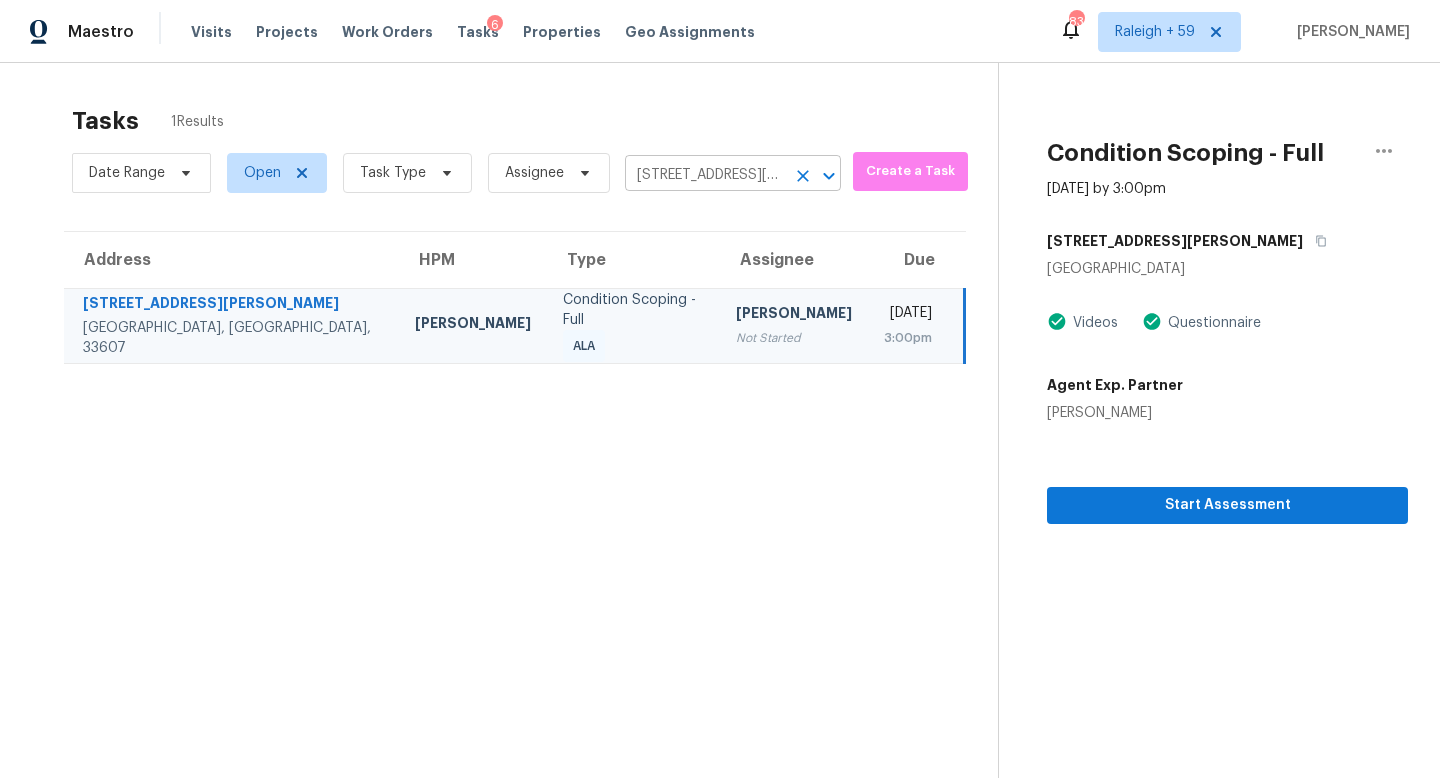 click on "2702 W Saint John St, Tampa, FL 33607" at bounding box center [705, 175] 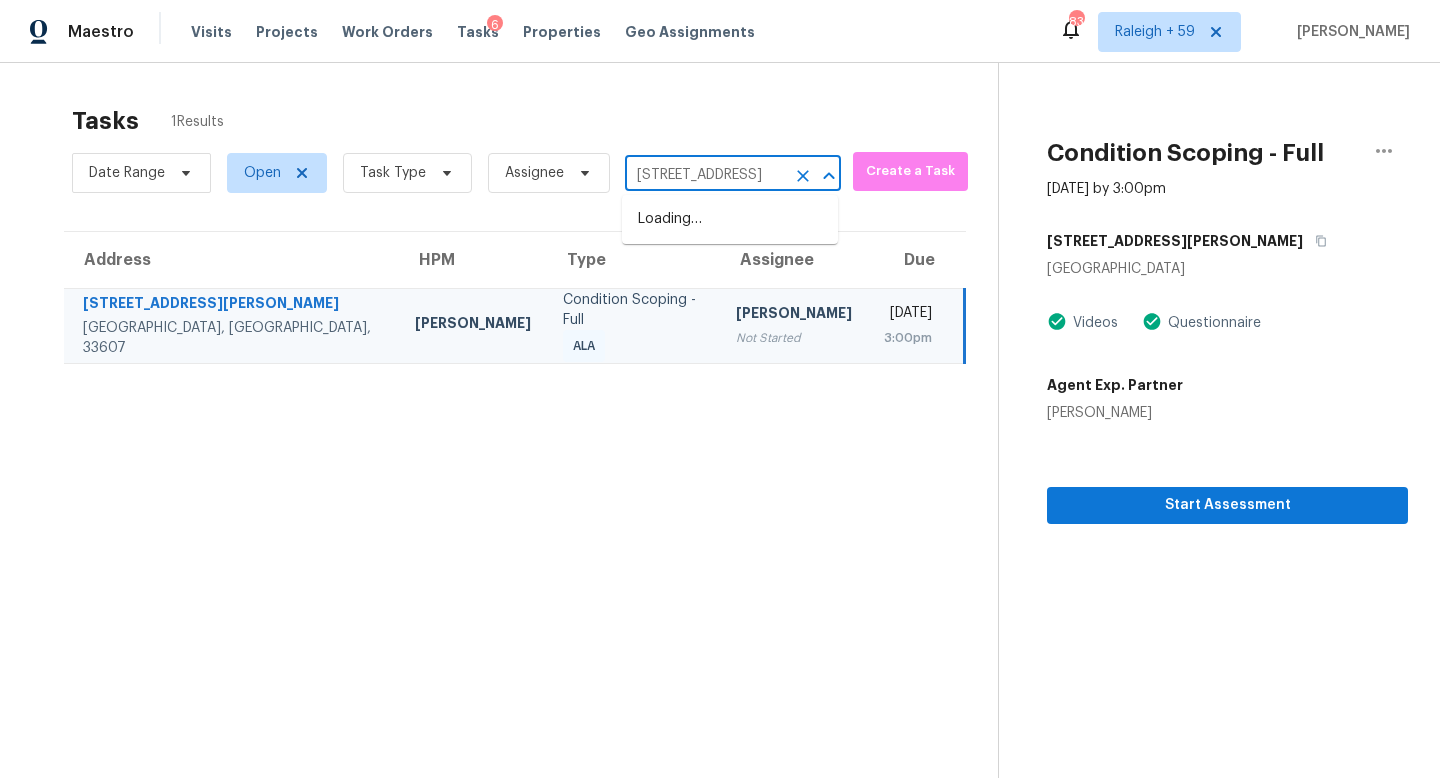 scroll, scrollTop: 0, scrollLeft: 130, axis: horizontal 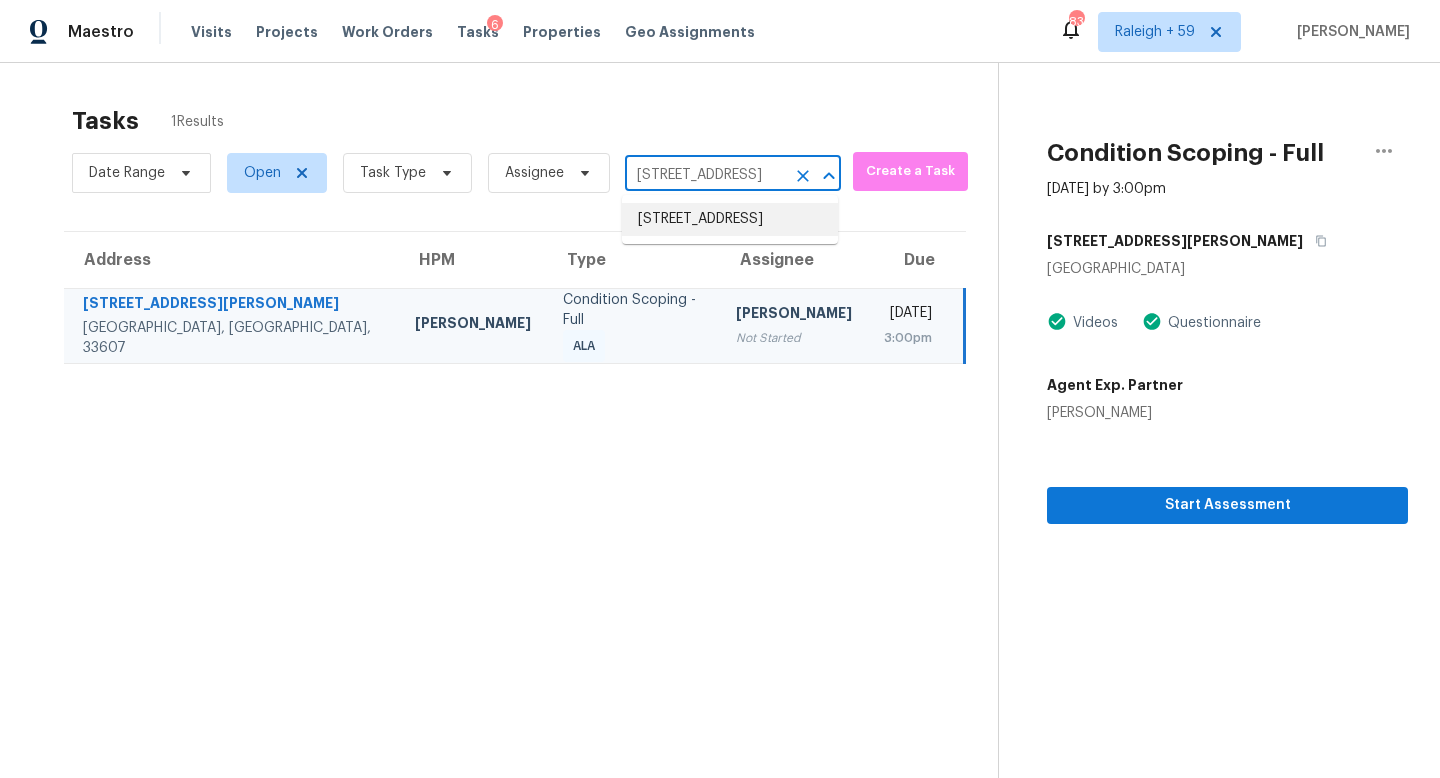 click on "15372 Mountain View Ln, Frisco, TX 75035" at bounding box center [730, 219] 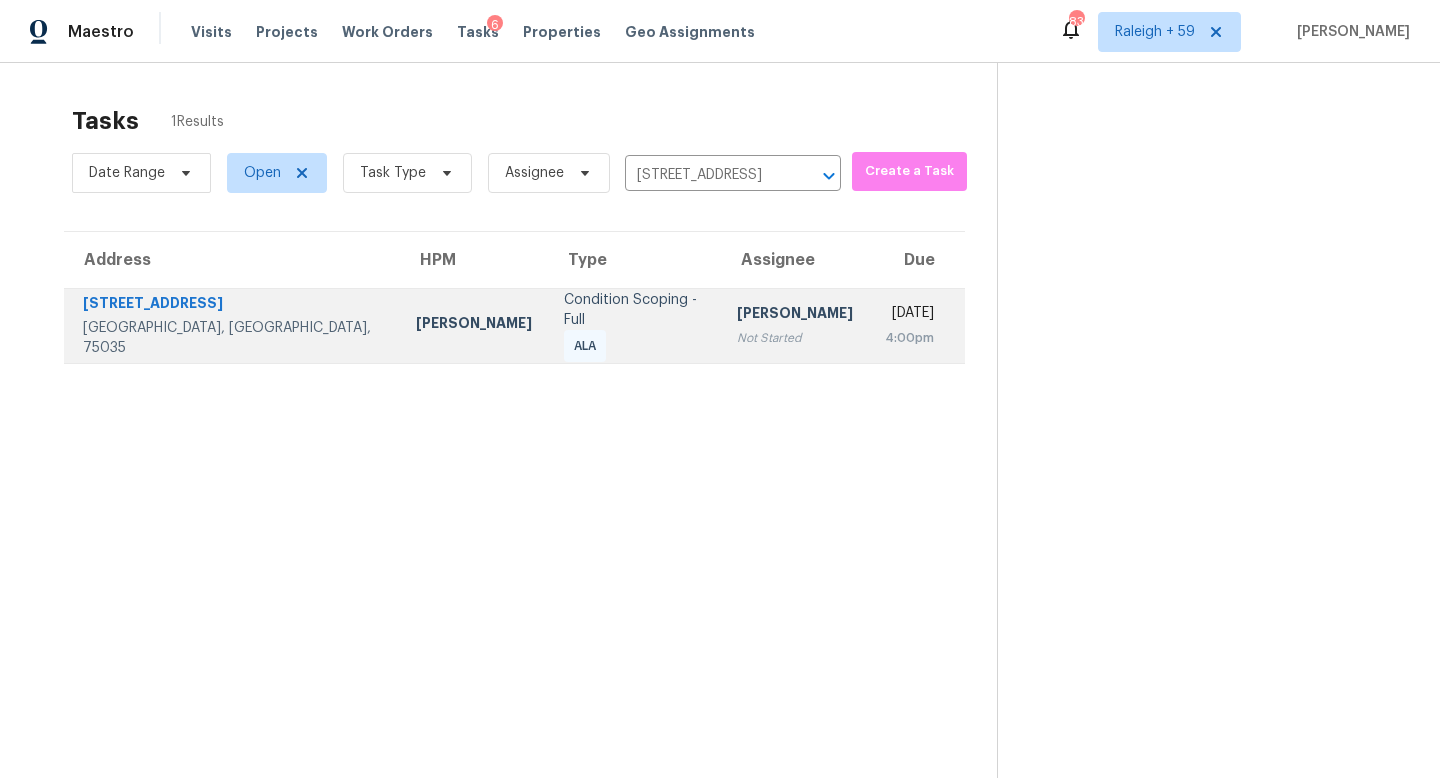 click on "Not Started" at bounding box center [795, 338] 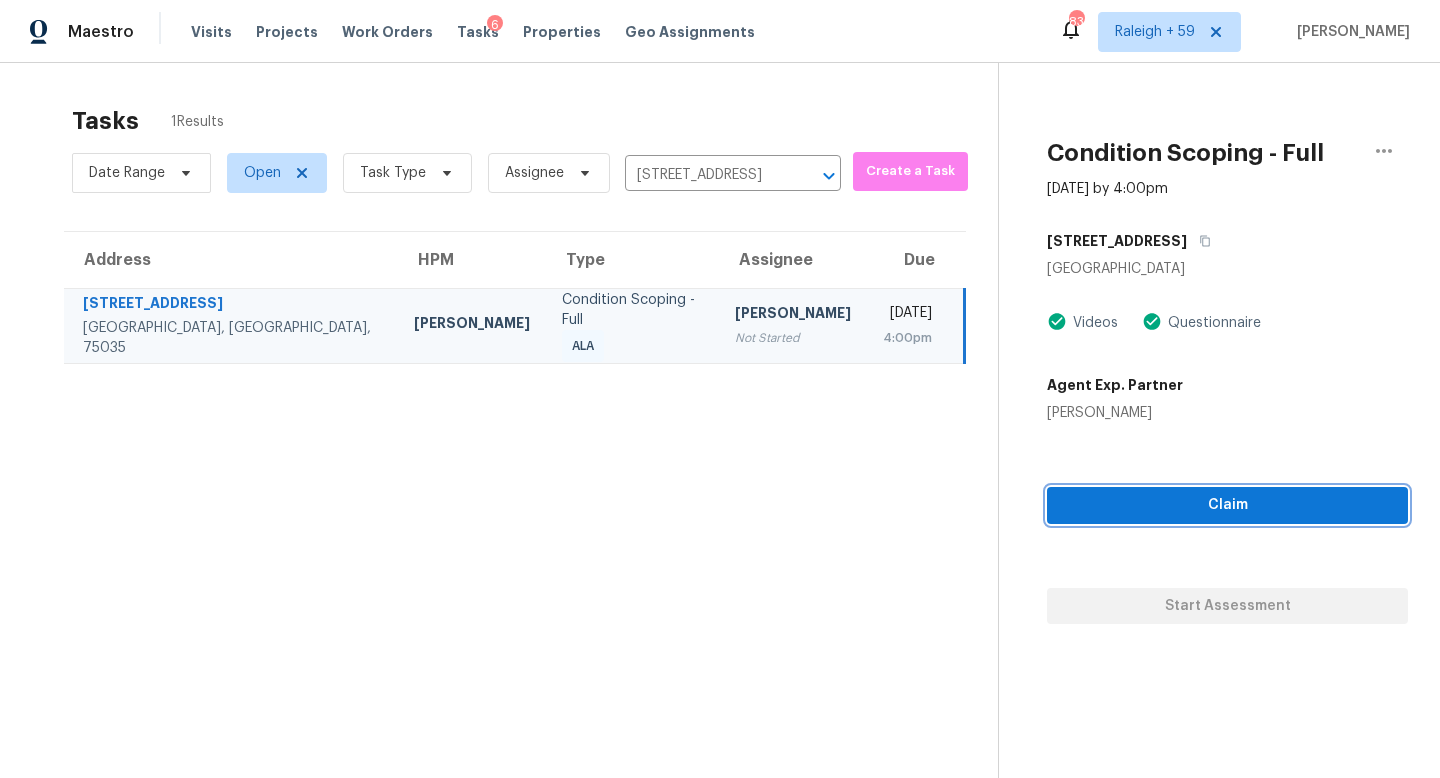 click on "Claim" at bounding box center (1227, 505) 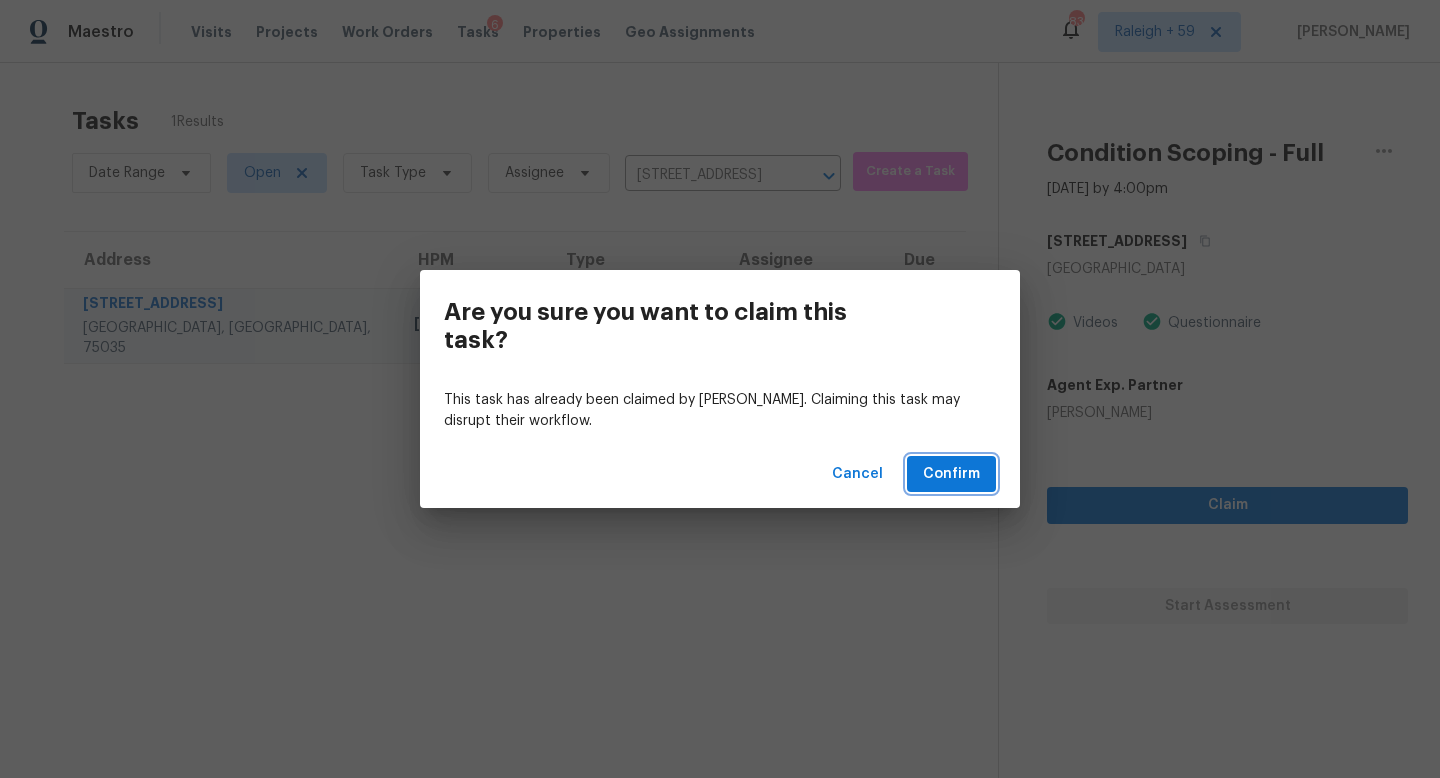 click on "Confirm" at bounding box center [951, 474] 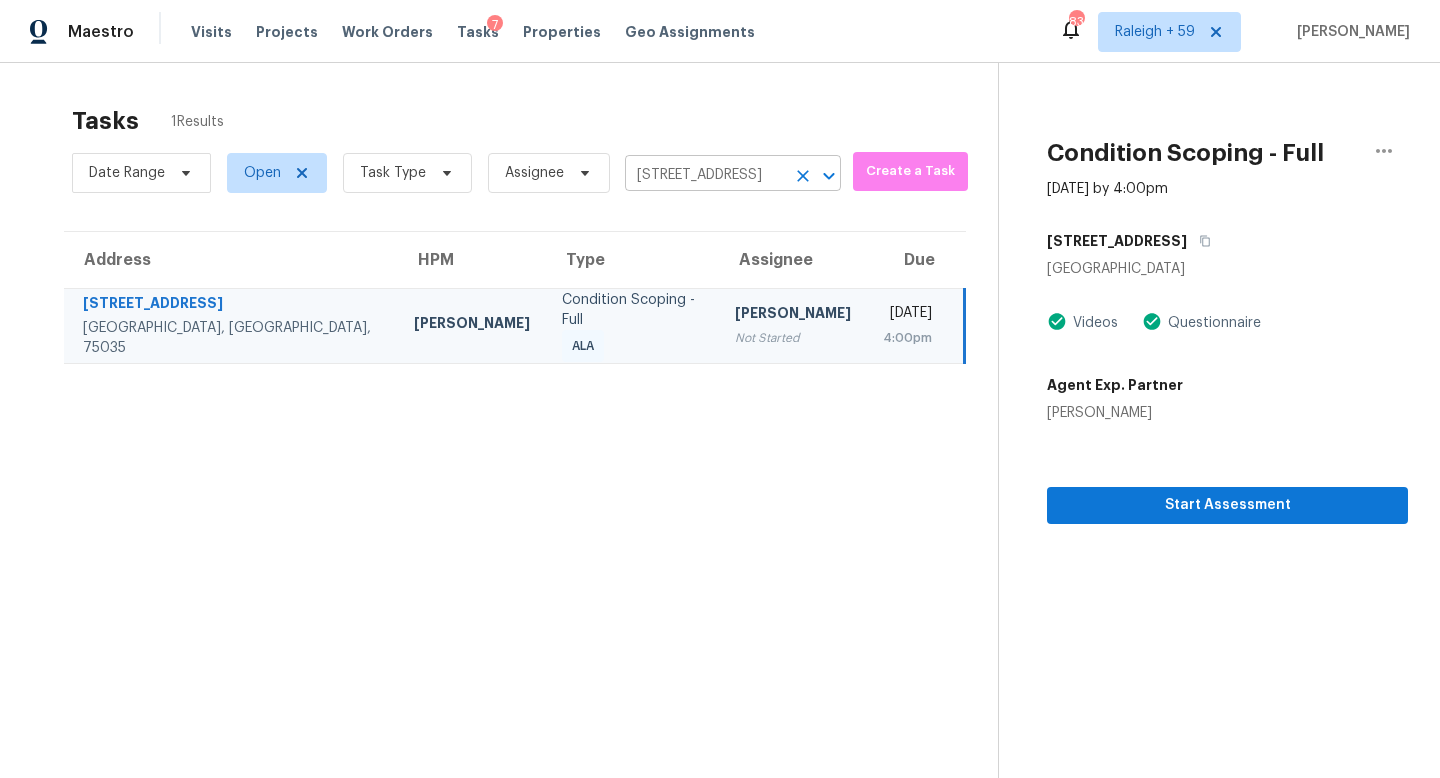 click on "15372 Mountain View Ln, Frisco, TX 75035" at bounding box center [705, 175] 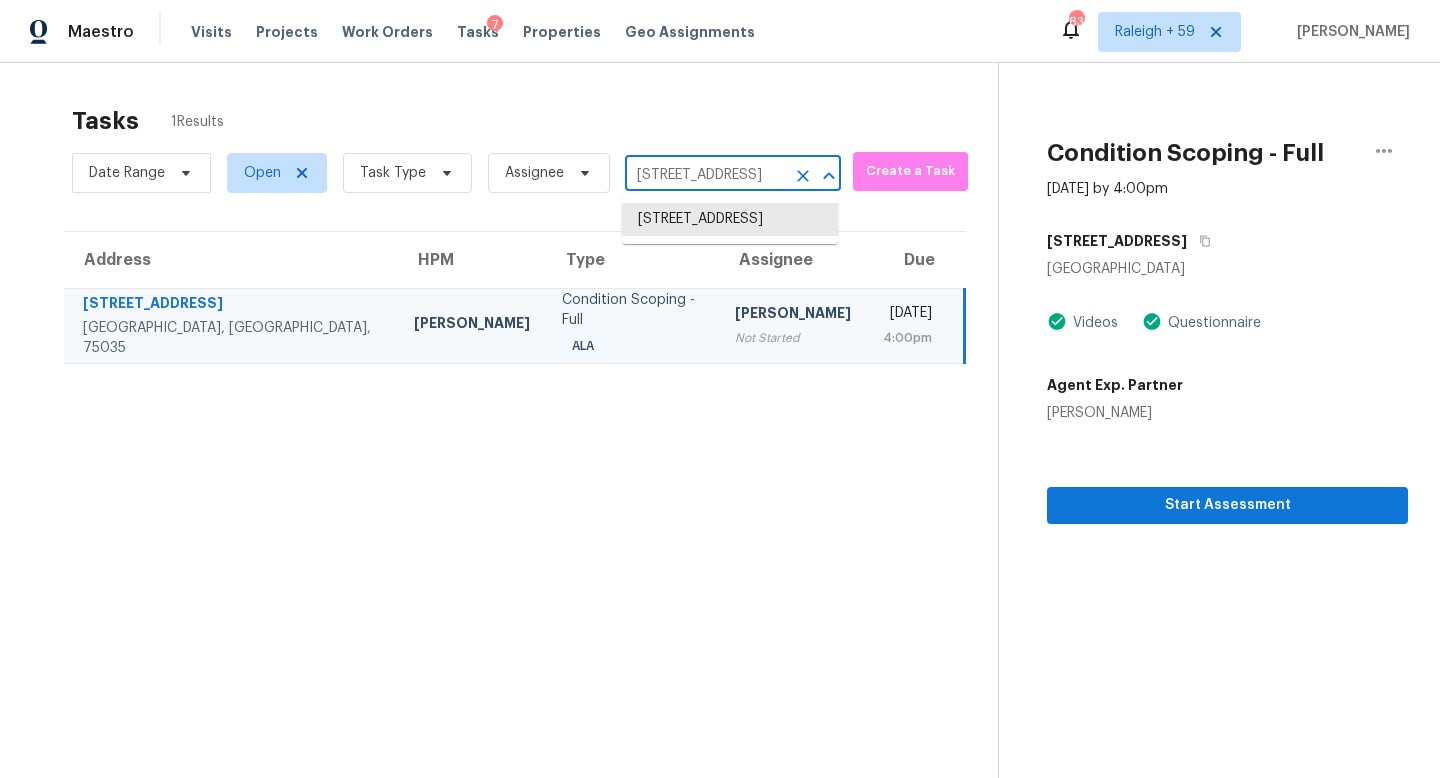 paste on "9904 Timberwolf, McKinney, TX, 75071" 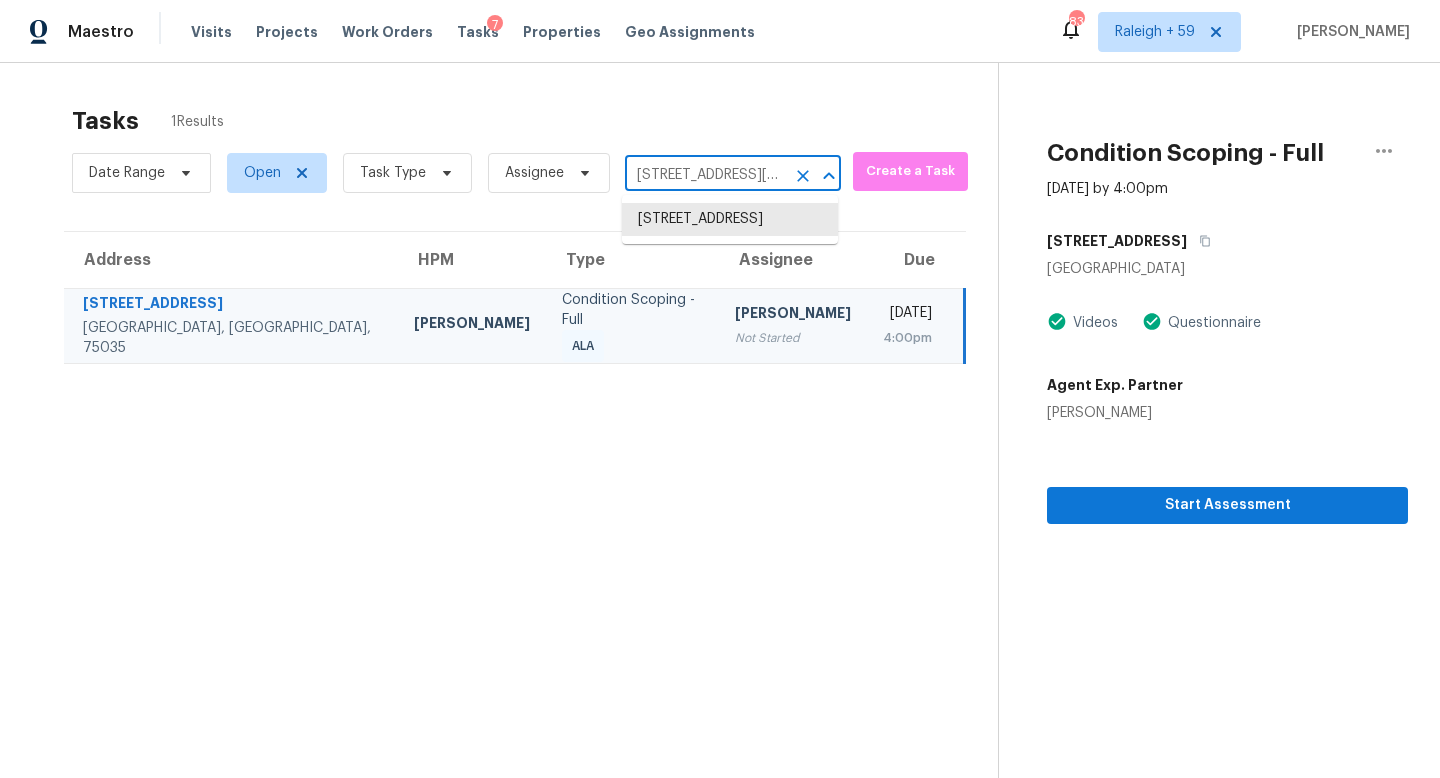 scroll, scrollTop: 0, scrollLeft: 104, axis: horizontal 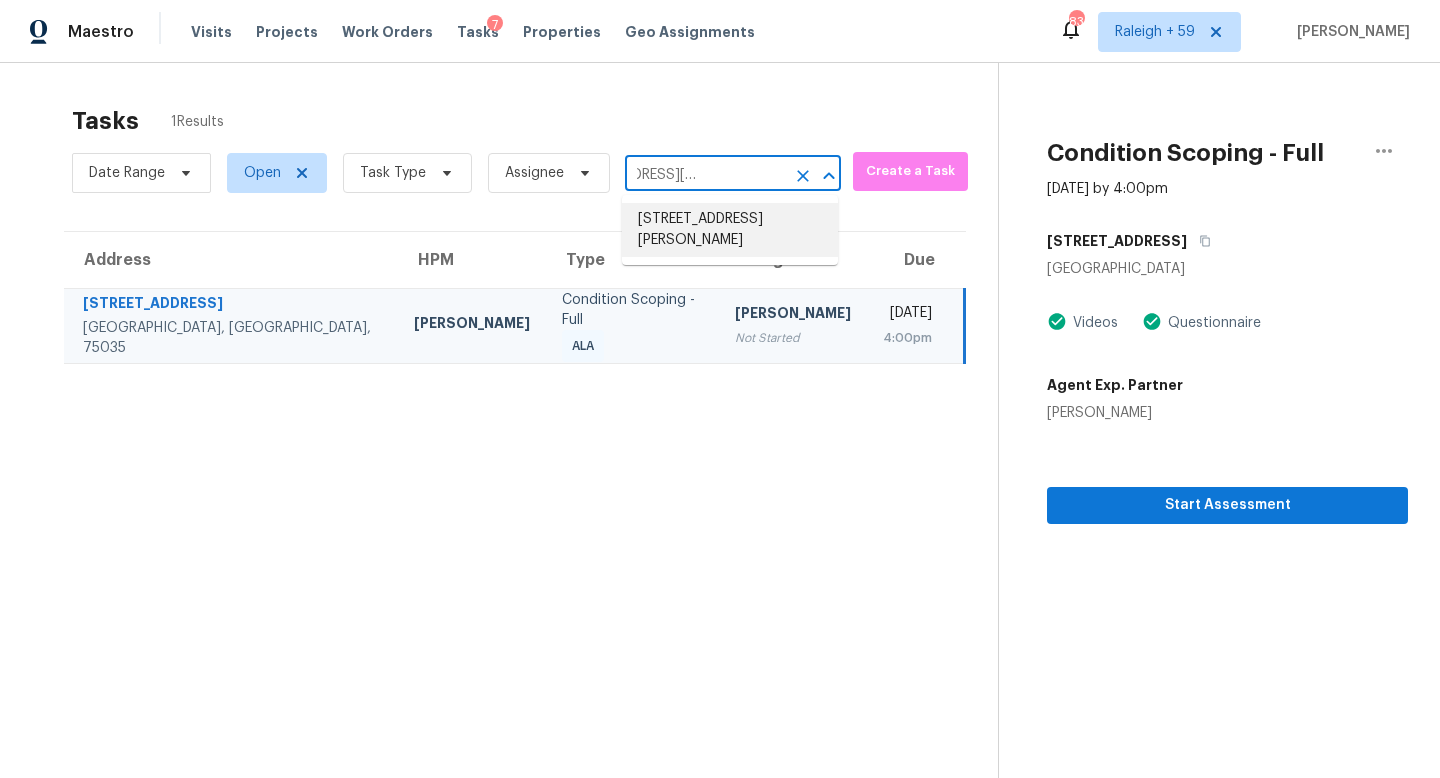 click on "9904 Timberwolf, McKinney, TX 75071" at bounding box center [730, 230] 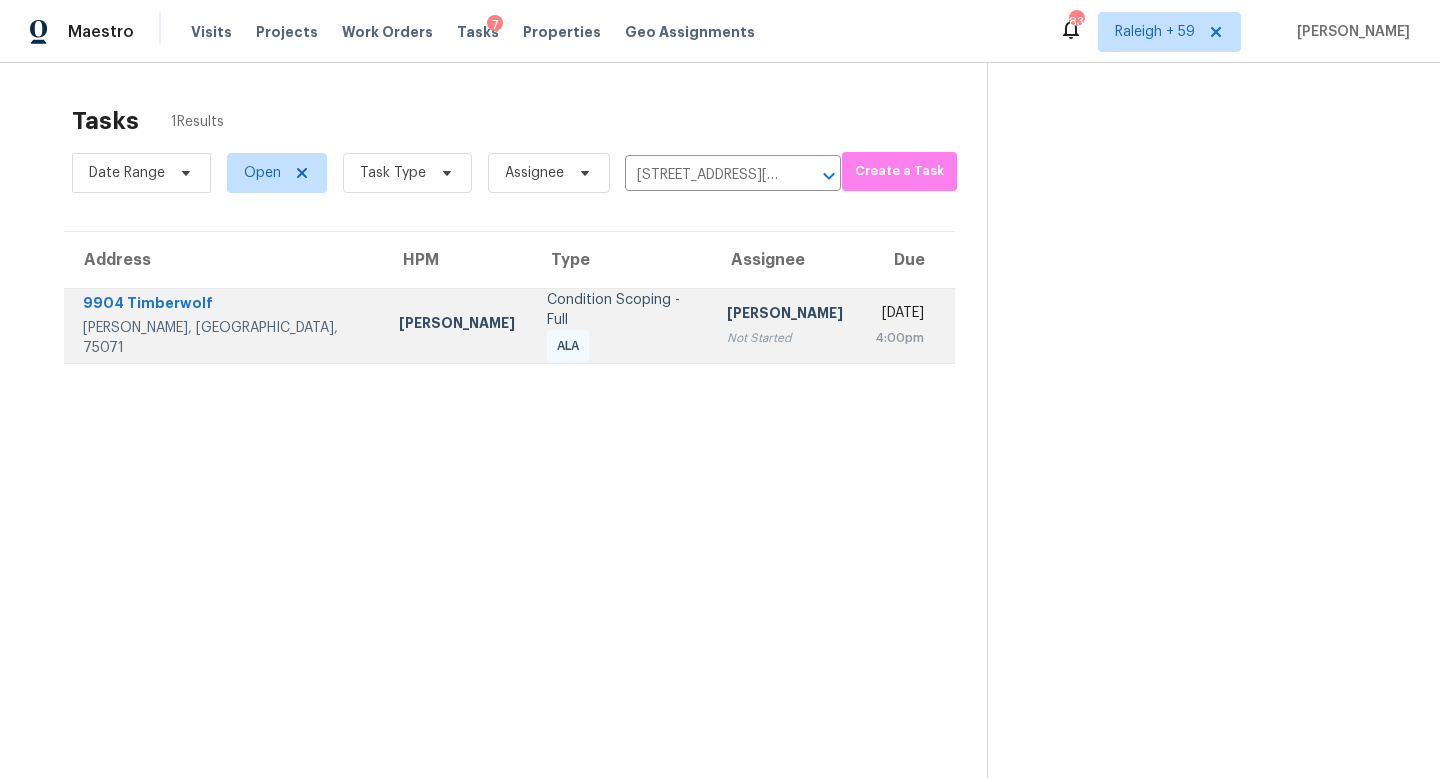 click on "Hariharan GV" at bounding box center (785, 315) 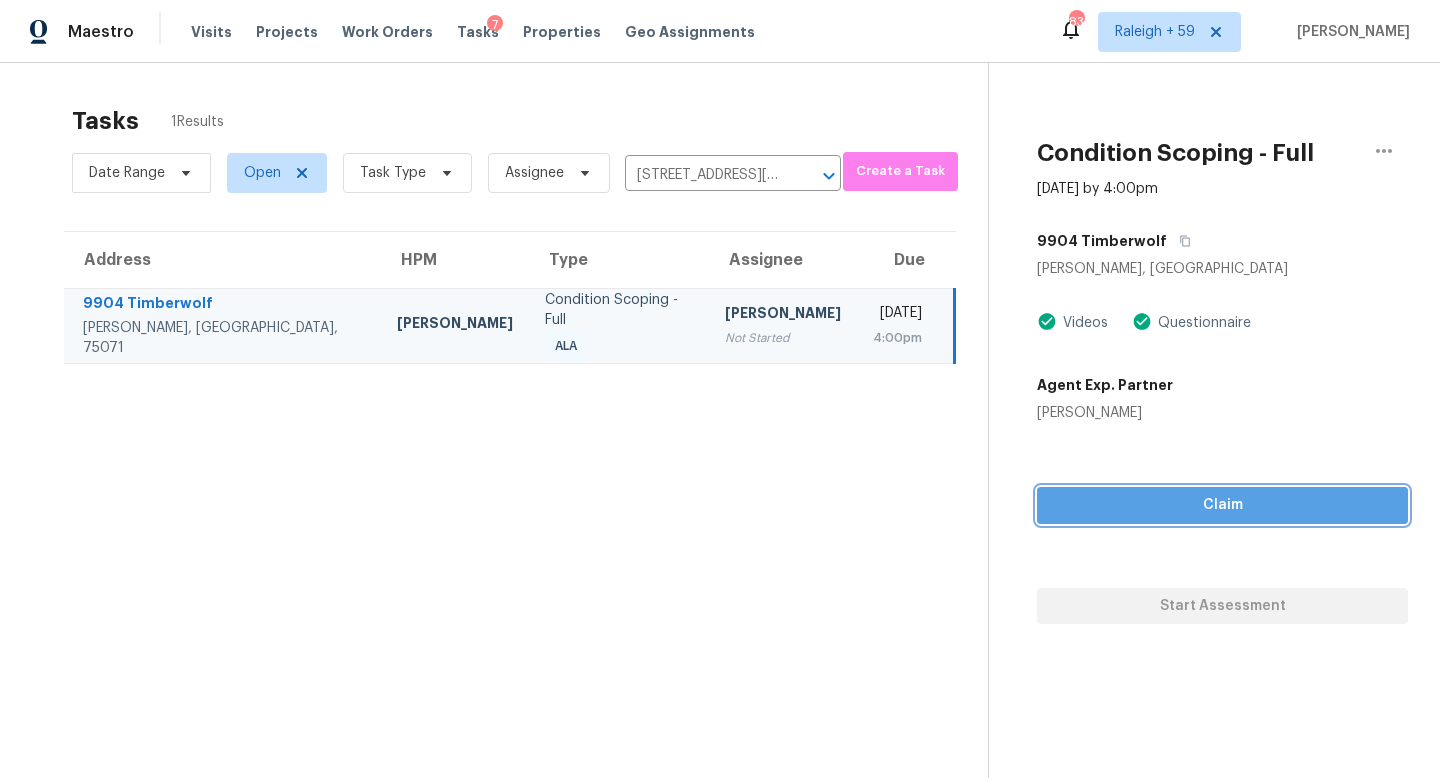 click on "Claim" at bounding box center [1222, 505] 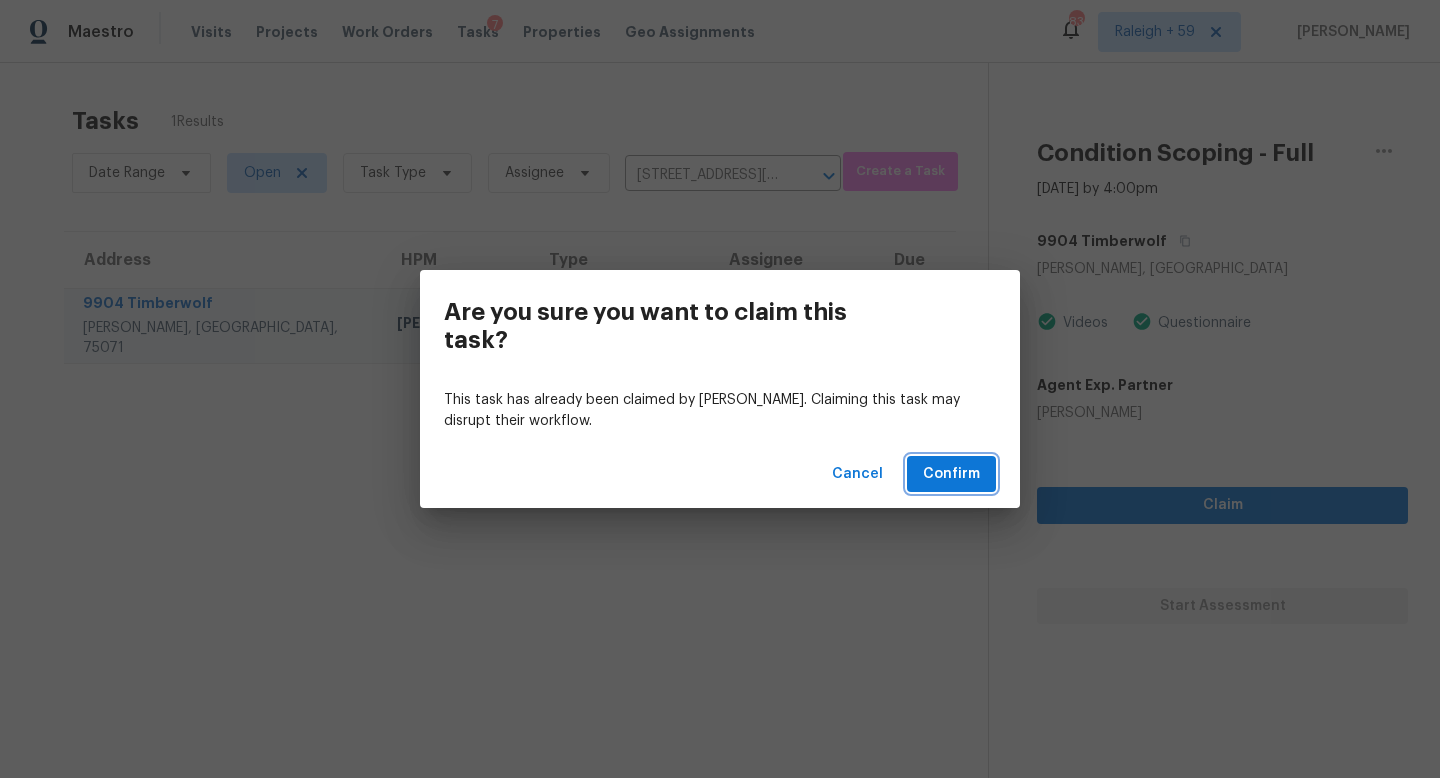 click on "Confirm" at bounding box center (951, 474) 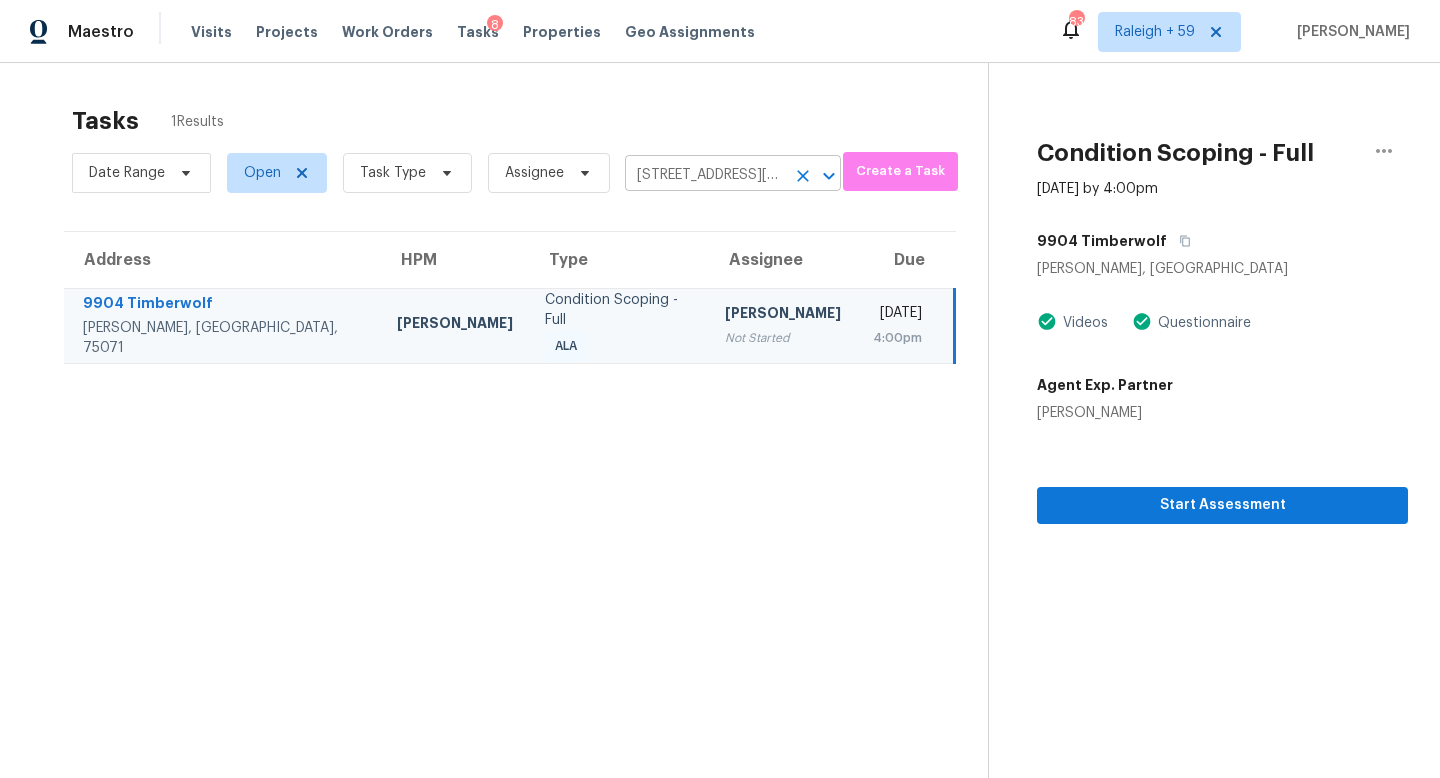 click on "9904 Timberwolf, McKinney, TX 75071" at bounding box center (705, 175) 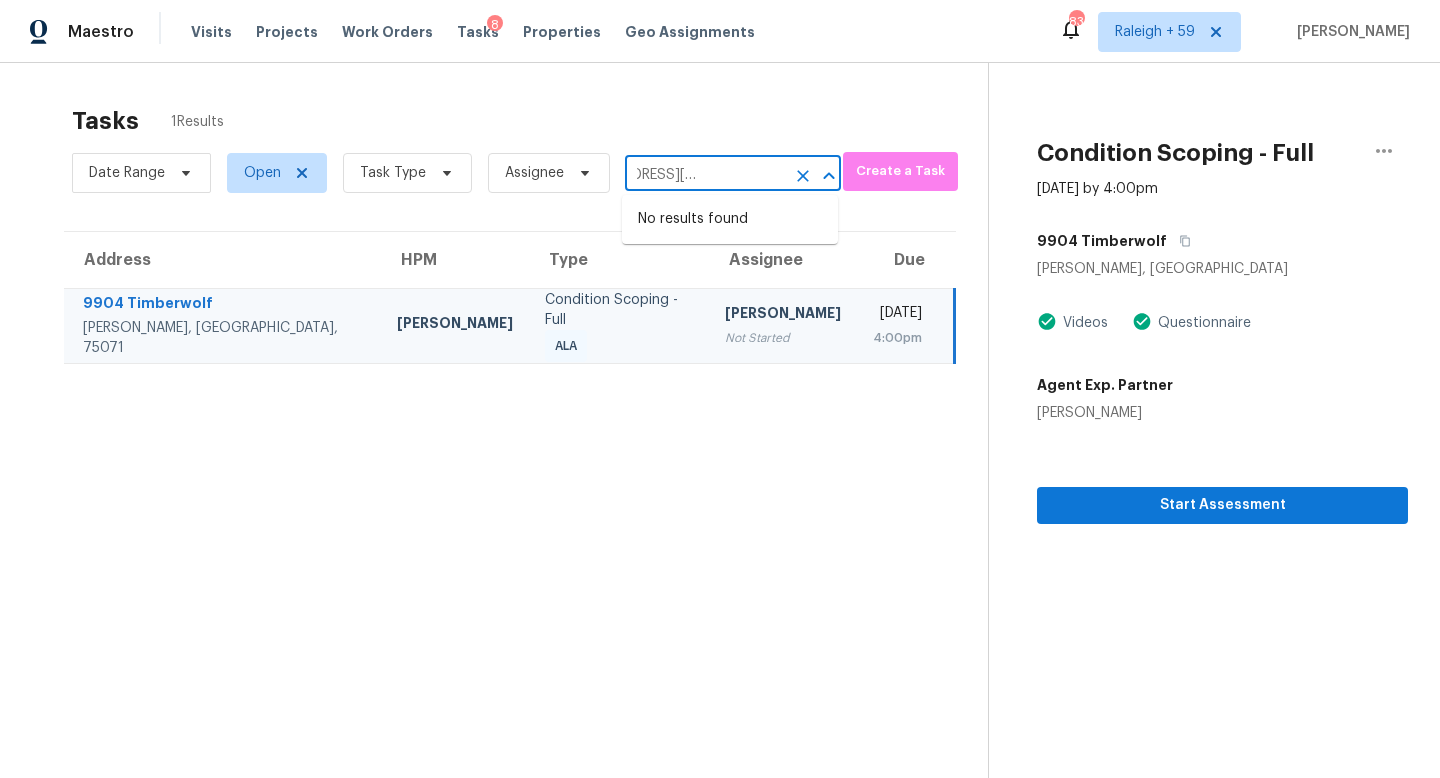 scroll, scrollTop: 0, scrollLeft: 0, axis: both 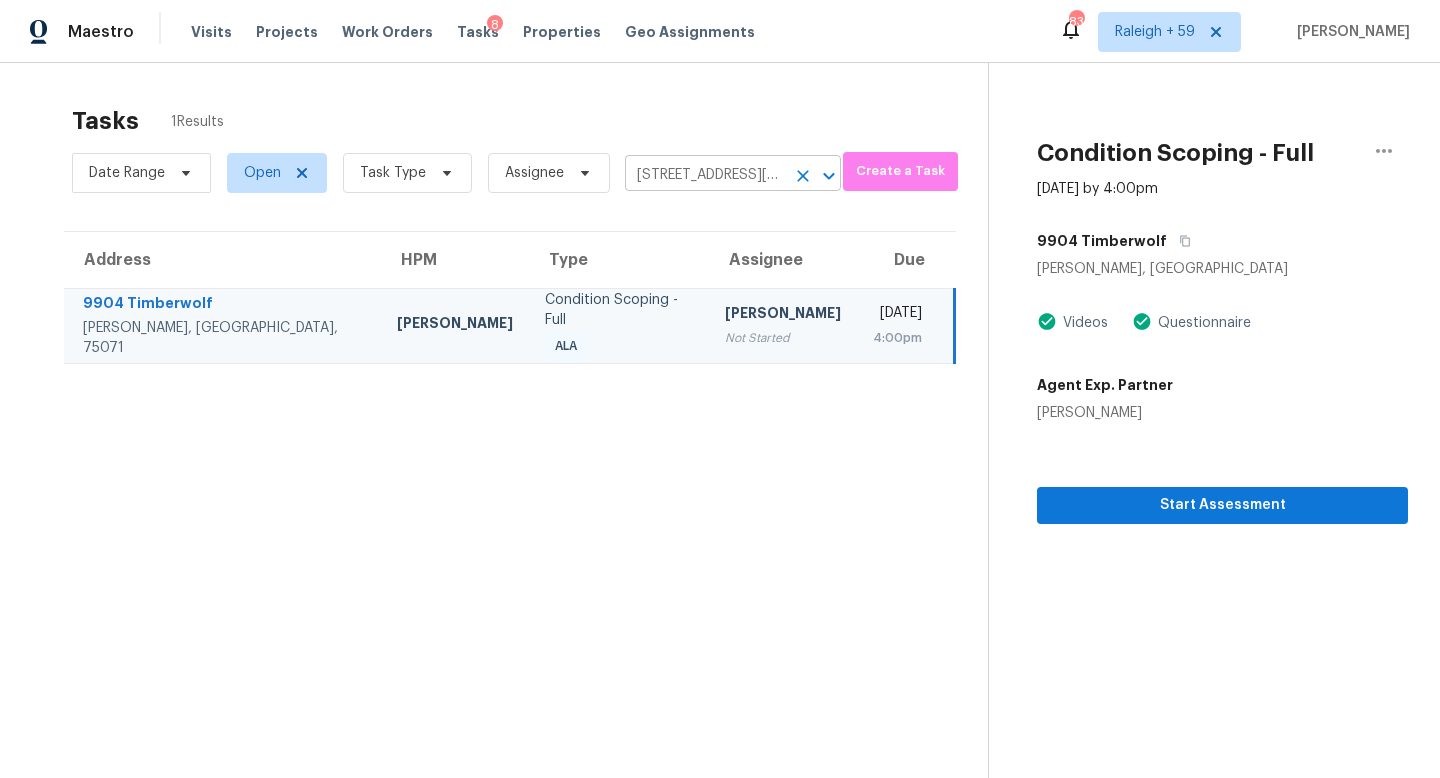 click on "9904 Timberwolf, McKinney, TX 75071" at bounding box center [705, 175] 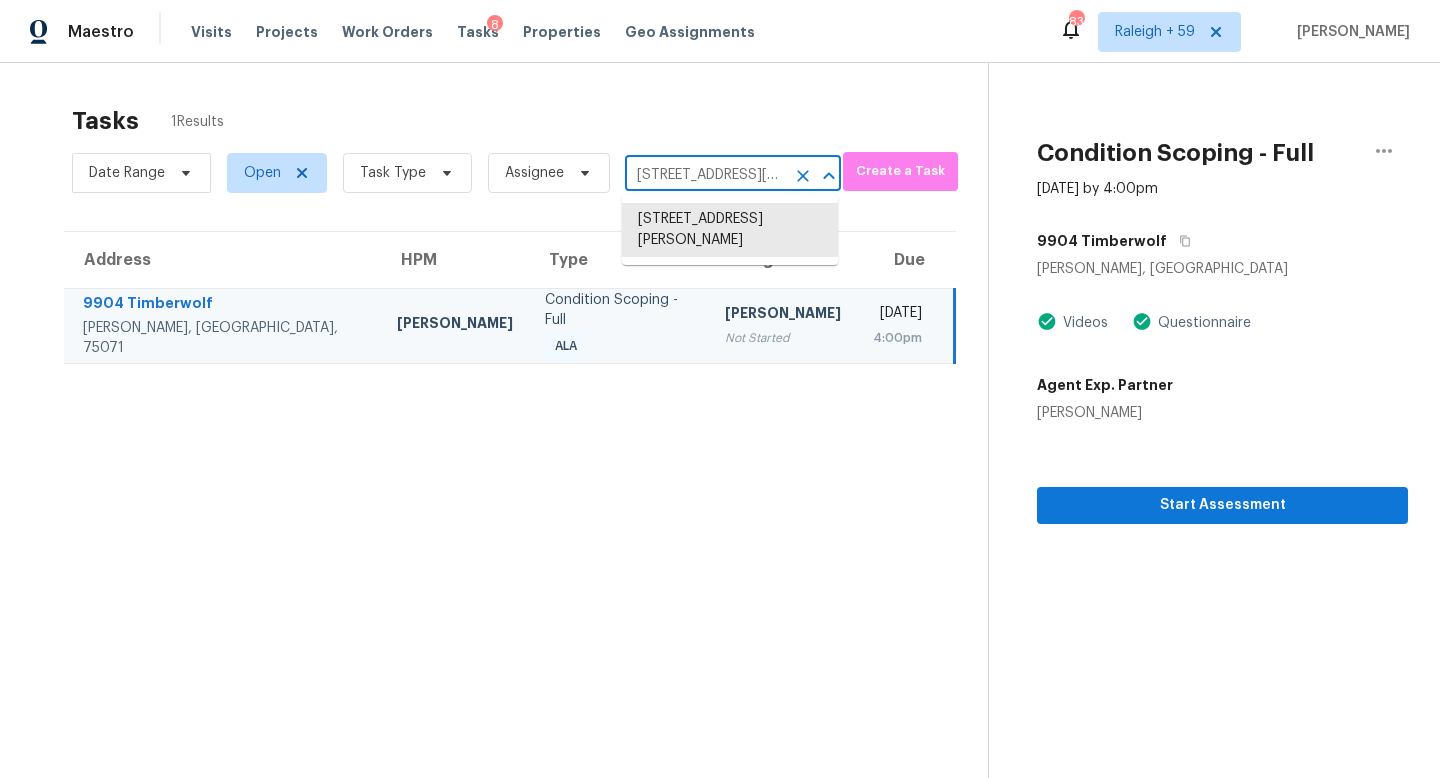 paste on "2121 Echo Bay St Unit 203, Las Vegas, NV, 89128" 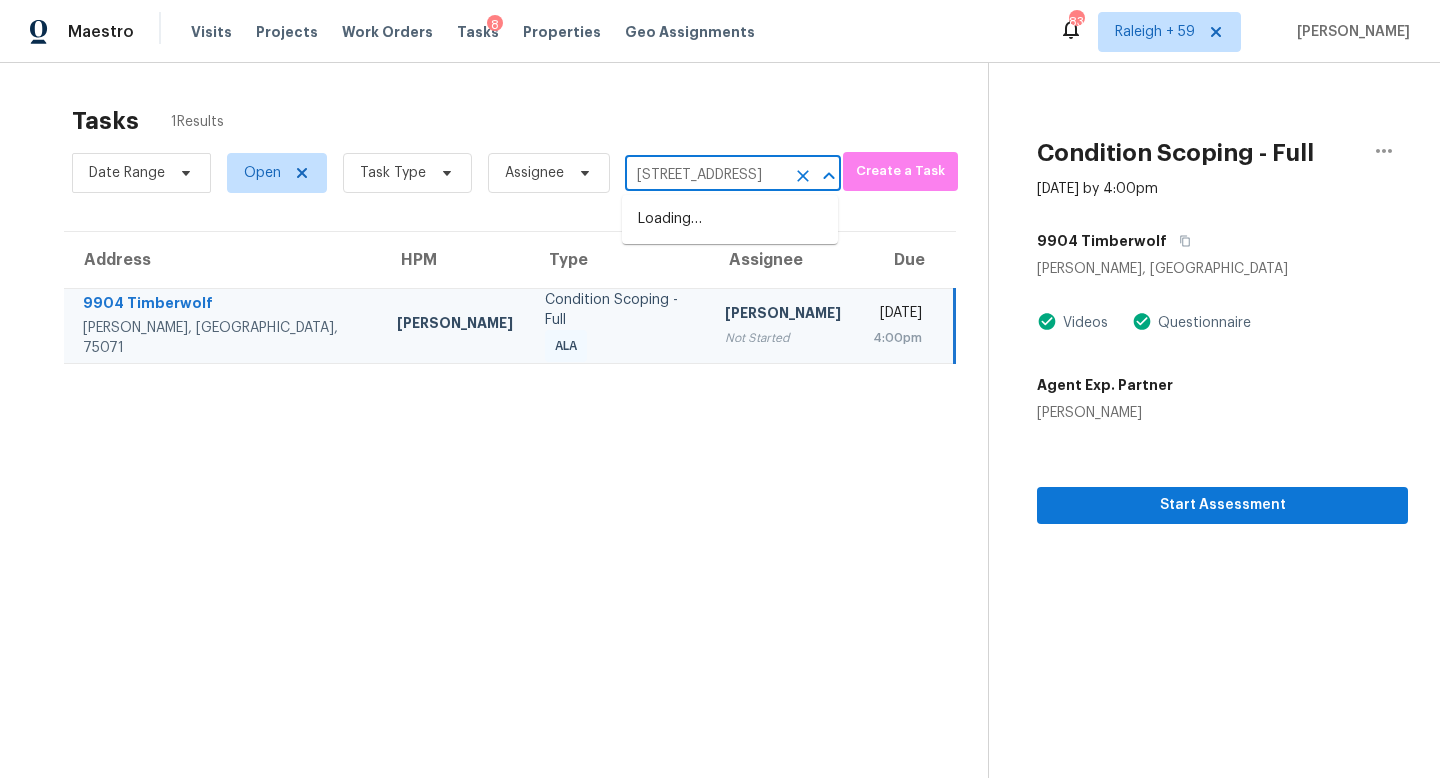 scroll, scrollTop: 0, scrollLeft: 0, axis: both 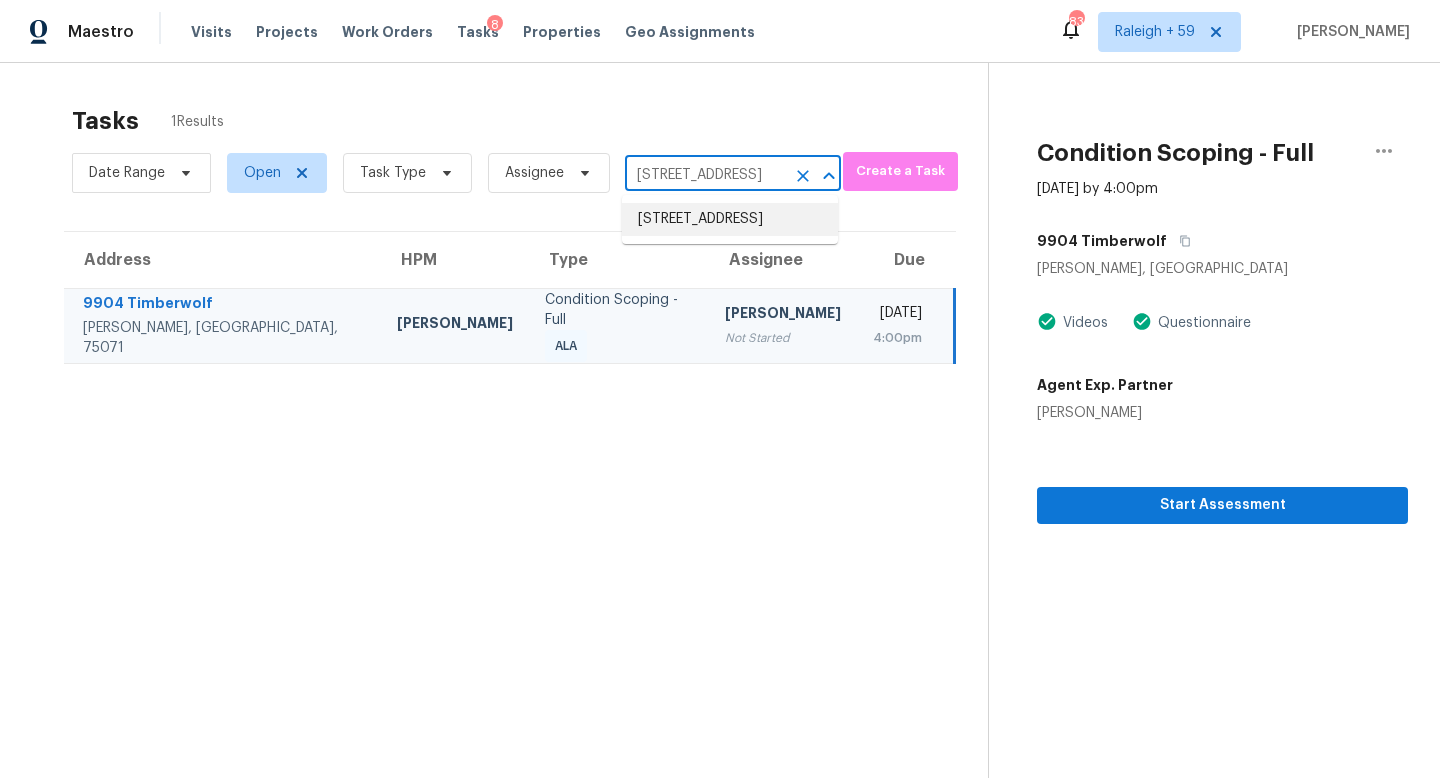 click on "2121 Echo Bay St Unit 203, Las Vegas, NV 89128" at bounding box center [730, 219] 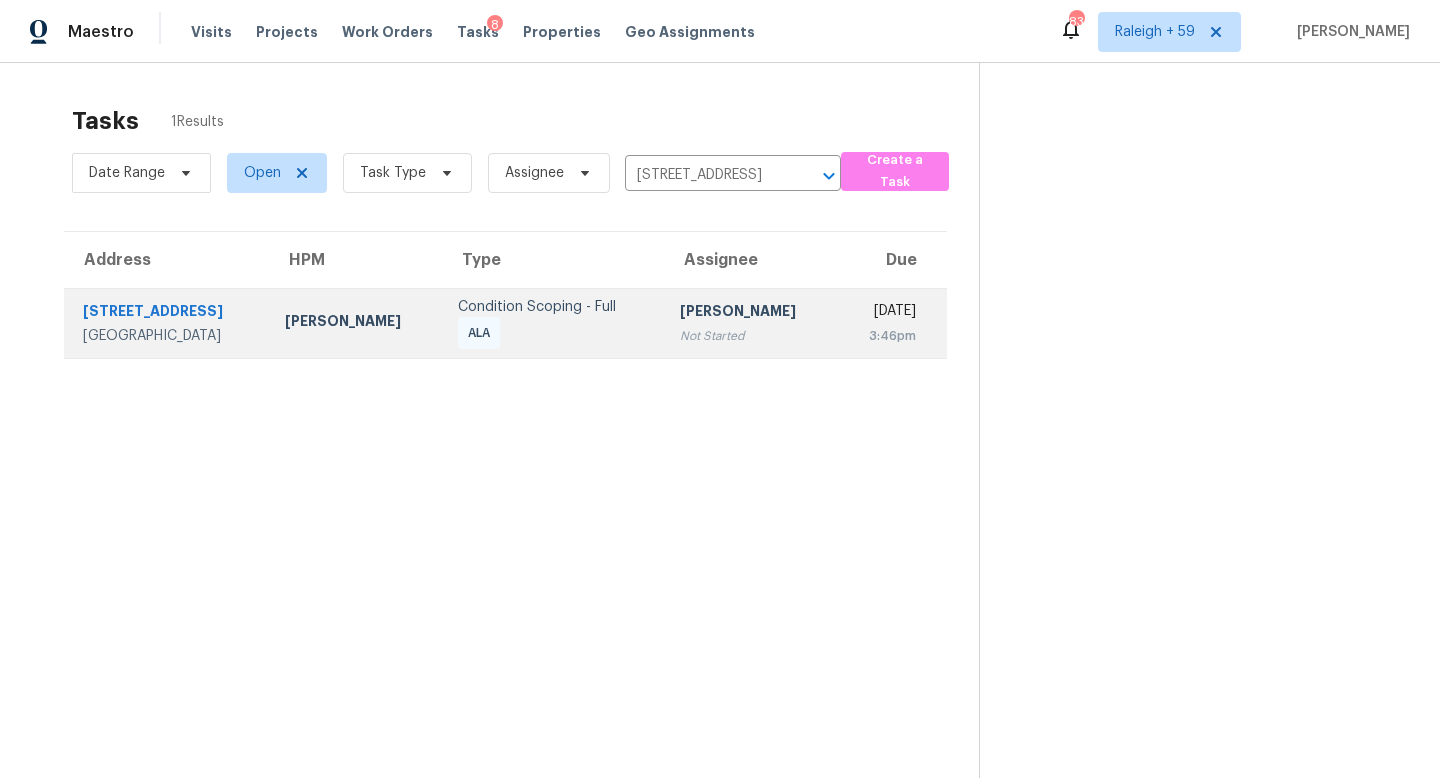 click on "Not Started" at bounding box center [750, 336] 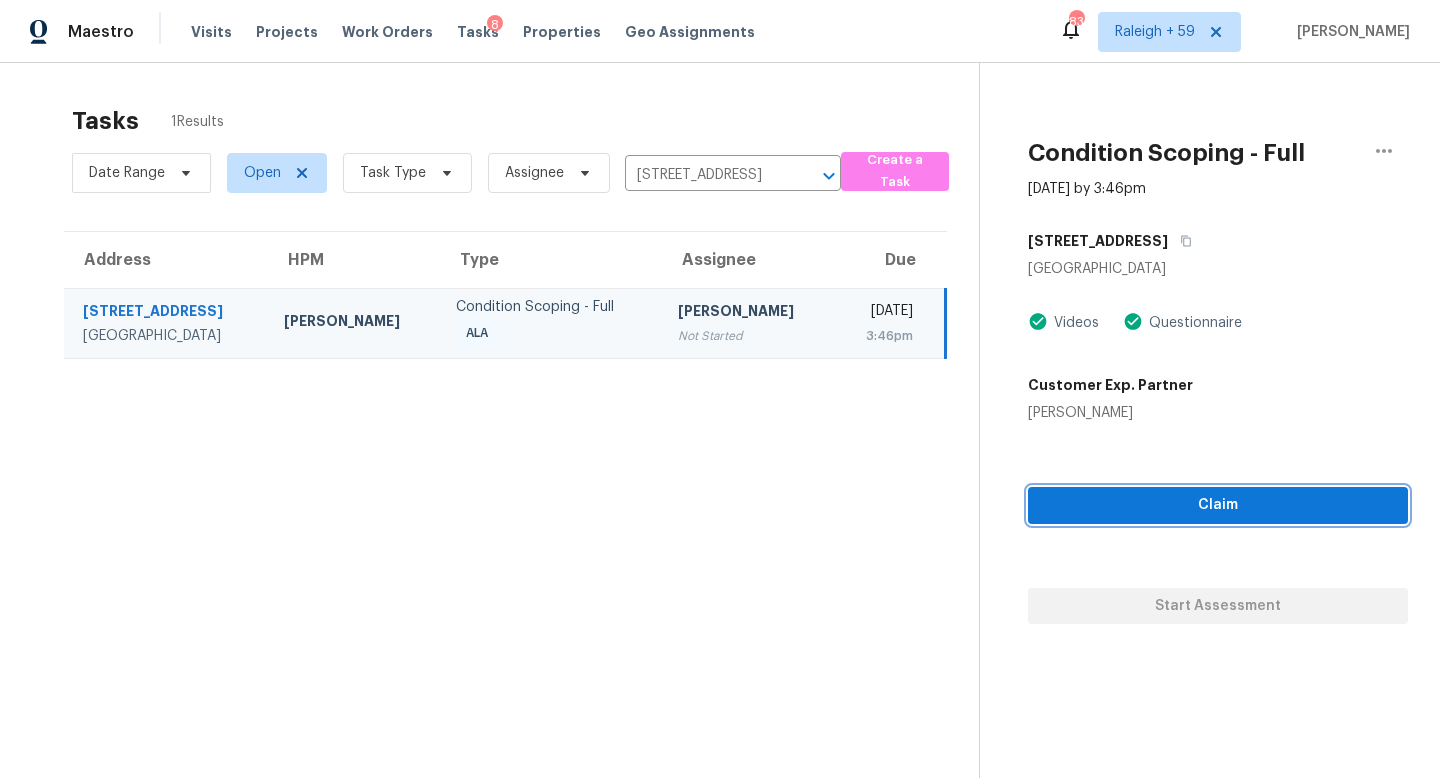 click on "Claim" at bounding box center [1218, 505] 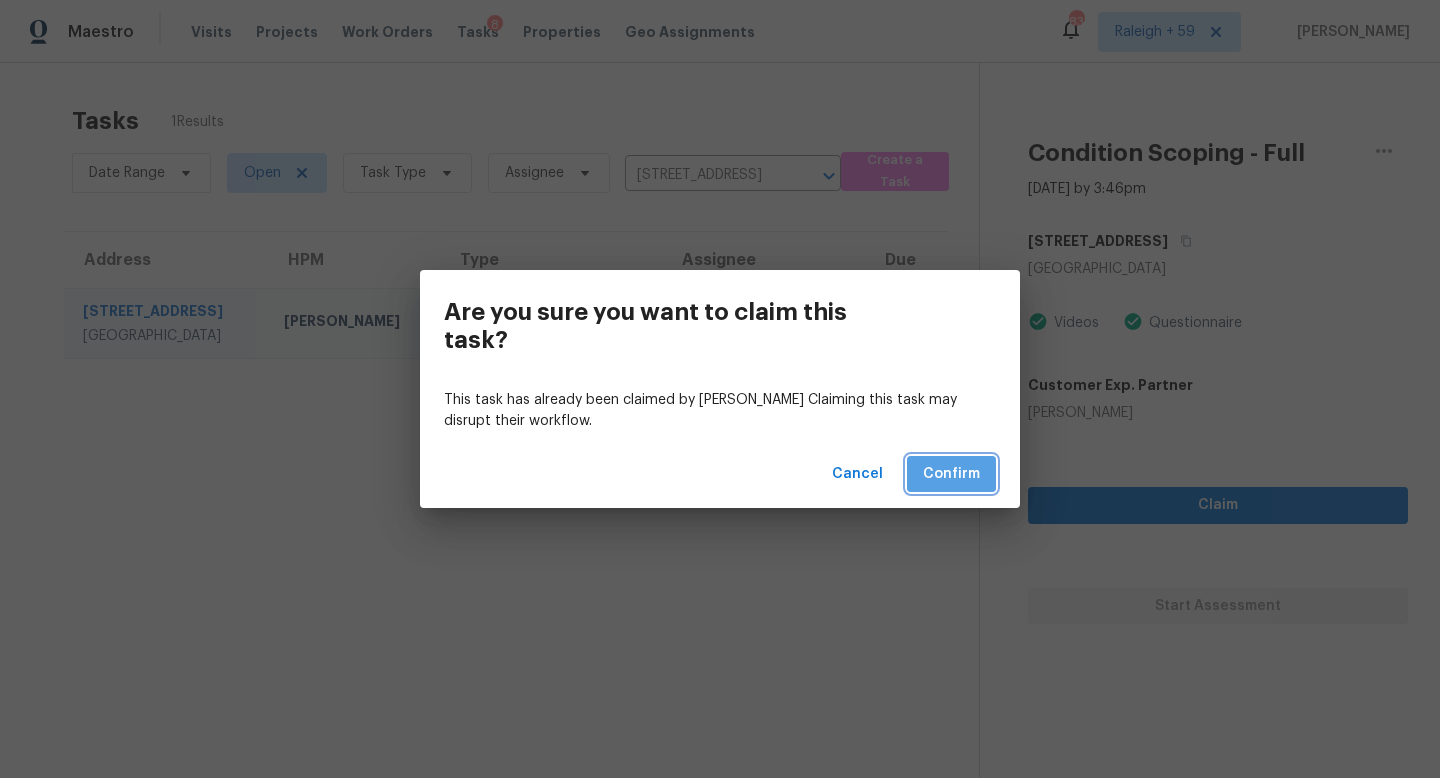 click on "Confirm" at bounding box center (951, 474) 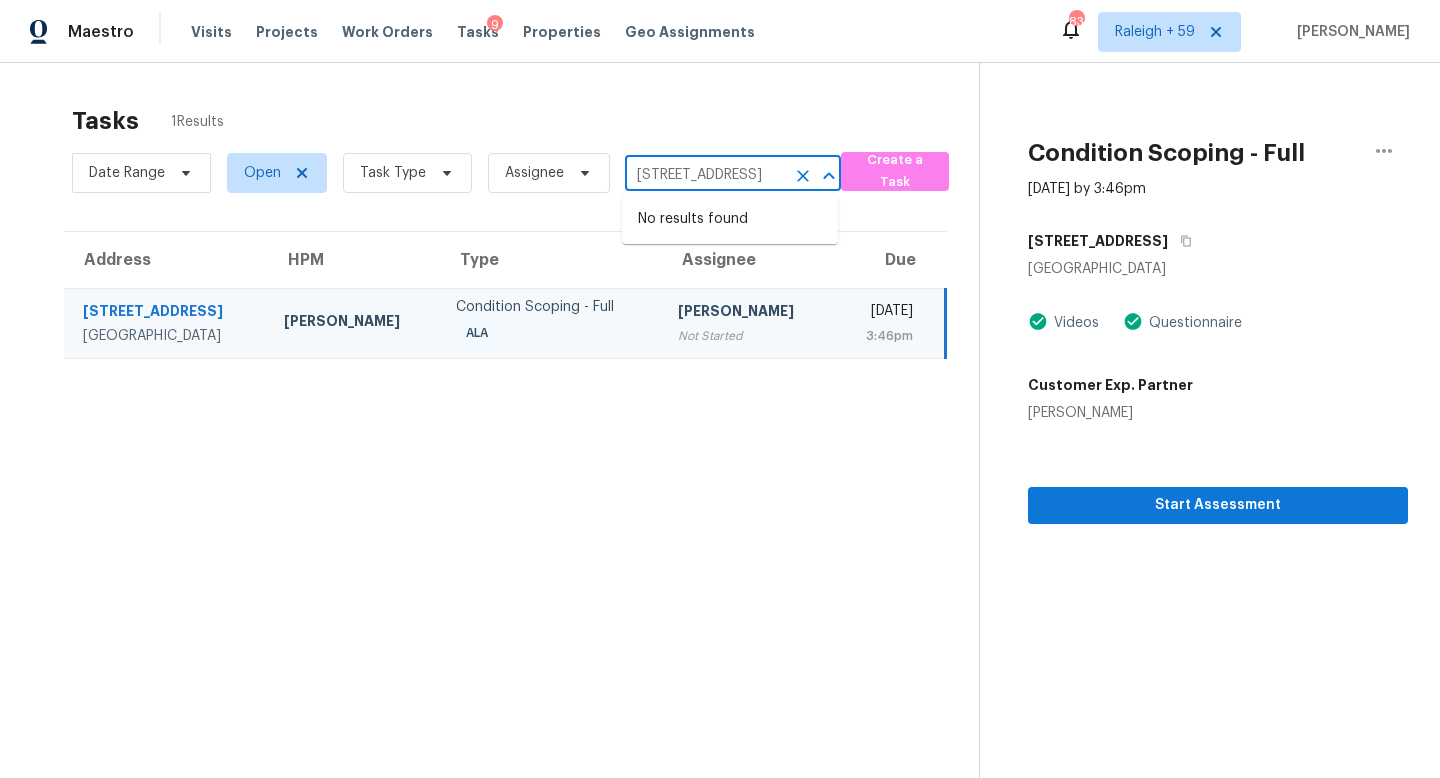 click on "2121 Echo Bay St Unit 203, Las Vegas, NV 89128" at bounding box center [705, 175] 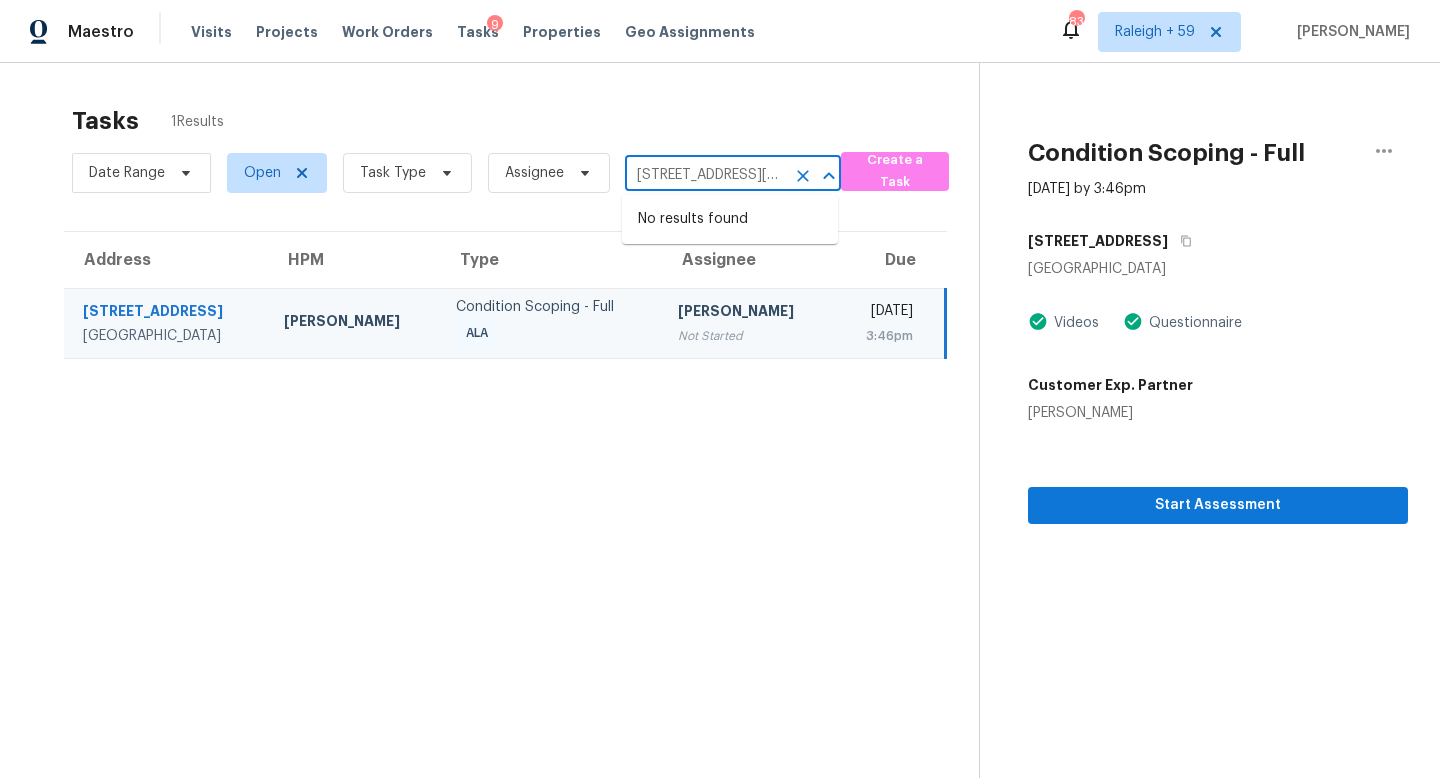 scroll, scrollTop: 0, scrollLeft: 142, axis: horizontal 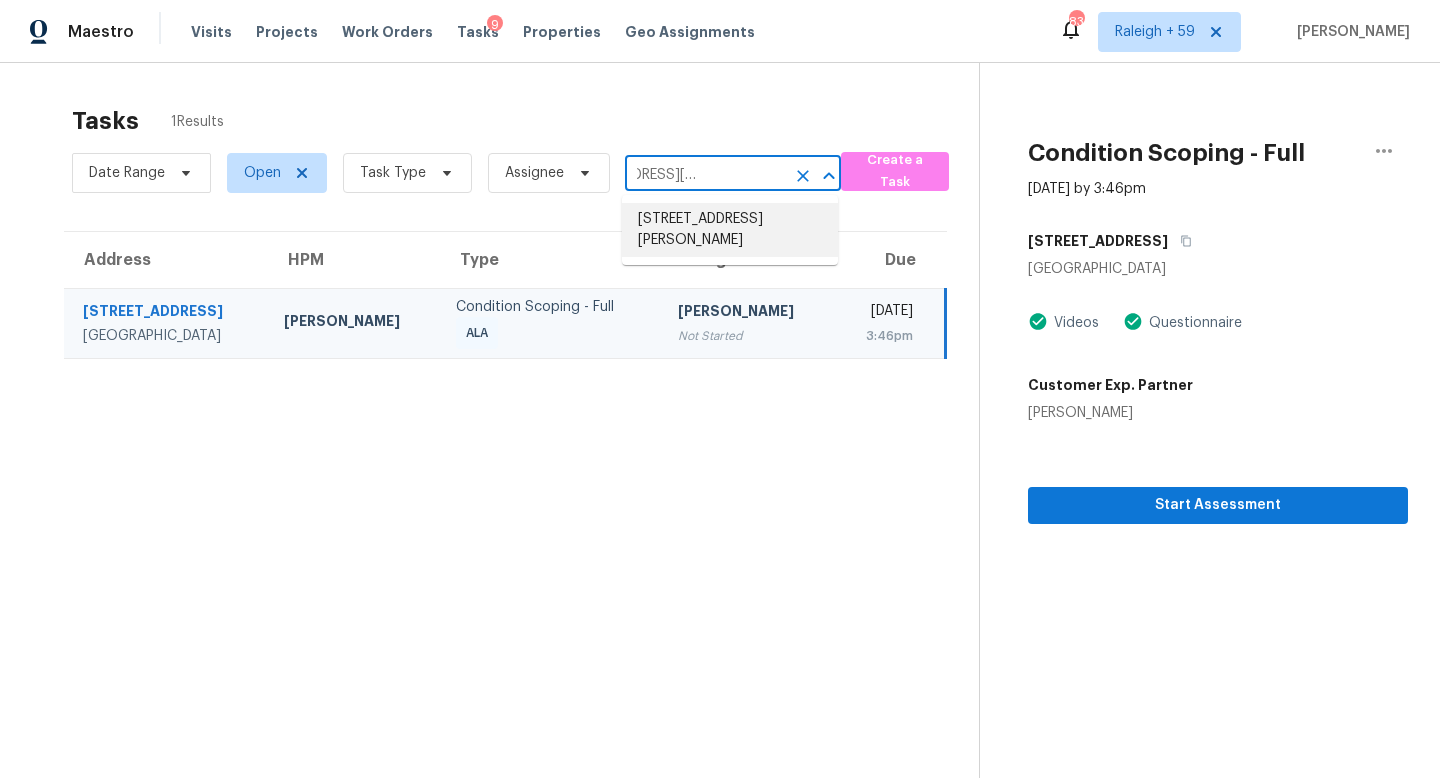 click on "1312 S San Vincente Ct, Chandler, AZ 85286" at bounding box center (730, 230) 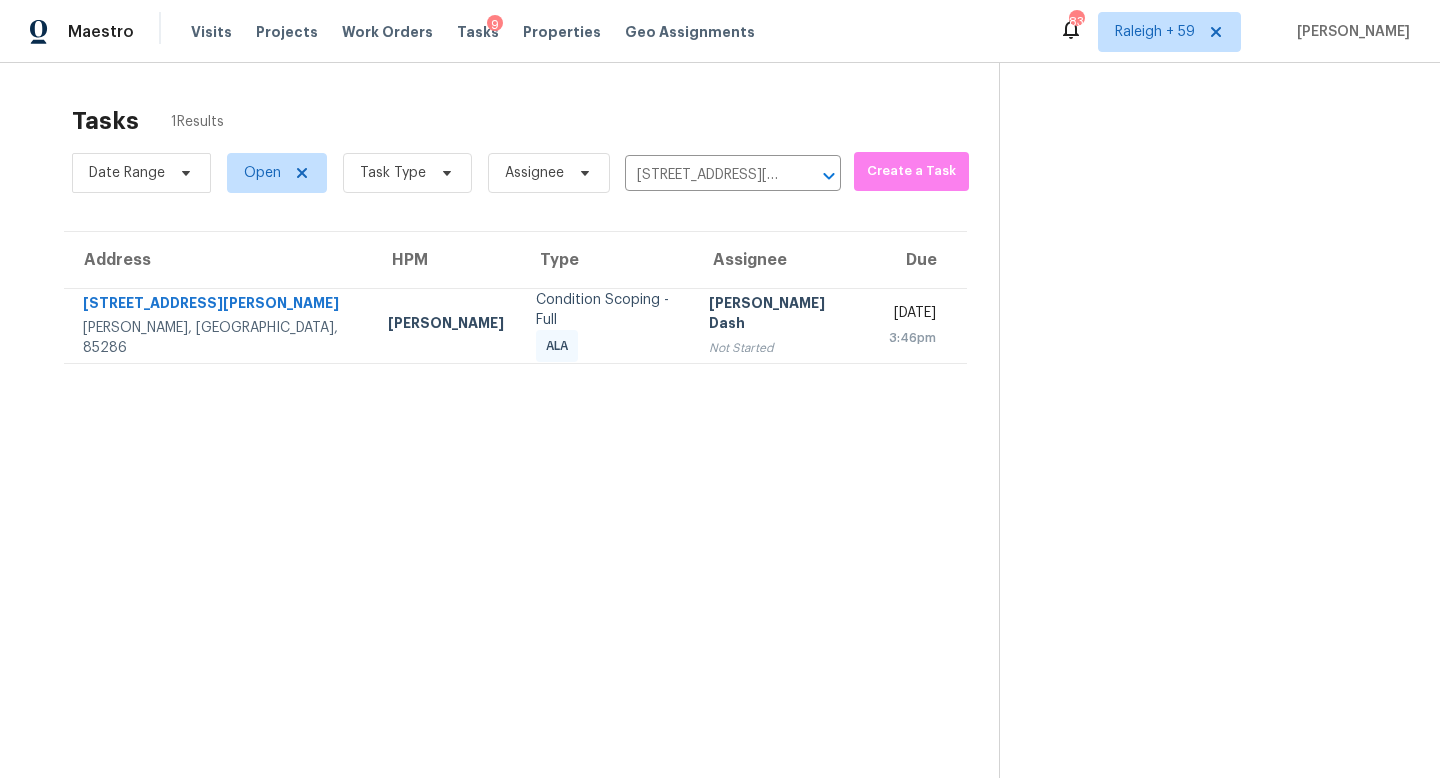 click on "Soumya Ranjan Dash" at bounding box center (783, 315) 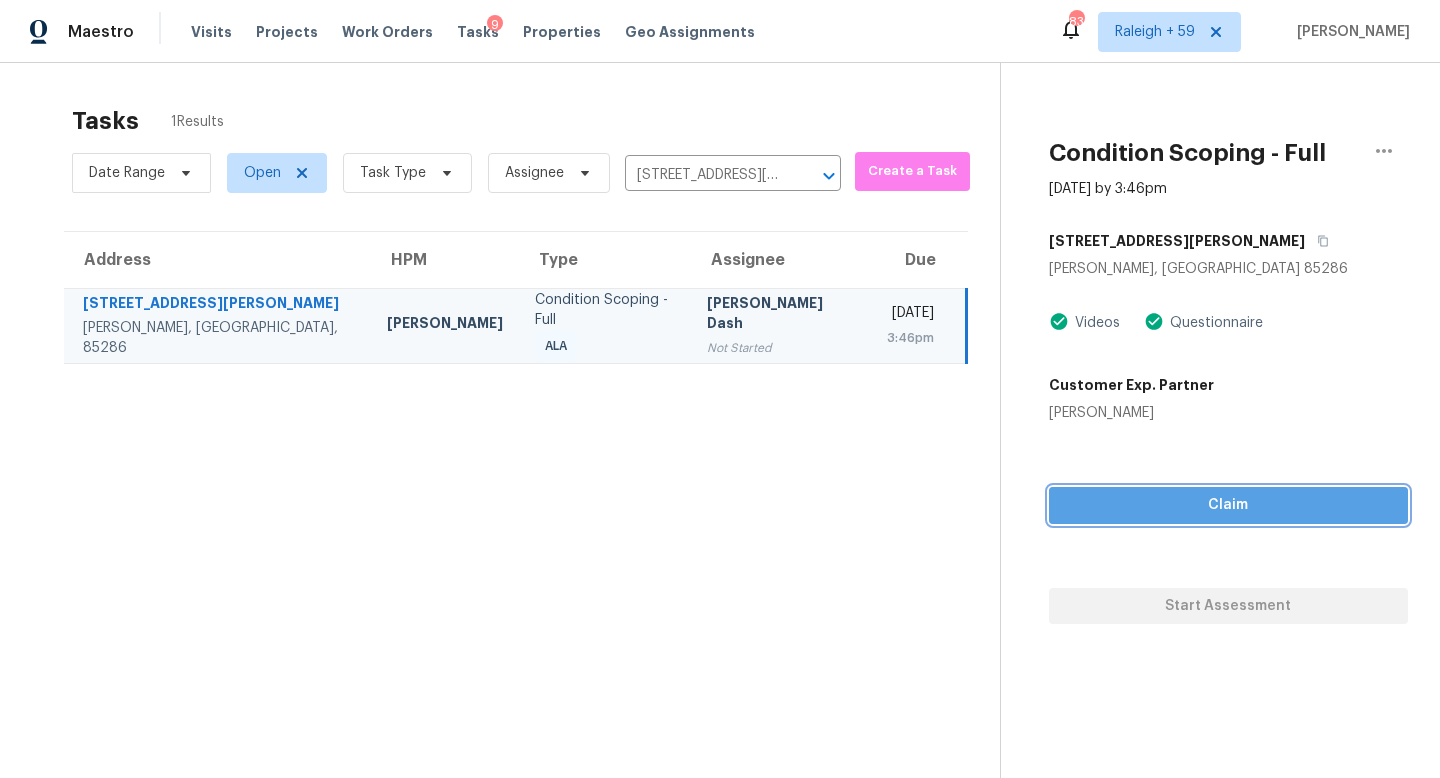 click on "Claim" at bounding box center (1228, 505) 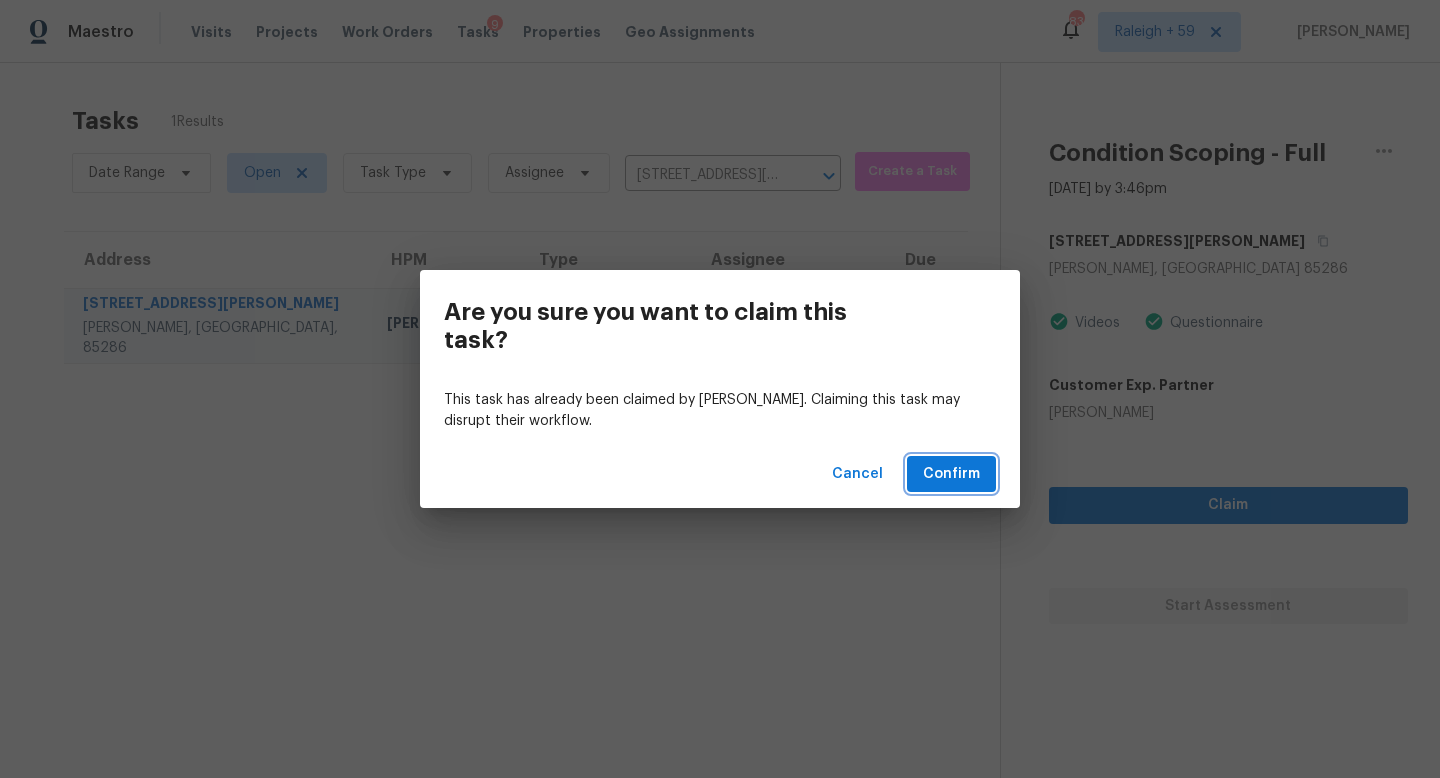 click on "Confirm" at bounding box center (951, 474) 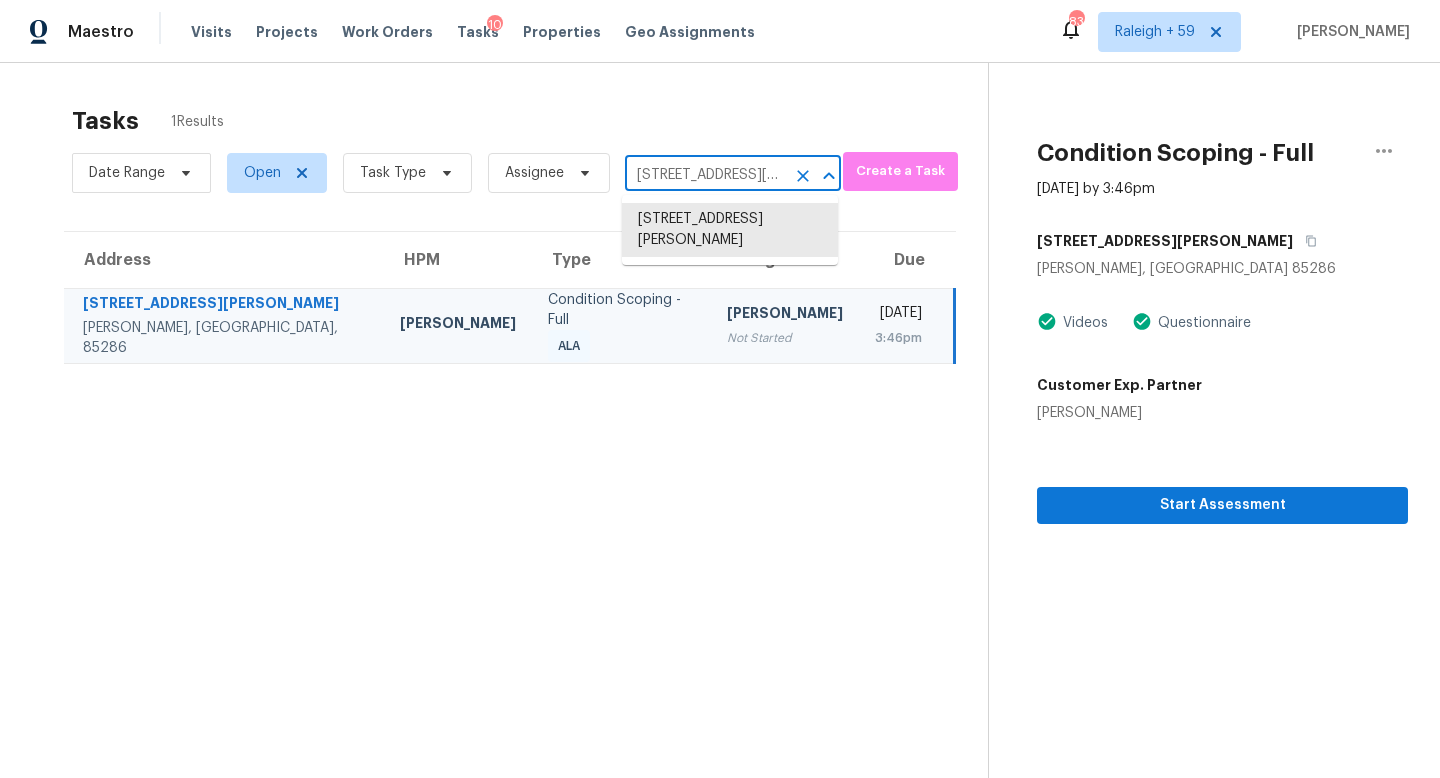 click on "1312 S San Vincente Ct, Chandler, AZ 85286" at bounding box center (705, 175) 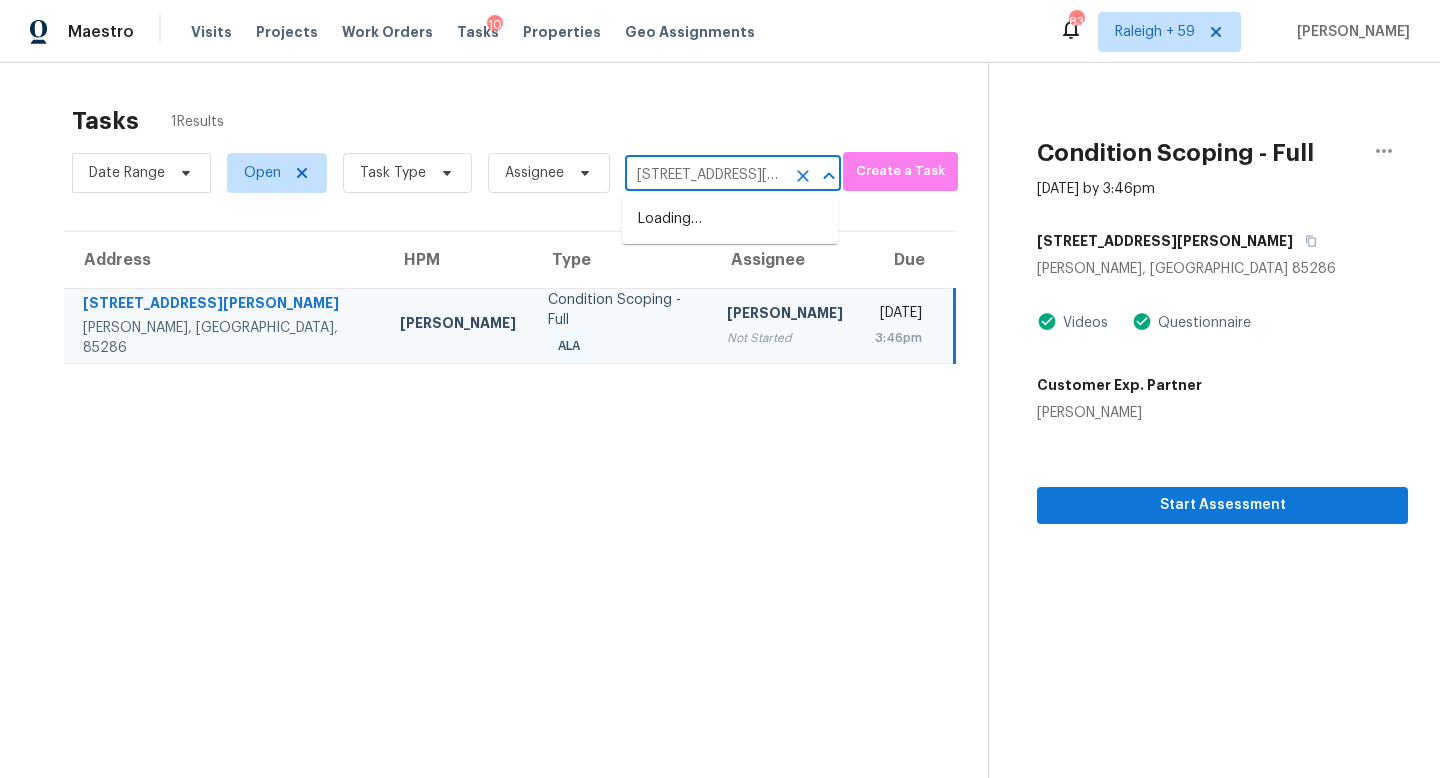scroll, scrollTop: 0, scrollLeft: 99, axis: horizontal 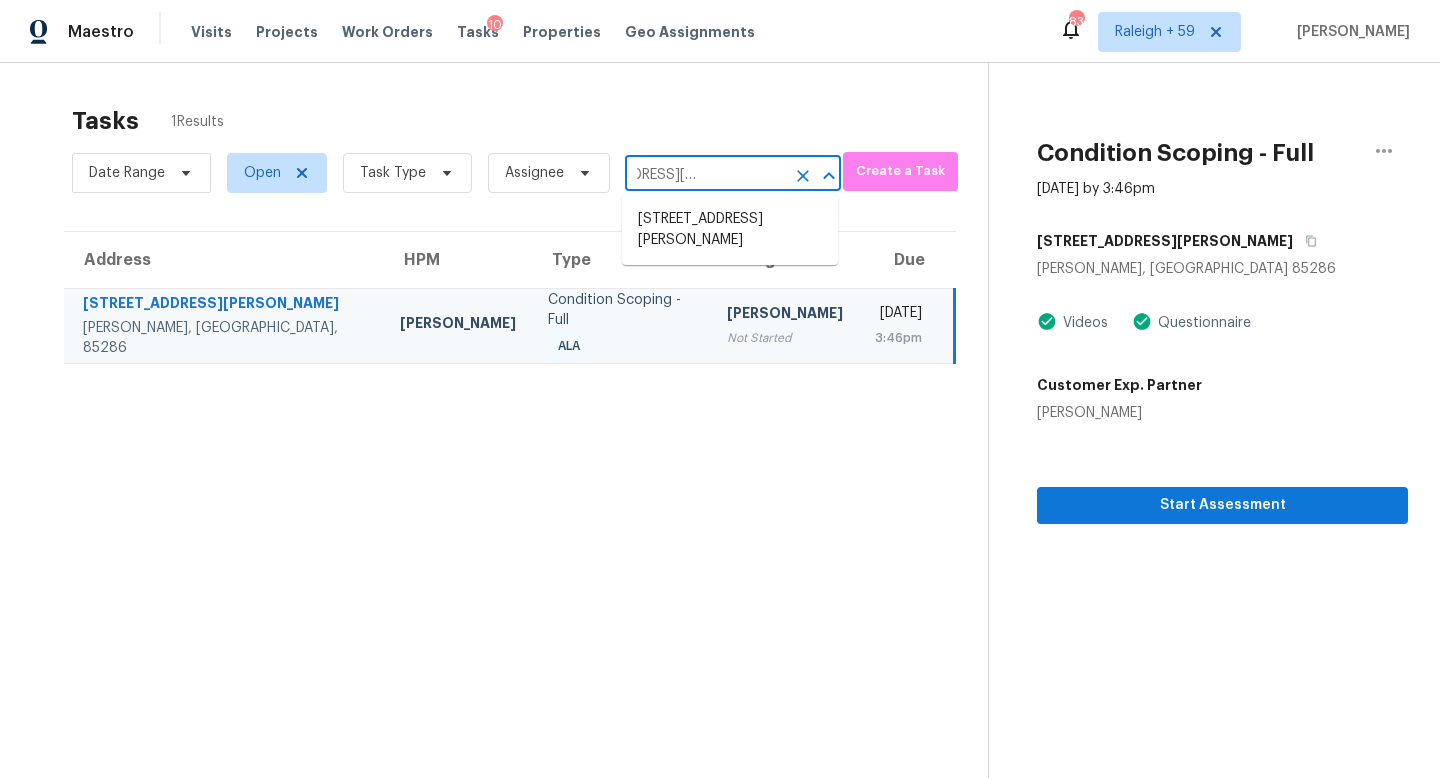 click on "2706 Wellman Dr, Nashville, TN 37214" at bounding box center (730, 230) 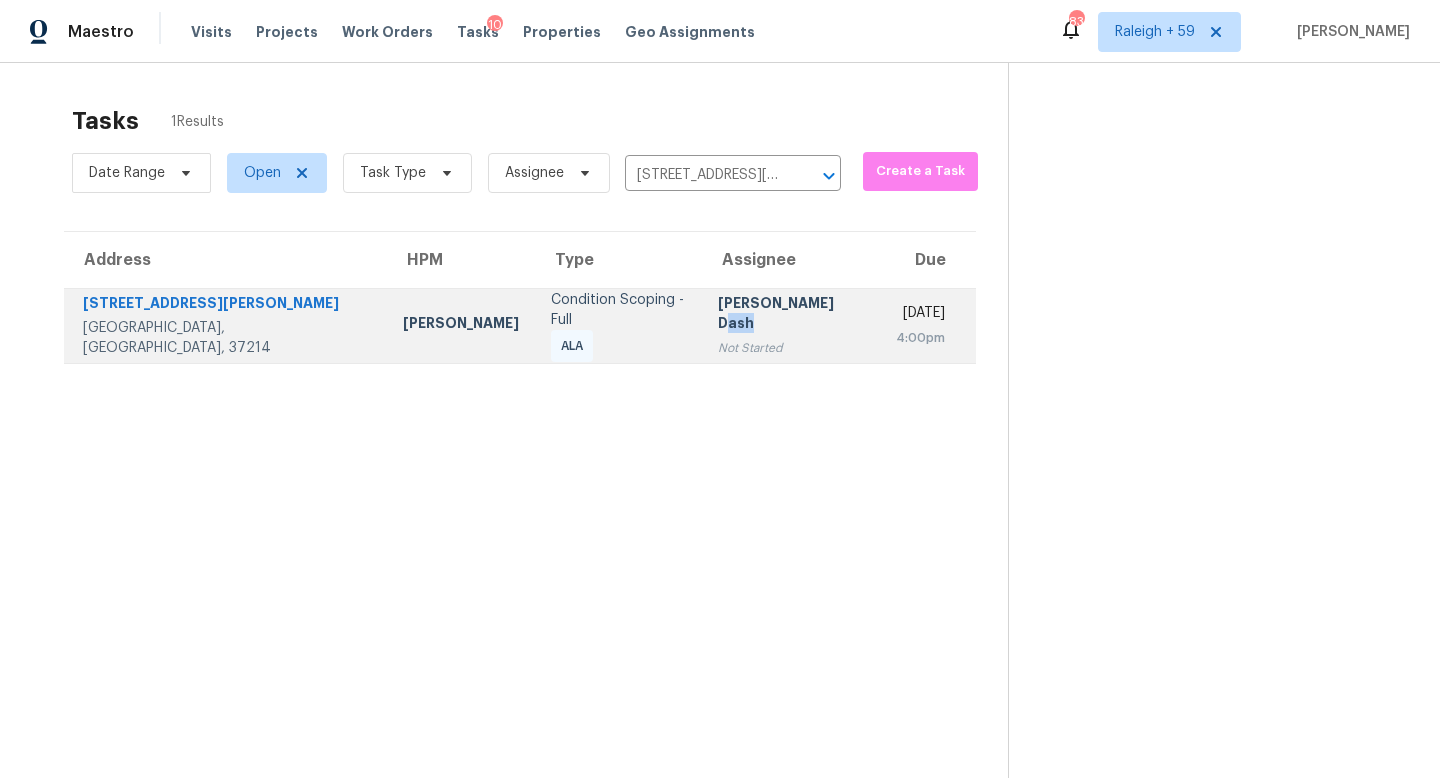 click on "Soumya Ranjan Dash" at bounding box center (791, 315) 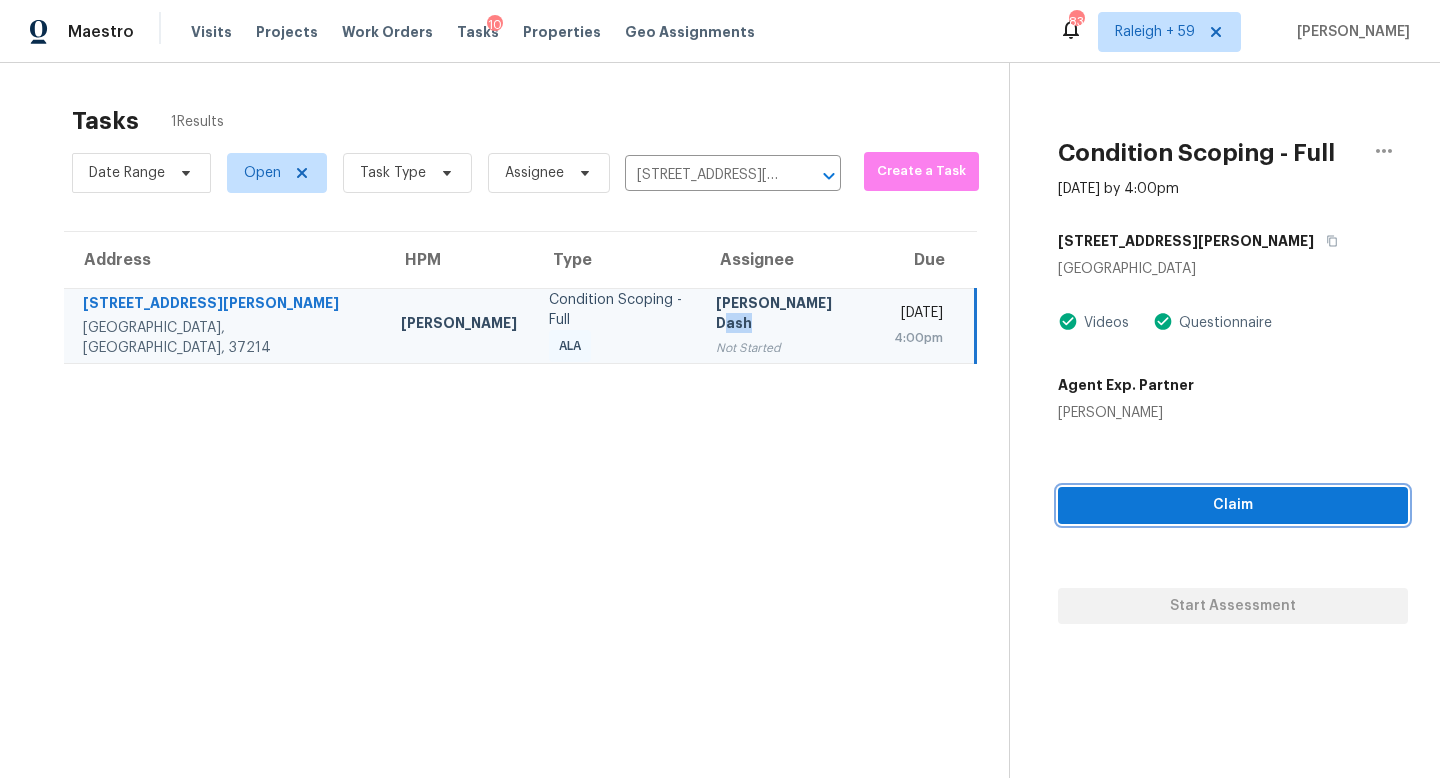click on "Claim" at bounding box center (1233, 505) 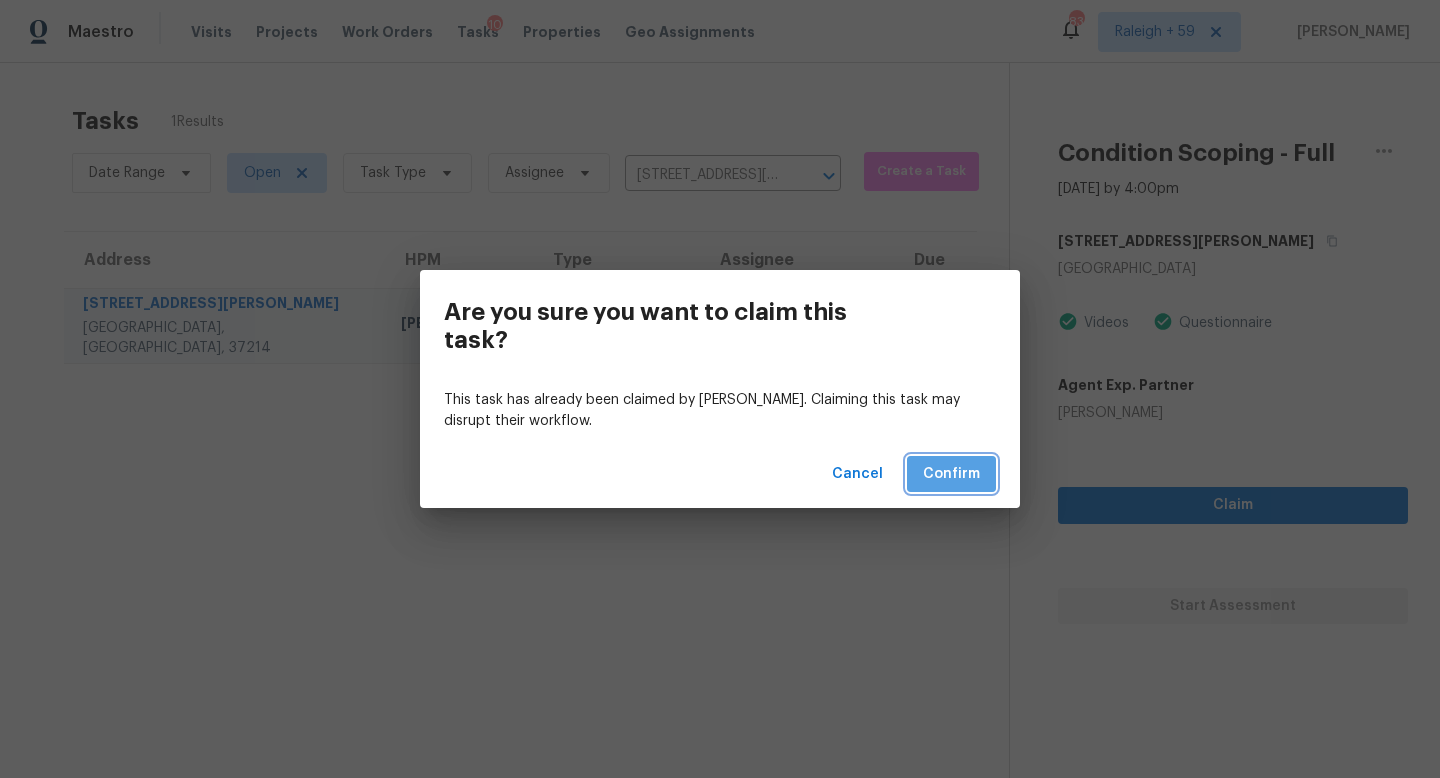click on "Confirm" at bounding box center [951, 474] 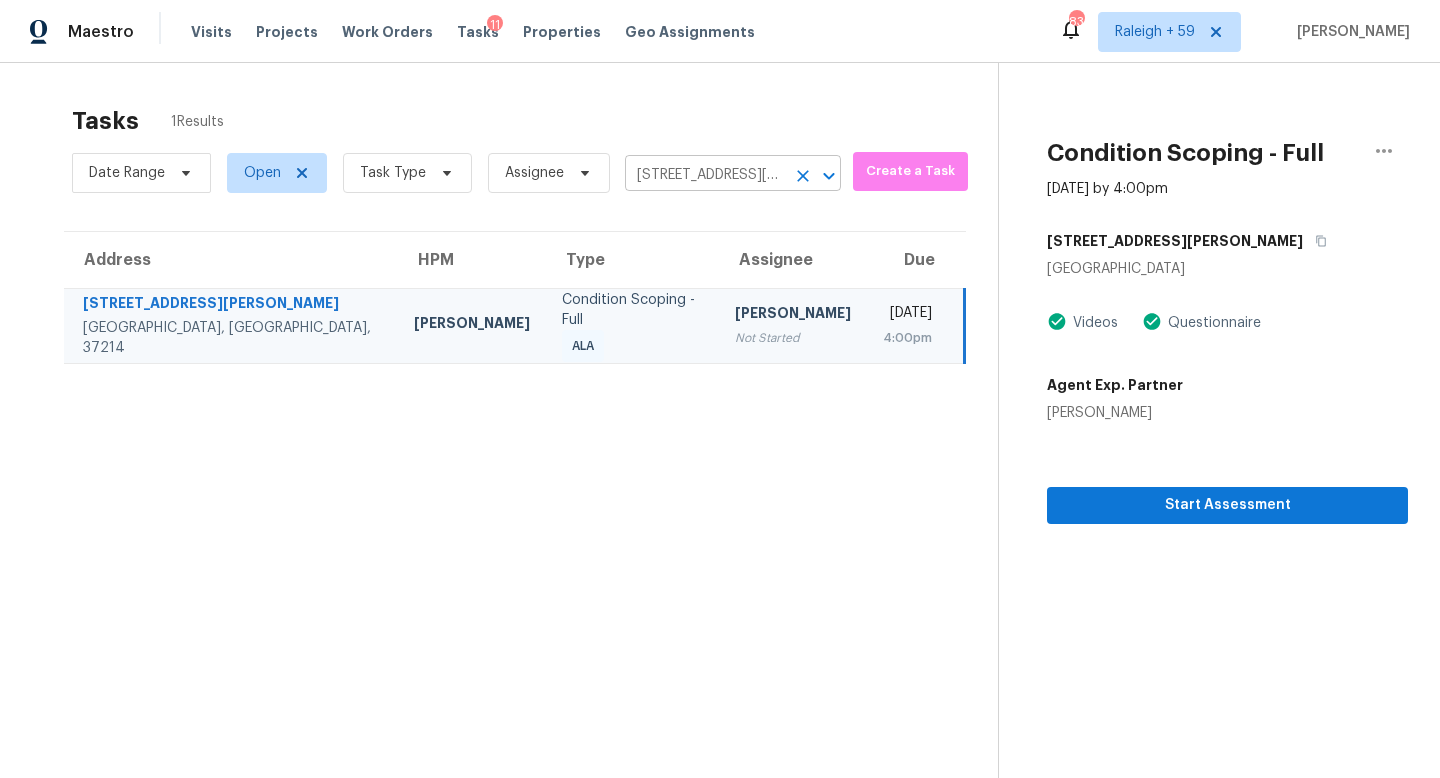 click on "2706 Wellman Dr, Nashville, TN 37214" at bounding box center [705, 175] 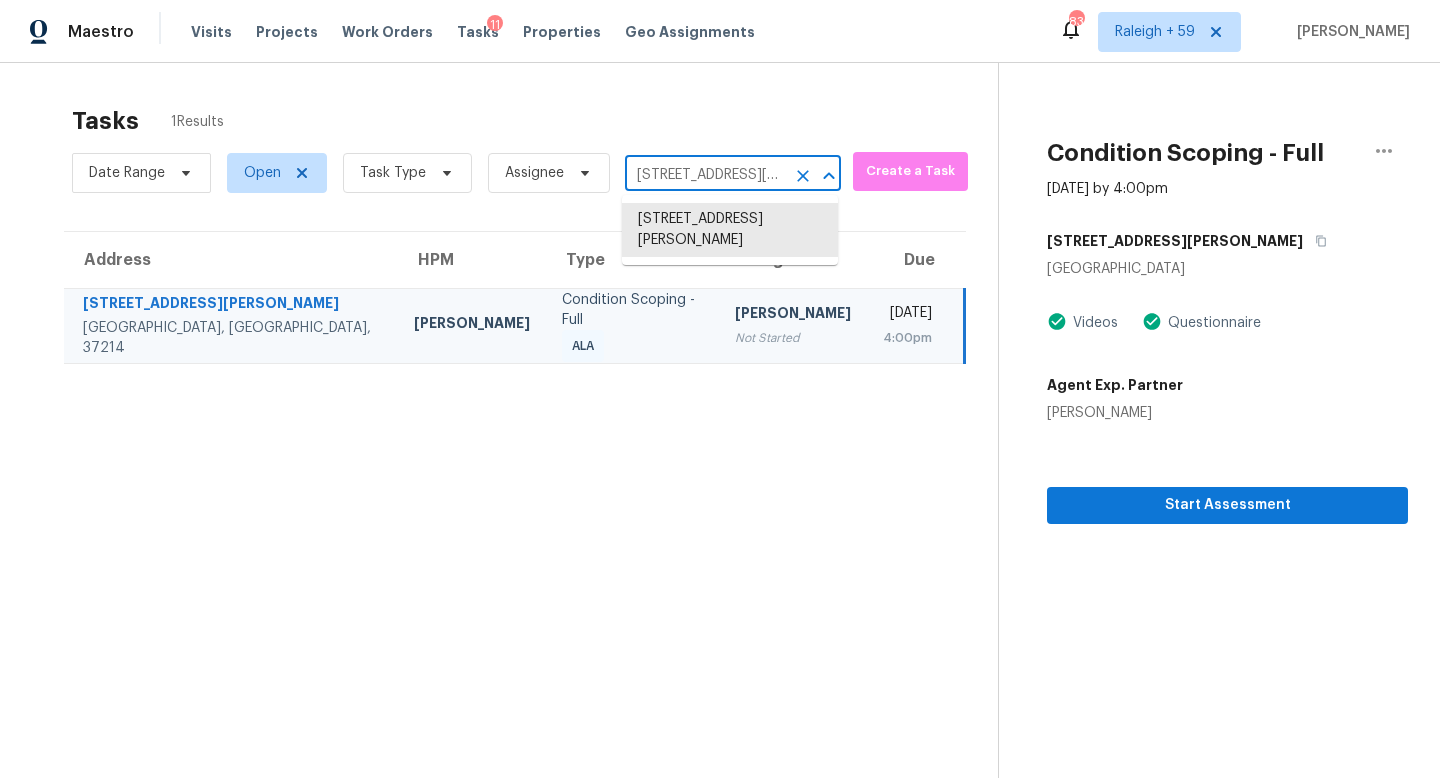 paste on "837 N Granite St, Gilbert, AZ, 8523" 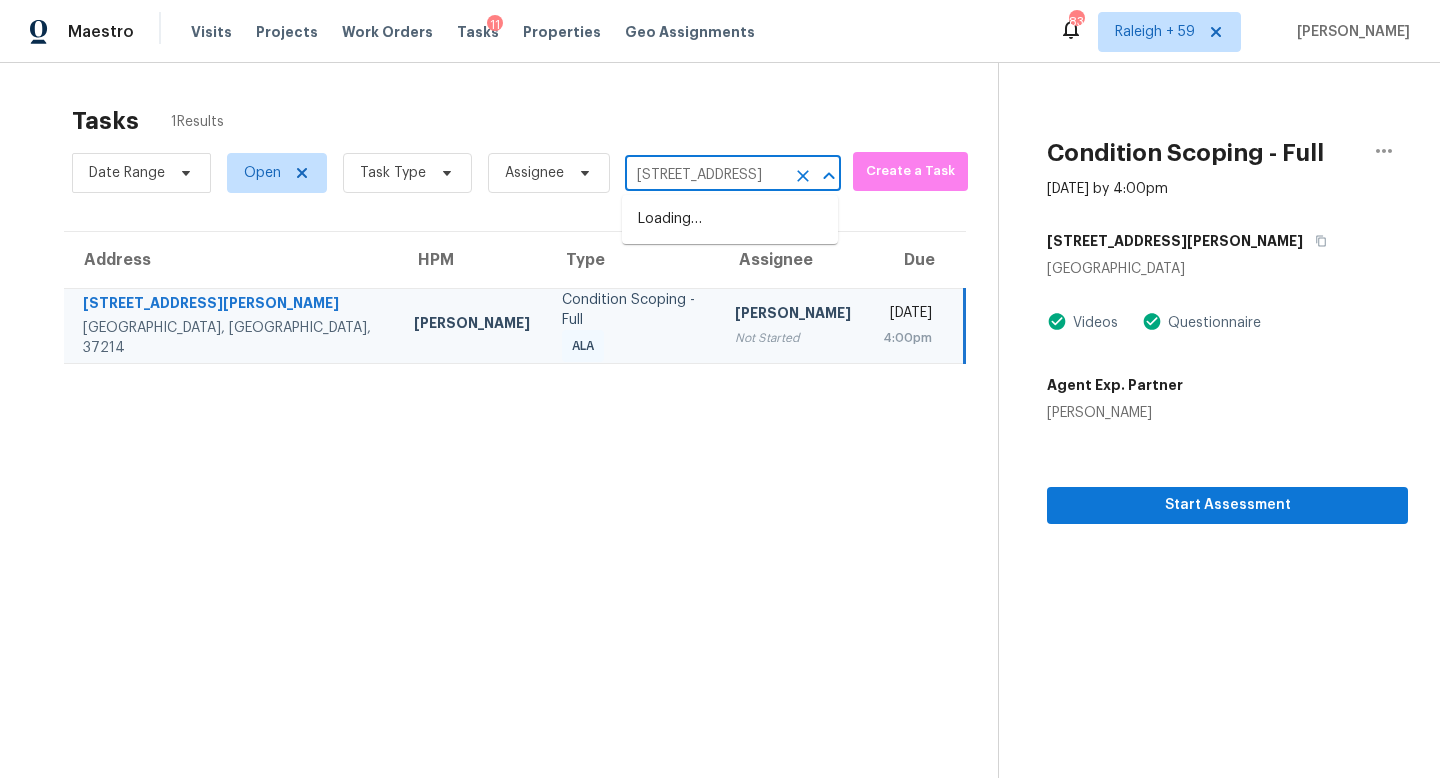 scroll, scrollTop: 0, scrollLeft: 86, axis: horizontal 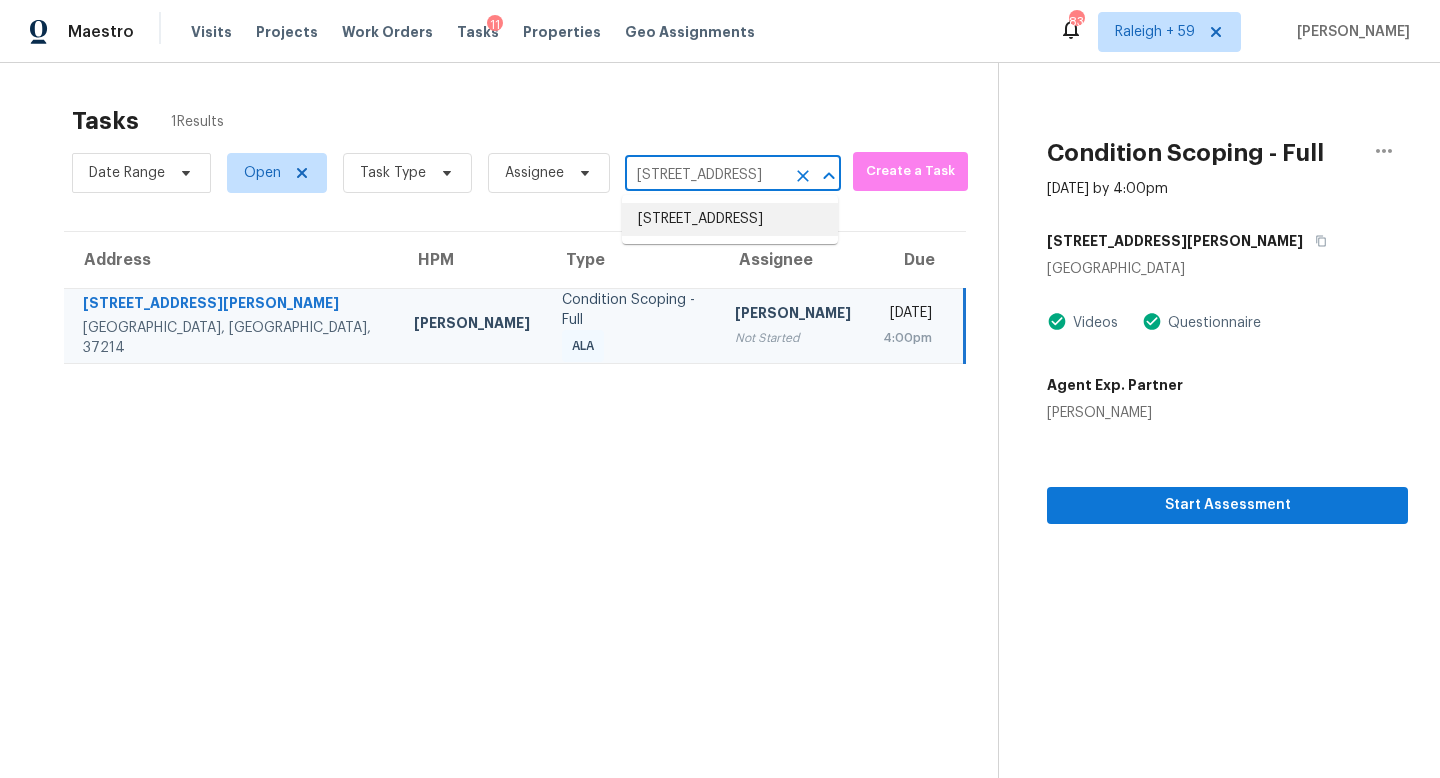 click on "837 N Granite St, Gilbert, AZ 85234" at bounding box center (730, 219) 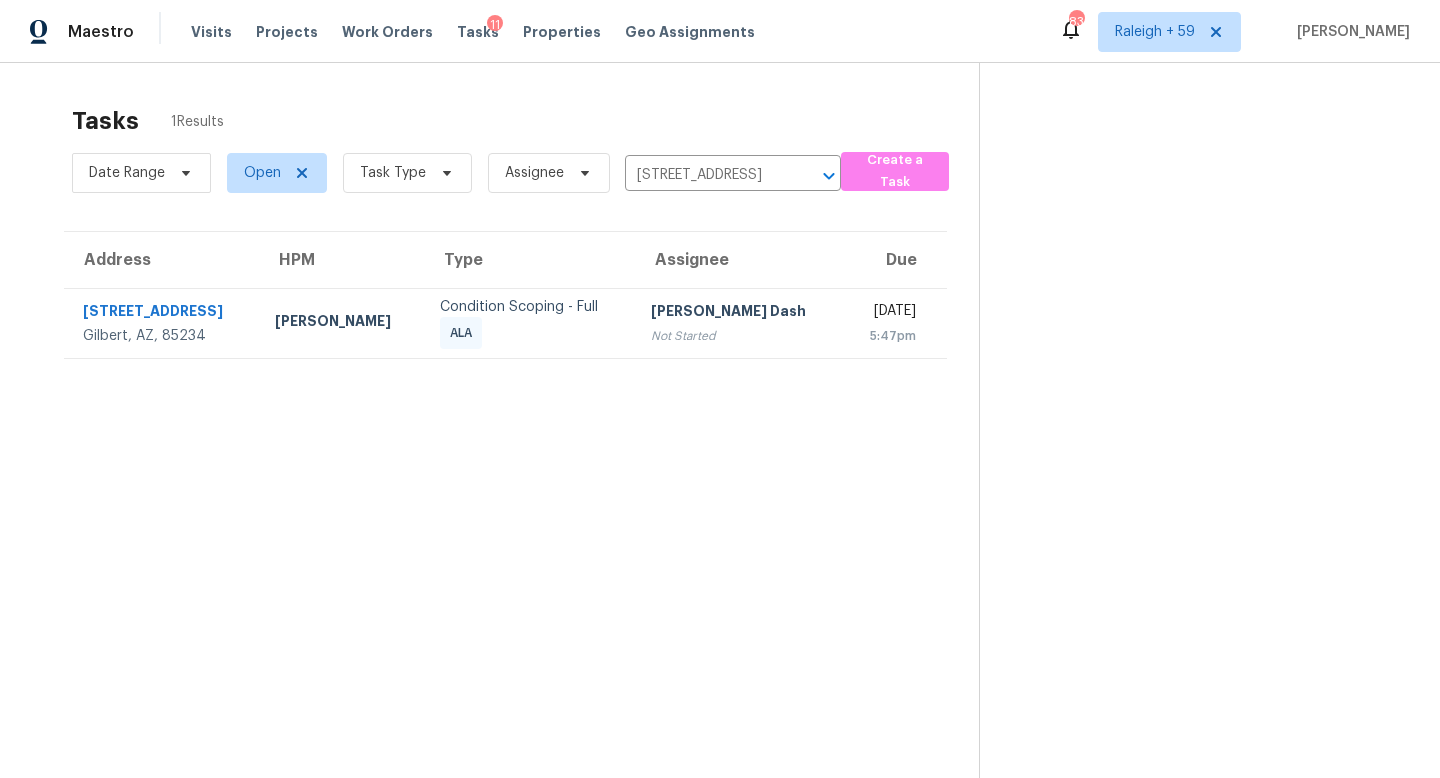 click on "Soumya Ranjan Dash Not Started" at bounding box center (739, 323) 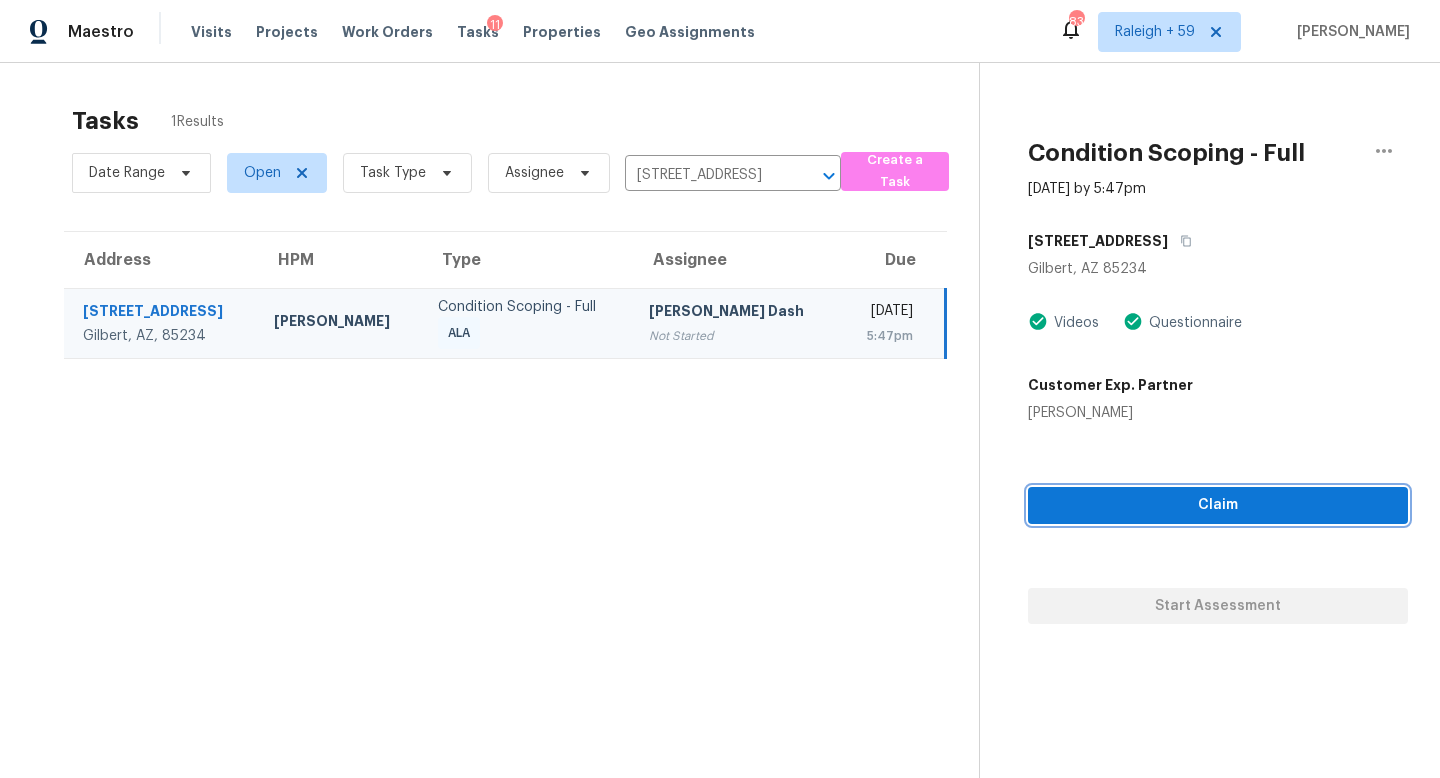 click on "Claim" at bounding box center [1218, 505] 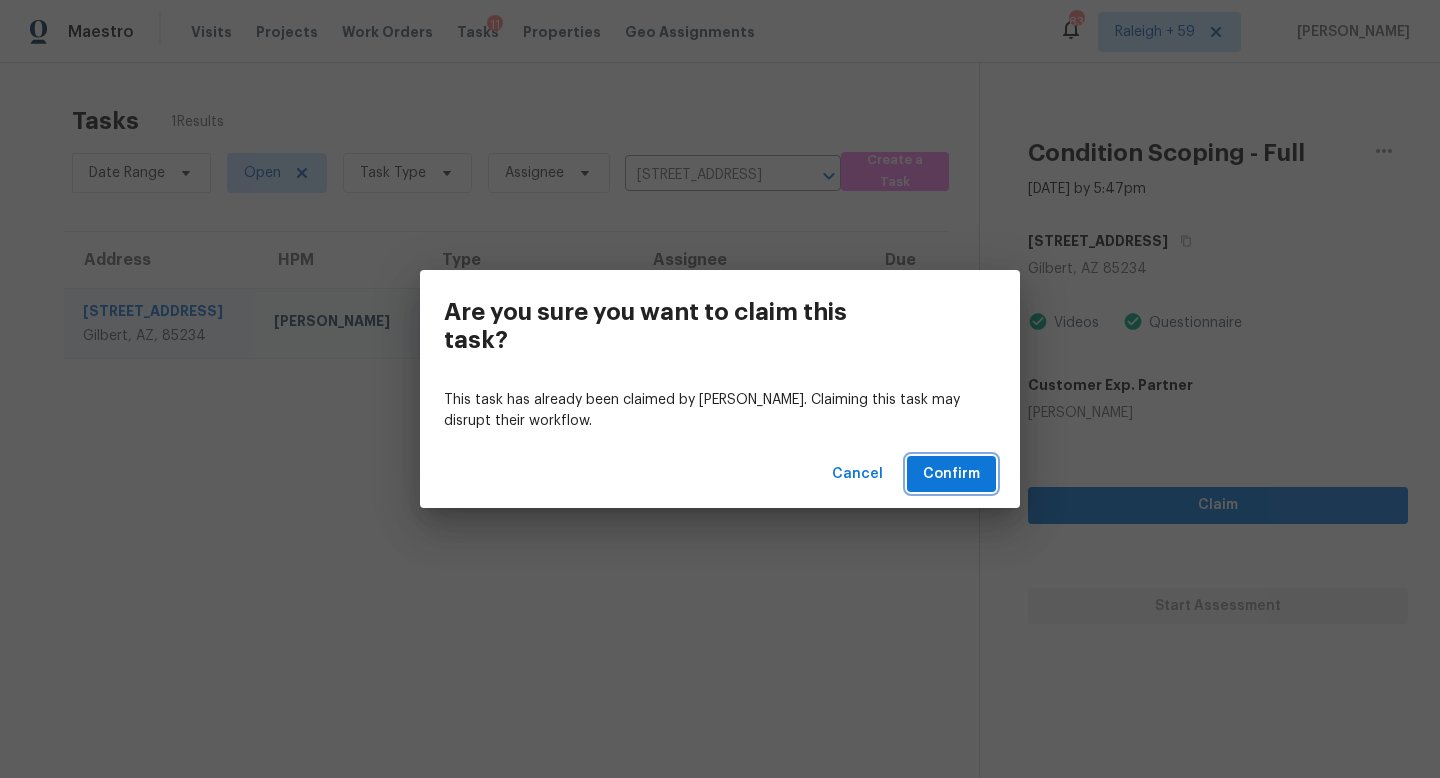 click on "Confirm" at bounding box center (951, 474) 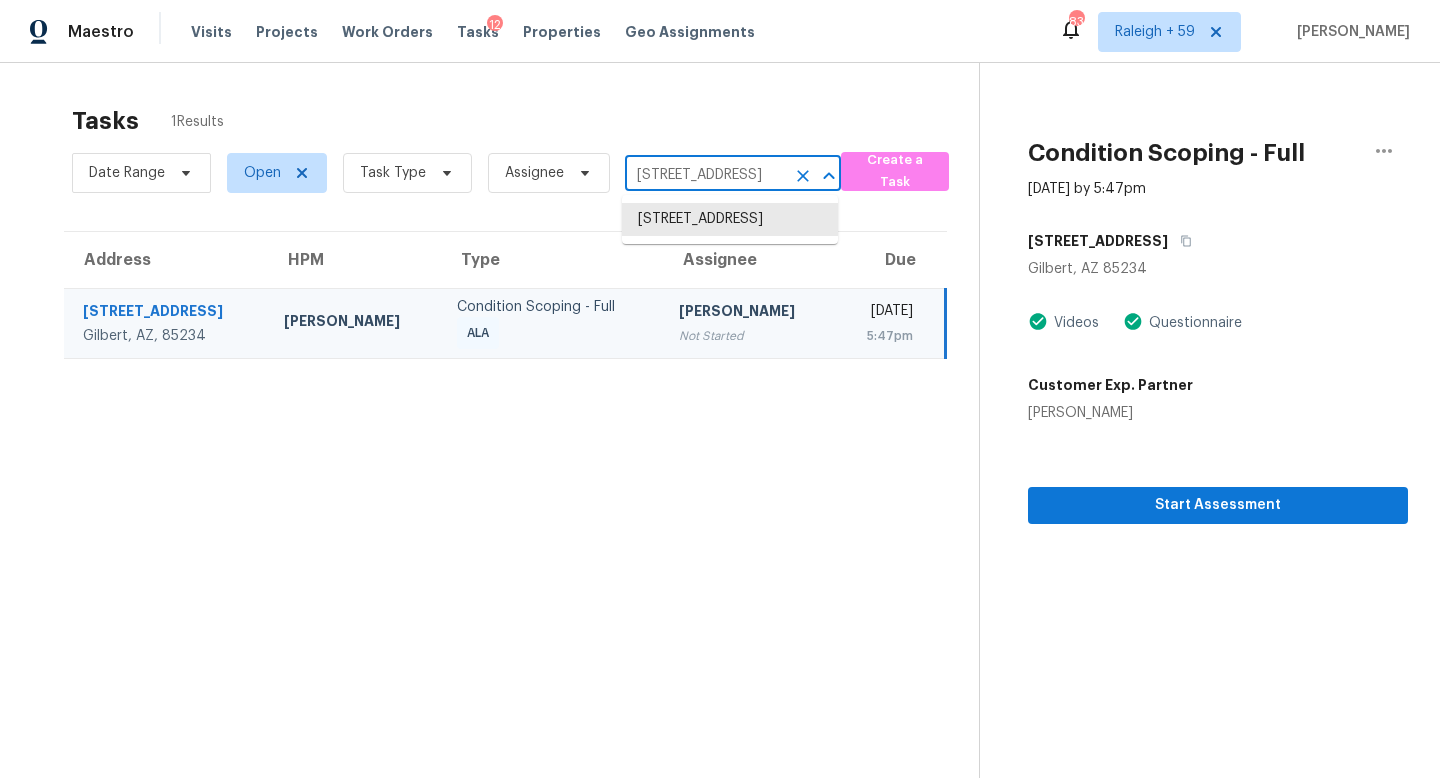 click on "837 N Granite St, Gilbert, AZ 85234" at bounding box center (705, 175) 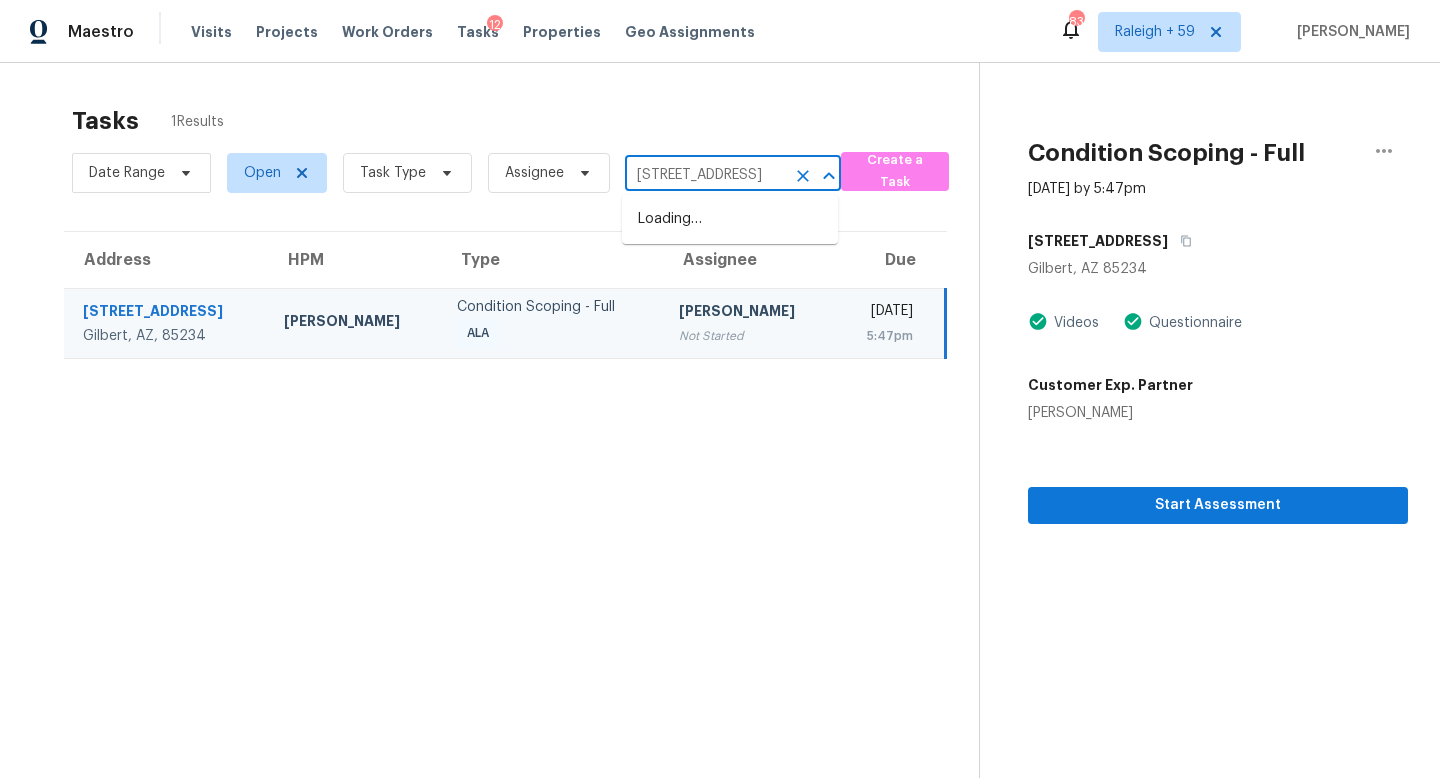 scroll, scrollTop: 0, scrollLeft: 168, axis: horizontal 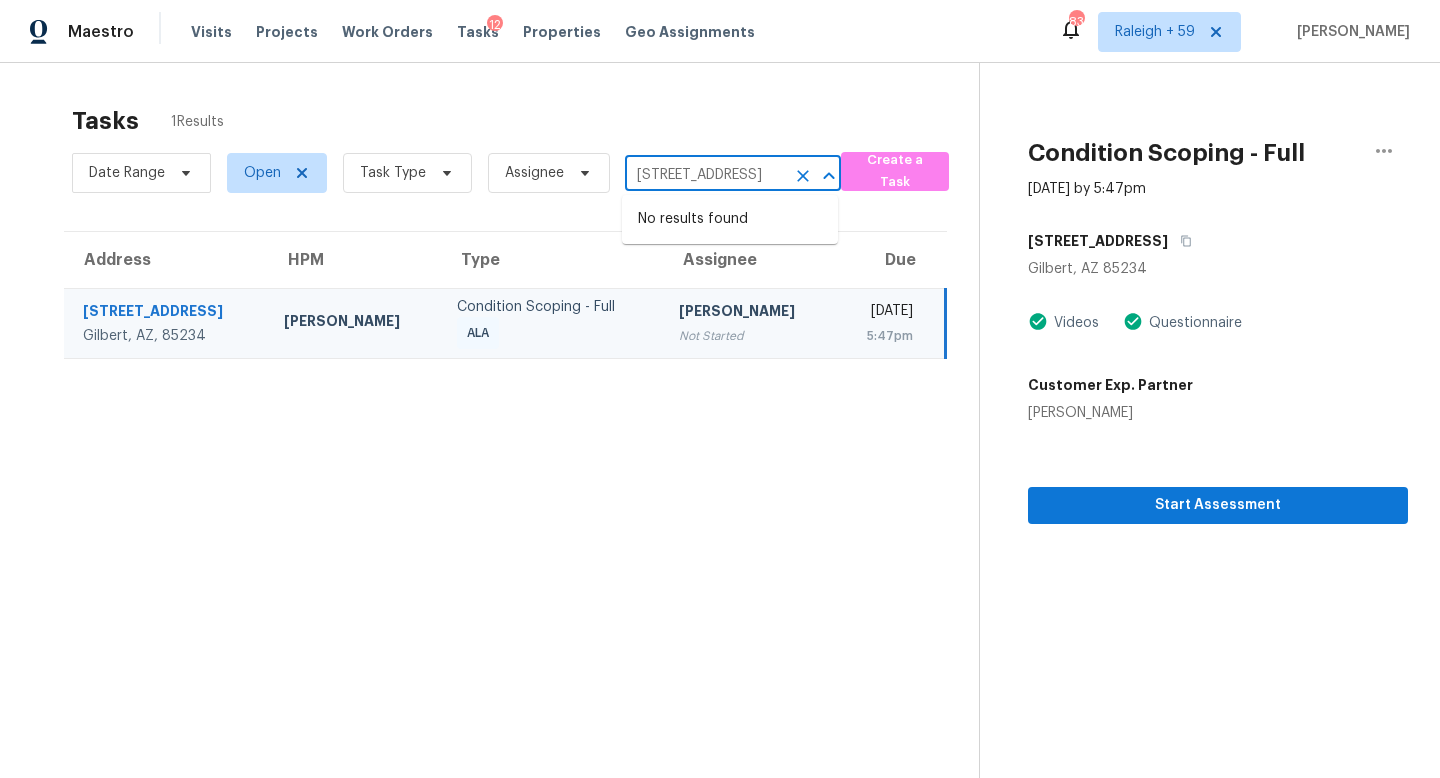 drag, startPoint x: 672, startPoint y: 179, endPoint x: 792, endPoint y: 180, distance: 120.004166 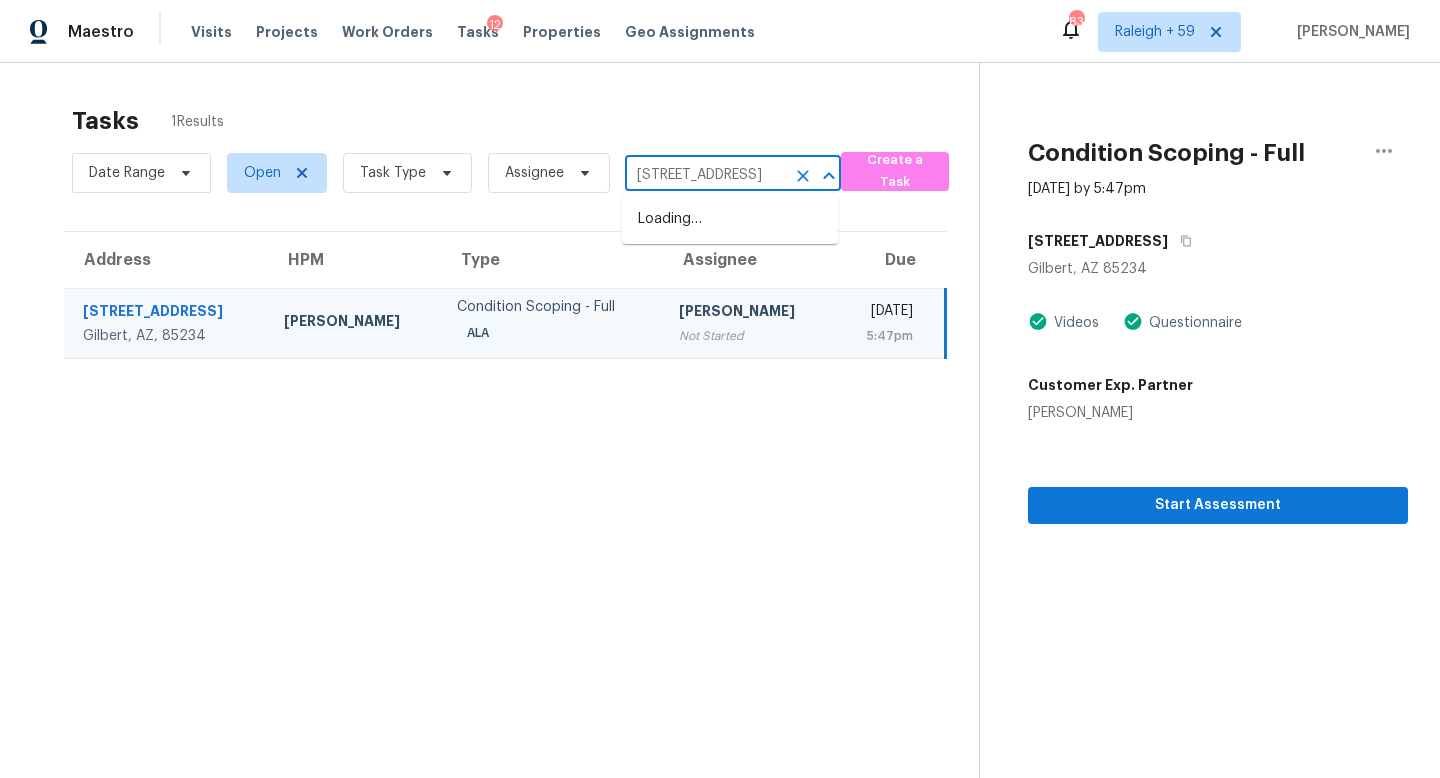 scroll, scrollTop: 0, scrollLeft: 0, axis: both 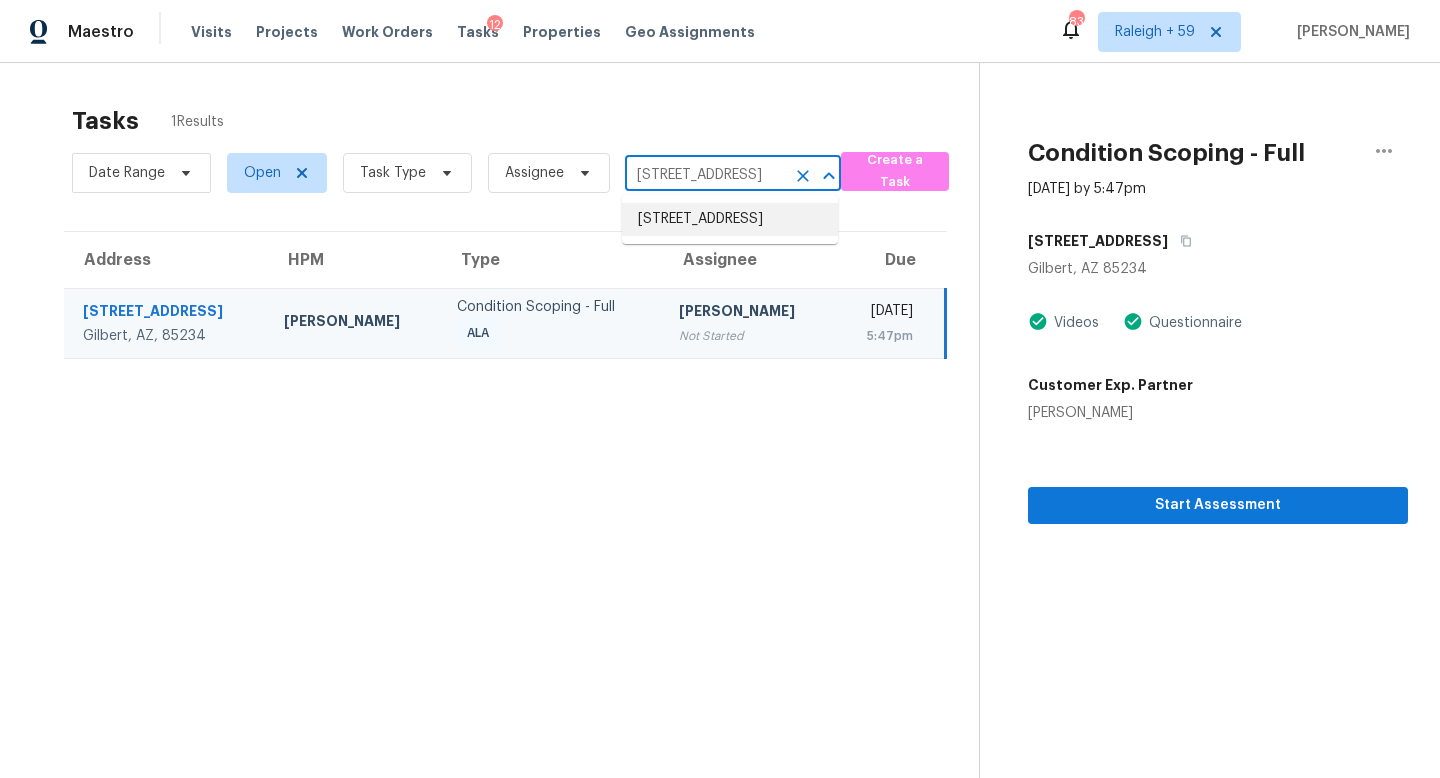 click on "1566 Pine Ave Apt 202A, Long Beach, CA 90813" at bounding box center (730, 219) 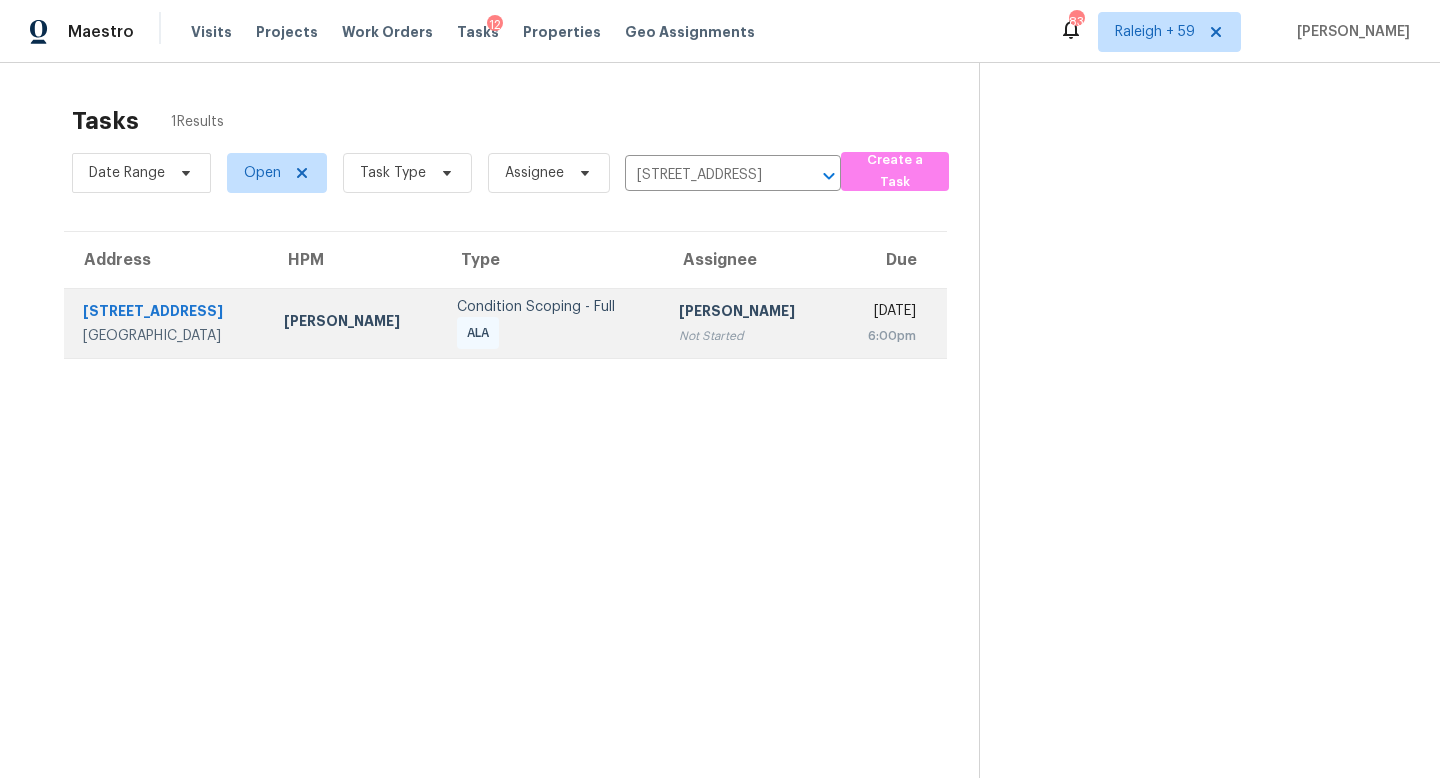 click on "Not Started" at bounding box center [749, 336] 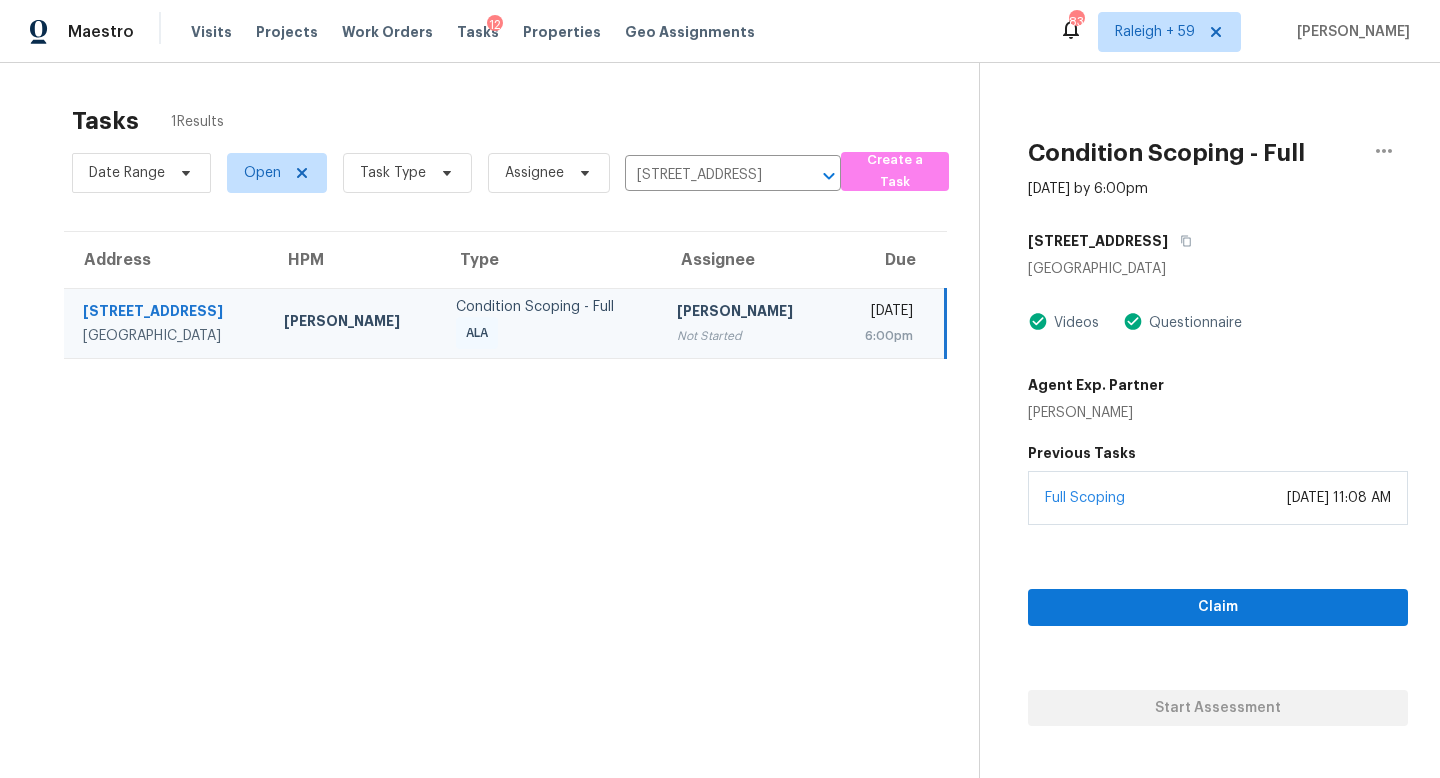 click on "Full Scoping June 26, 2025 at 11:08 AM" at bounding box center [1218, 498] 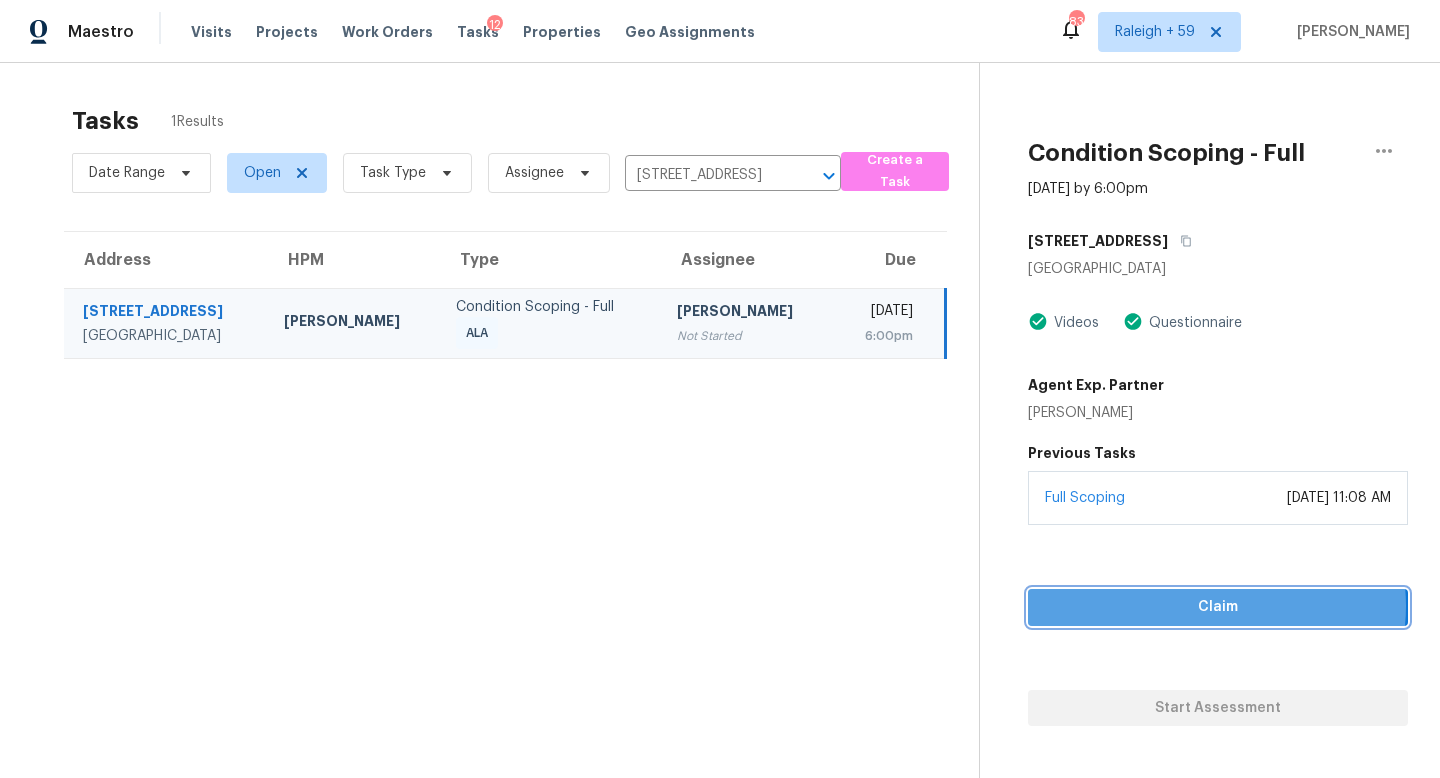 click on "Claim" at bounding box center (1218, 607) 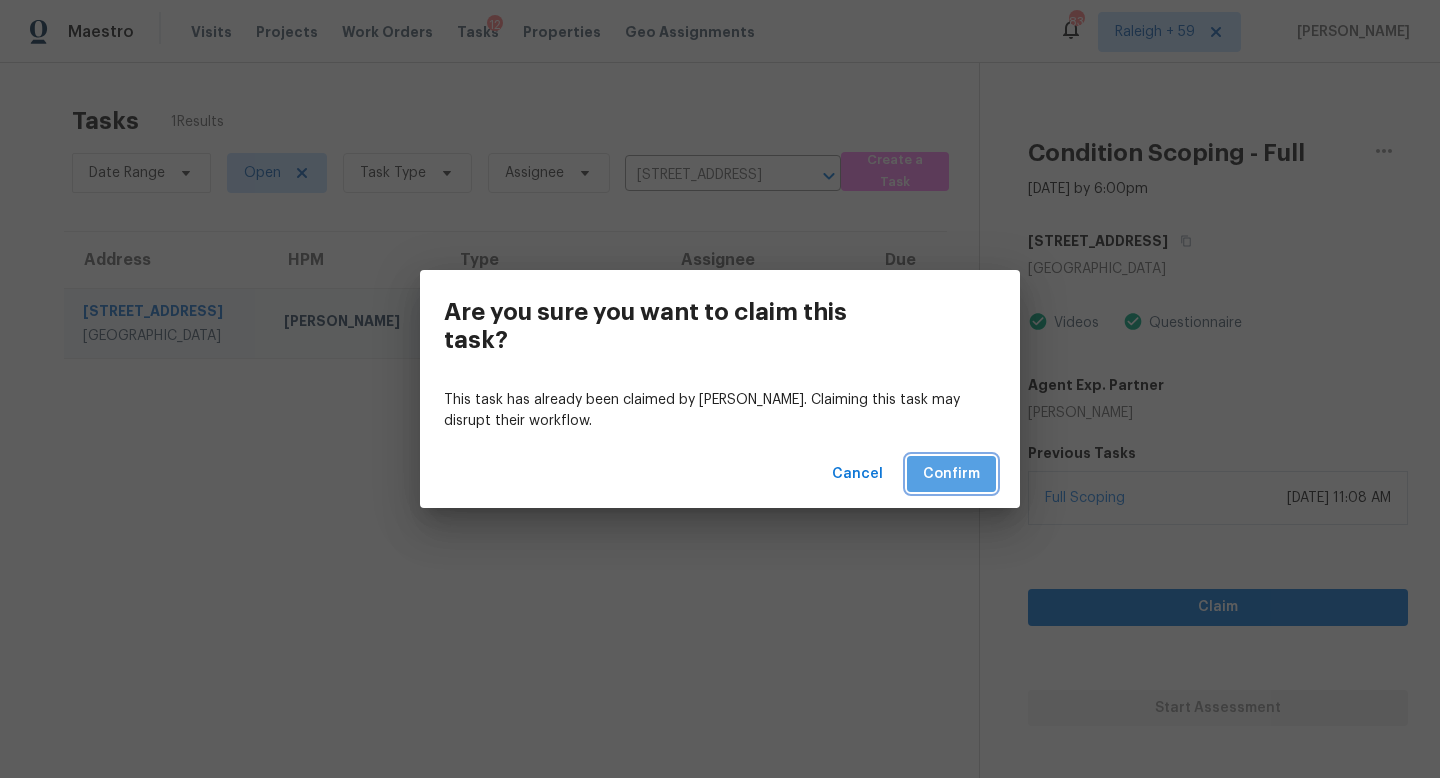 click on "Confirm" at bounding box center (951, 474) 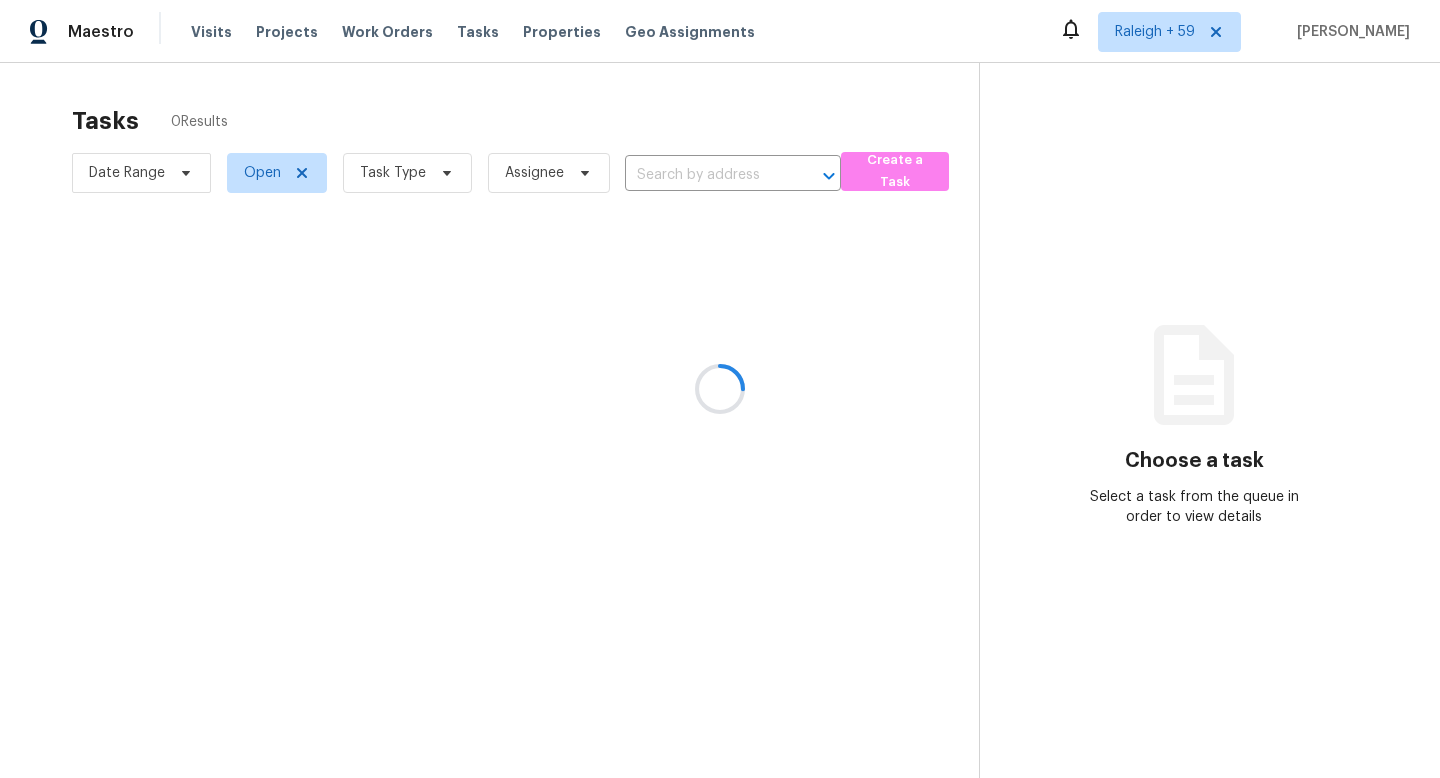 scroll, scrollTop: 0, scrollLeft: 0, axis: both 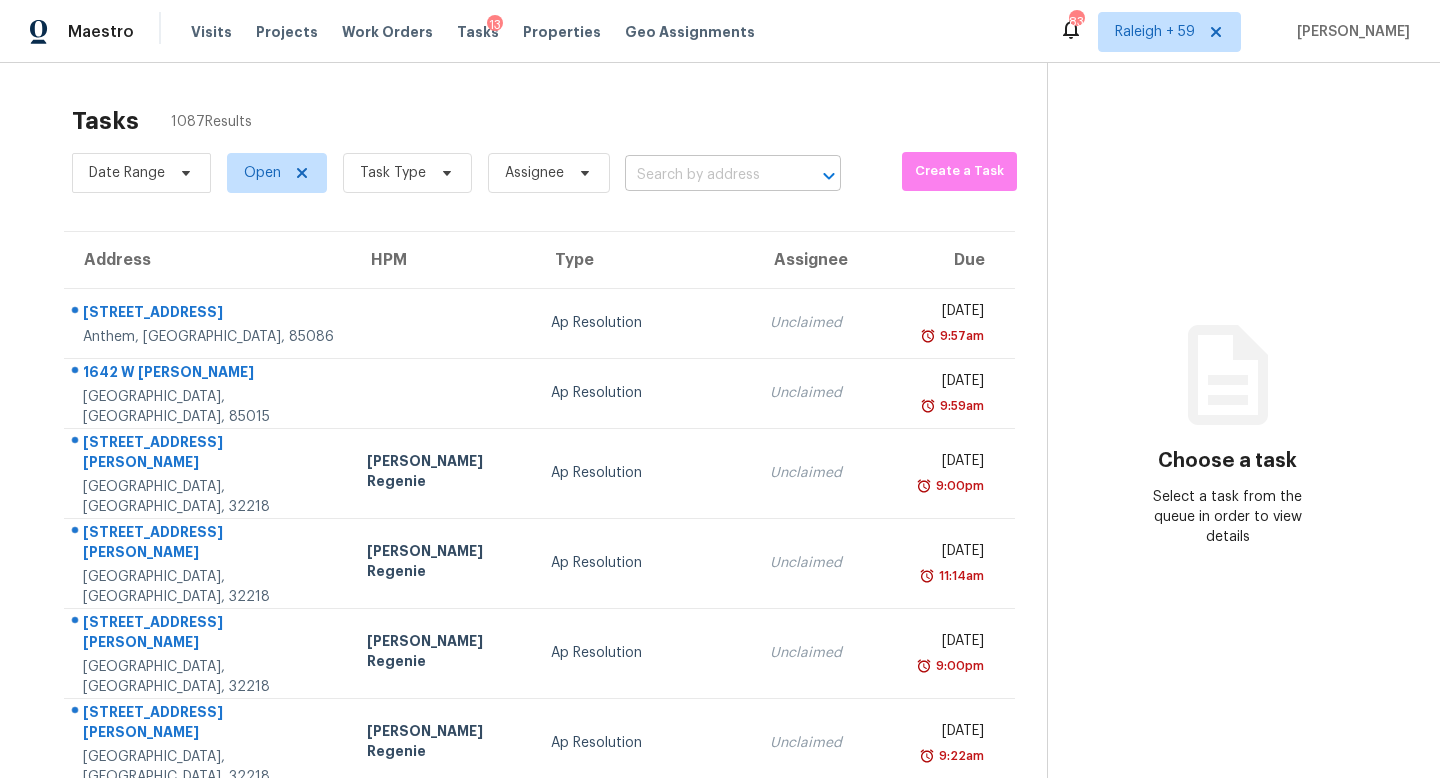 click at bounding box center [705, 175] 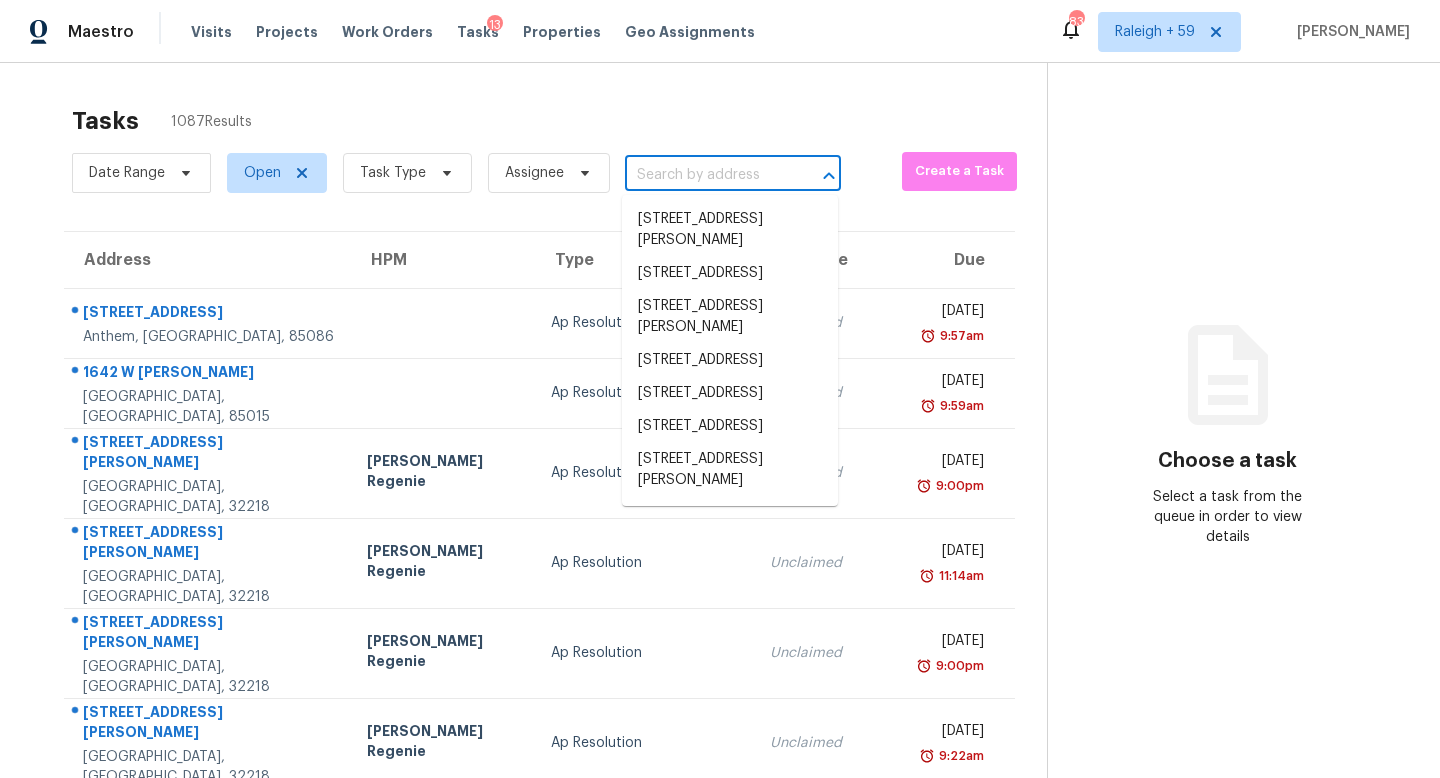 paste on "[STREET_ADDRESS]" 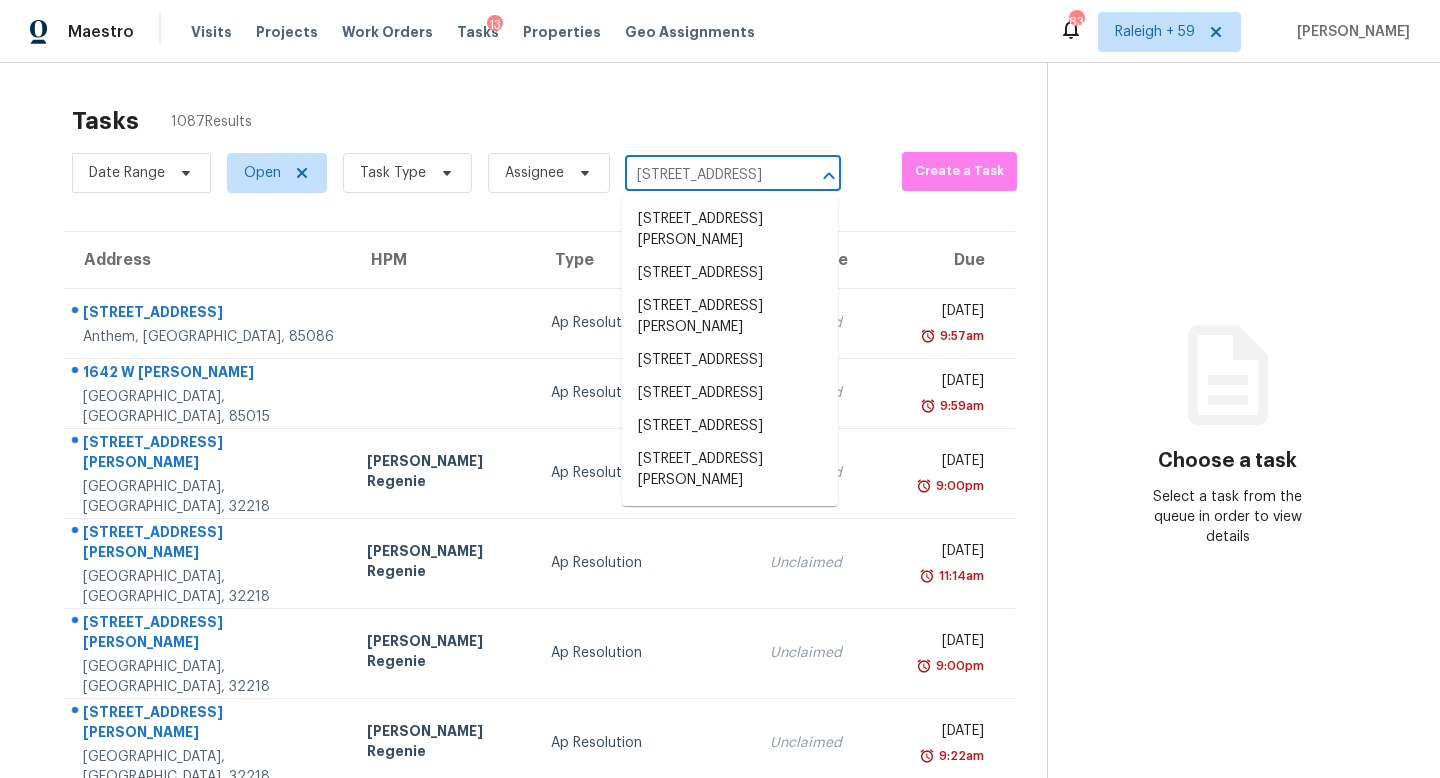 scroll, scrollTop: 0, scrollLeft: 63, axis: horizontal 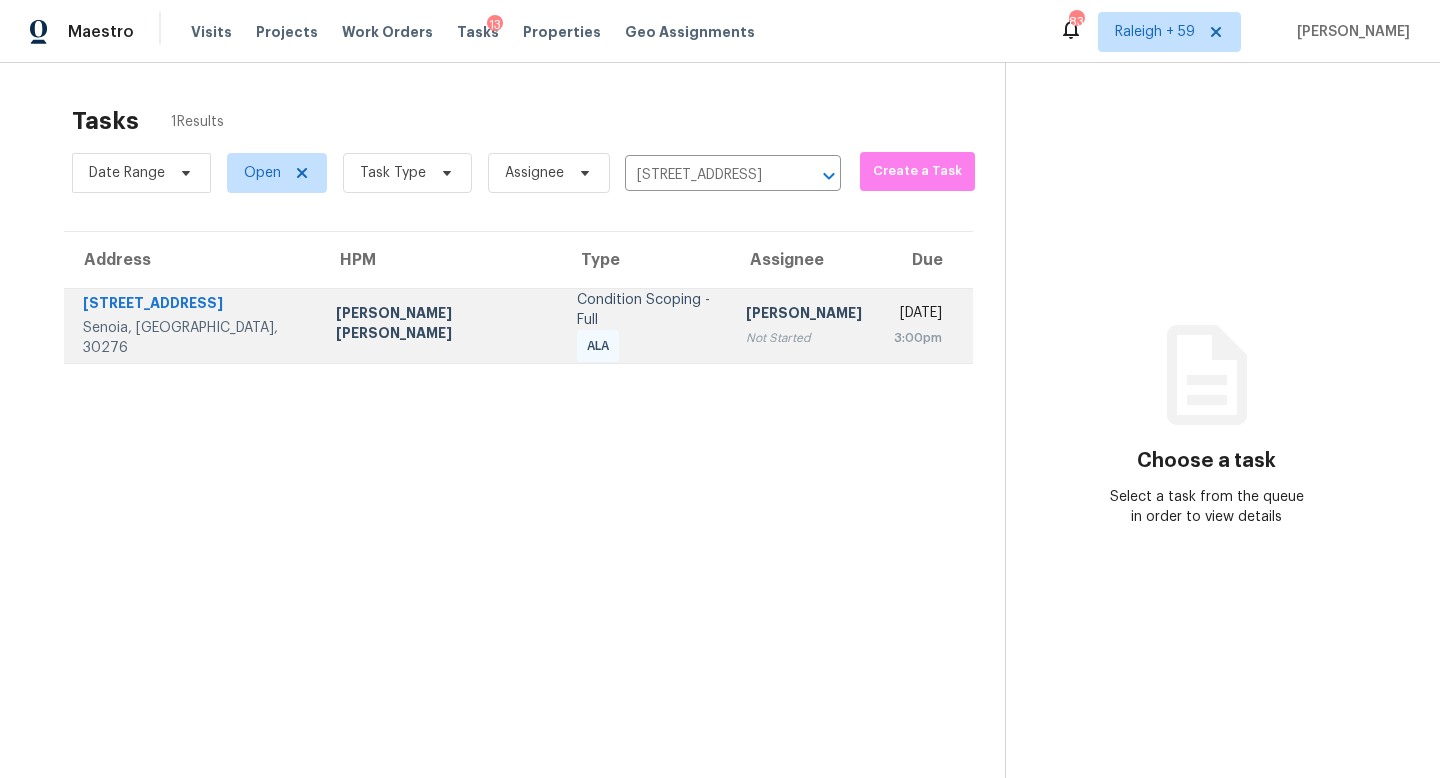 click on "Not Started" at bounding box center [804, 338] 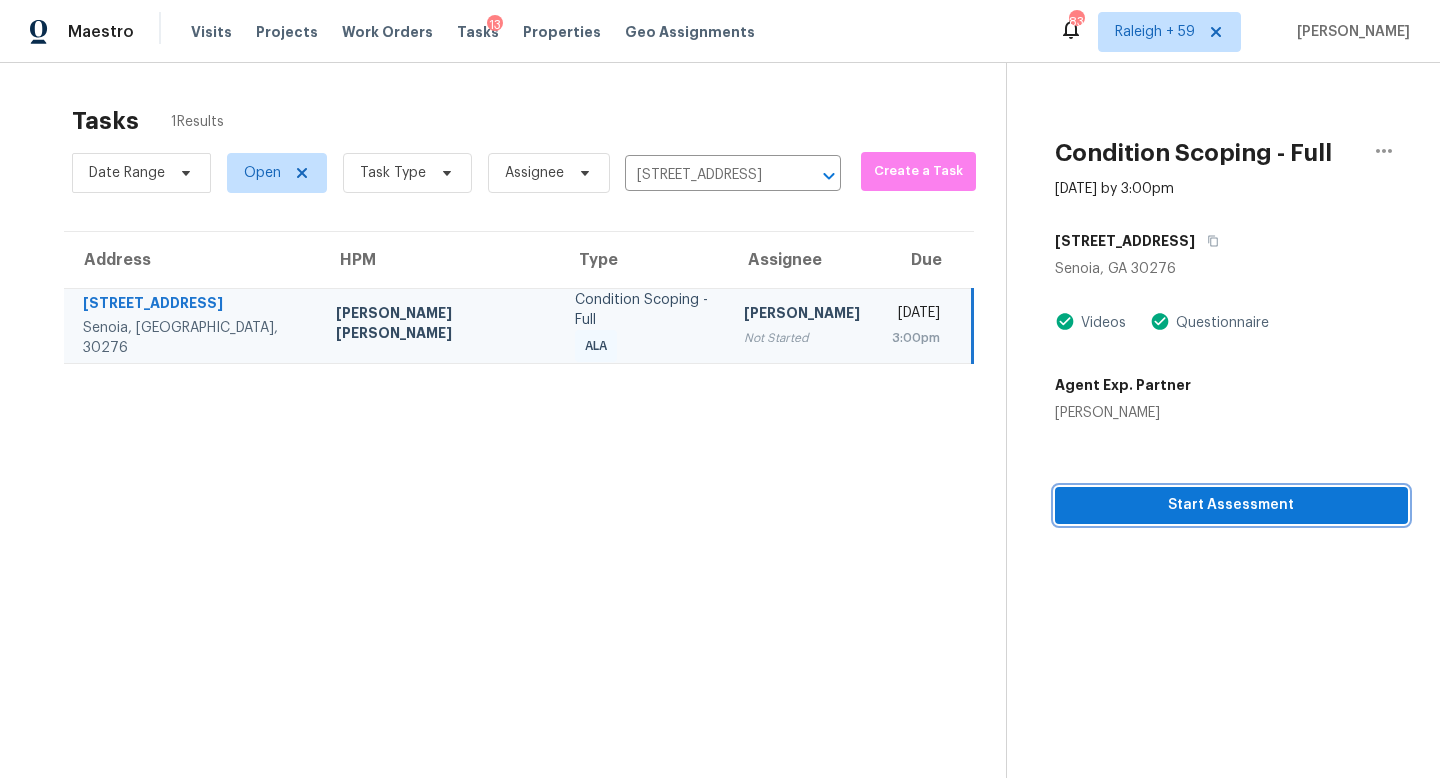 click on "Start Assessment" at bounding box center (1231, 505) 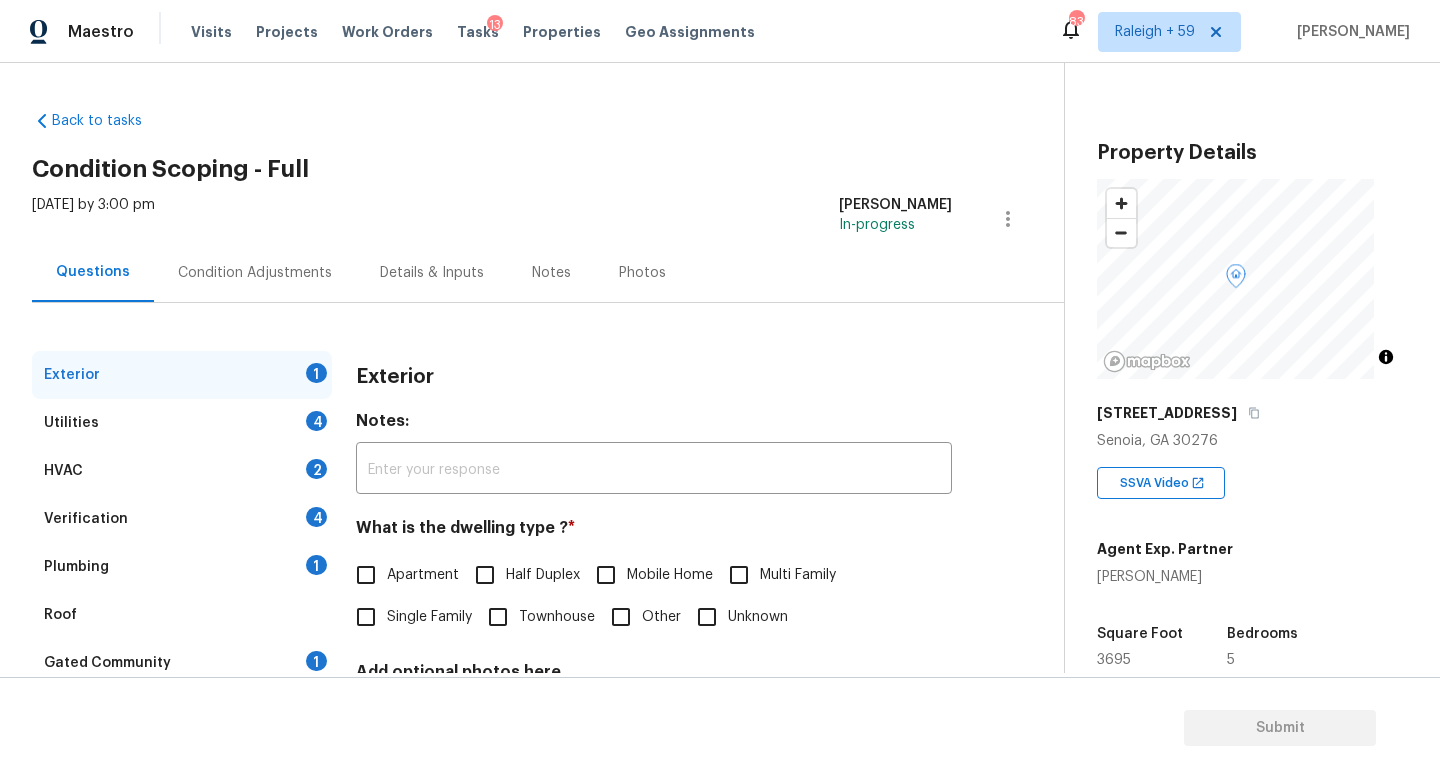 click on "Single Family" at bounding box center [429, 617] 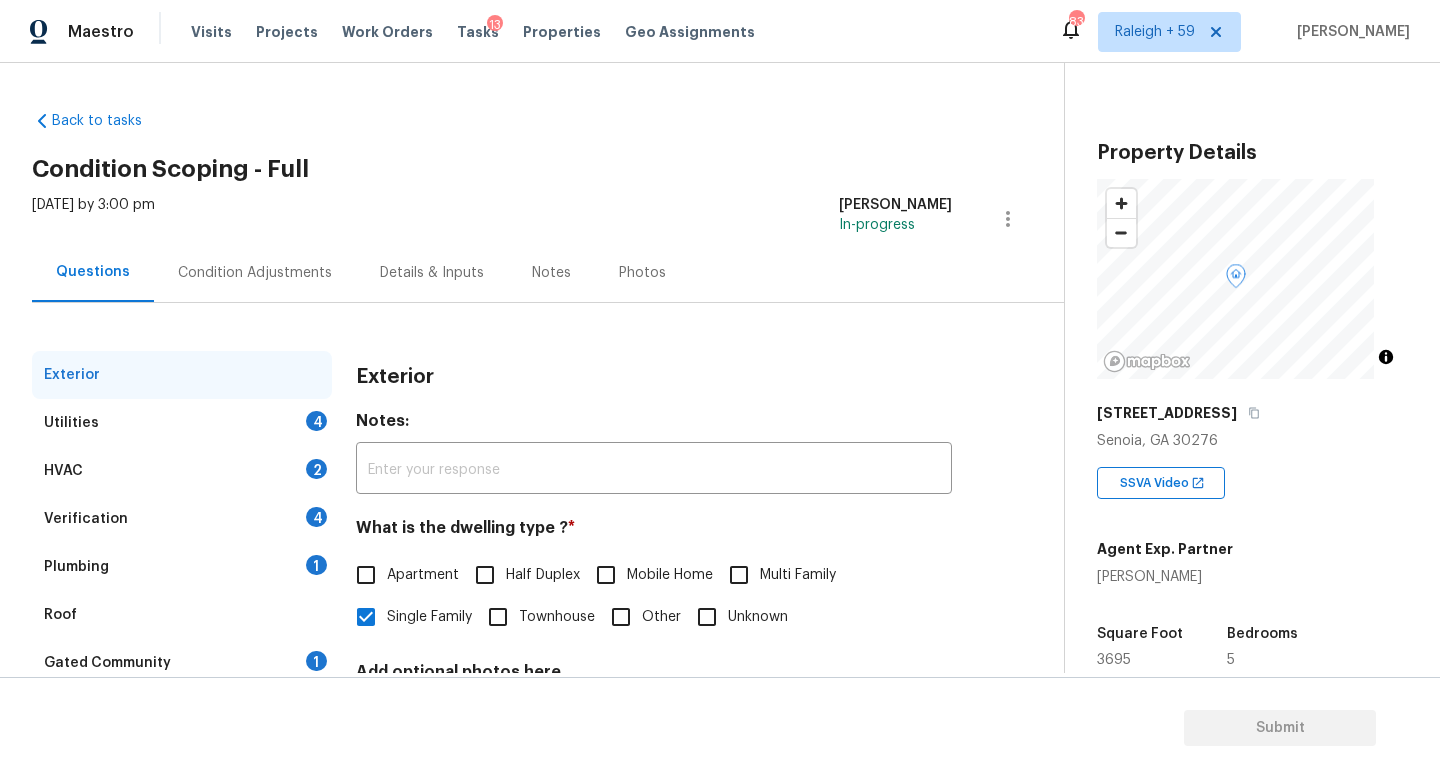 click on "Plumbing 1" at bounding box center [182, 567] 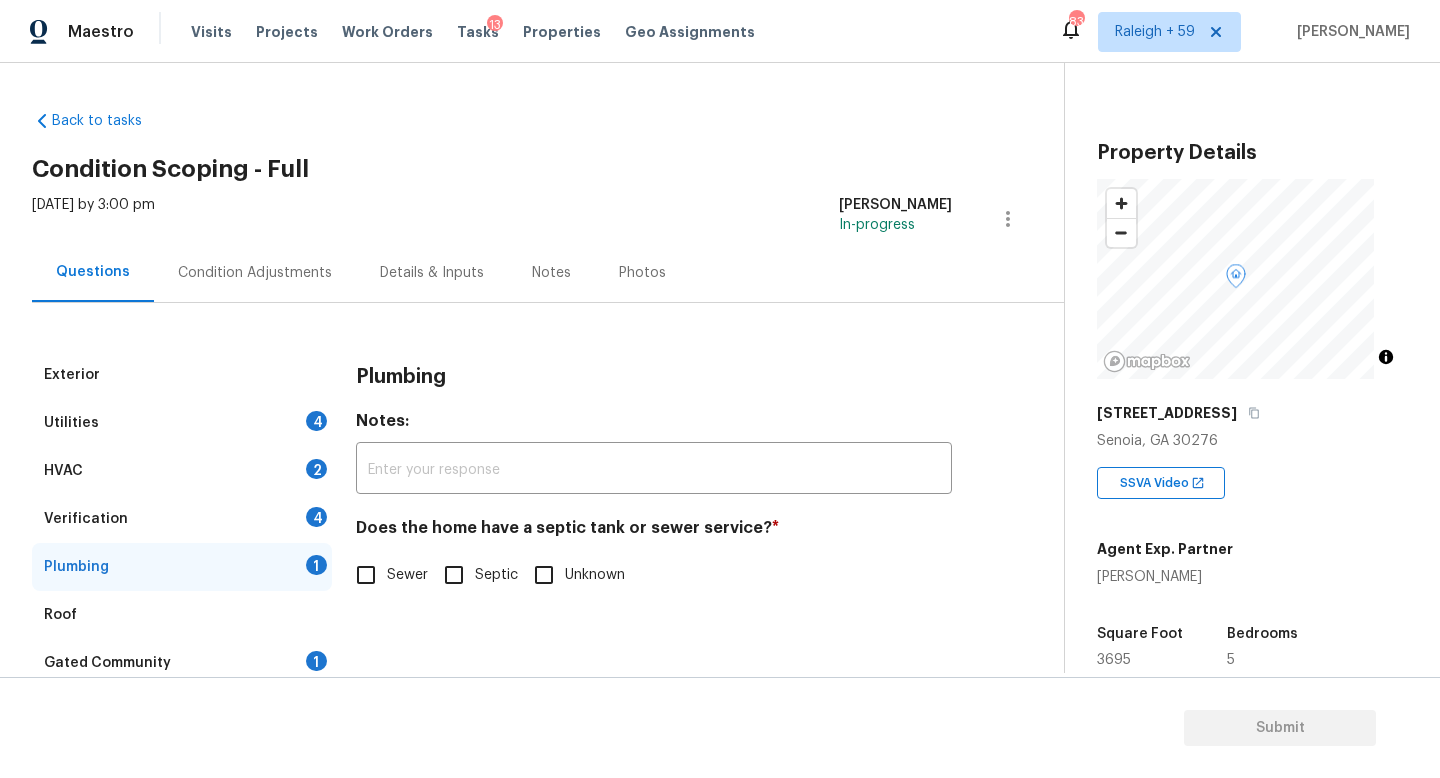 click on "Details & Inputs" at bounding box center [432, 273] 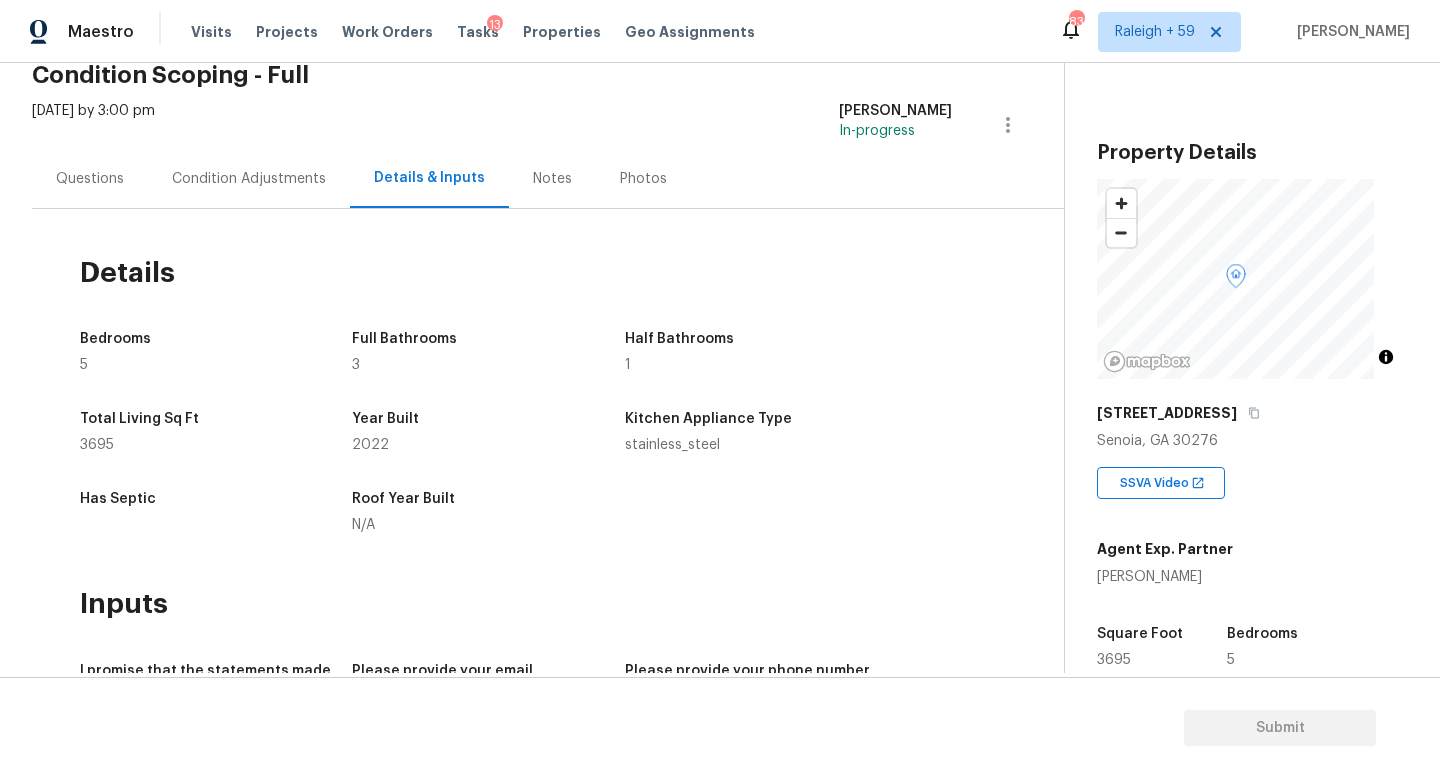 scroll, scrollTop: 0, scrollLeft: 0, axis: both 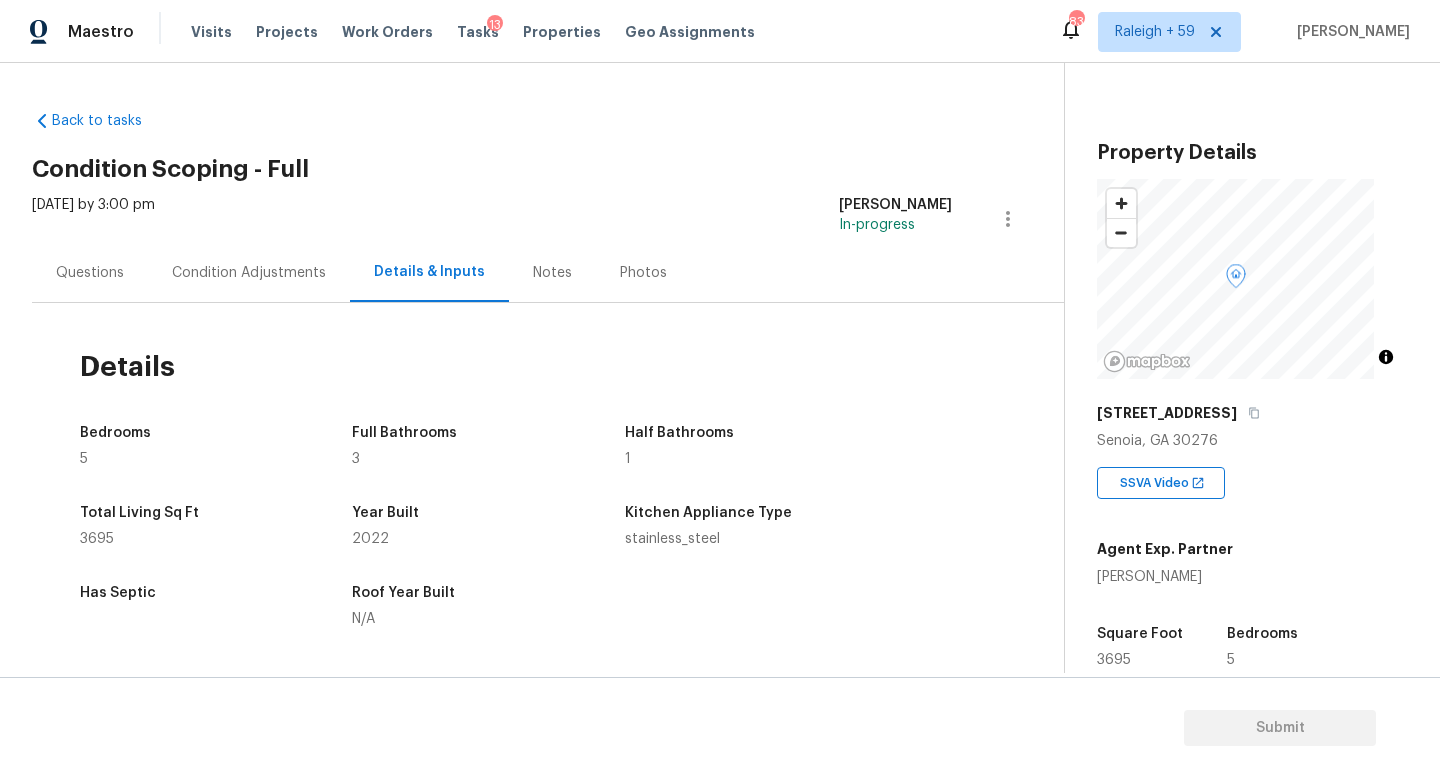 click on "Questions" at bounding box center [90, 273] 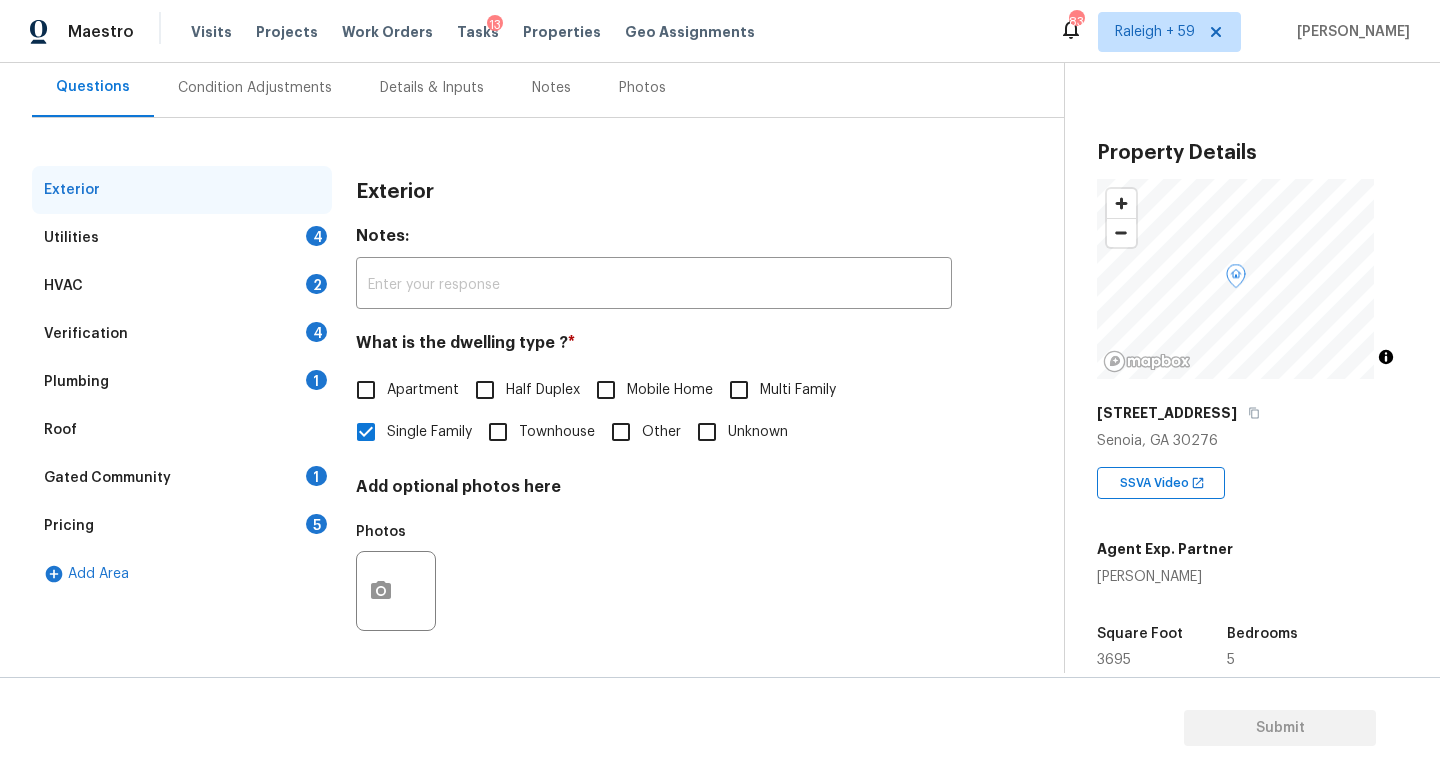 click on "Plumbing 1" at bounding box center (182, 382) 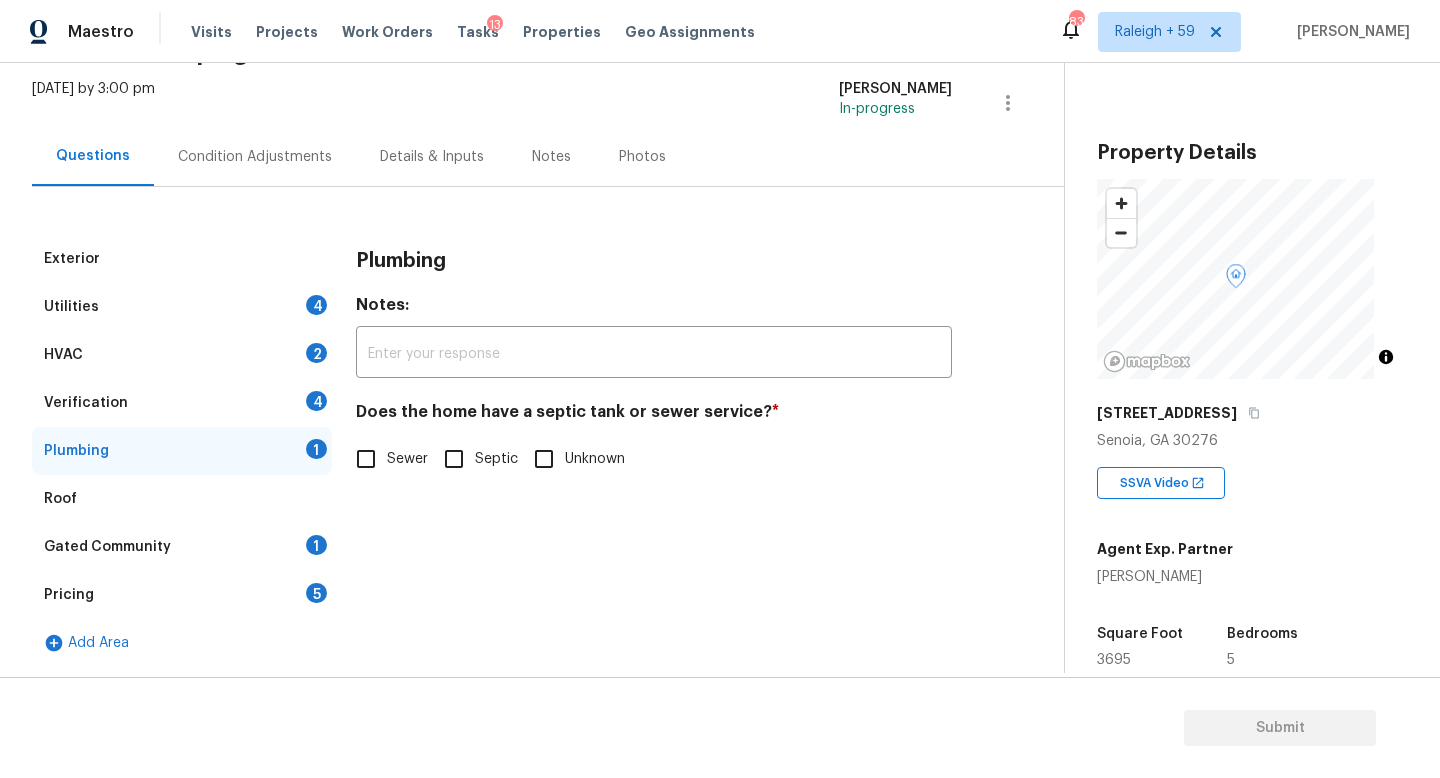 click on "Septic" at bounding box center (496, 459) 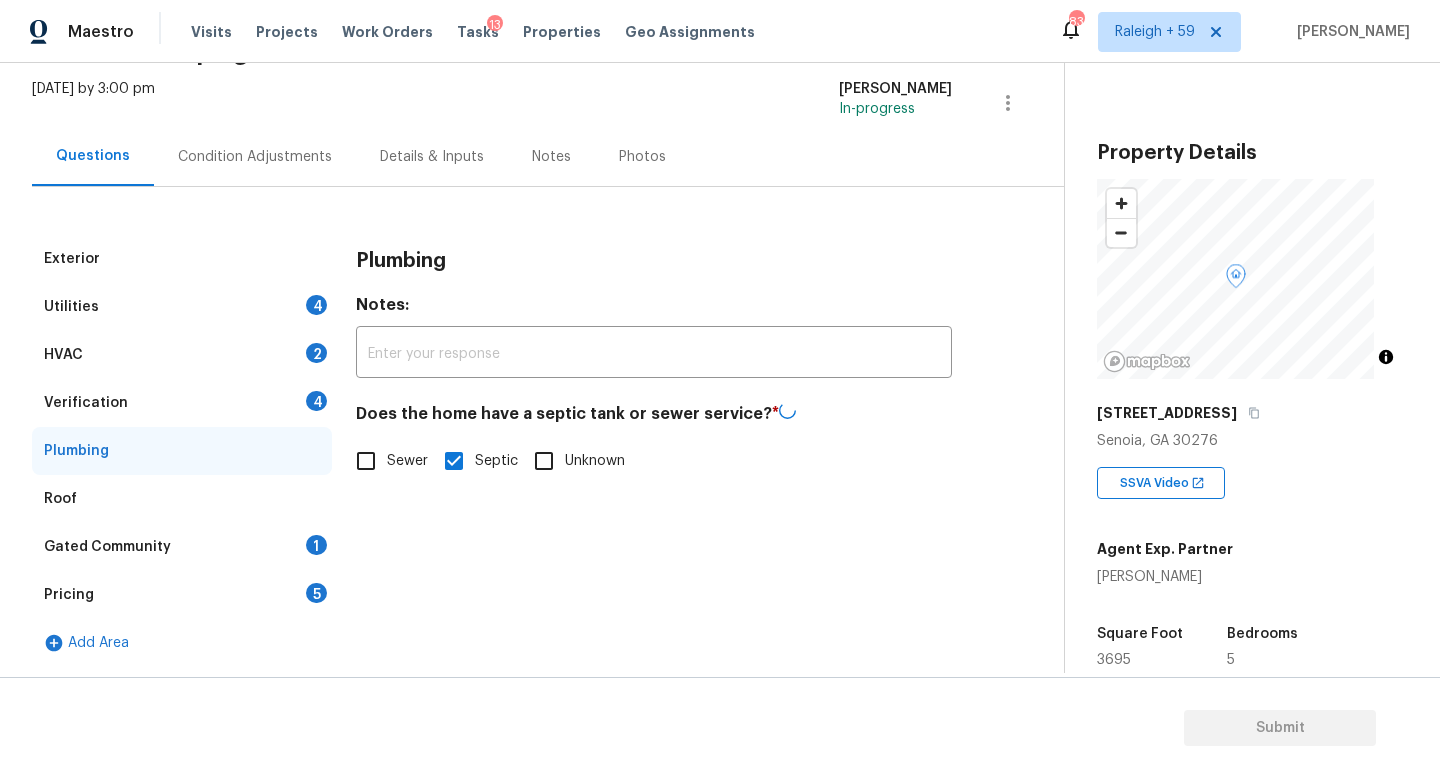 click on "Utilities 4" at bounding box center (182, 307) 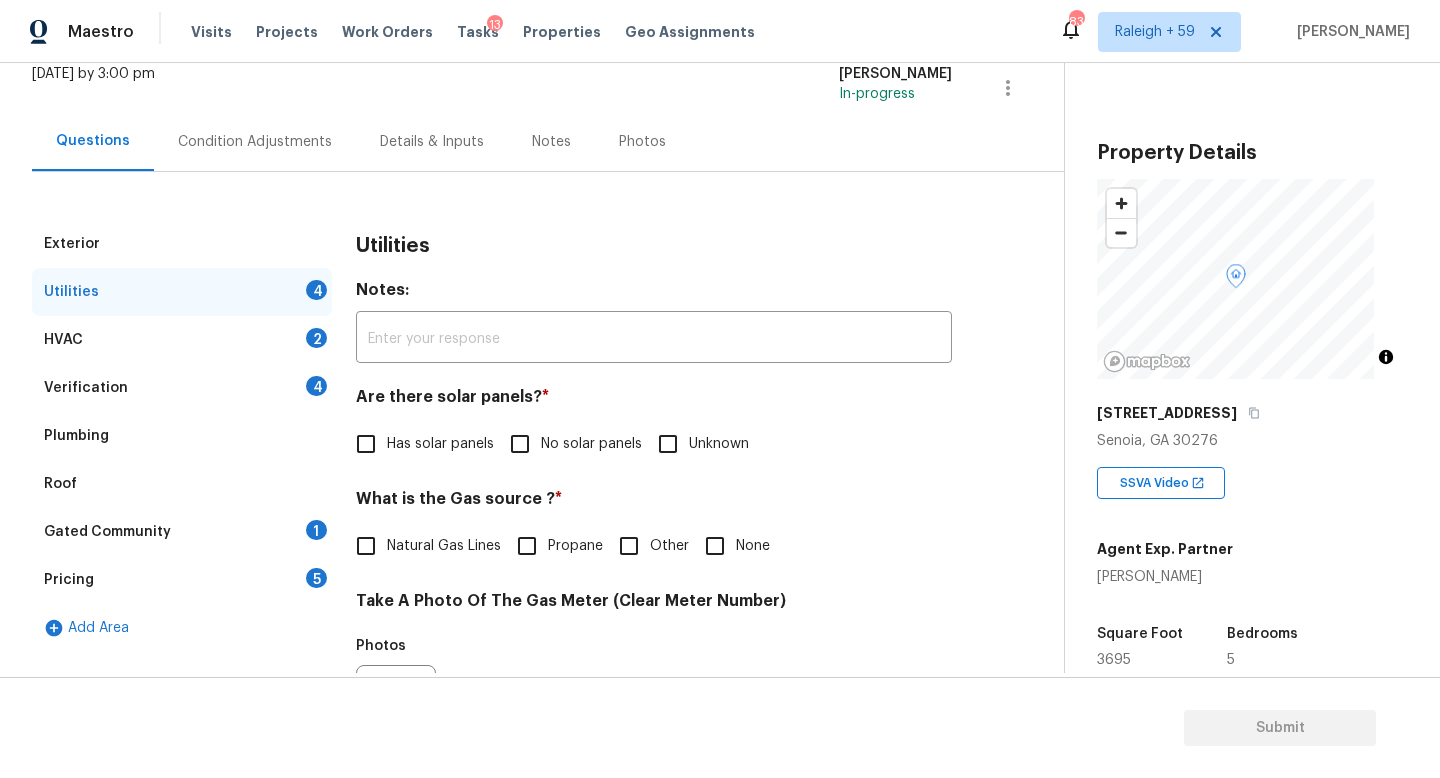 click on "No solar panels" at bounding box center [520, 444] 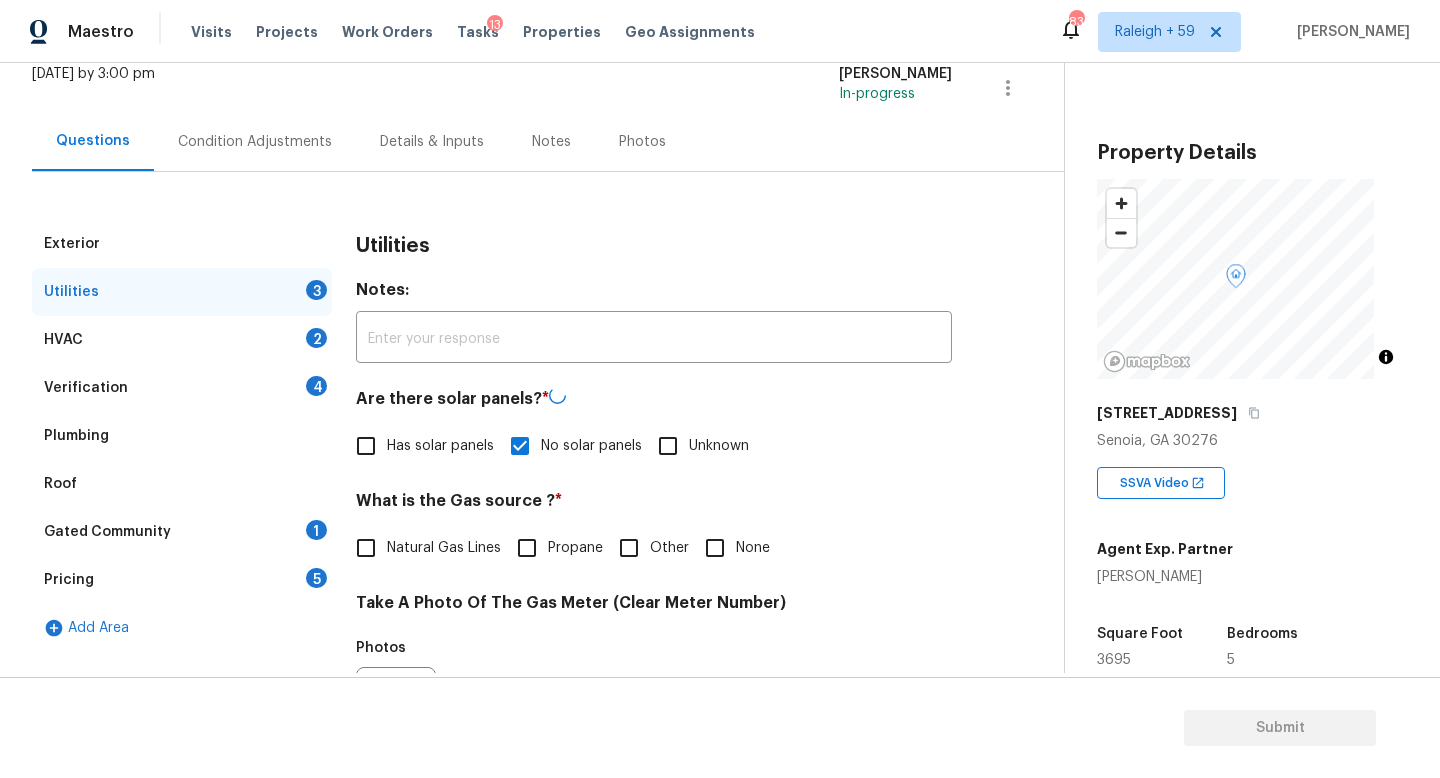 click on "Natural Gas Lines" at bounding box center (444, 548) 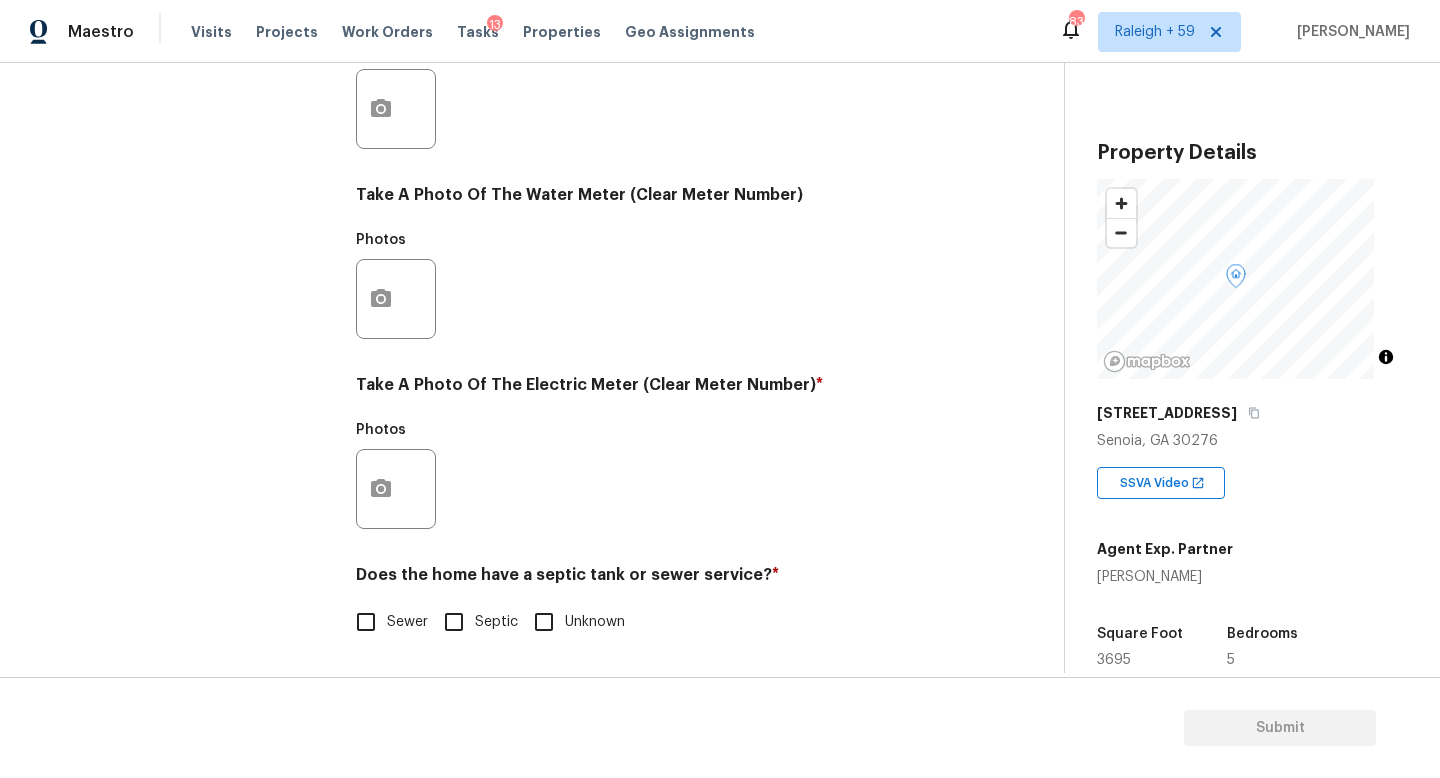 scroll, scrollTop: 742, scrollLeft: 0, axis: vertical 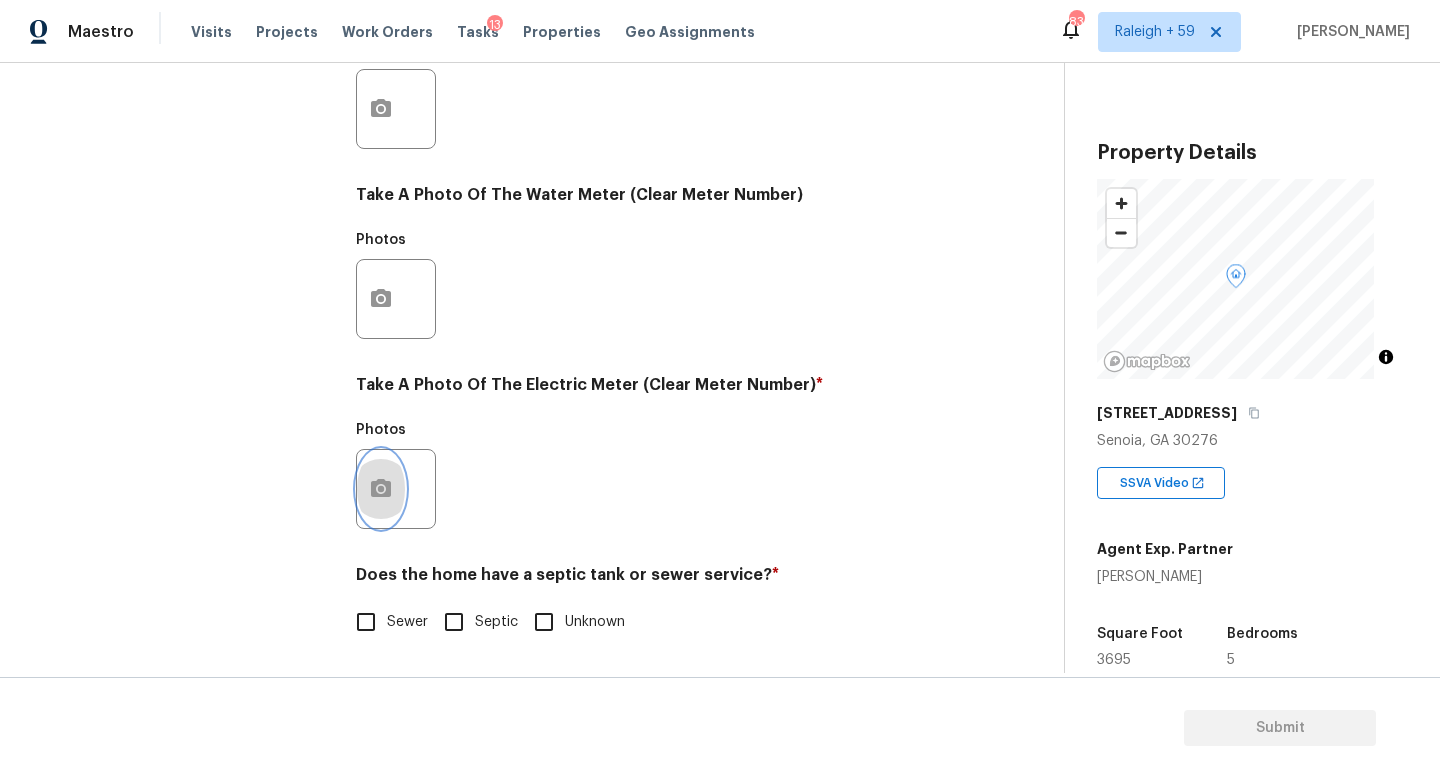 click 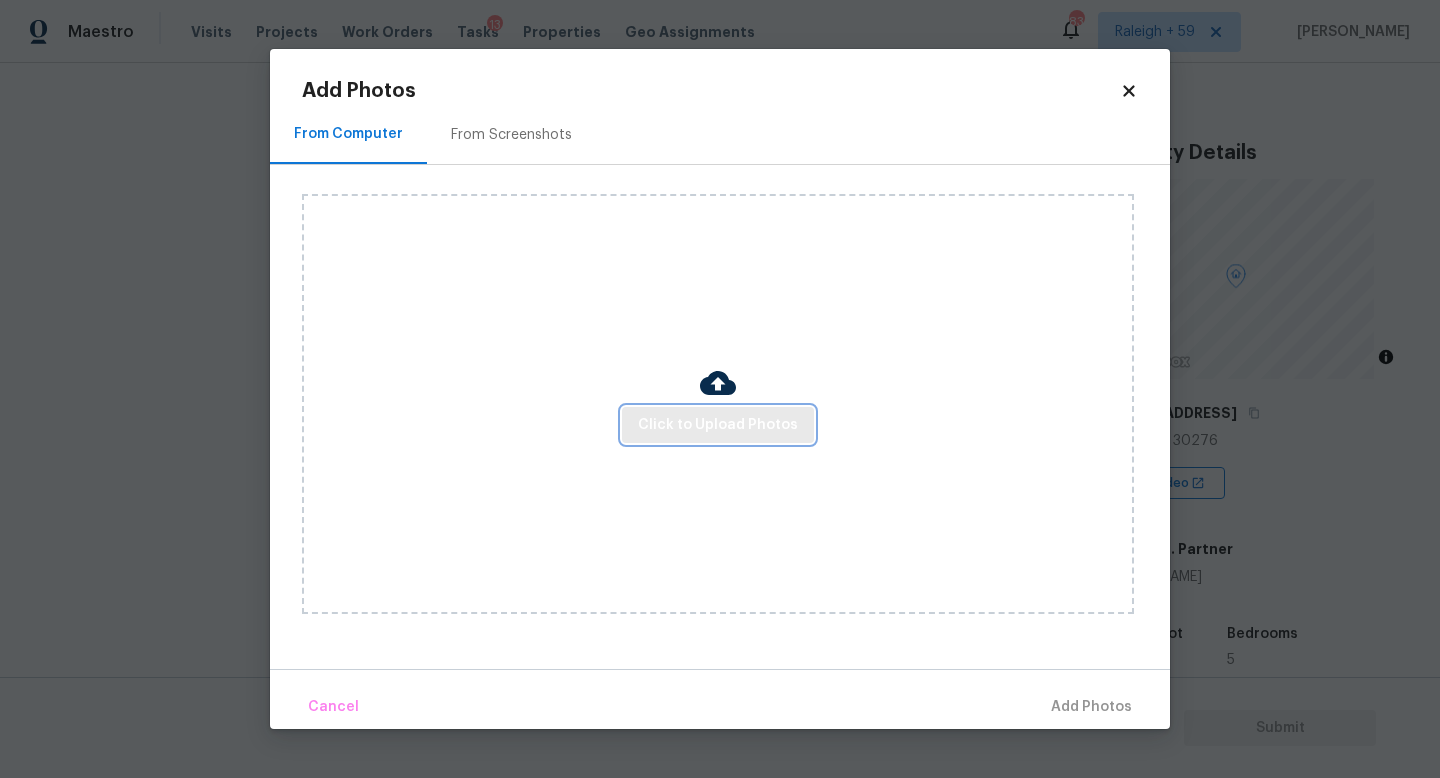 click on "Click to Upload Photos" at bounding box center [718, 425] 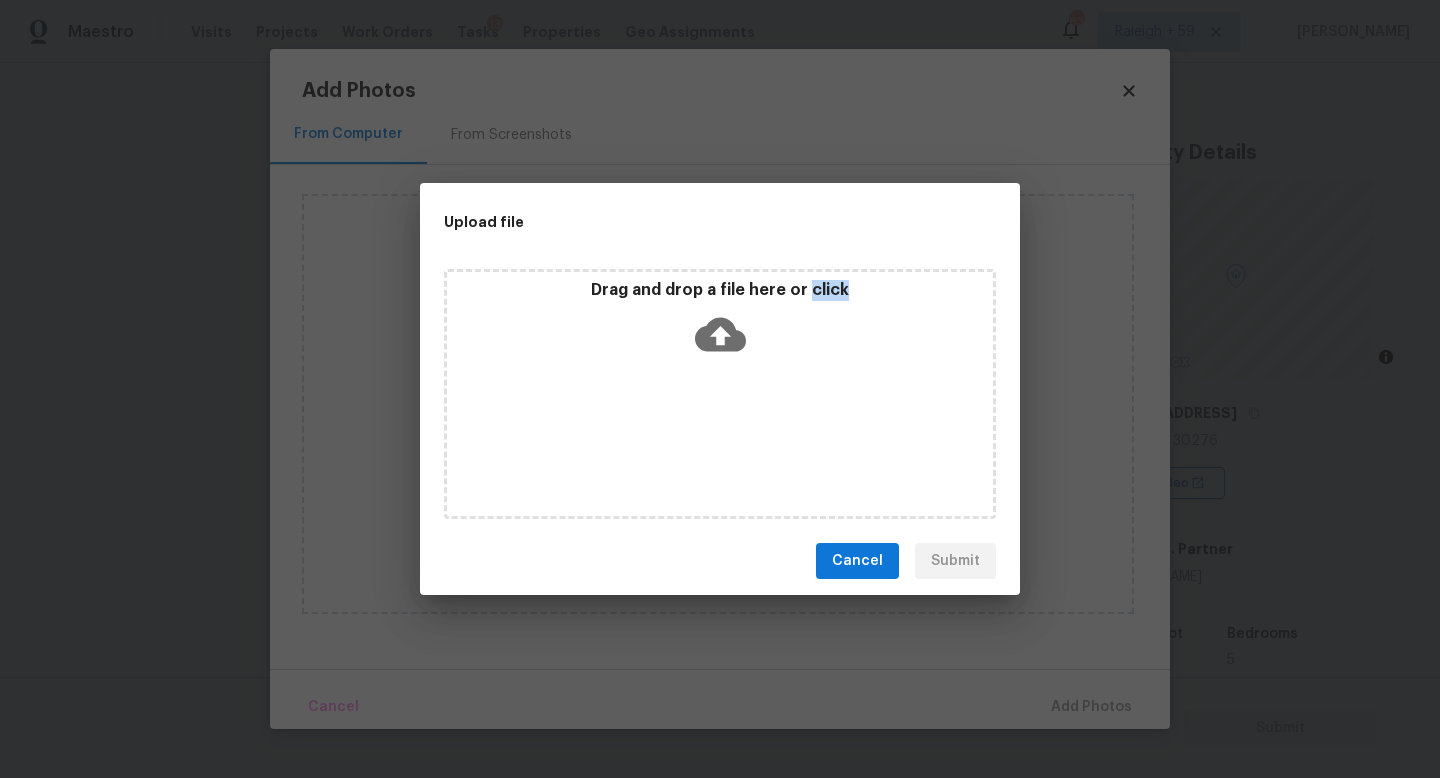 click on "Drag and drop a file here or click" at bounding box center [720, 394] 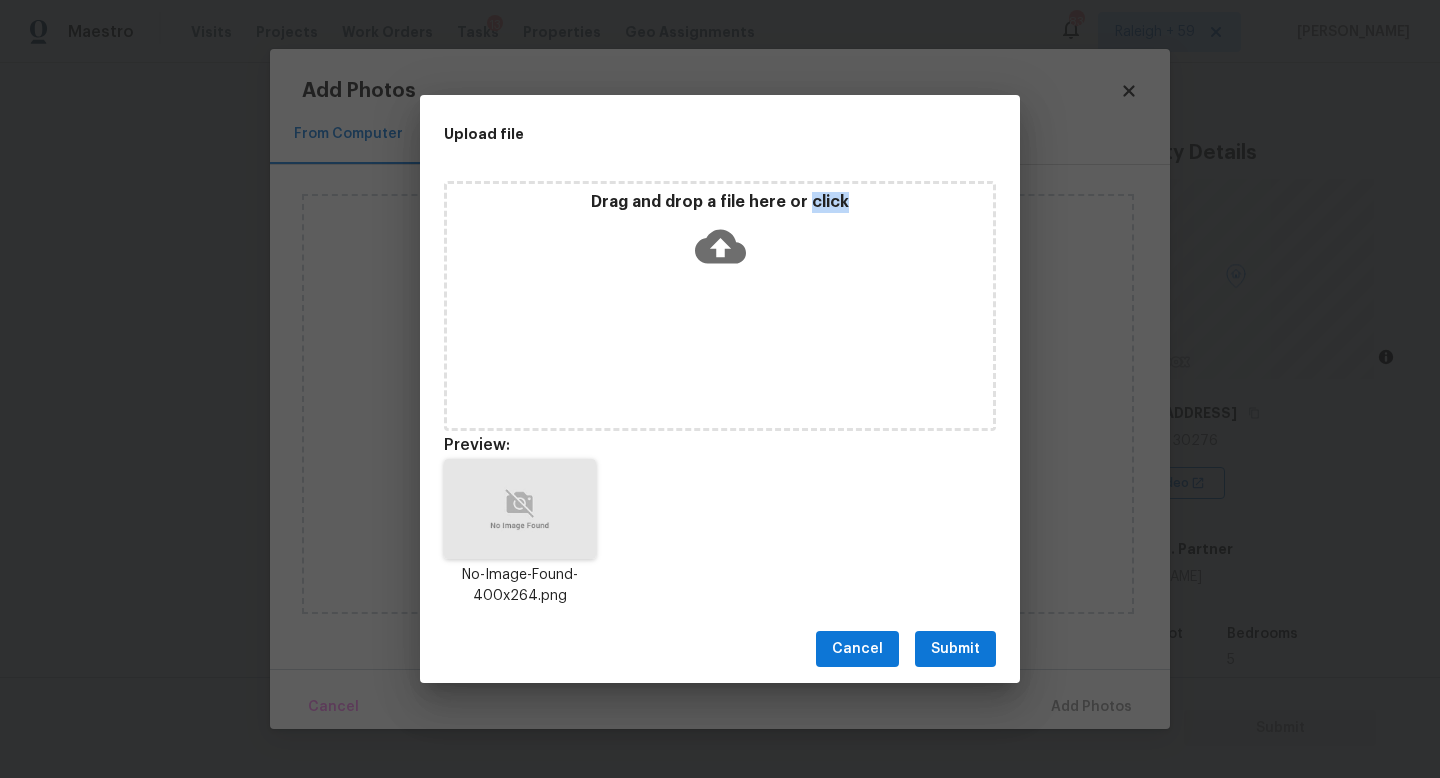click on "Submit" at bounding box center [955, 649] 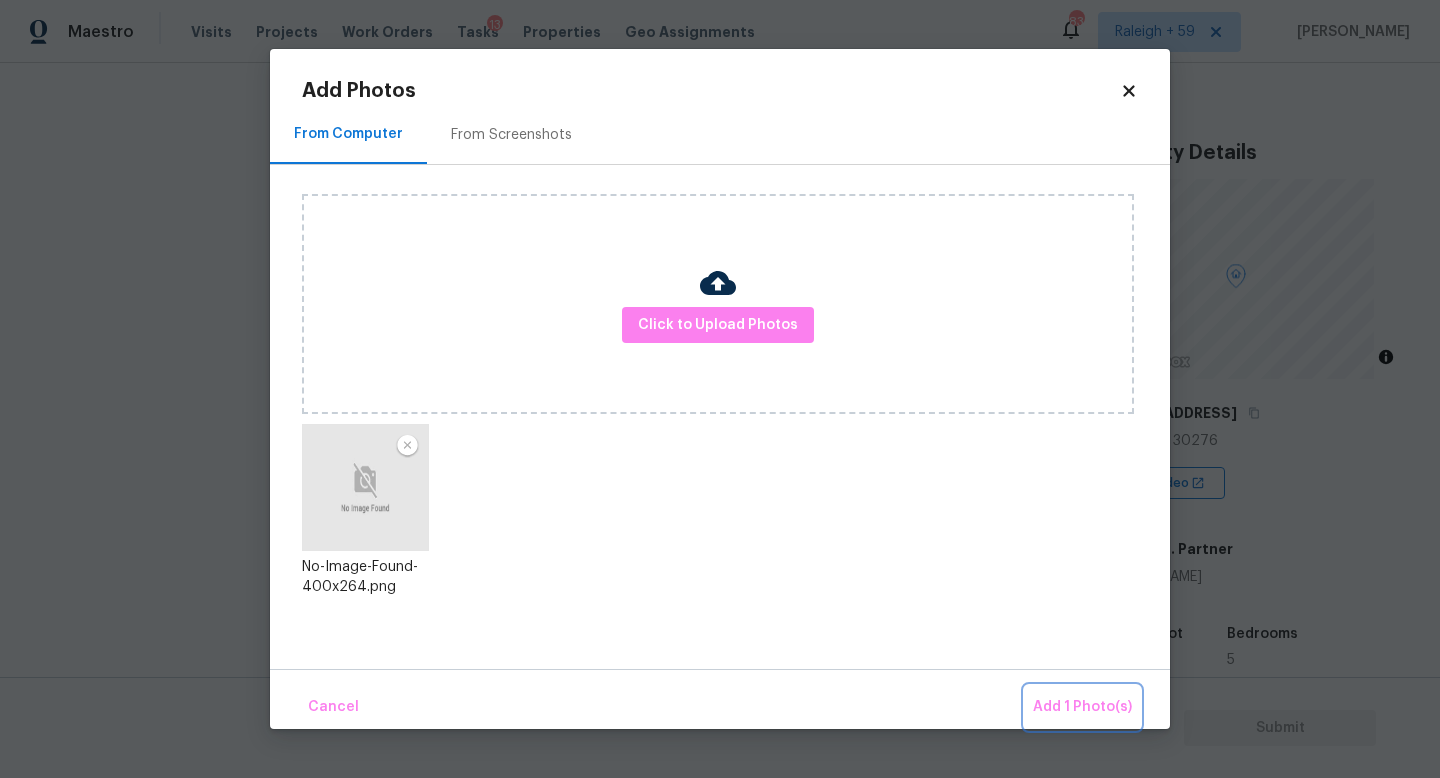 click on "Add 1 Photo(s)" at bounding box center [1082, 707] 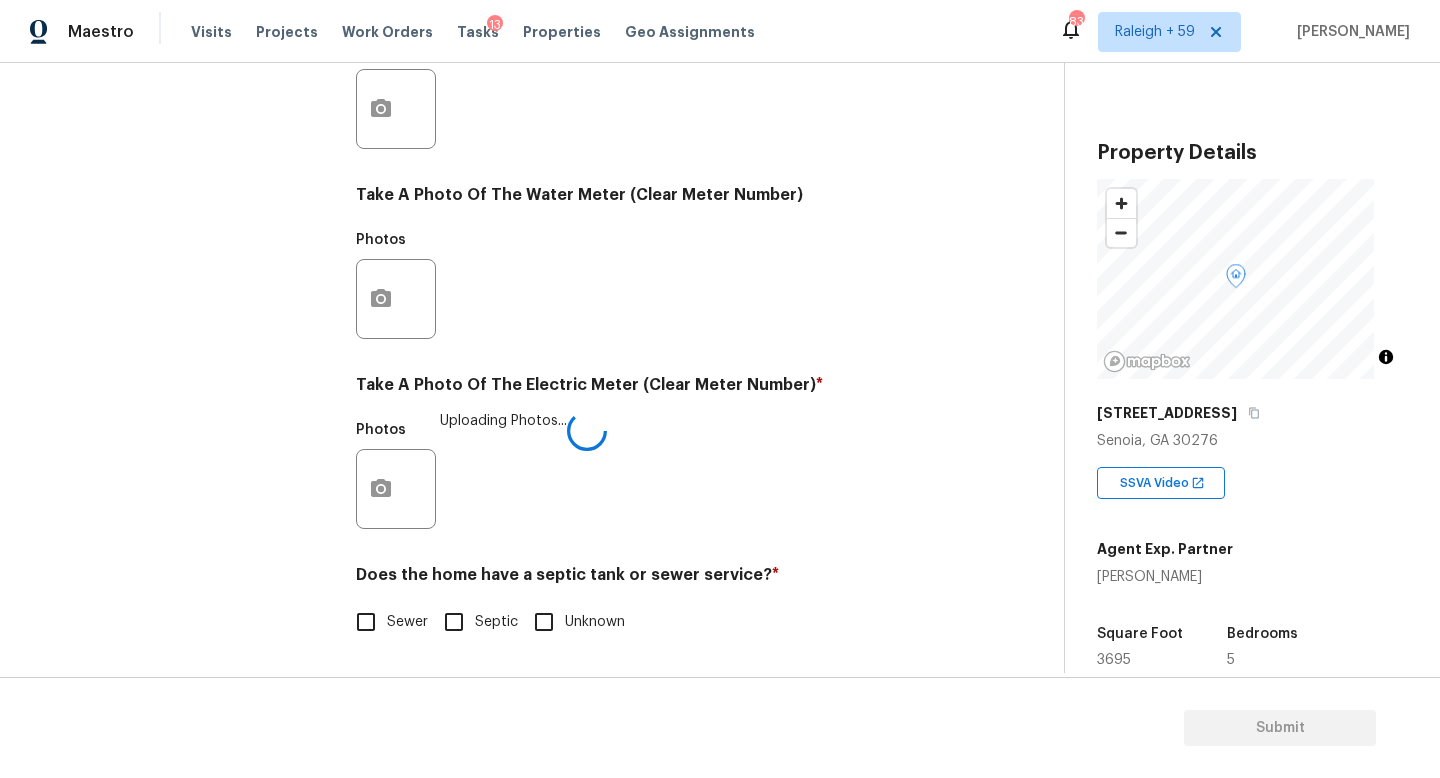 click on "Septic" at bounding box center [496, 622] 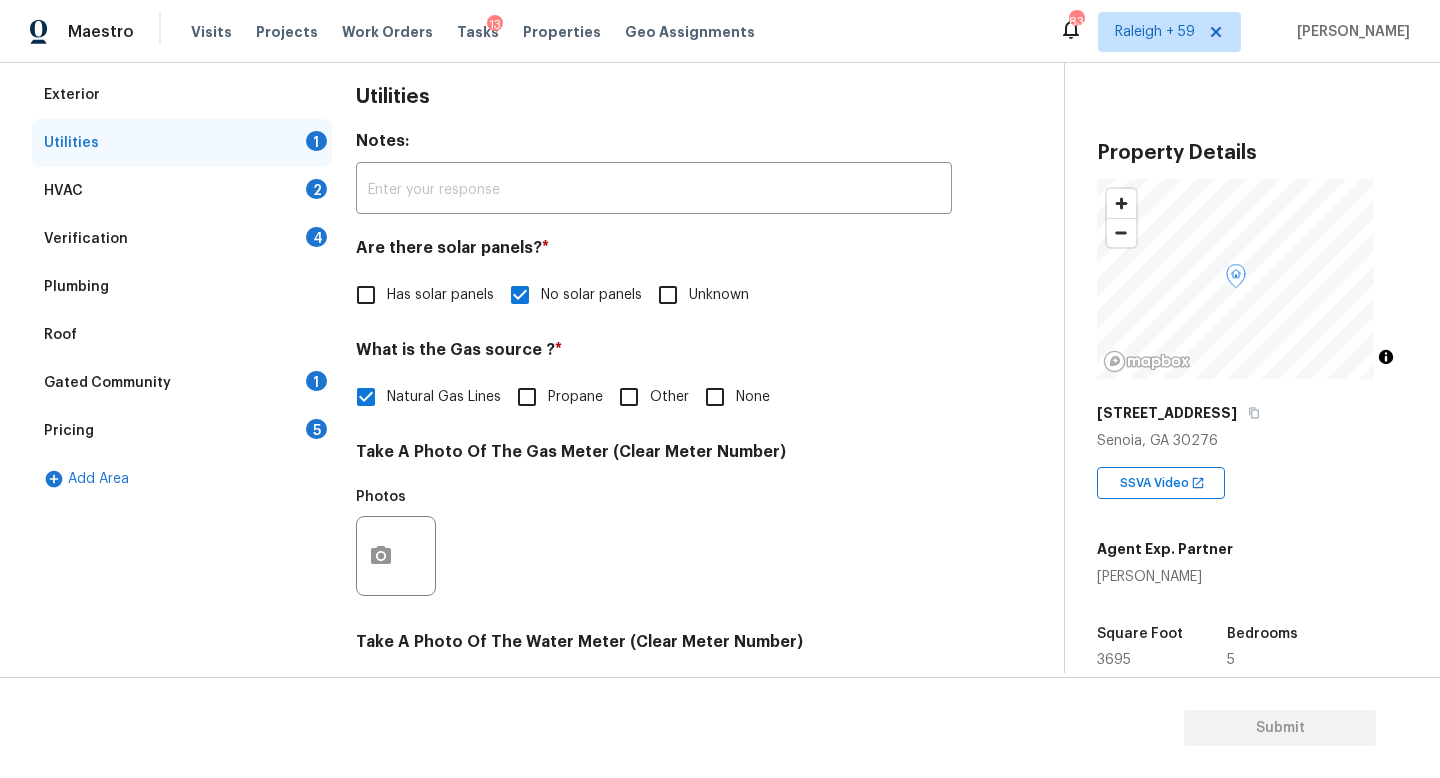 scroll, scrollTop: 40, scrollLeft: 0, axis: vertical 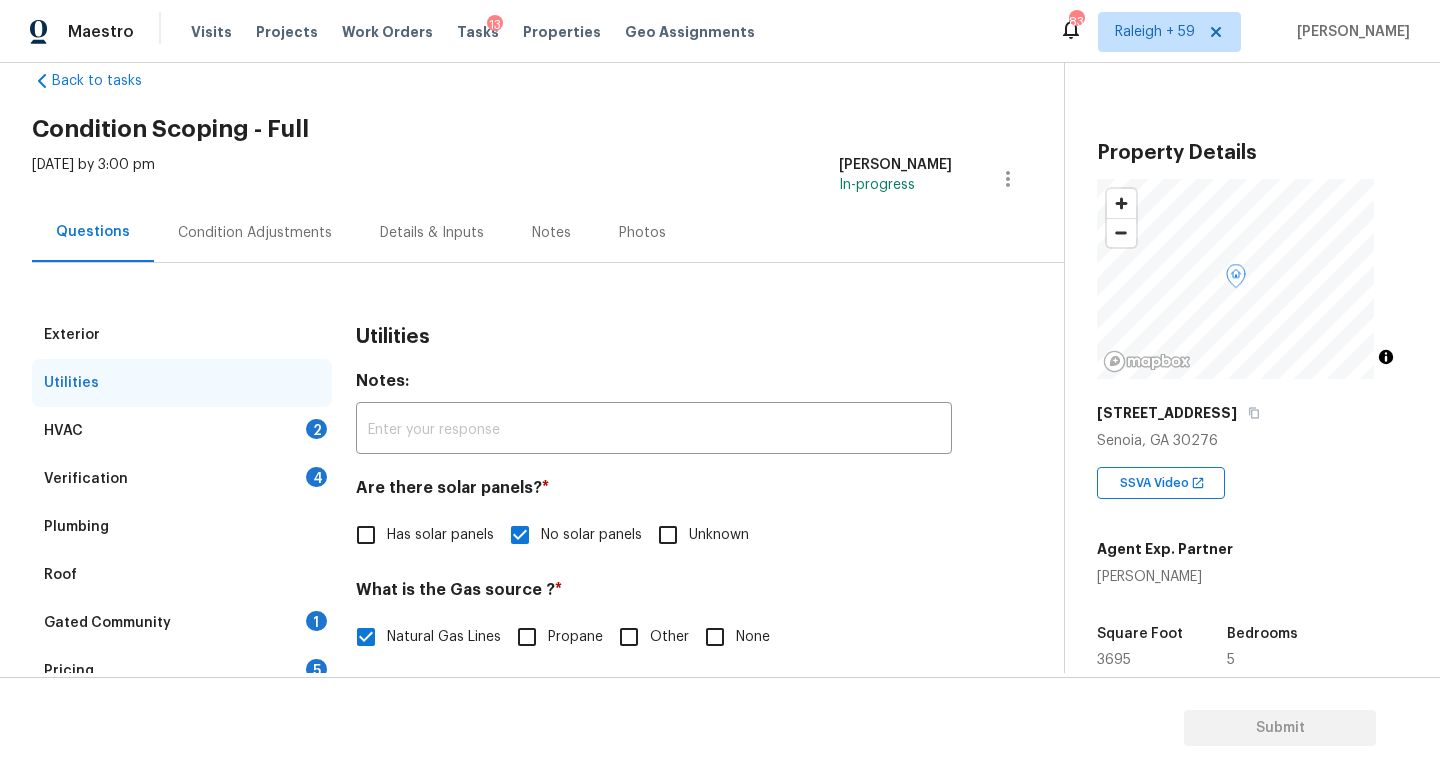 click on "Verification 4" at bounding box center (182, 479) 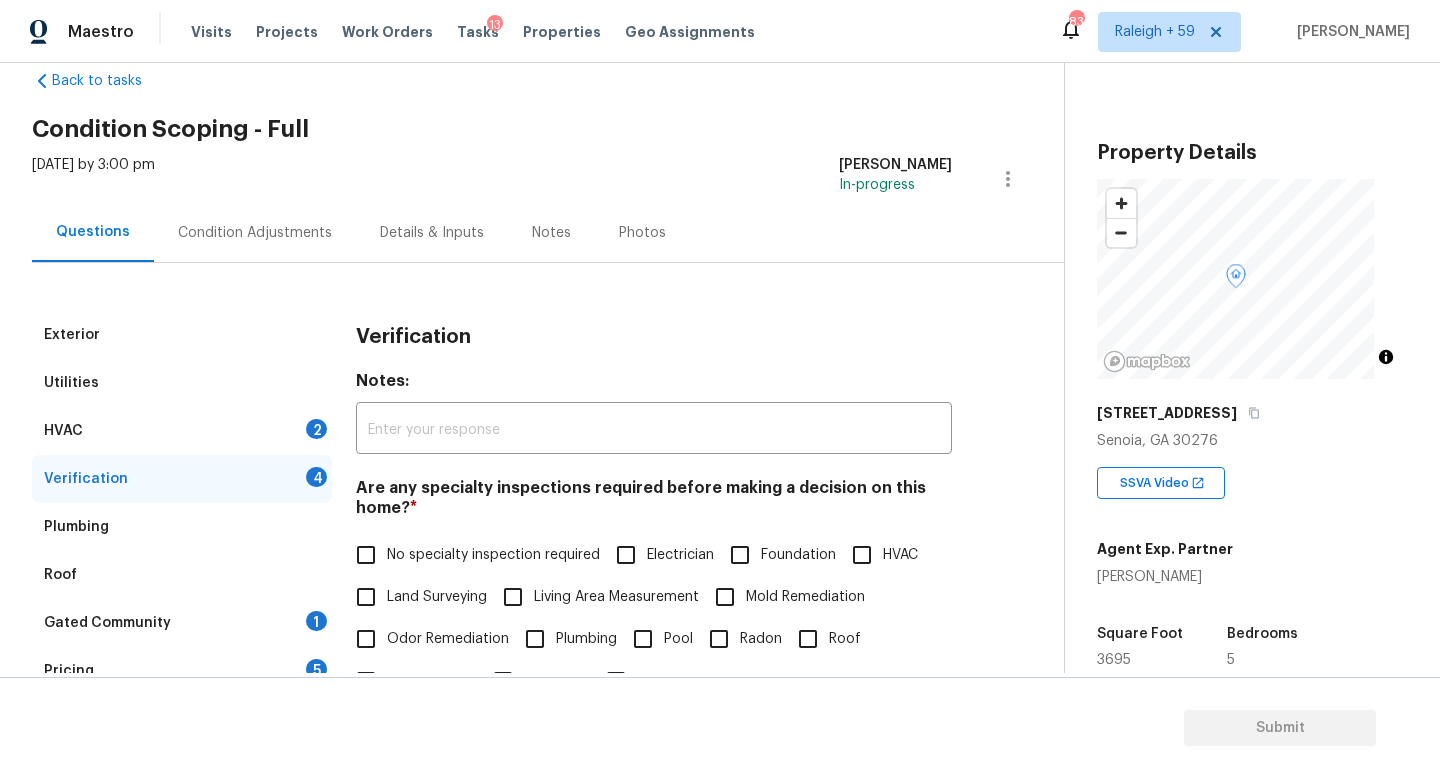 click on "No specialty inspection required" at bounding box center [493, 555] 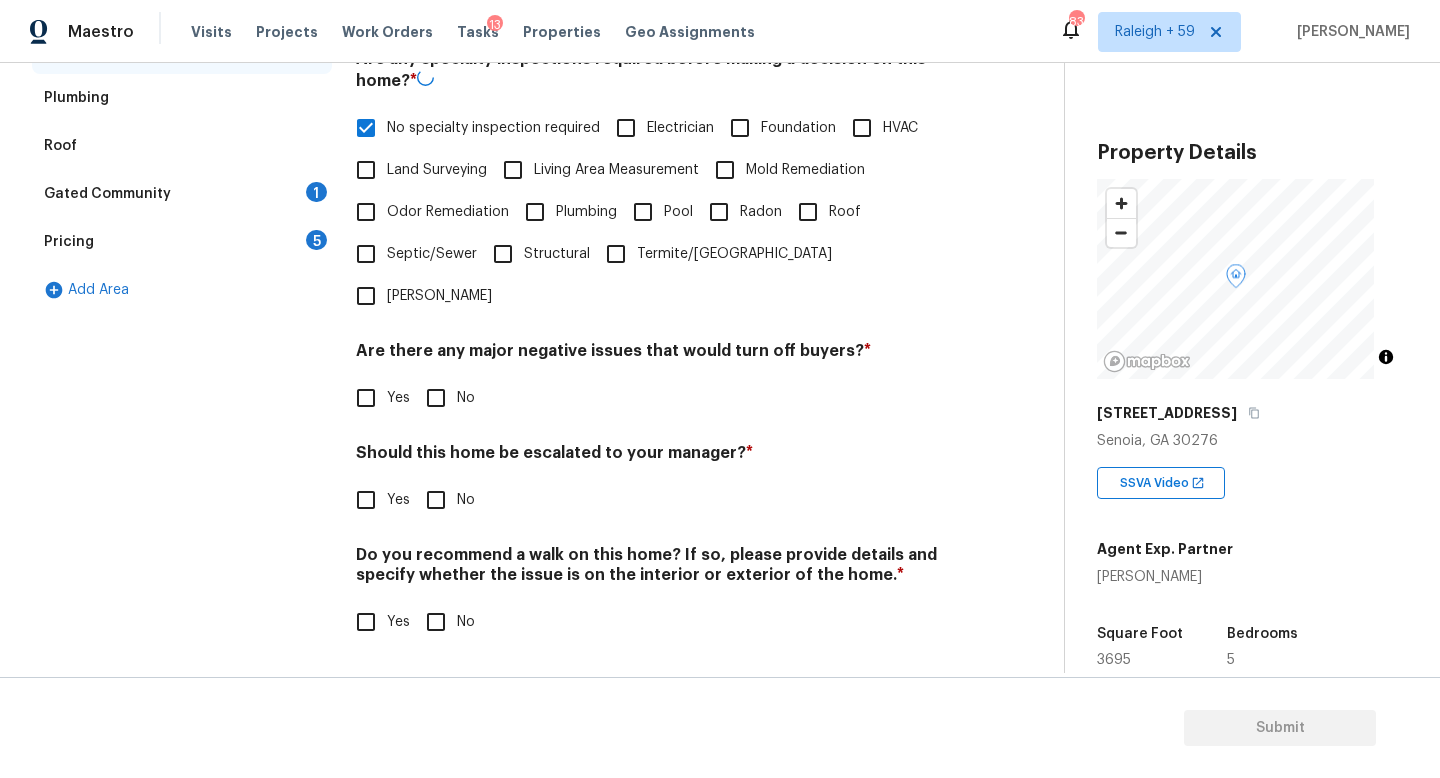 scroll, scrollTop: 482, scrollLeft: 0, axis: vertical 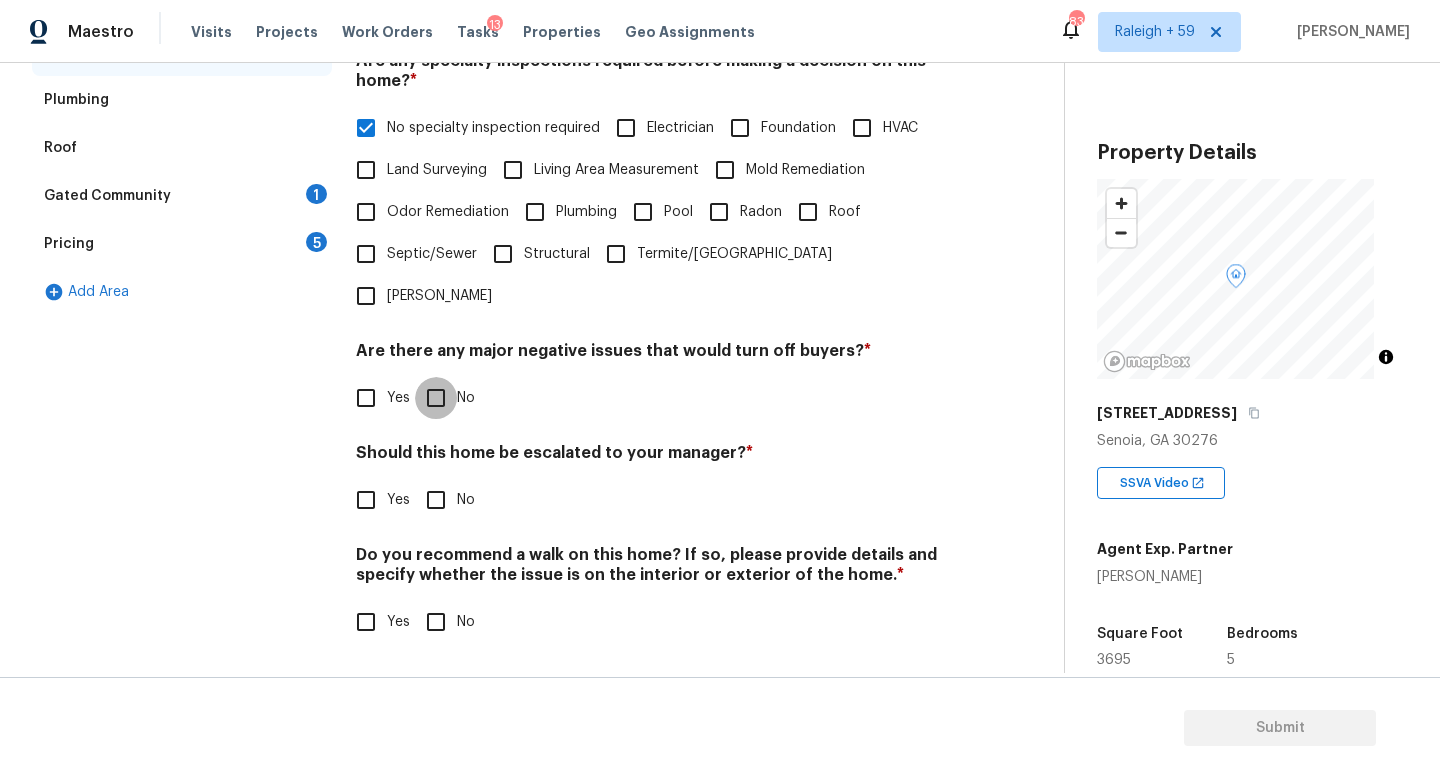 click on "No" at bounding box center (436, 398) 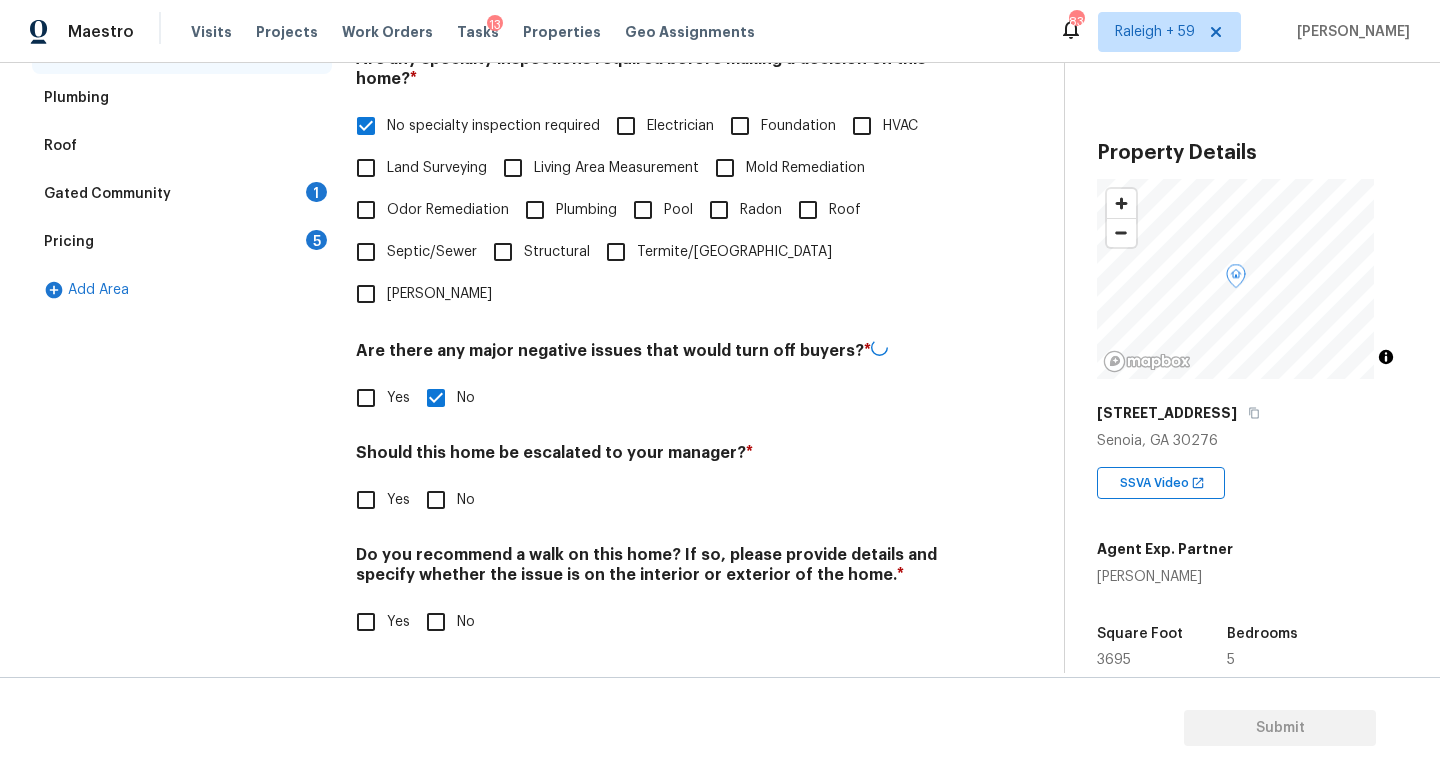 click on "Yes" at bounding box center [366, 500] 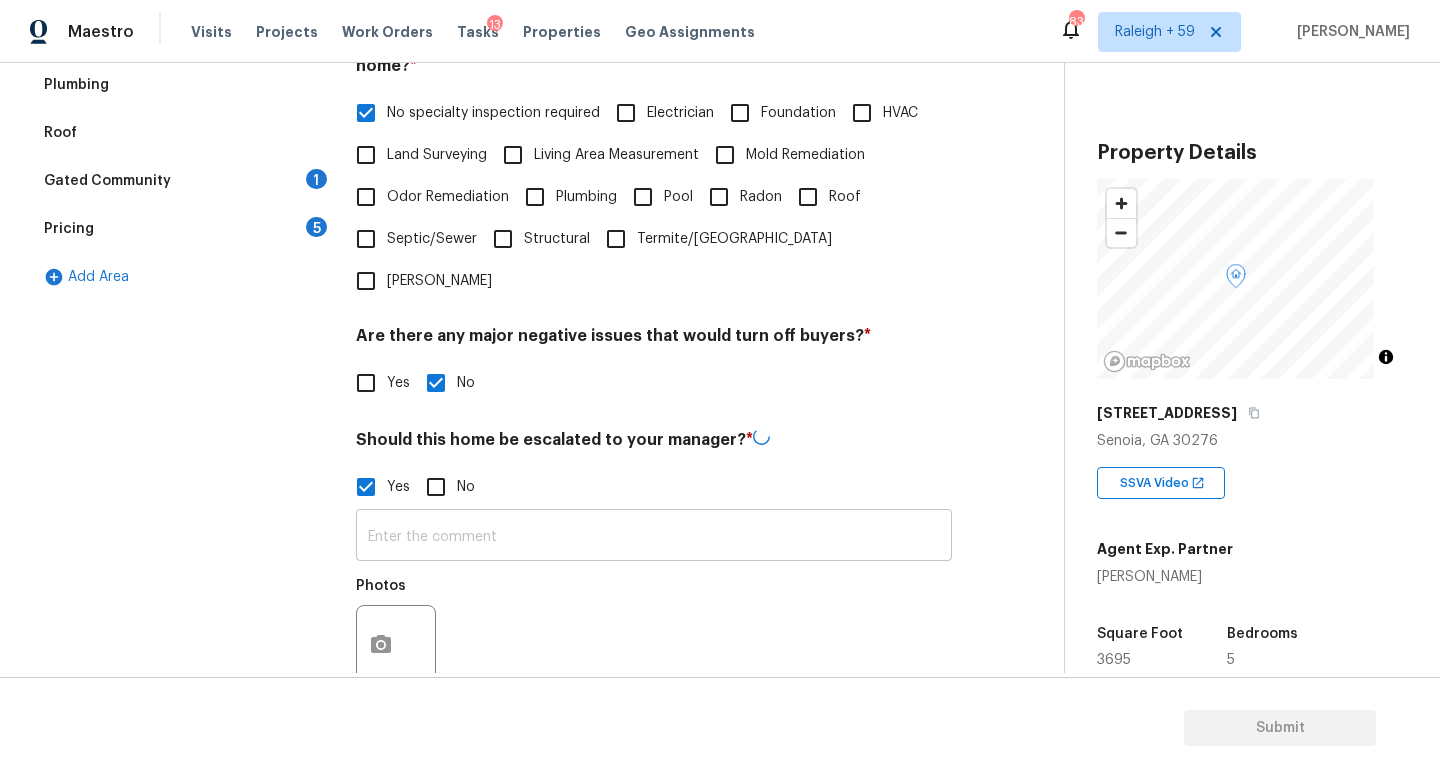 click at bounding box center [654, 537] 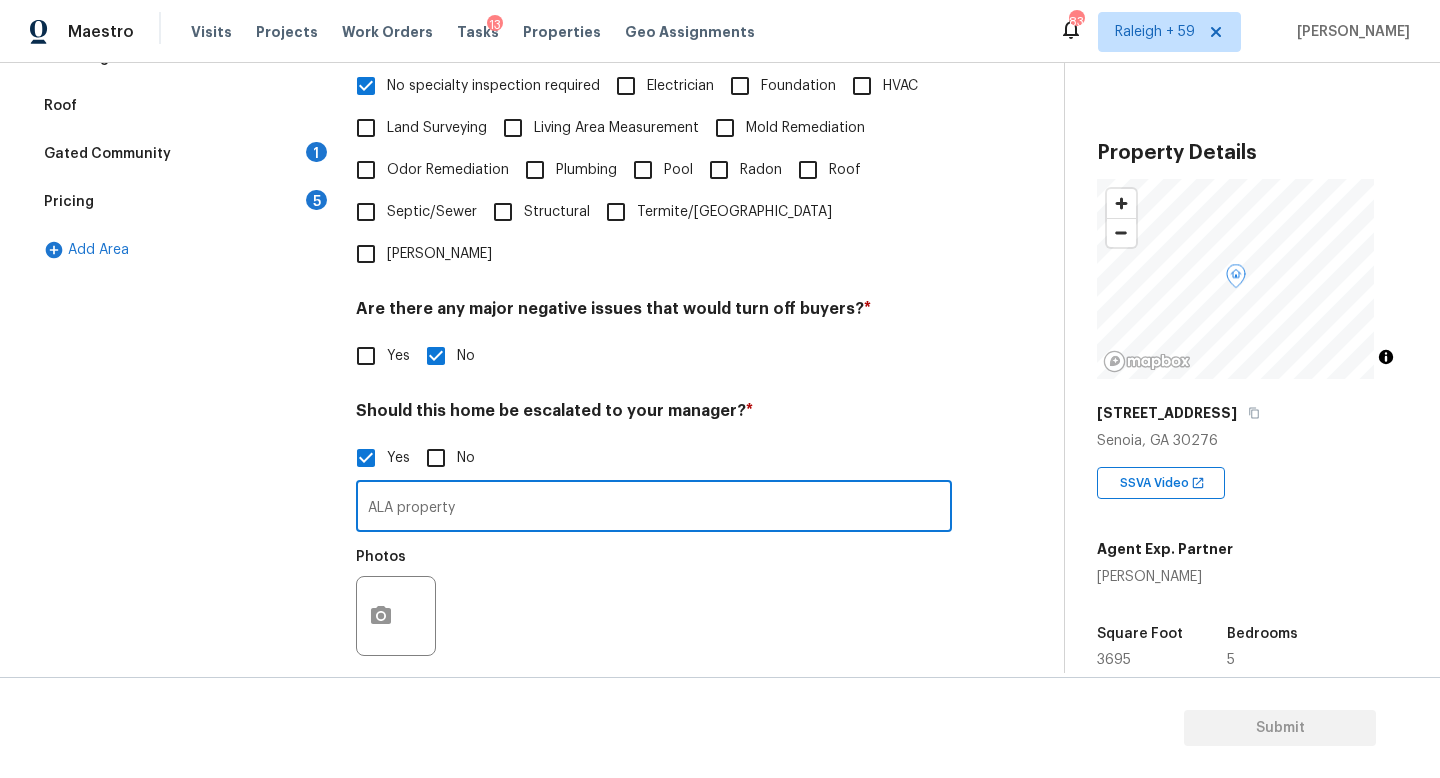 scroll, scrollTop: 672, scrollLeft: 0, axis: vertical 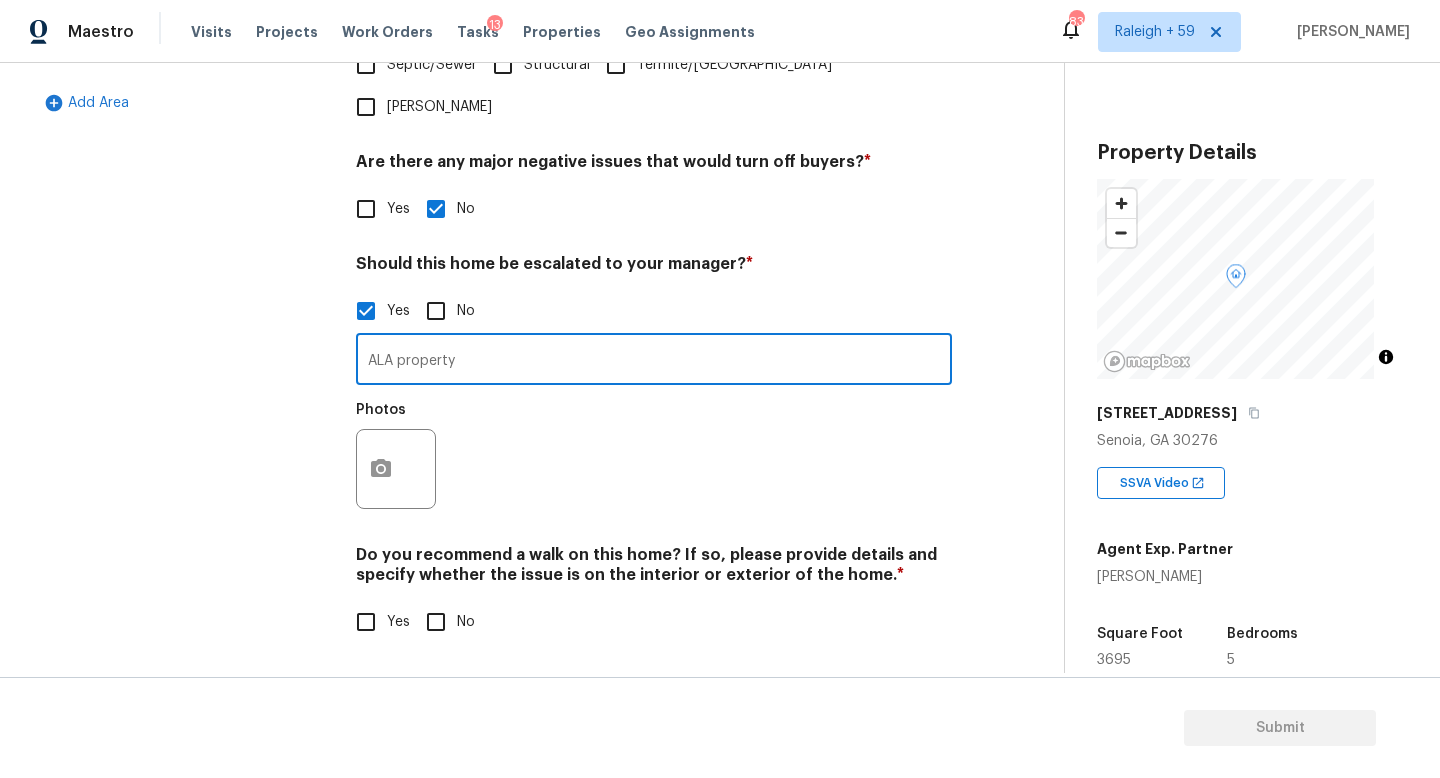 type on "ALA property" 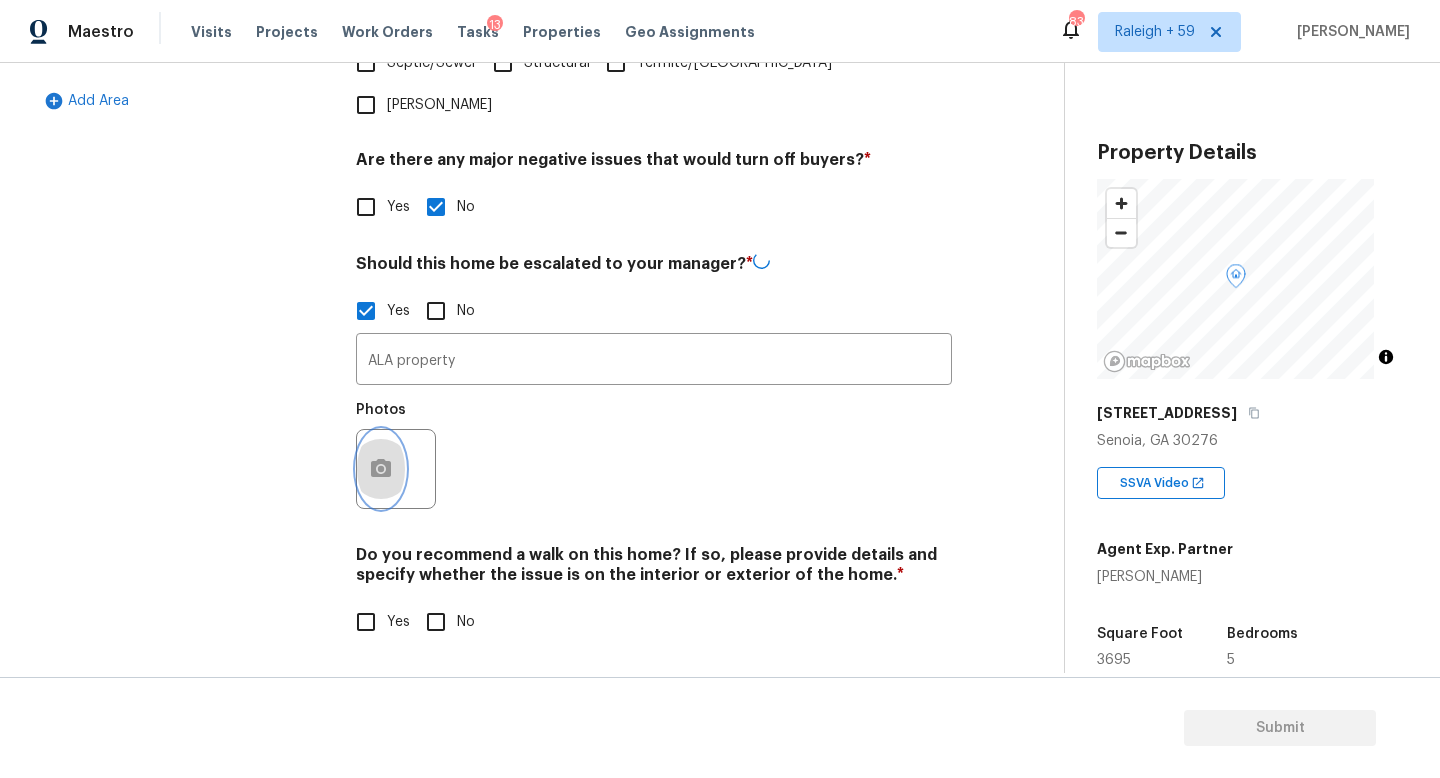click 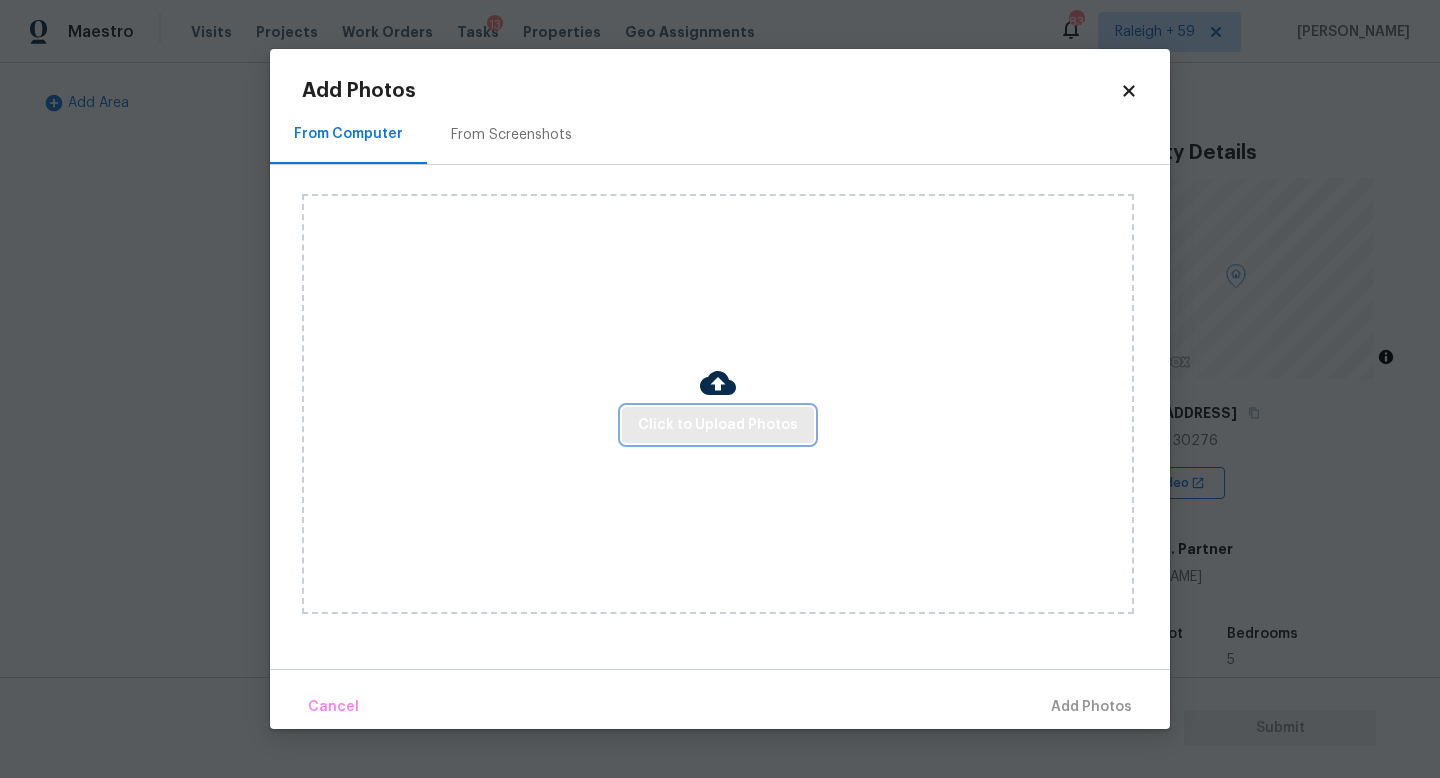 click on "Click to Upload Photos" at bounding box center (718, 425) 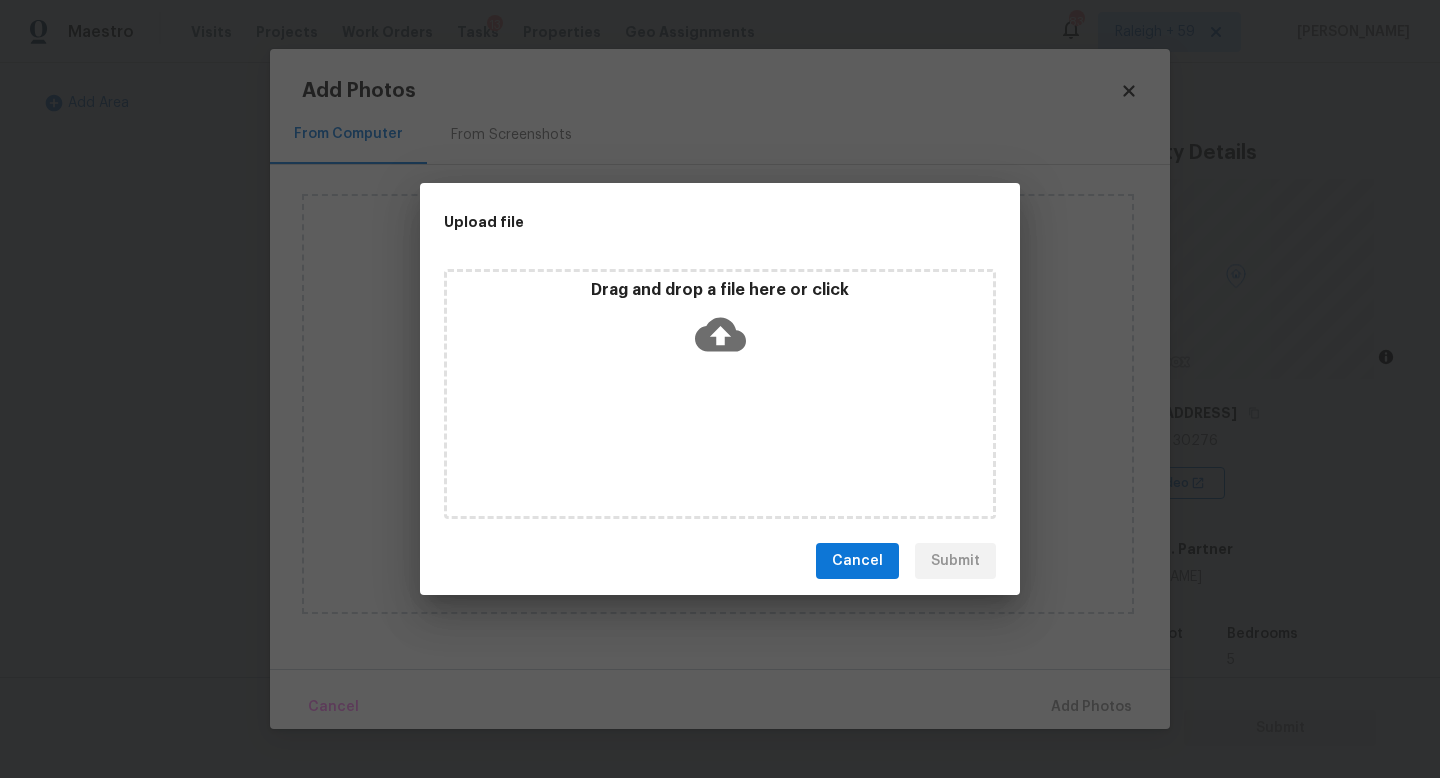 click on "Drag and drop a file here or click" at bounding box center (720, 394) 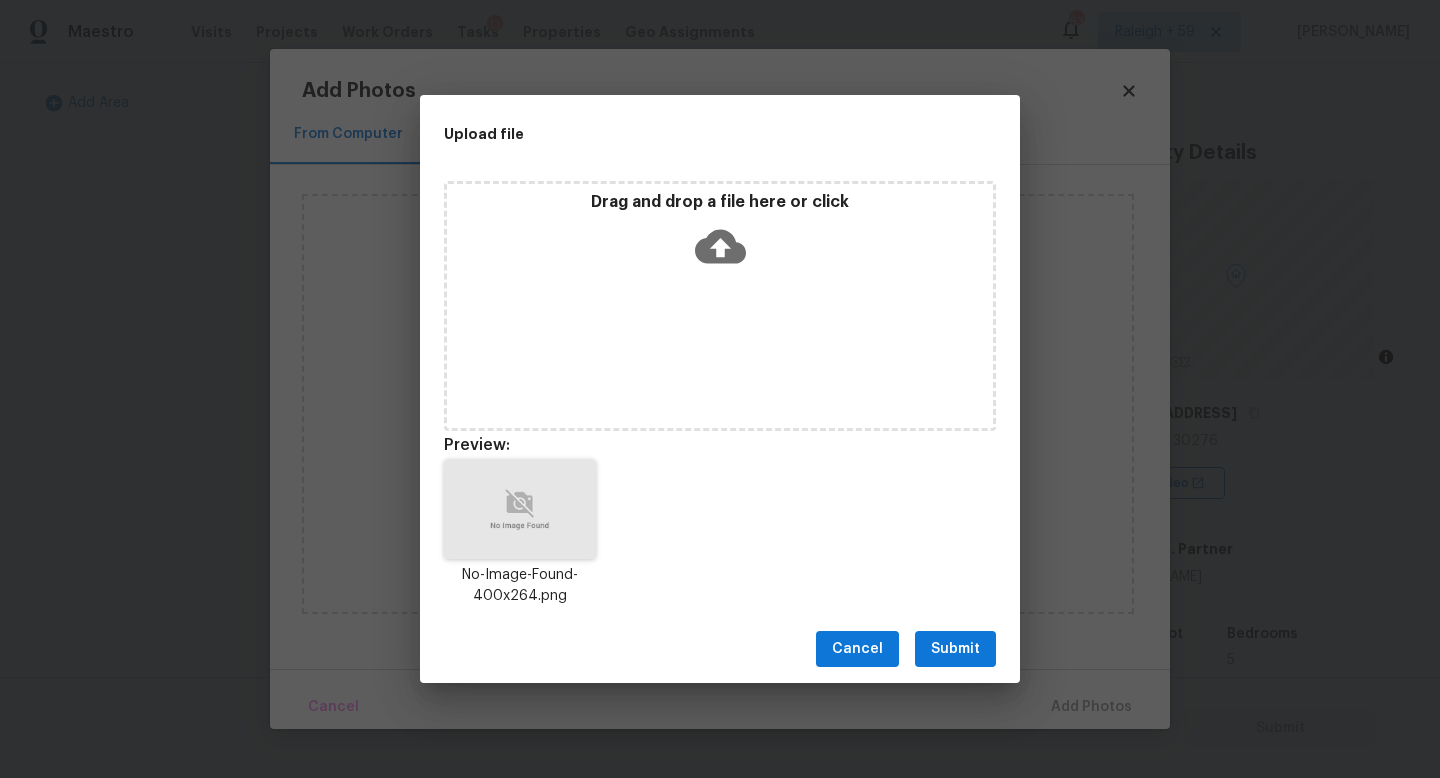 click on "Submit" at bounding box center [955, 649] 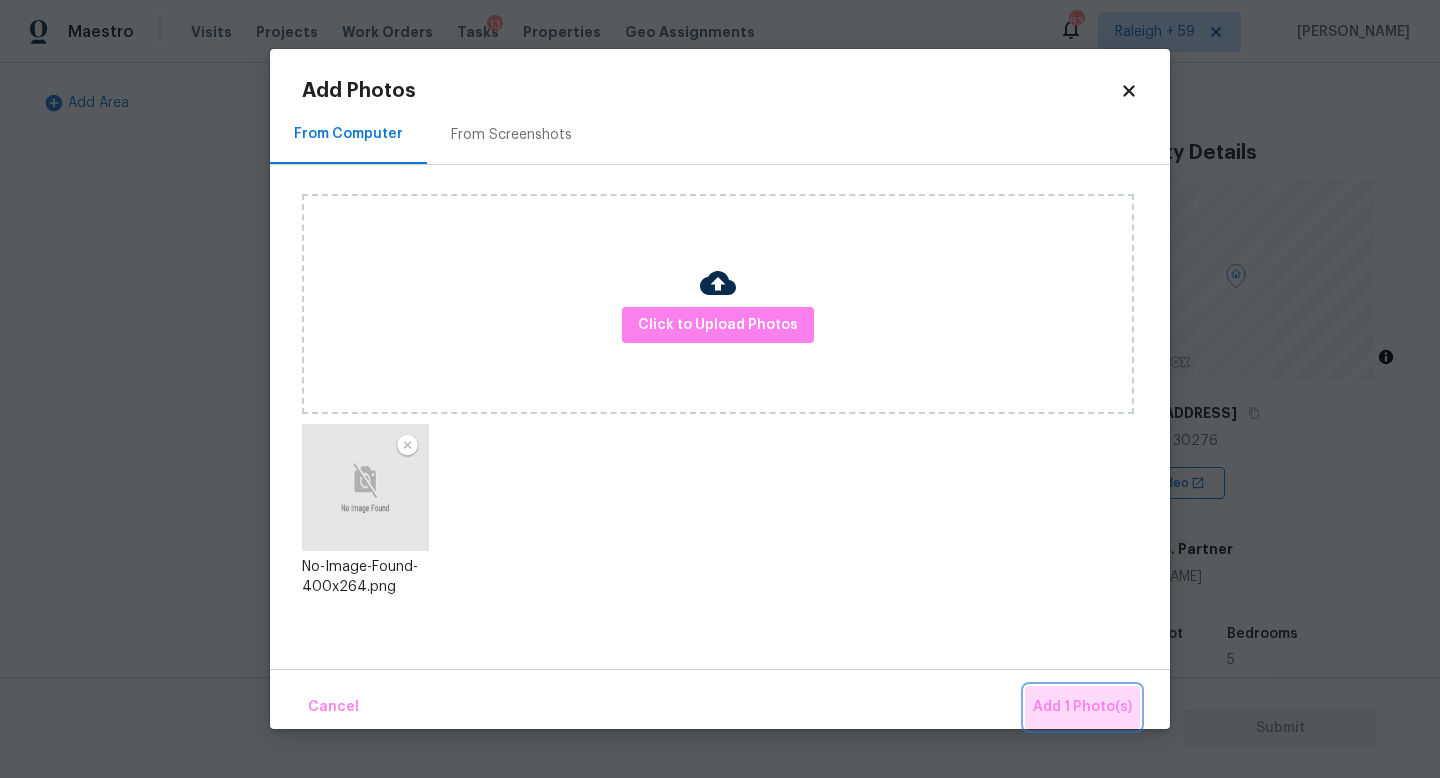 click on "Add 1 Photo(s)" at bounding box center [1082, 707] 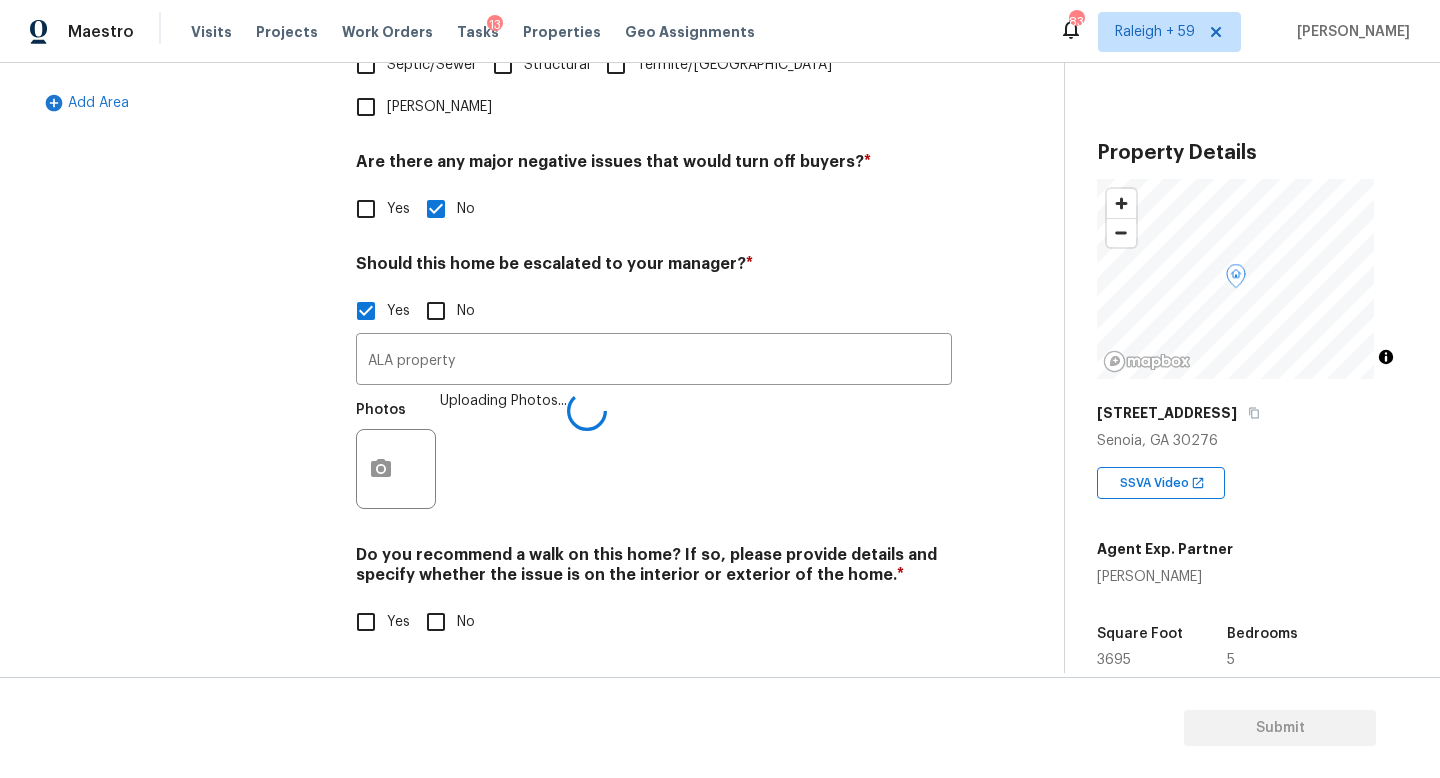 click on "No" at bounding box center [466, 622] 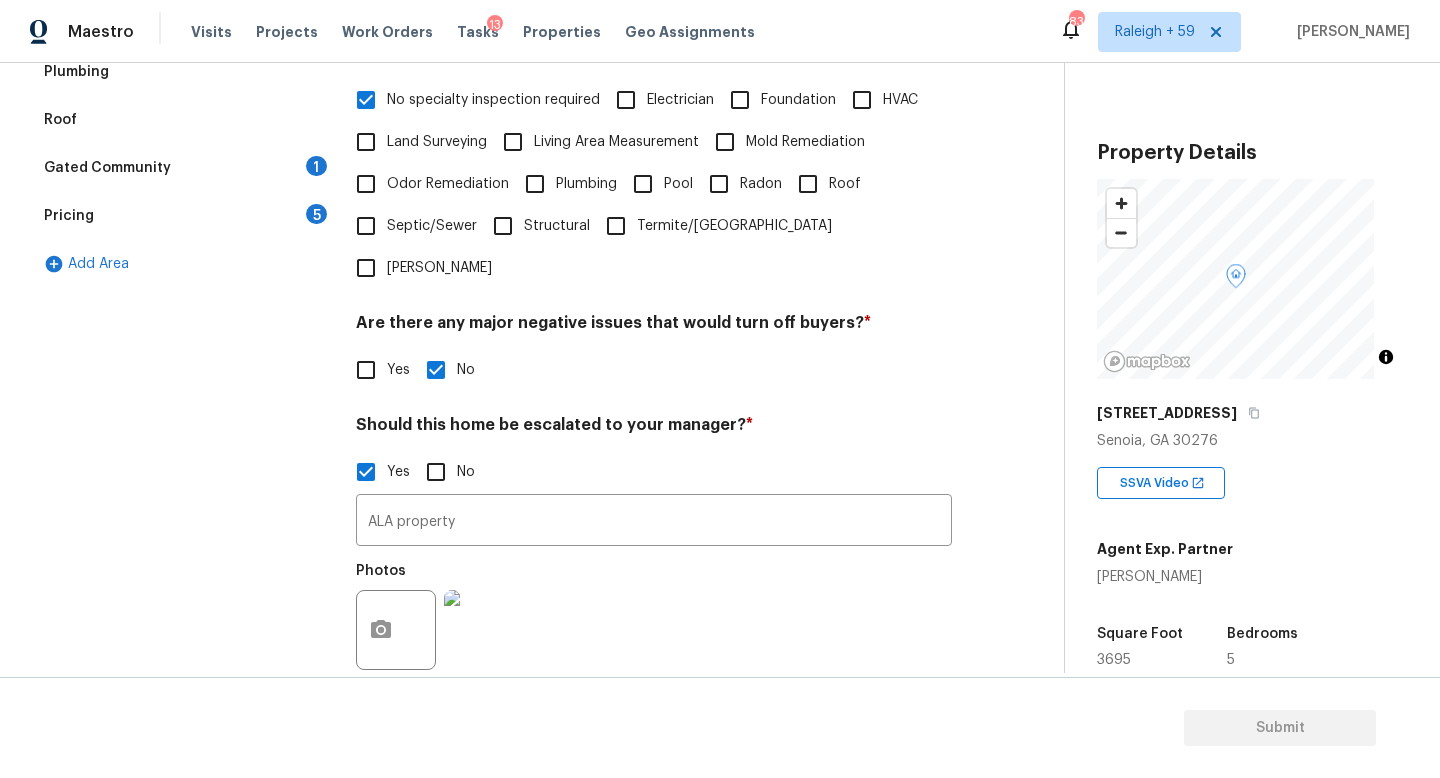 scroll, scrollTop: 363, scrollLeft: 0, axis: vertical 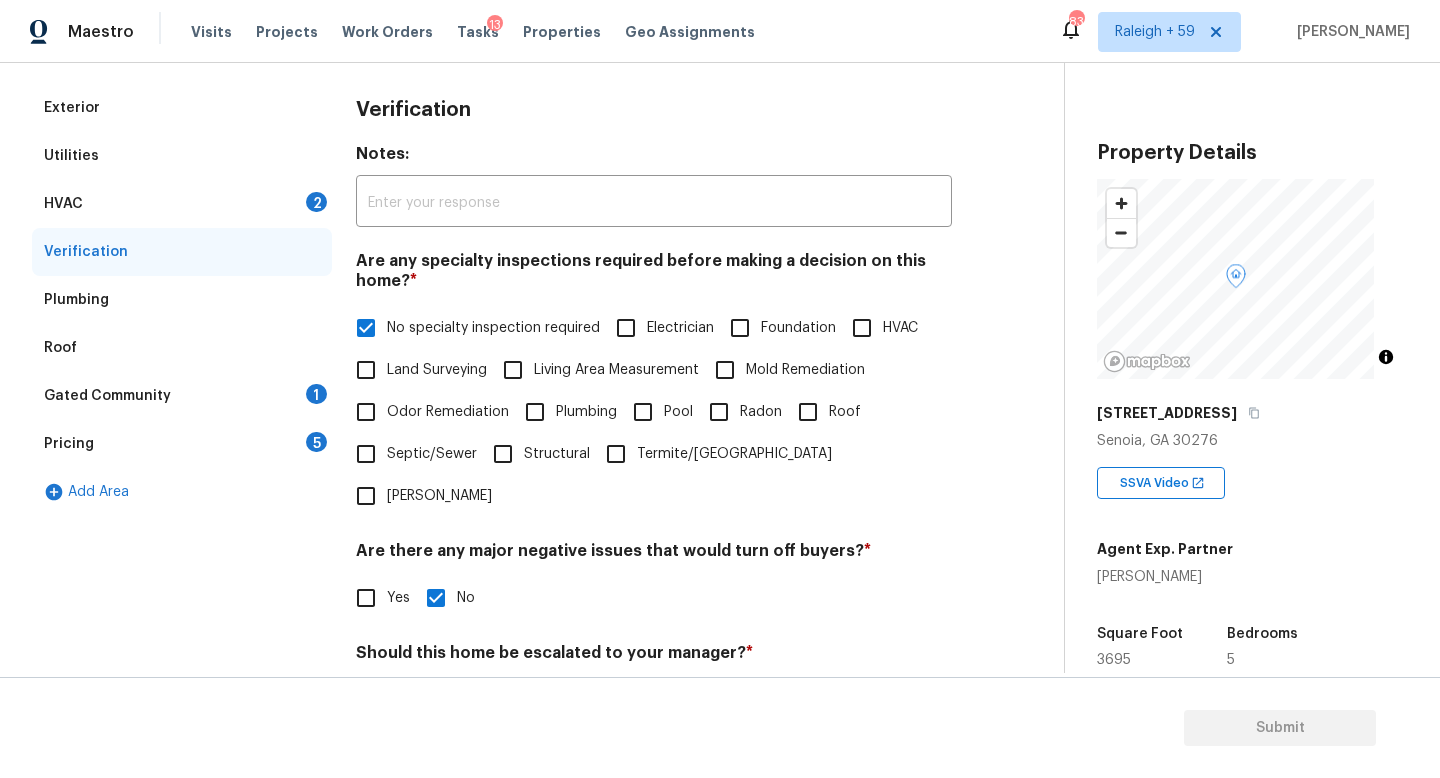 click on "Gated Community 1" at bounding box center [182, 396] 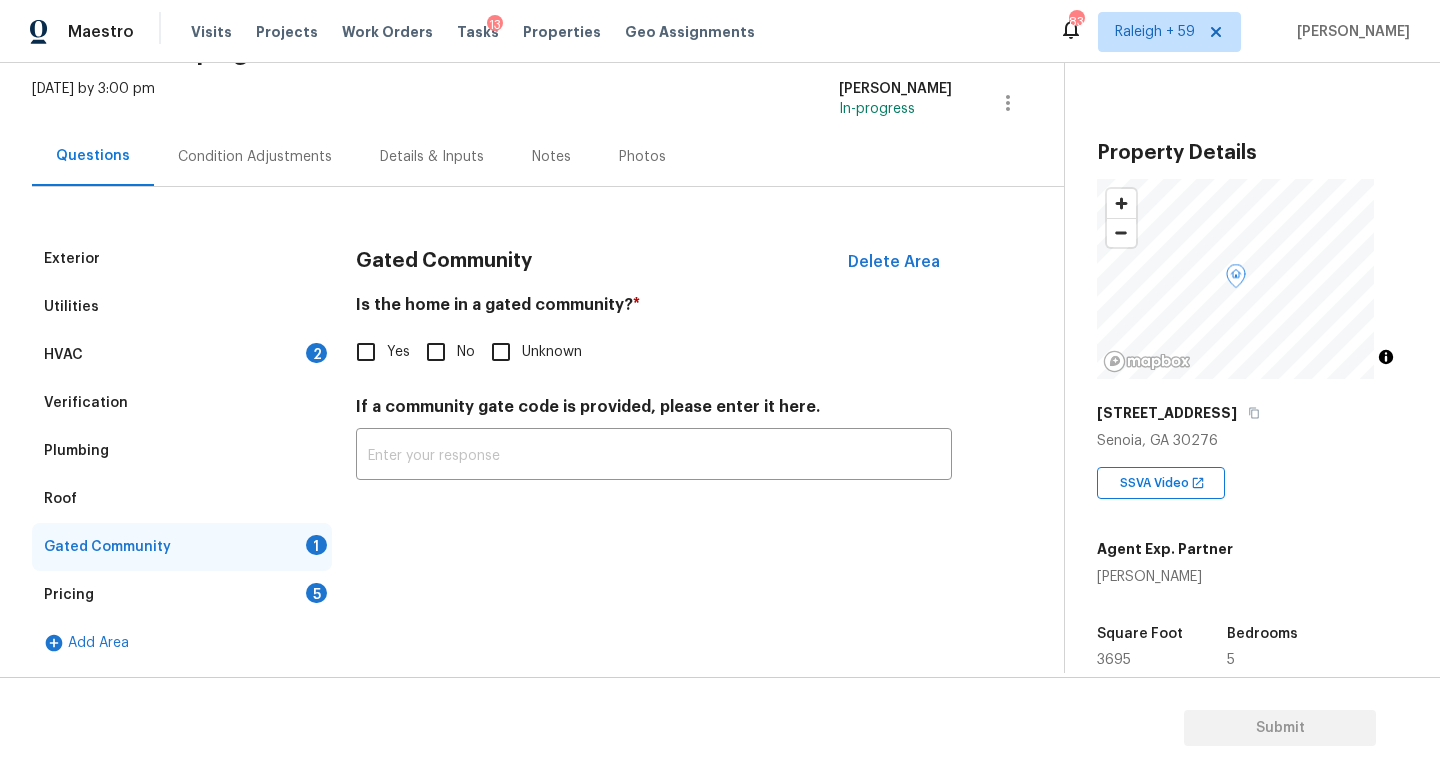 scroll, scrollTop: 131, scrollLeft: 0, axis: vertical 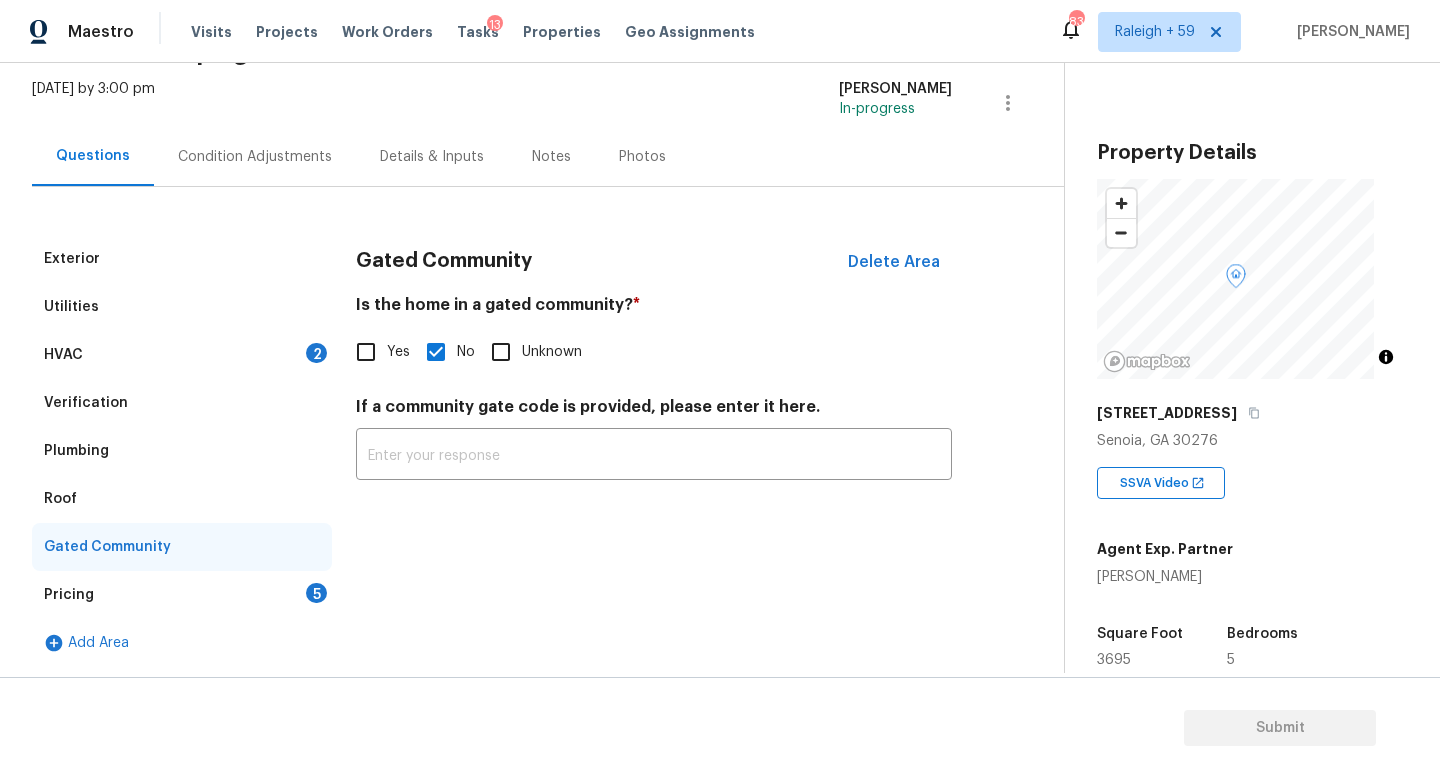 click on "Pricing 5" at bounding box center (182, 595) 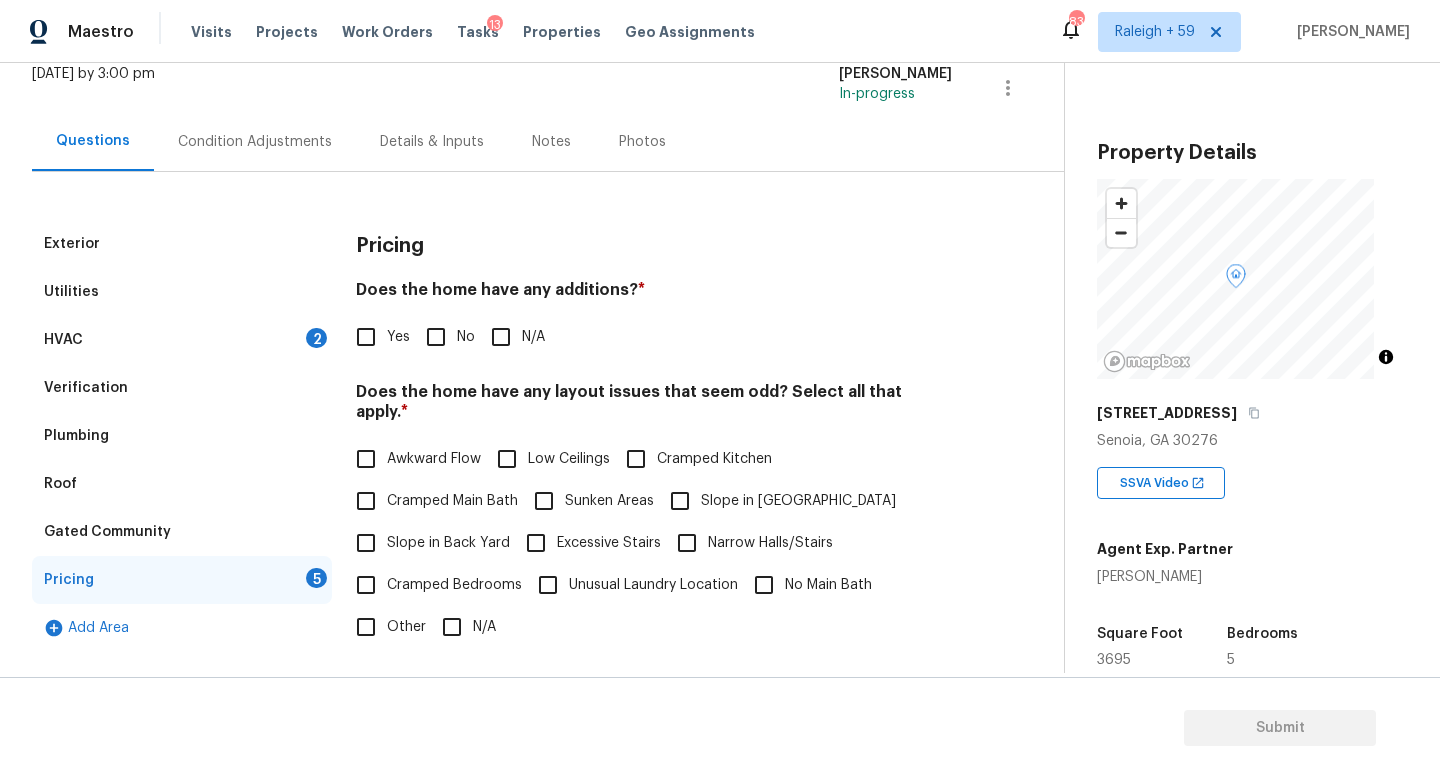 click on "No" at bounding box center (466, 337) 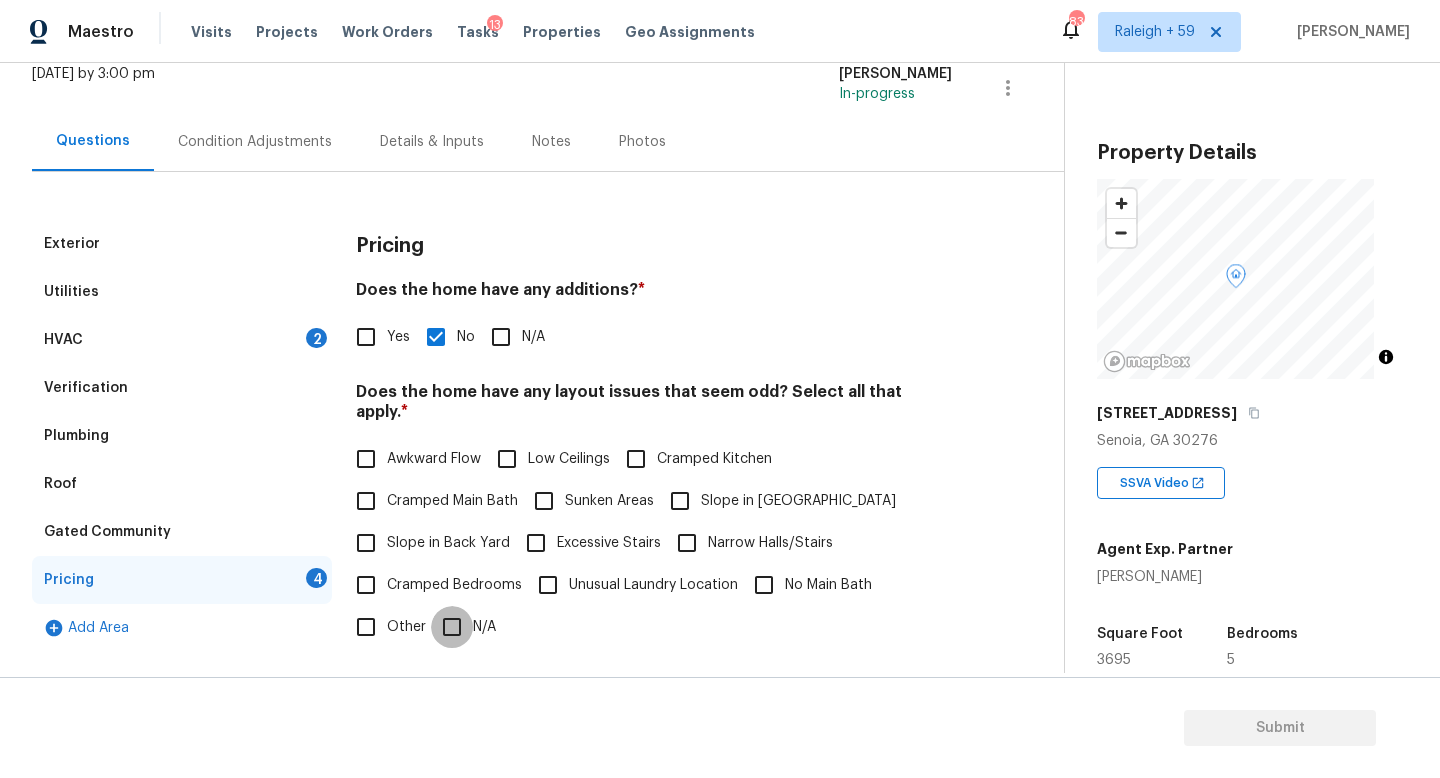 click on "N/A" at bounding box center [452, 627] 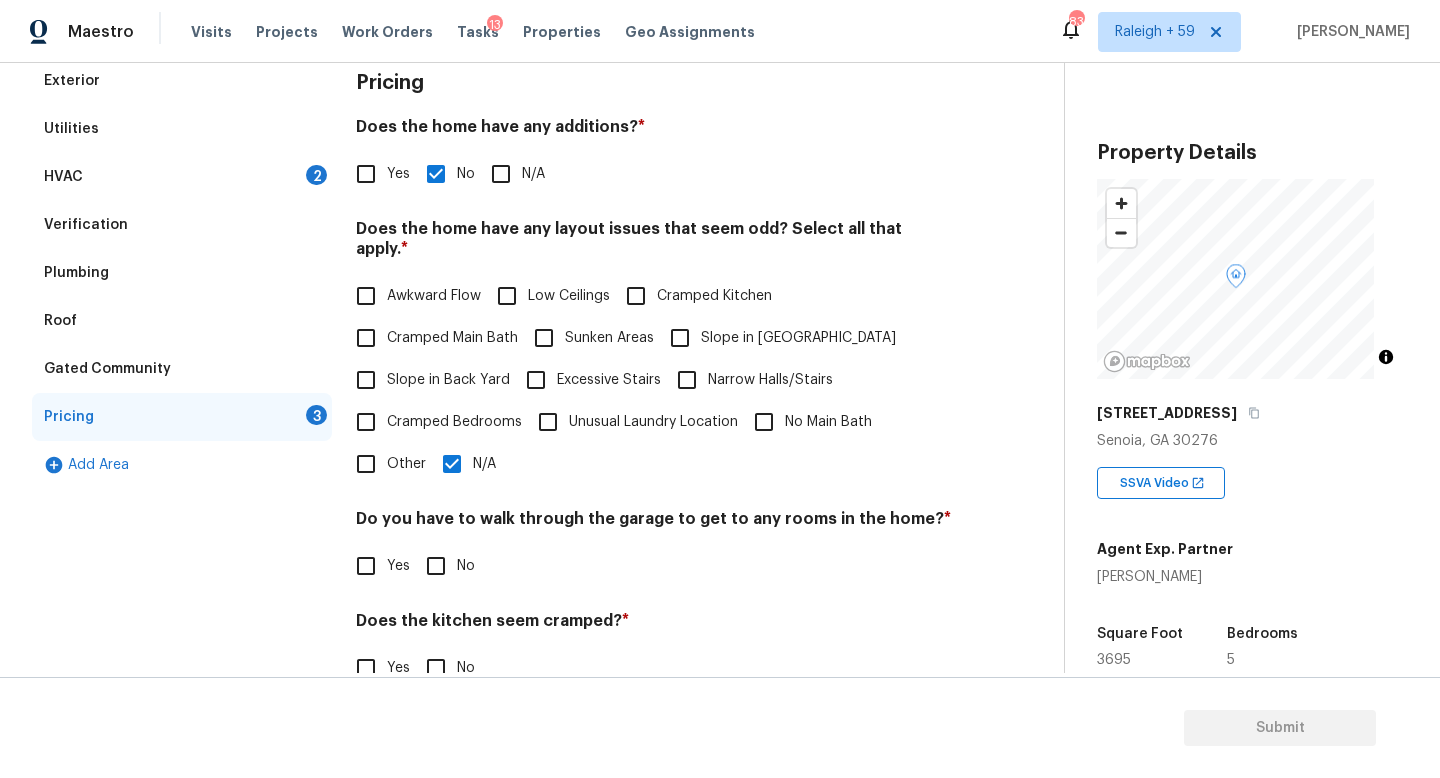 scroll, scrollTop: 320, scrollLeft: 0, axis: vertical 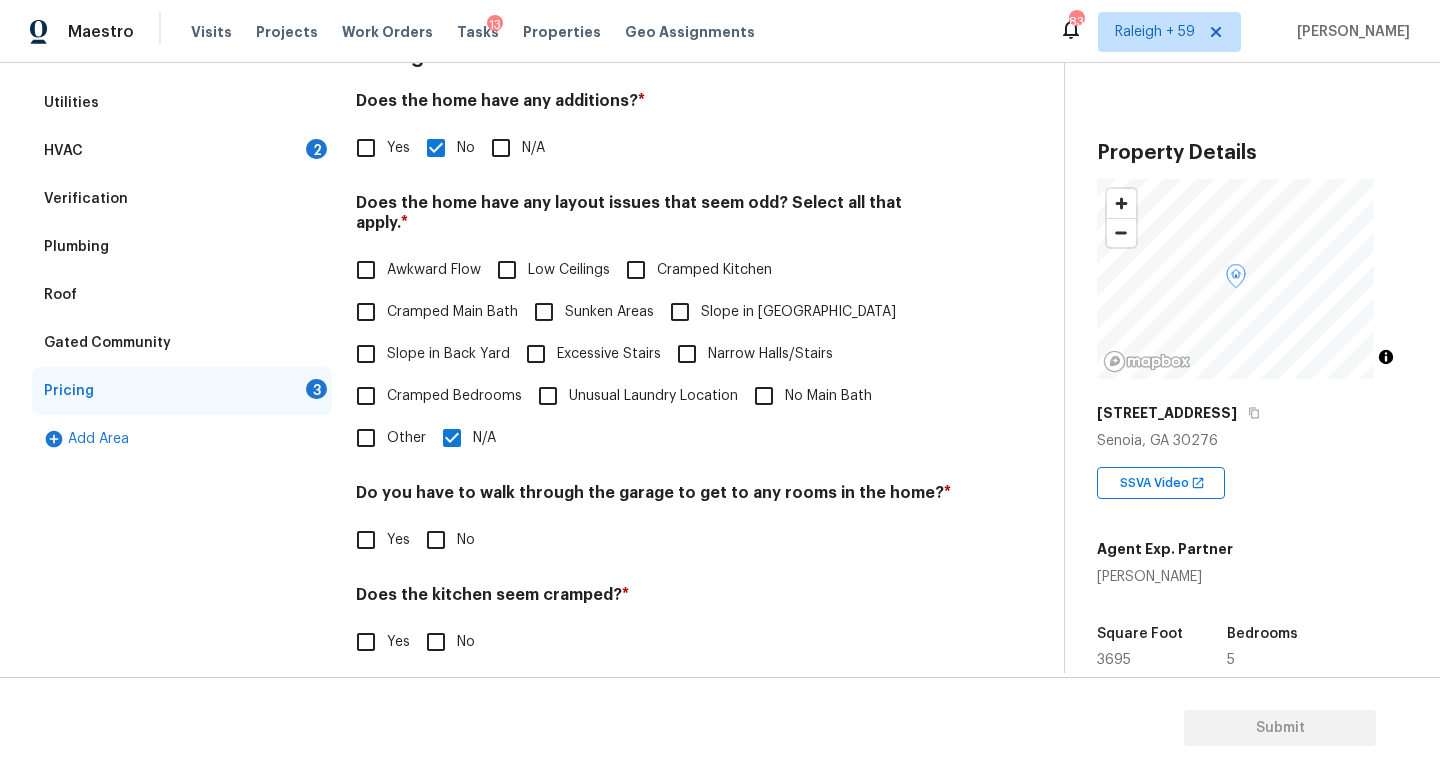 click on "No" at bounding box center (436, 540) 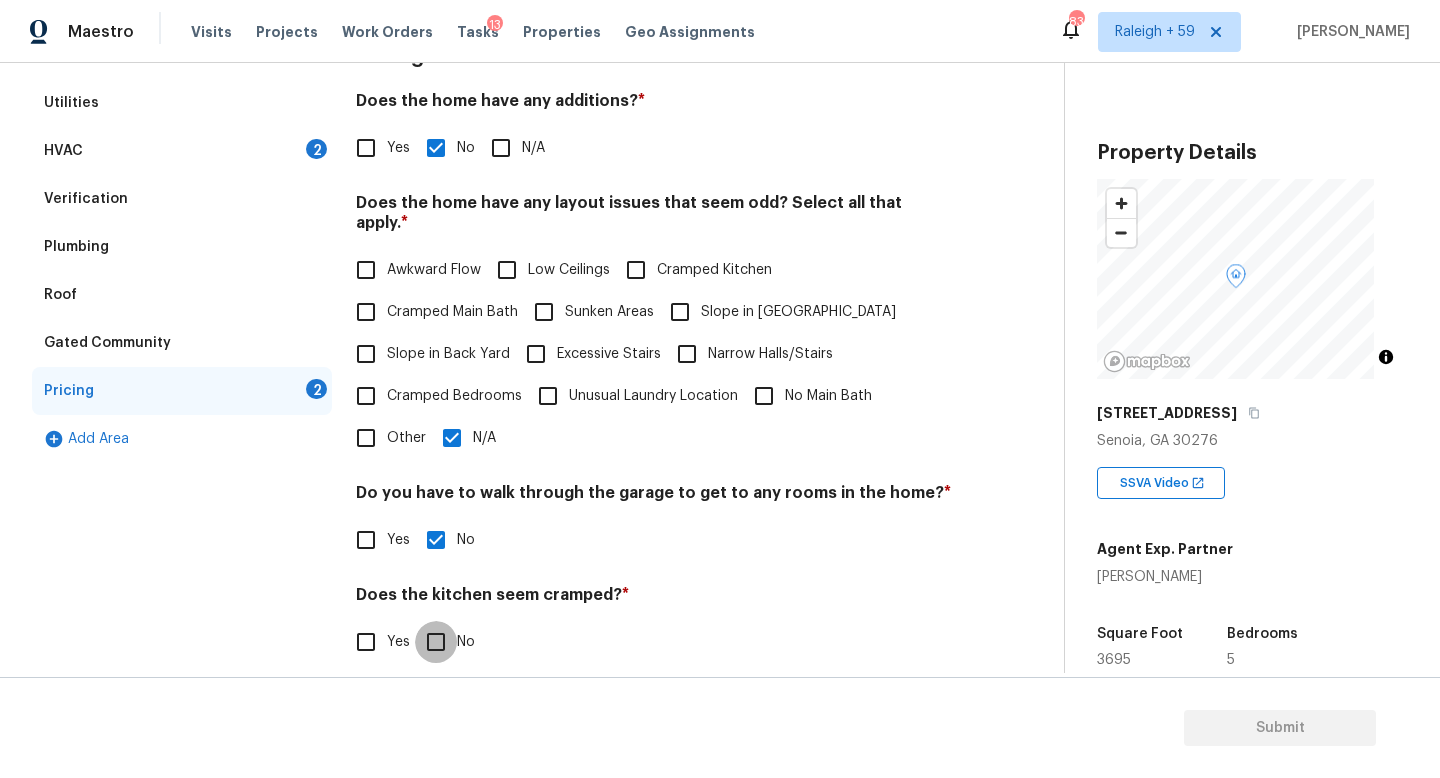 click on "No" at bounding box center (436, 642) 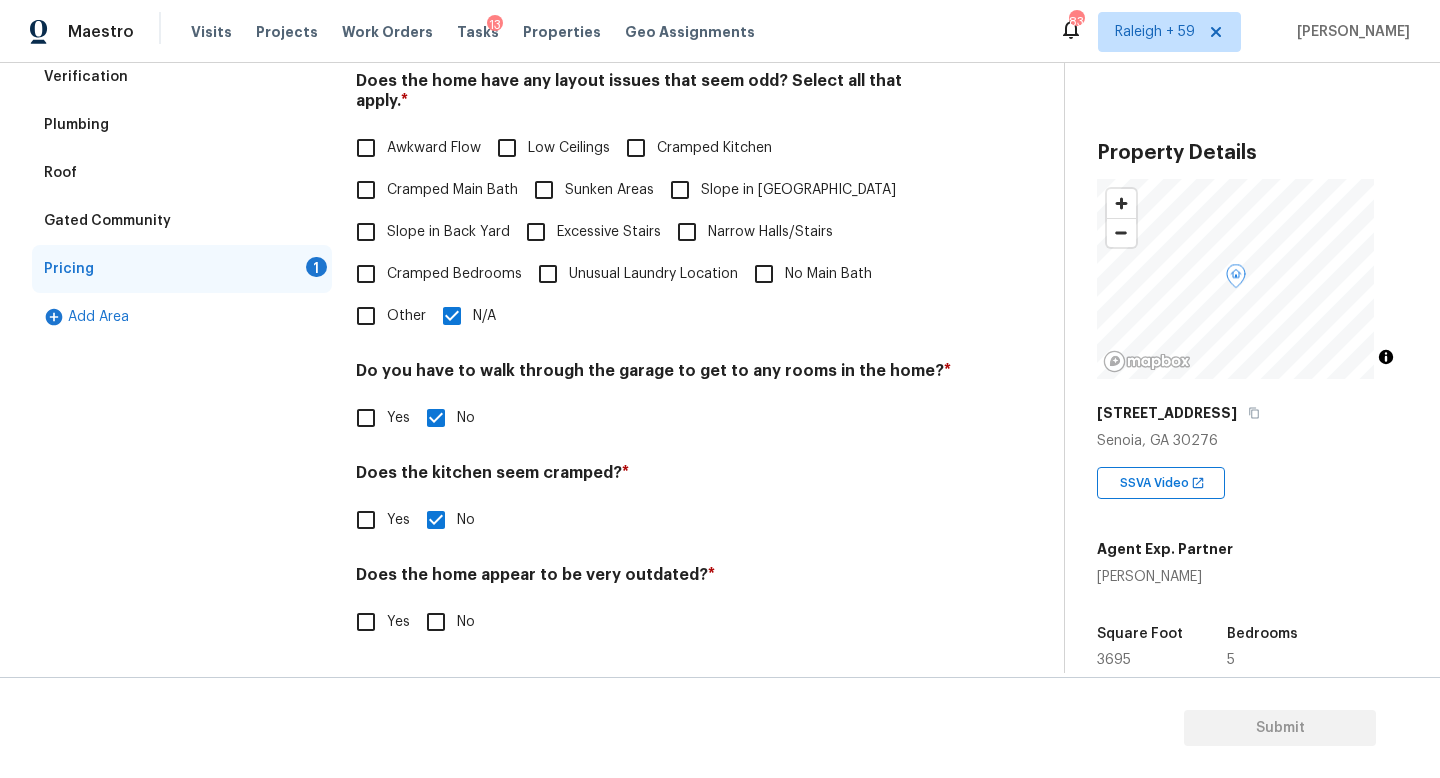 scroll, scrollTop: 457, scrollLeft: 0, axis: vertical 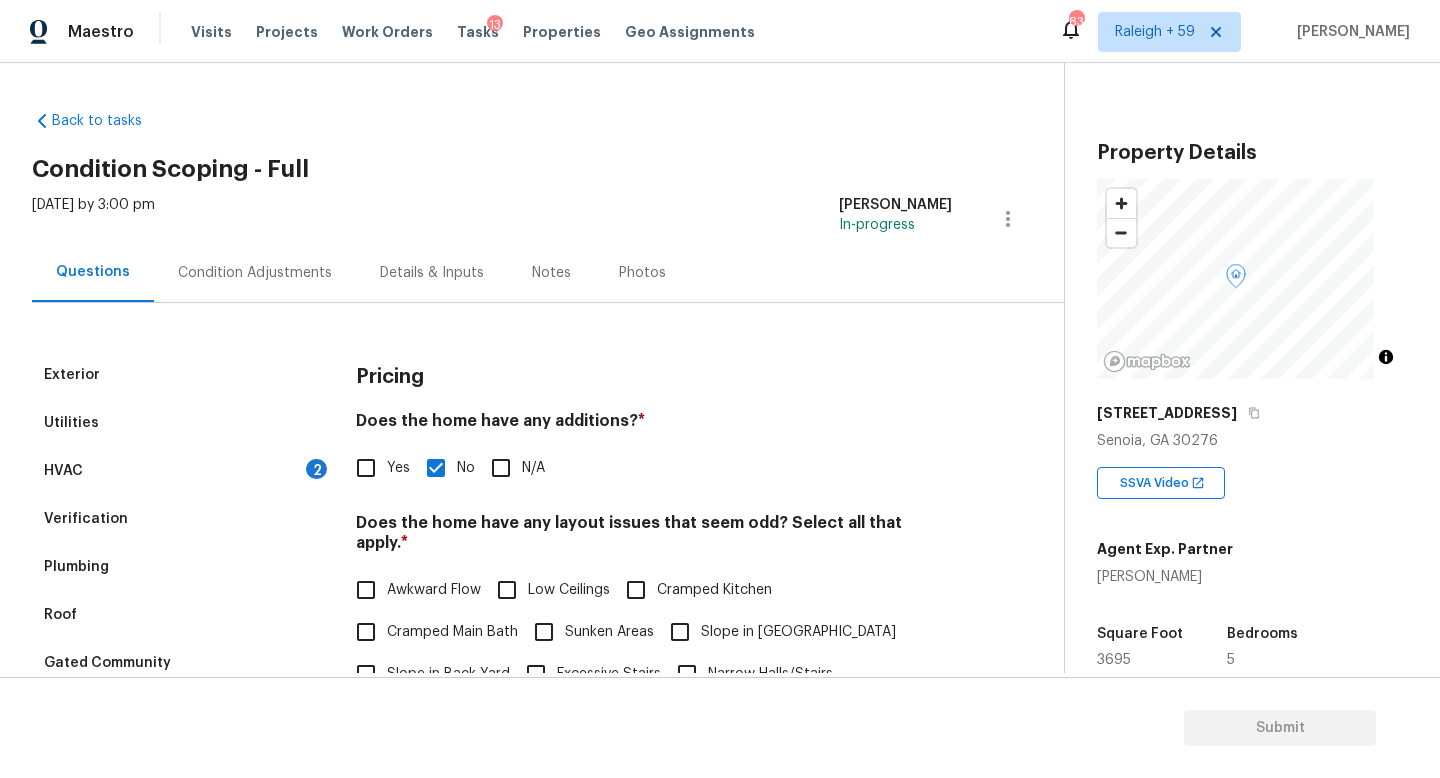 click on "Condition Adjustments" at bounding box center [255, 272] 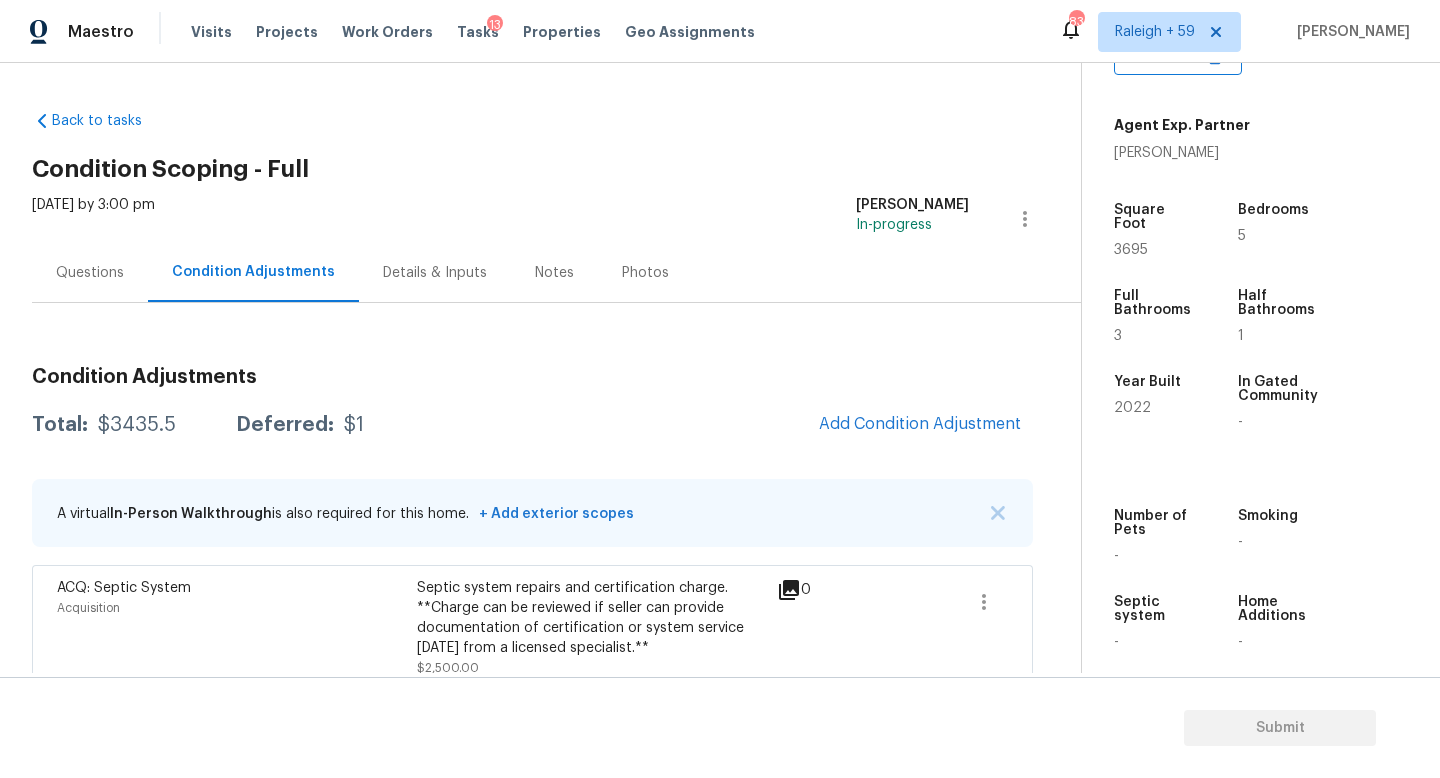 scroll, scrollTop: 455, scrollLeft: 0, axis: vertical 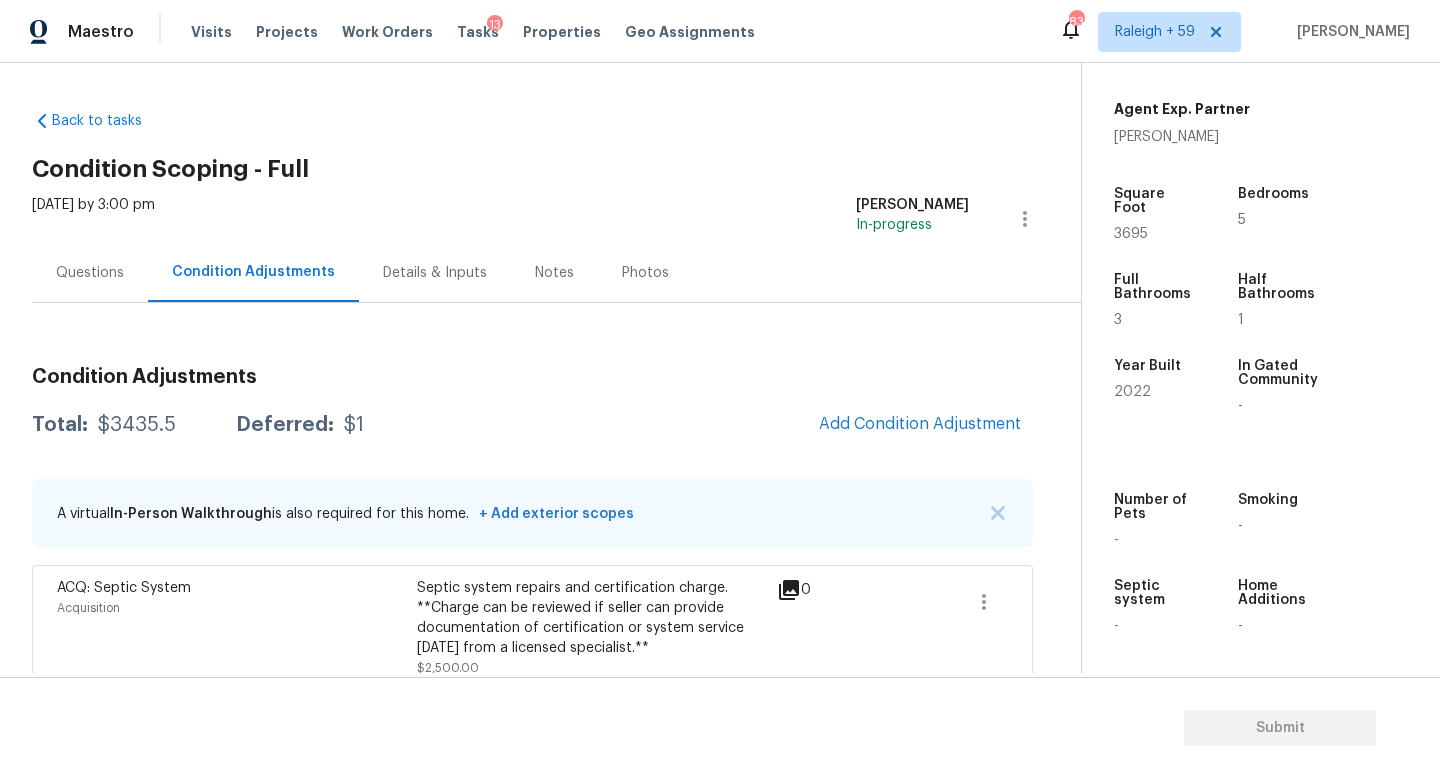 click on "Questions" at bounding box center (90, 273) 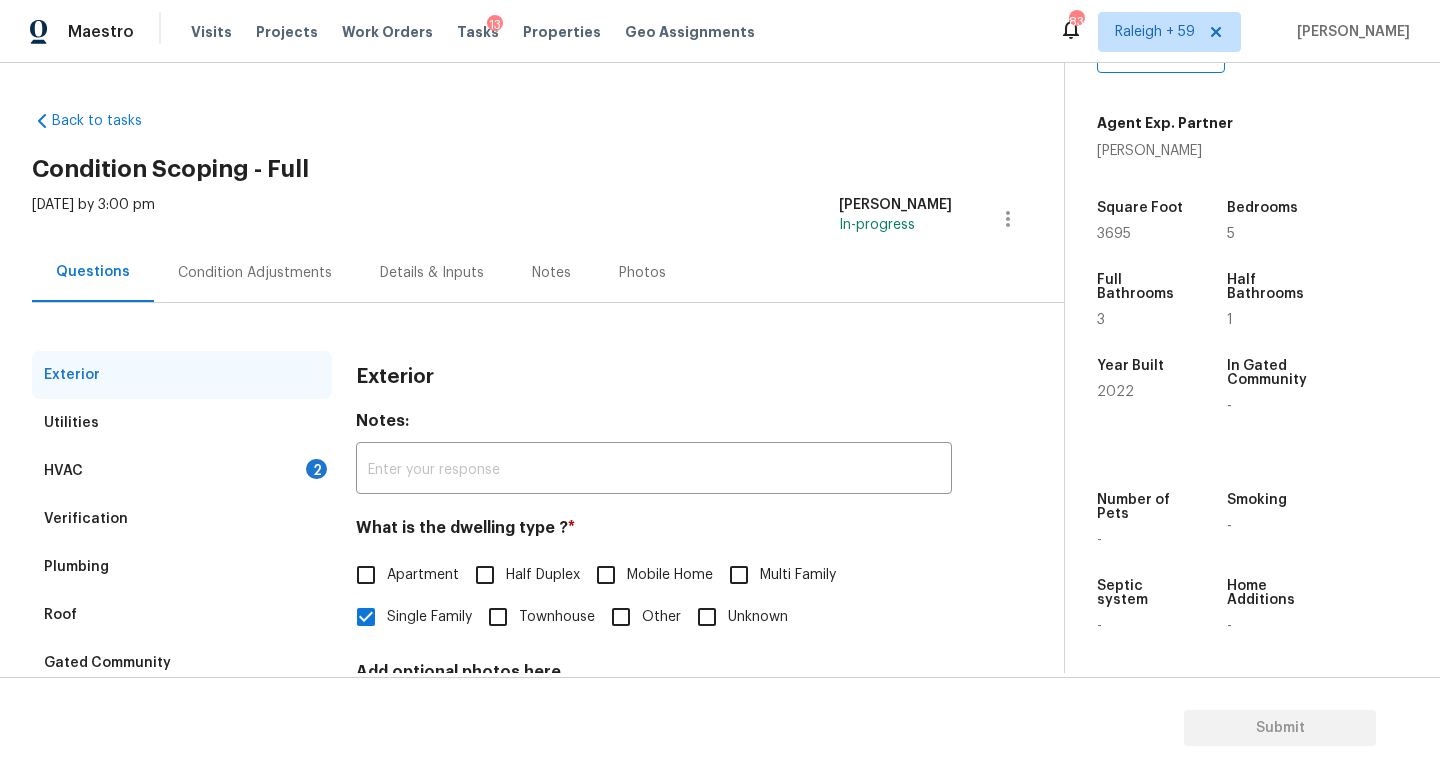 click on "Condition Adjustments" at bounding box center (255, 272) 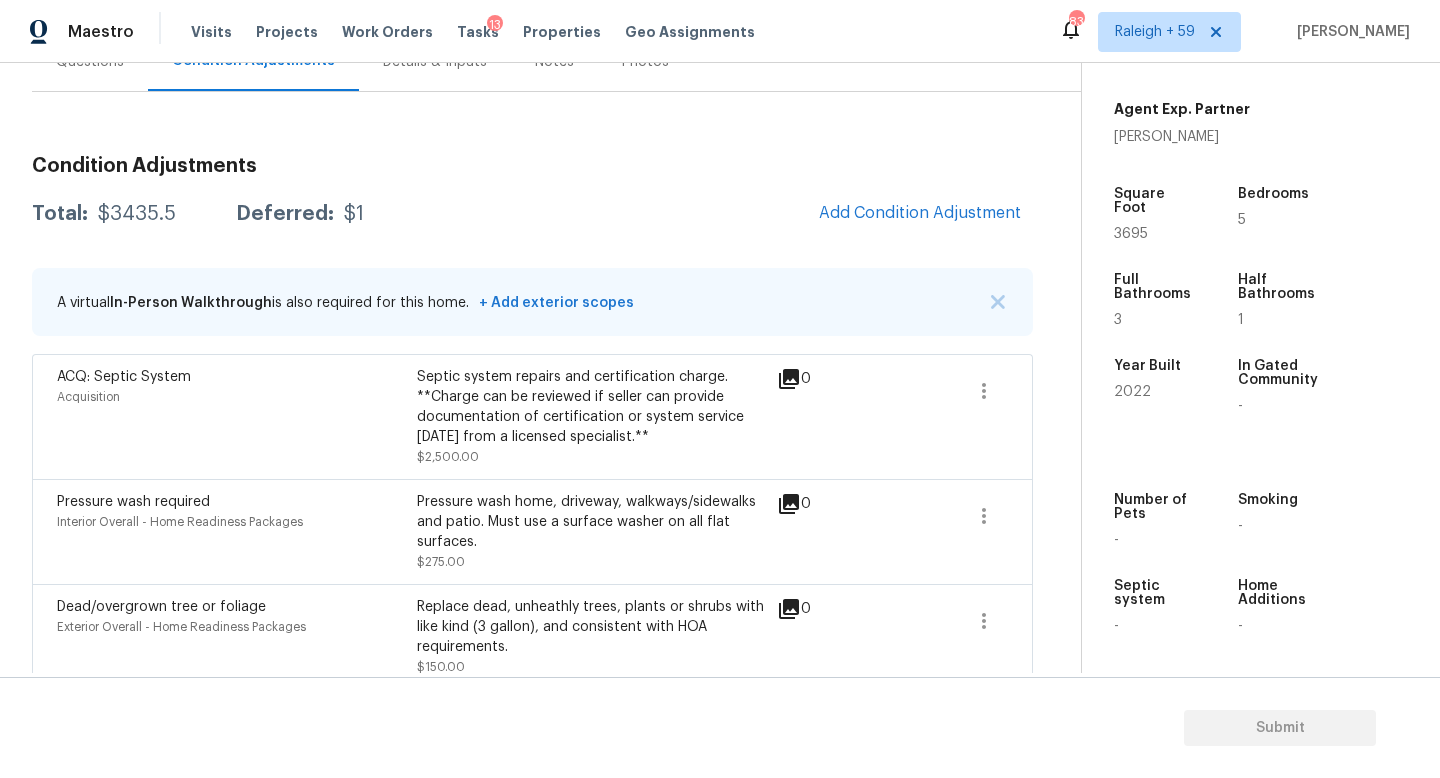 scroll, scrollTop: 211, scrollLeft: 0, axis: vertical 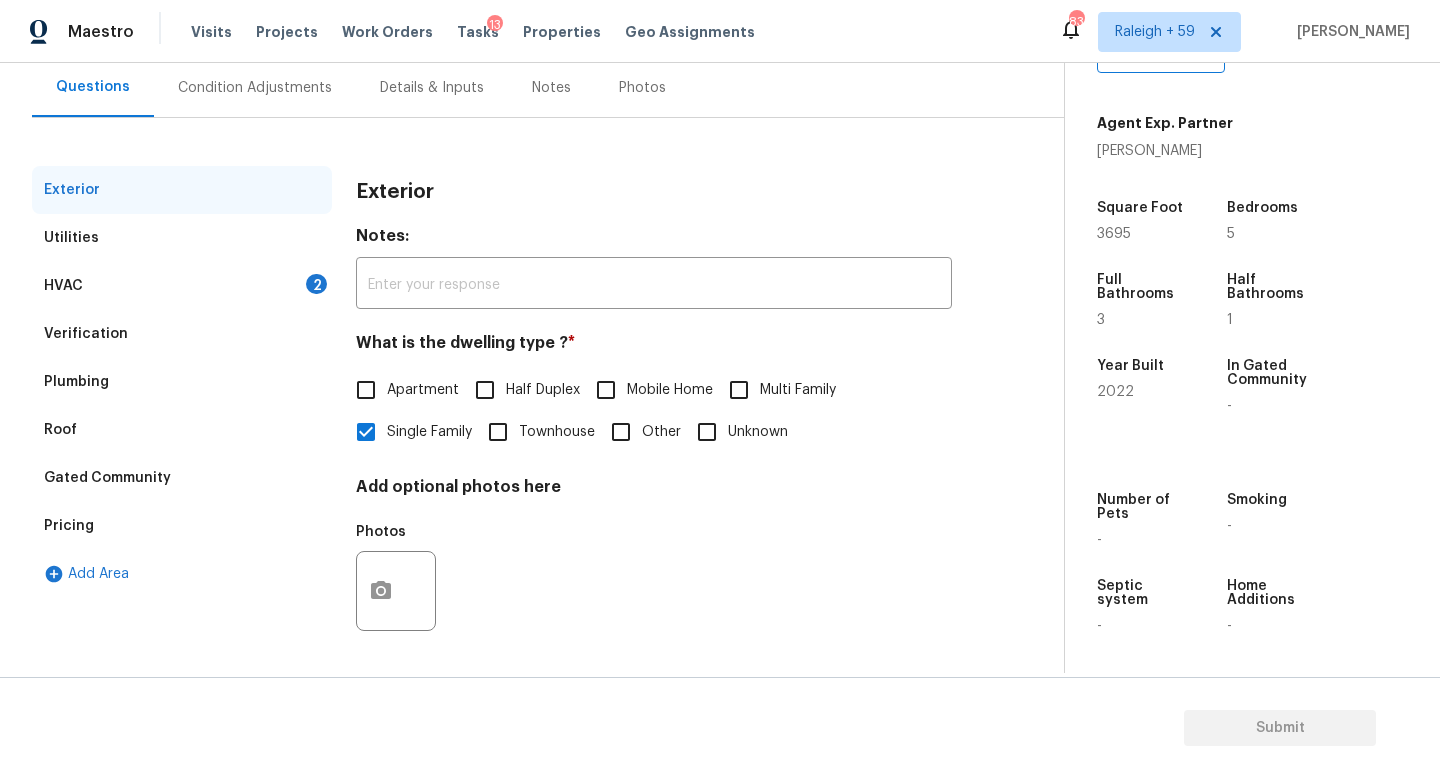 click on "Verification" at bounding box center (182, 334) 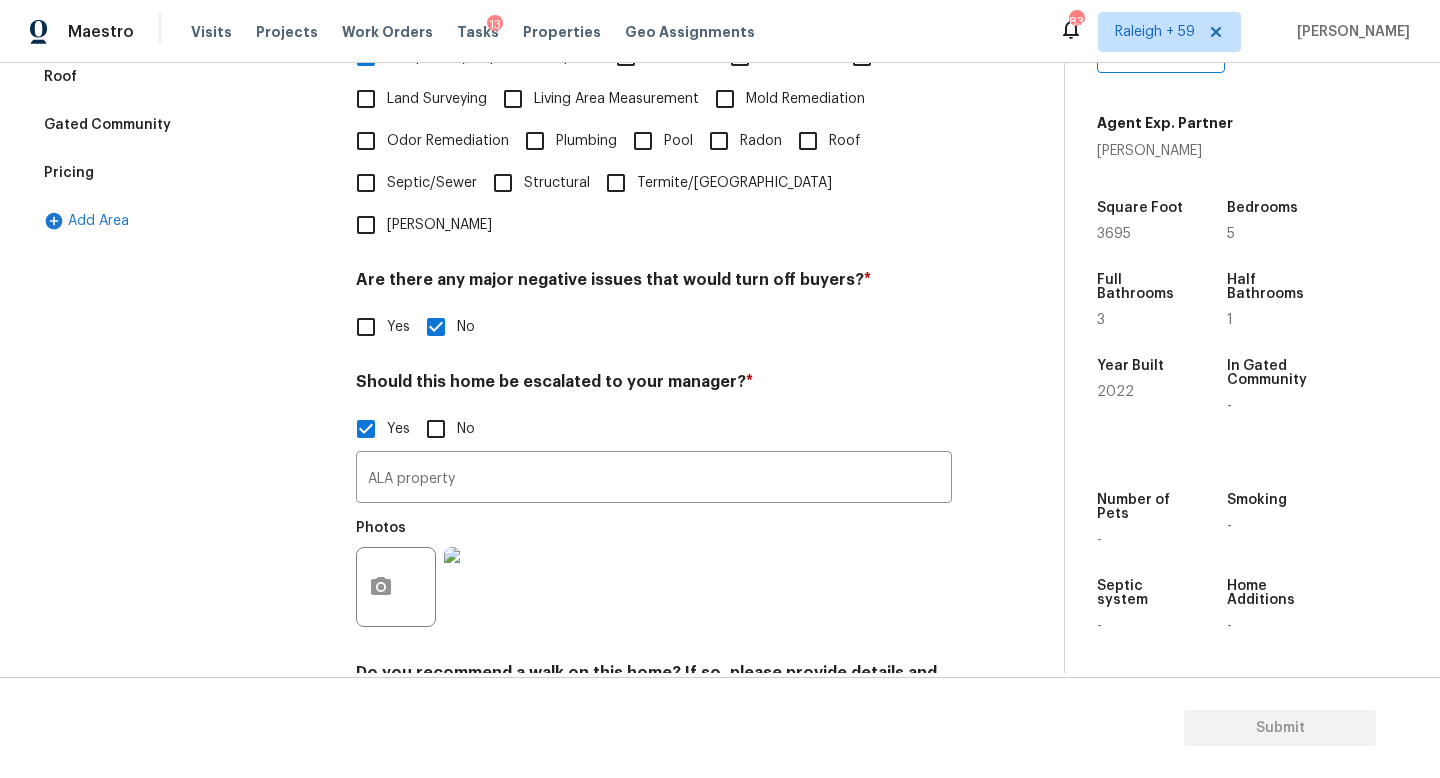 scroll, scrollTop: 672, scrollLeft: 0, axis: vertical 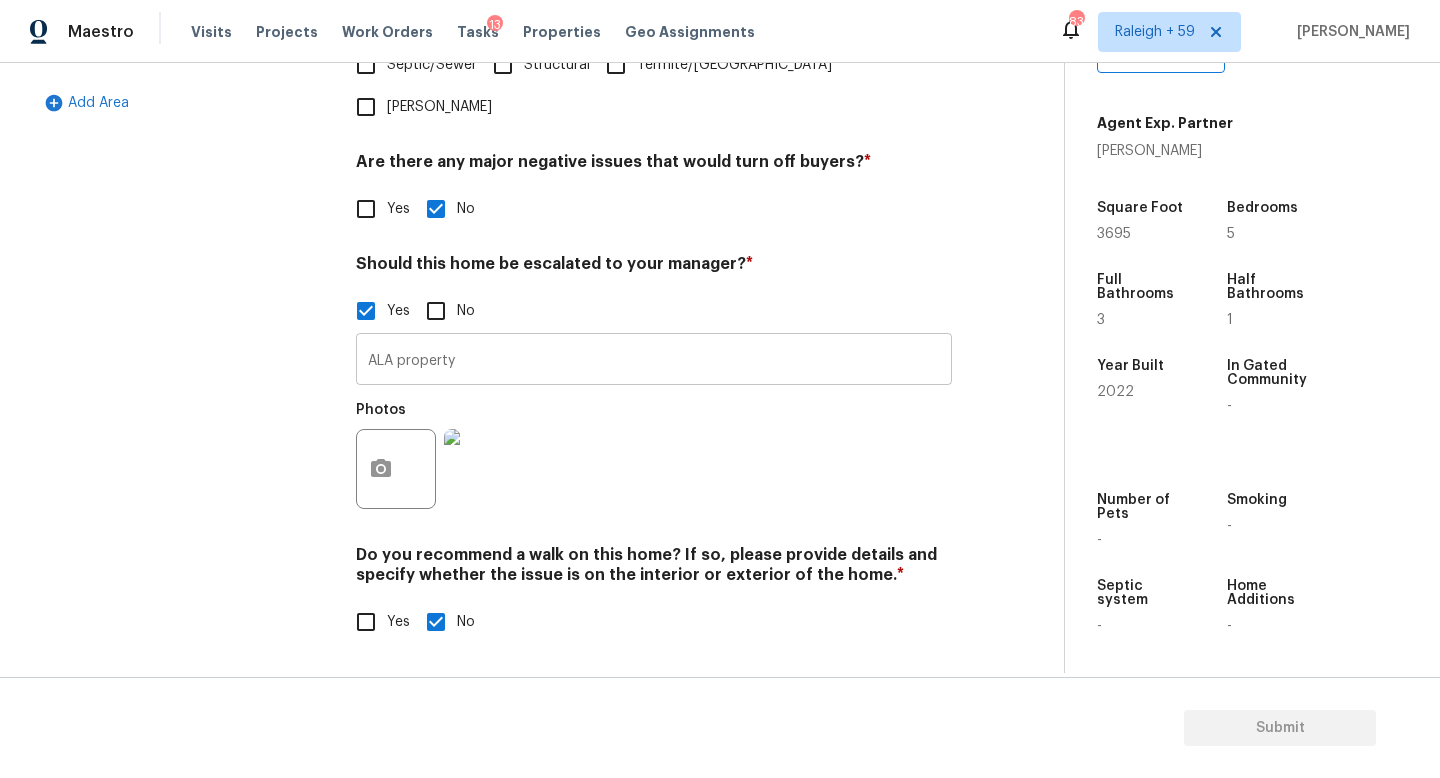 click on "ALA property" at bounding box center [654, 361] 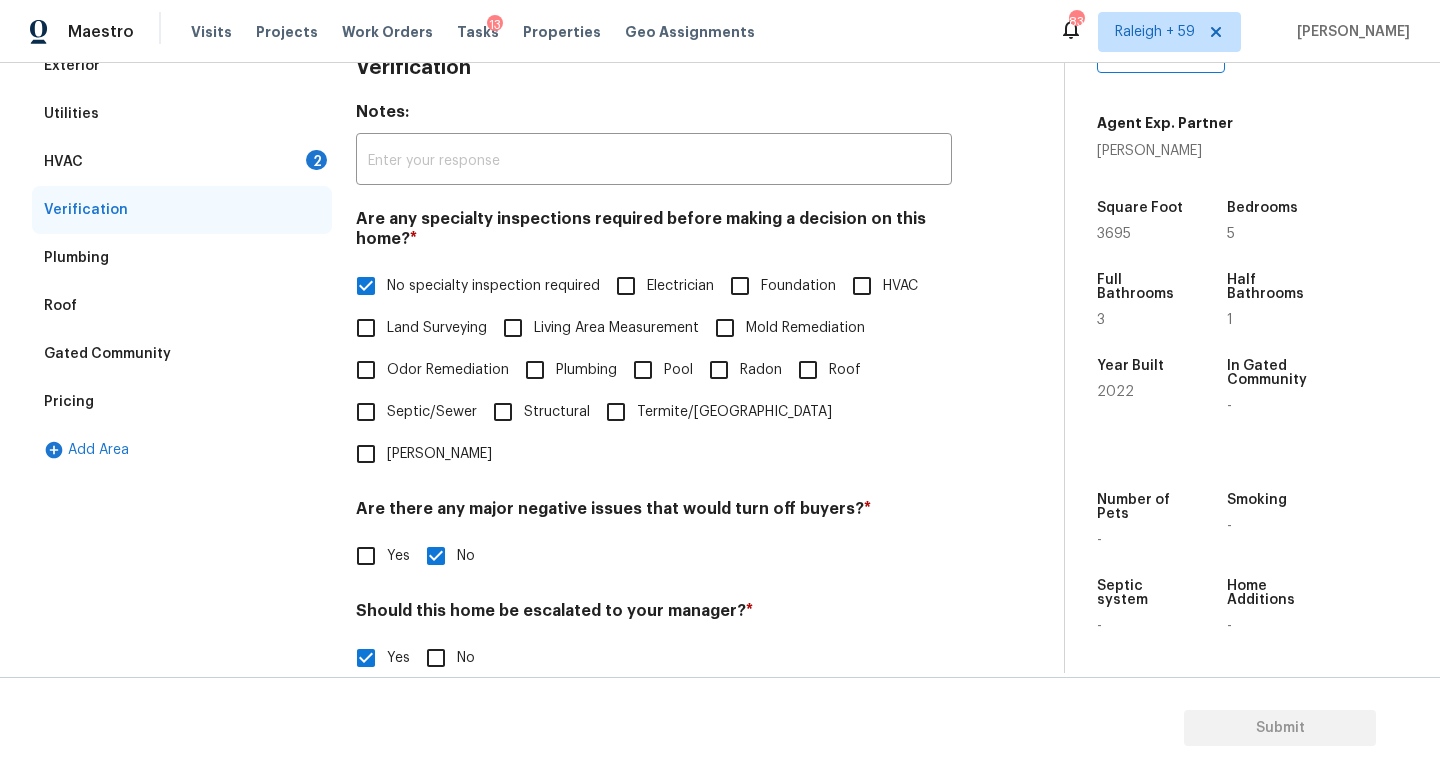 scroll, scrollTop: 16, scrollLeft: 0, axis: vertical 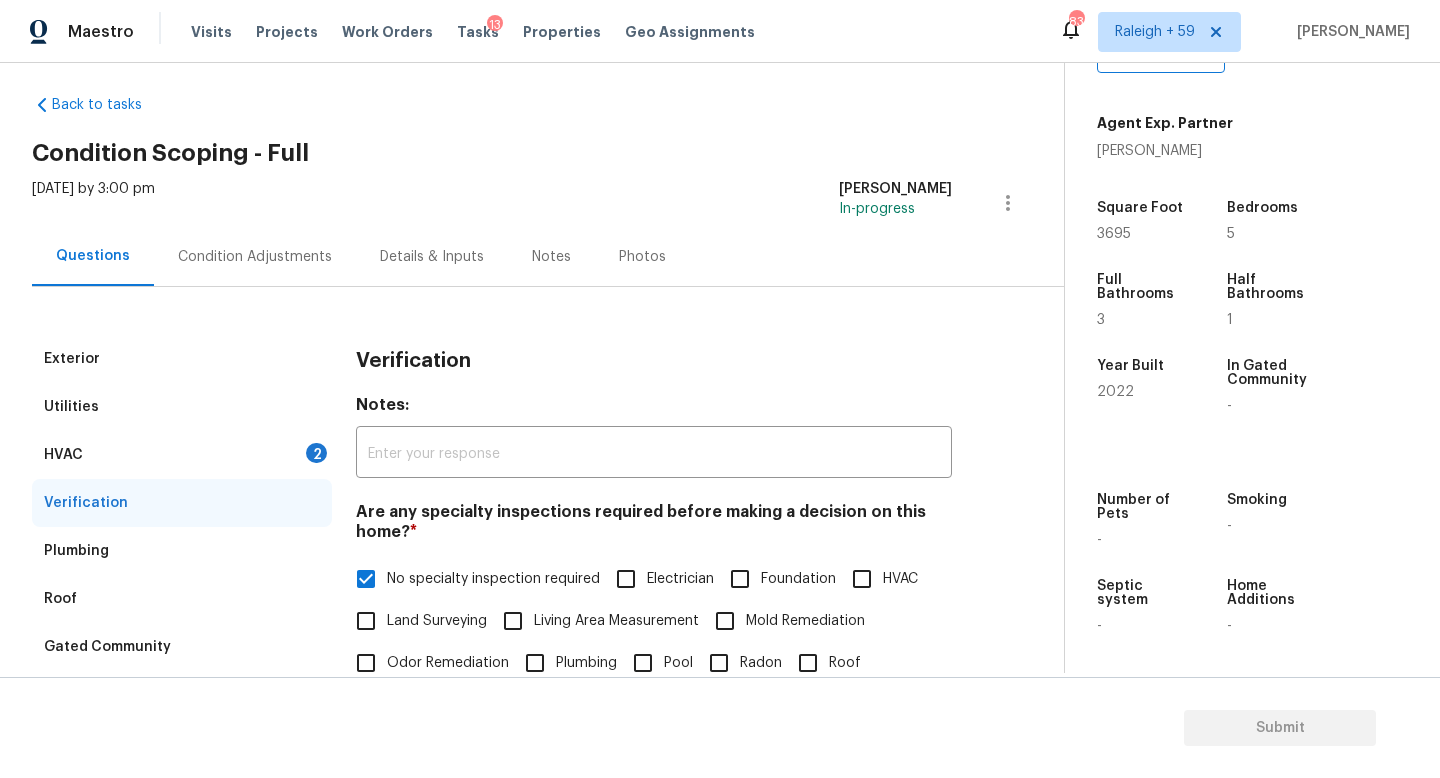 type on "ALA property. Please remove previously scoped conditions." 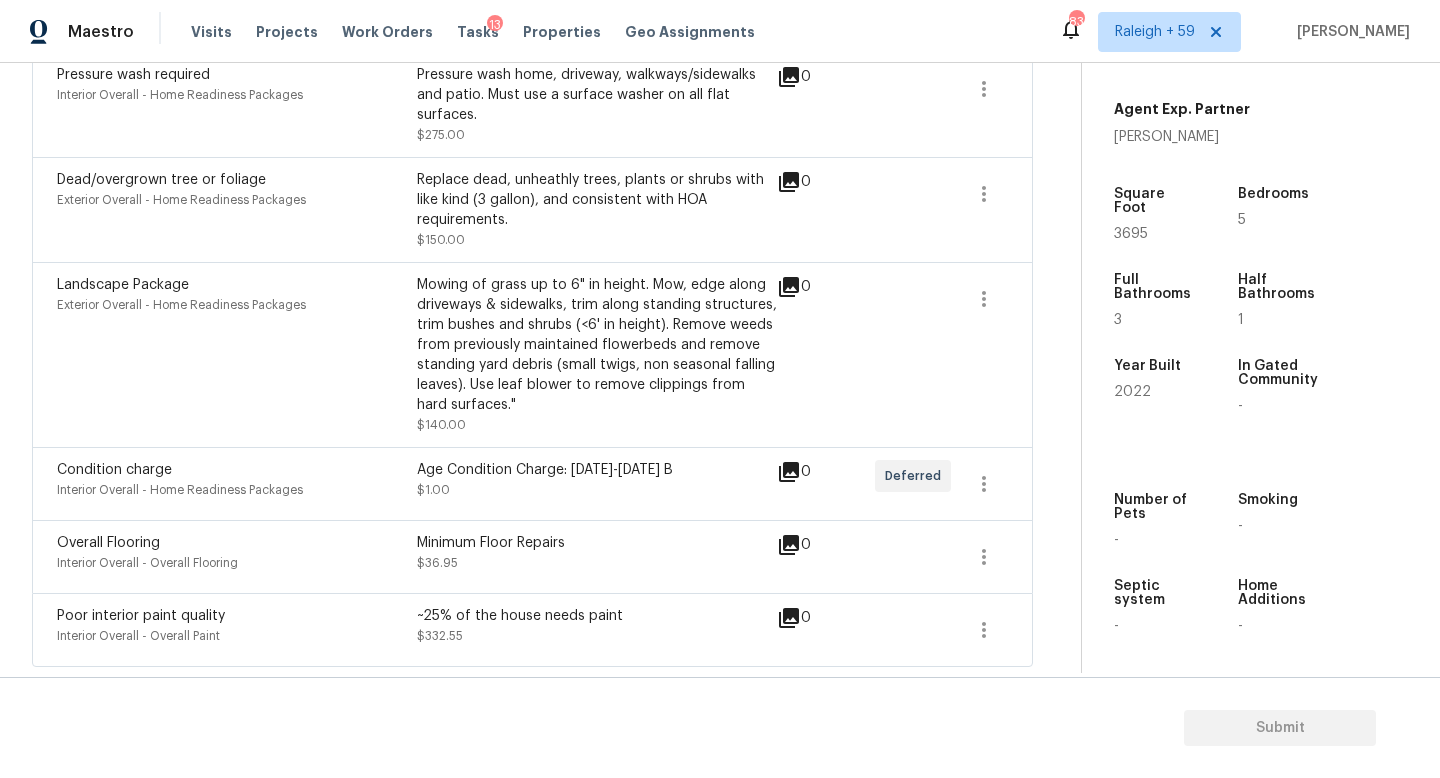 scroll, scrollTop: 0, scrollLeft: 0, axis: both 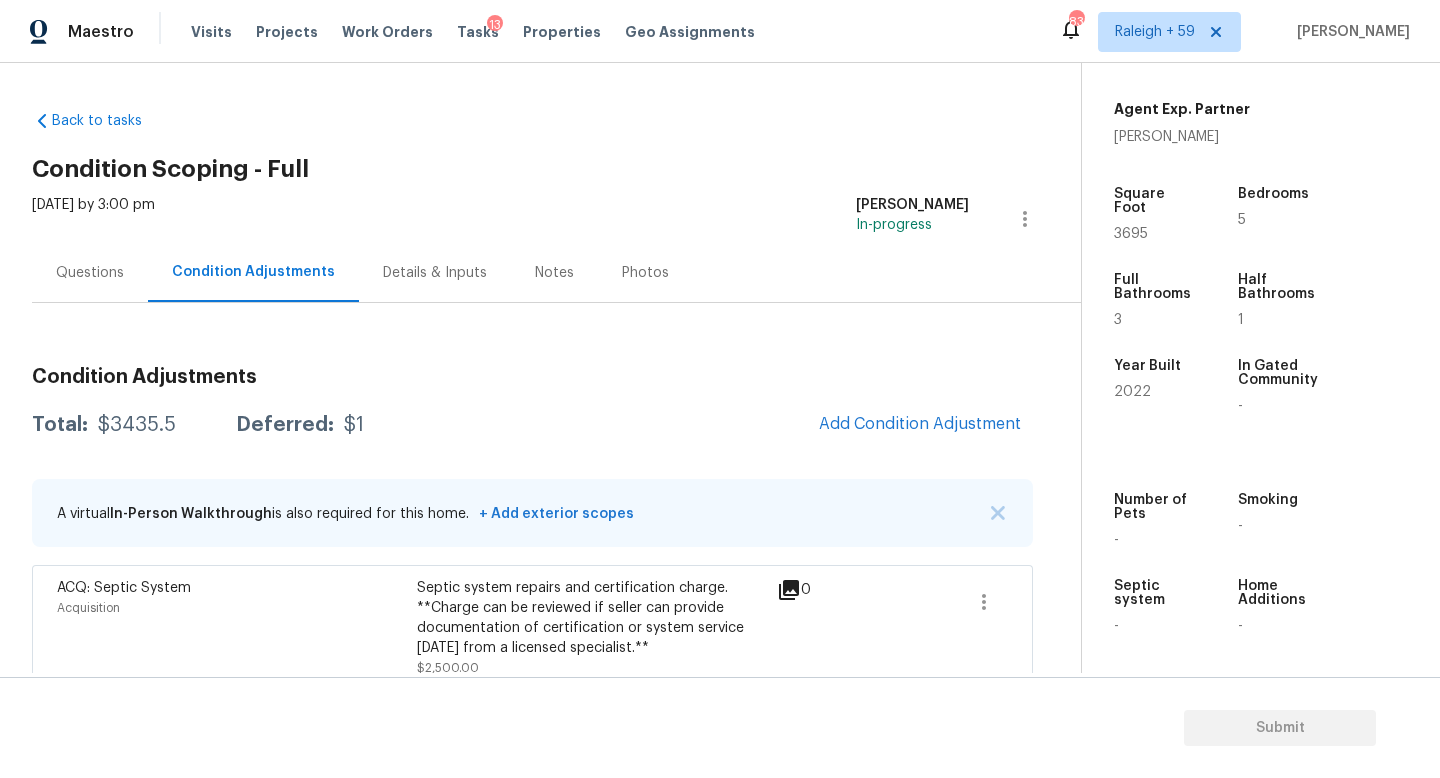 click on "Questions" at bounding box center (90, 272) 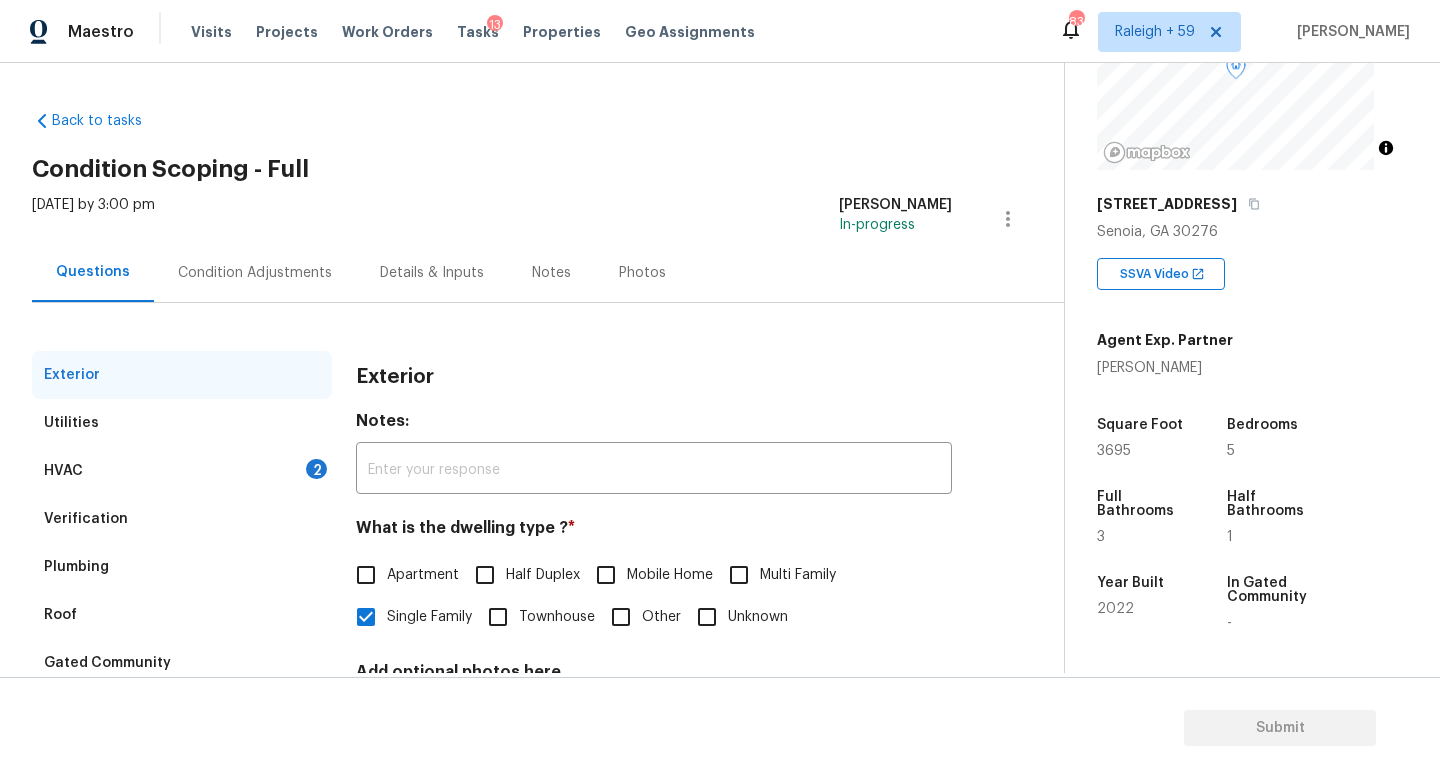 scroll, scrollTop: 30, scrollLeft: 0, axis: vertical 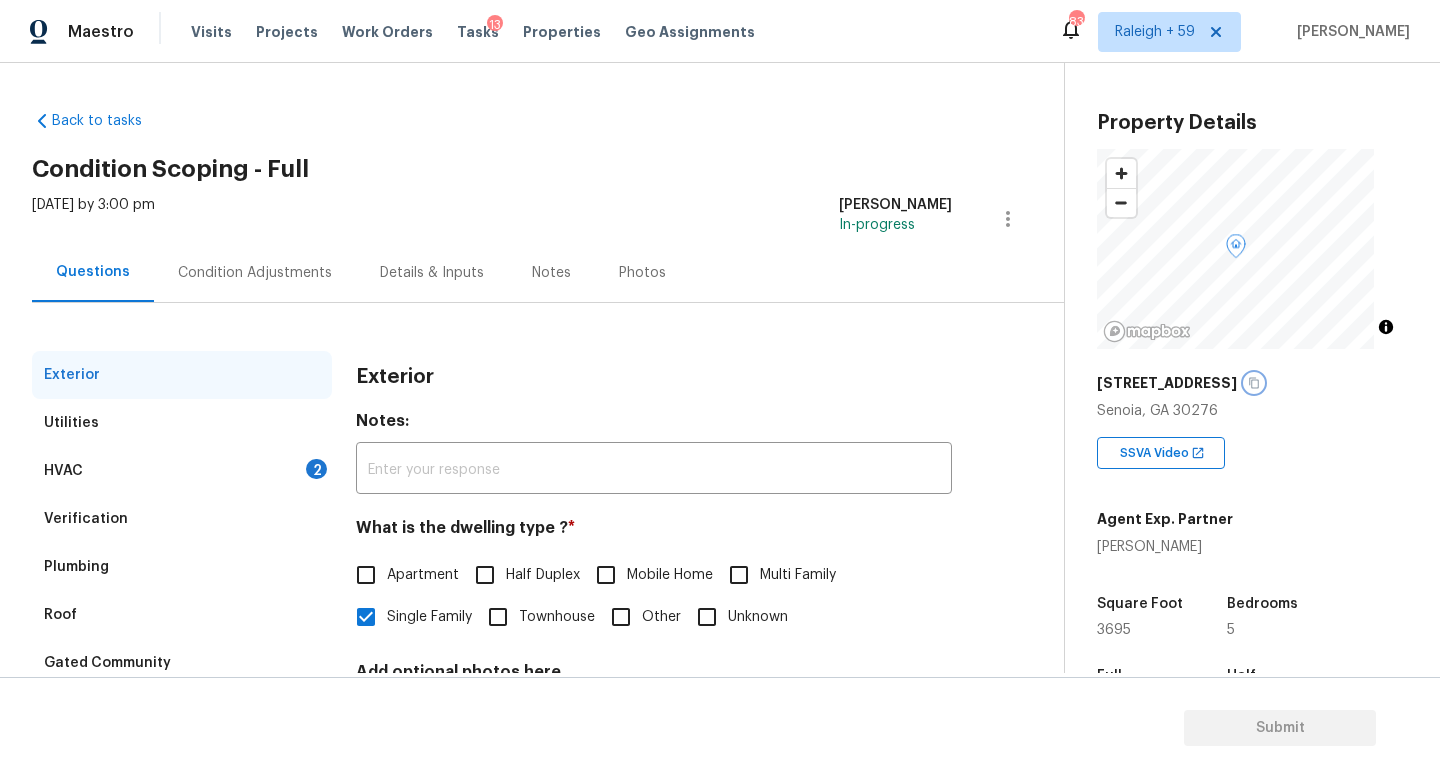 click 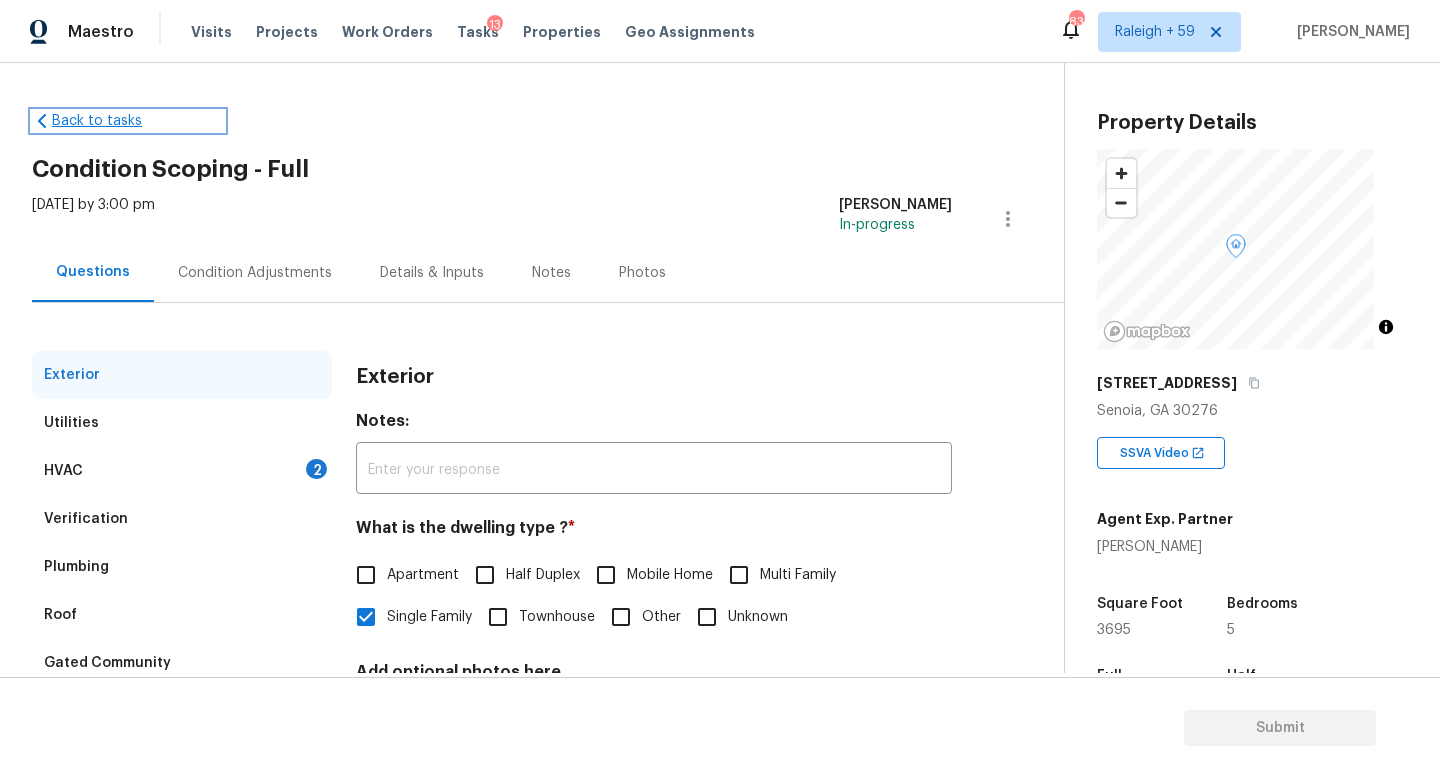 click on "Back to tasks" at bounding box center [128, 121] 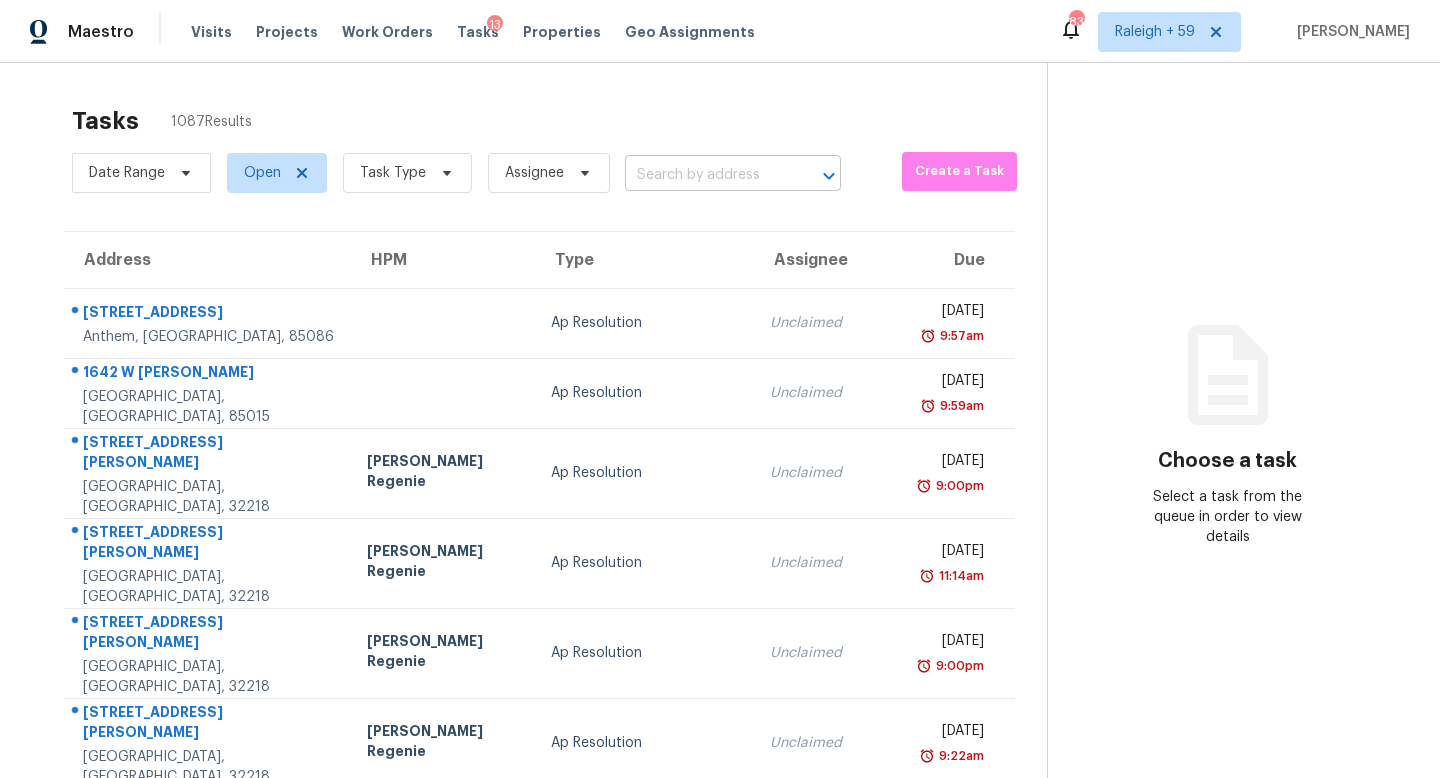 click at bounding box center [705, 175] 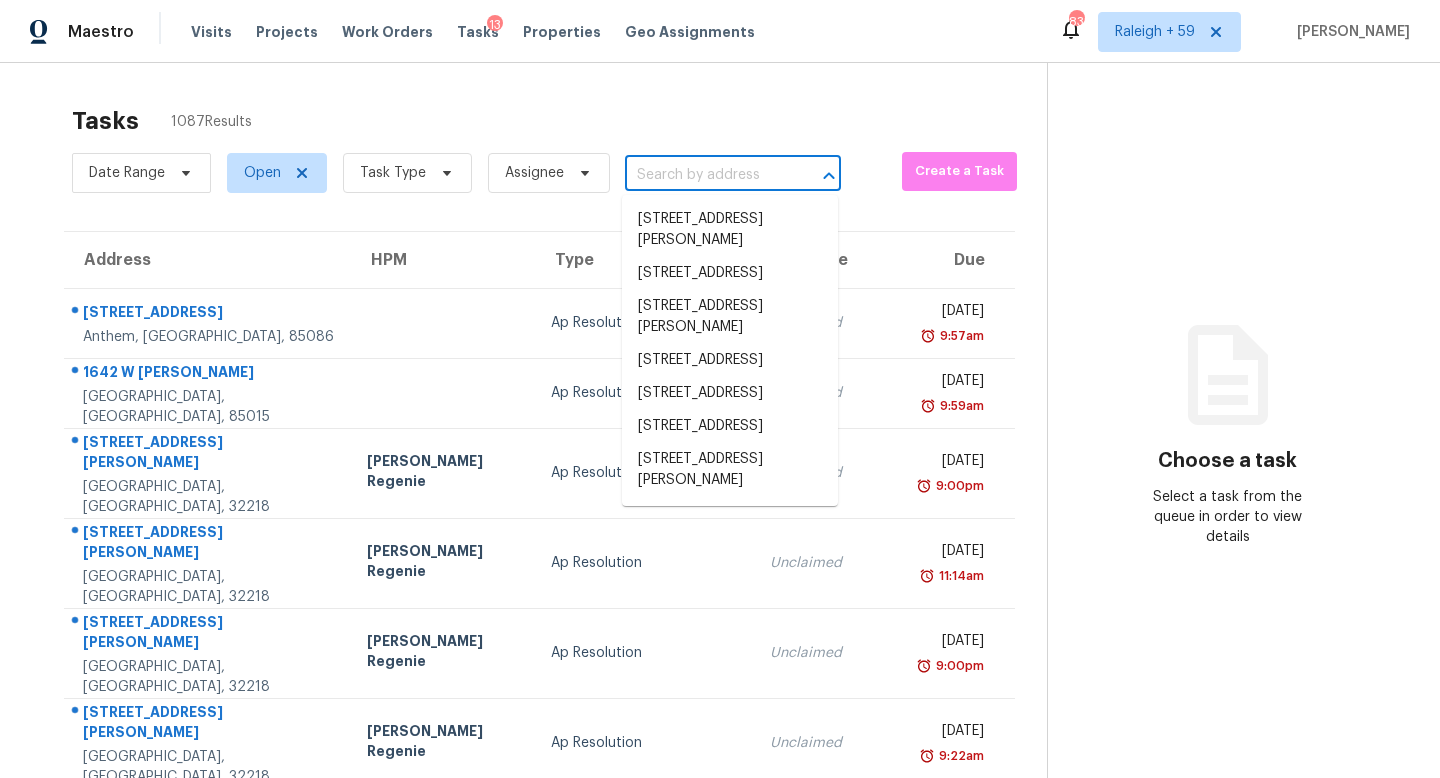 paste on "166 Belvoir Pl, Senoia, GA 30276" 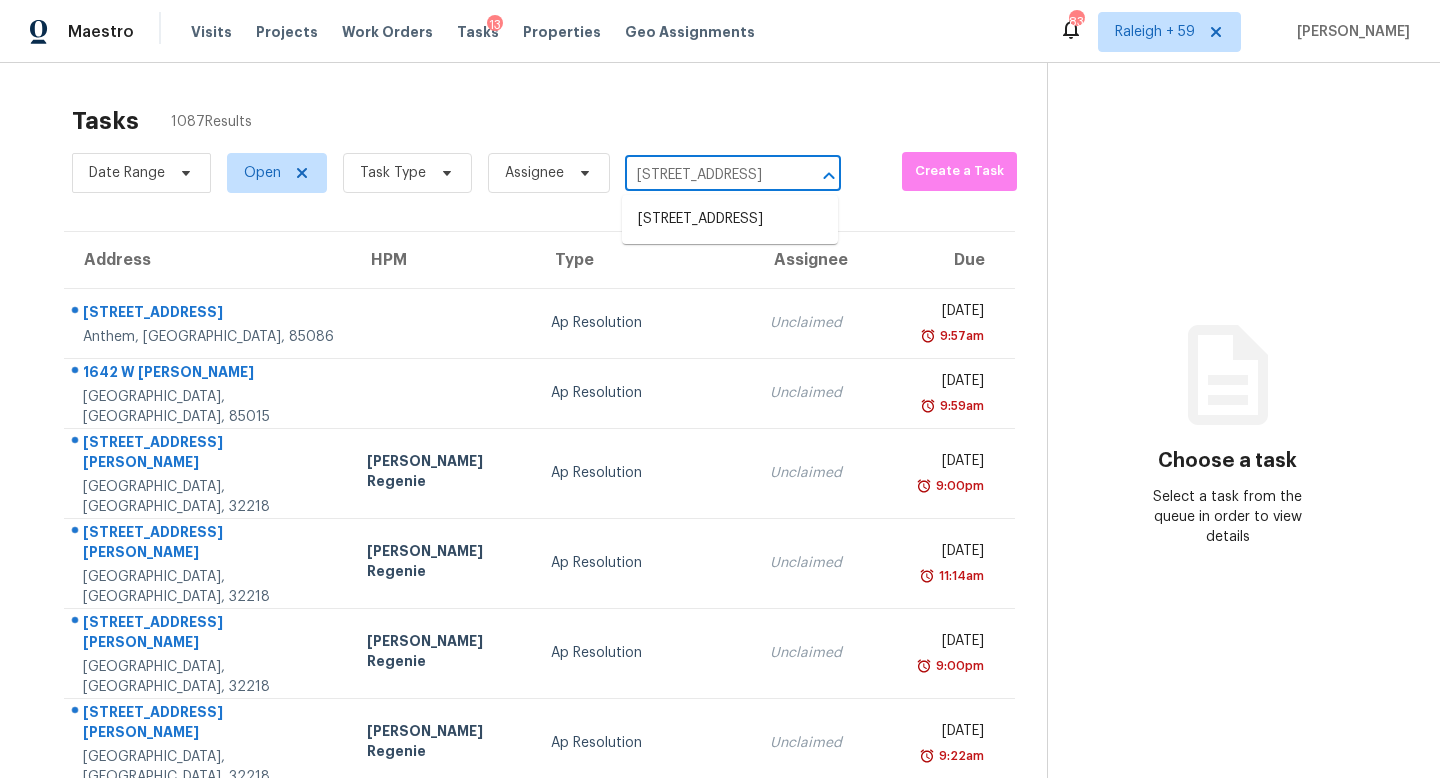 scroll, scrollTop: 0, scrollLeft: 63, axis: horizontal 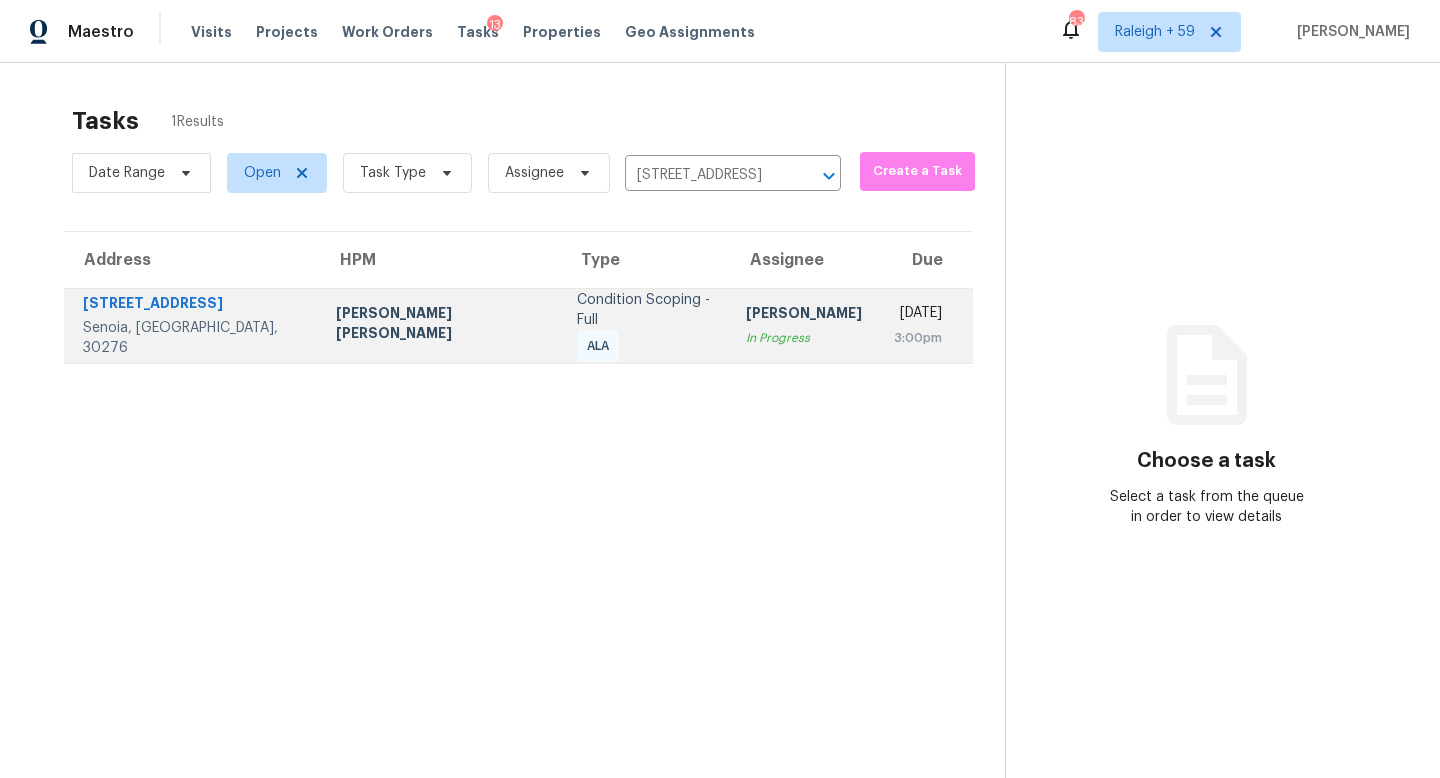 click on "Condition Scoping - Full ALA" at bounding box center (645, 326) 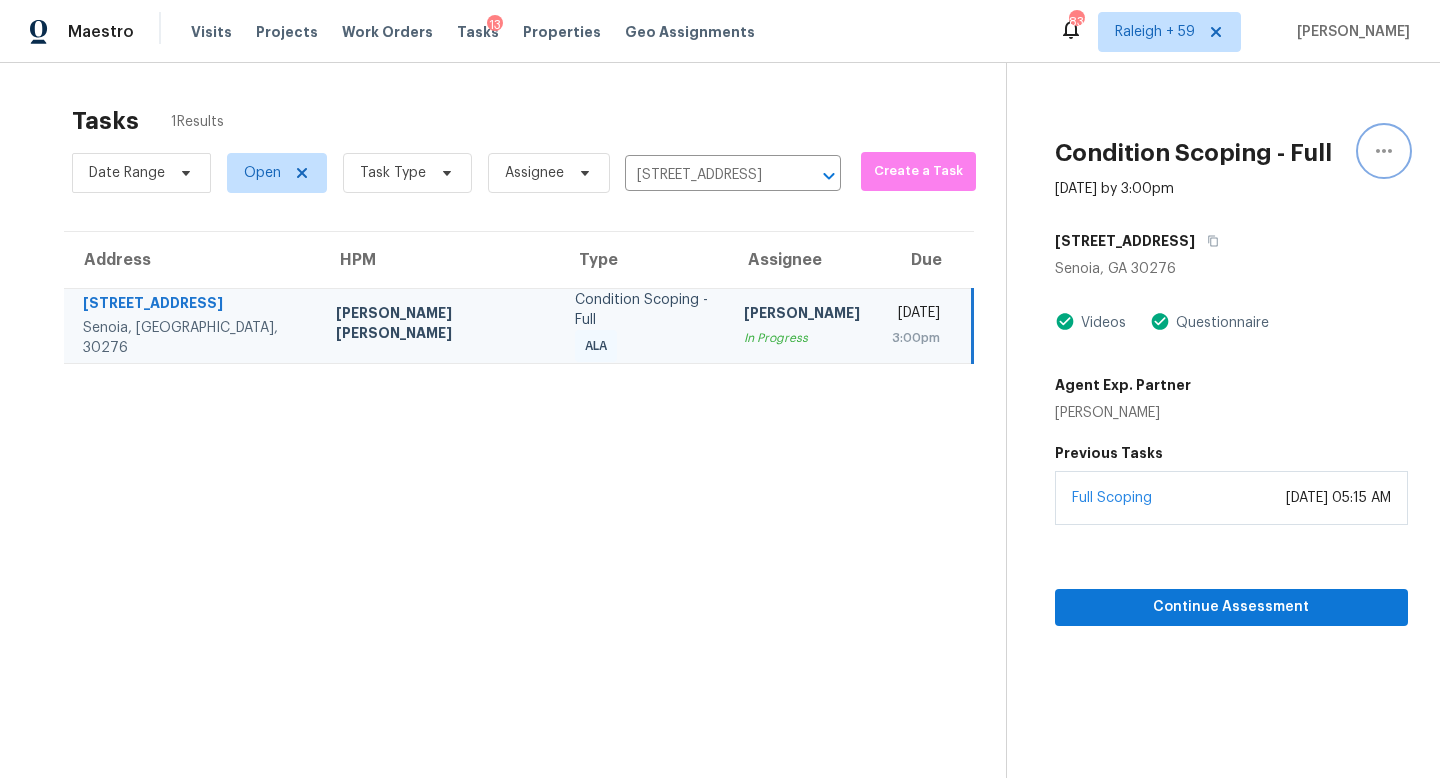 click 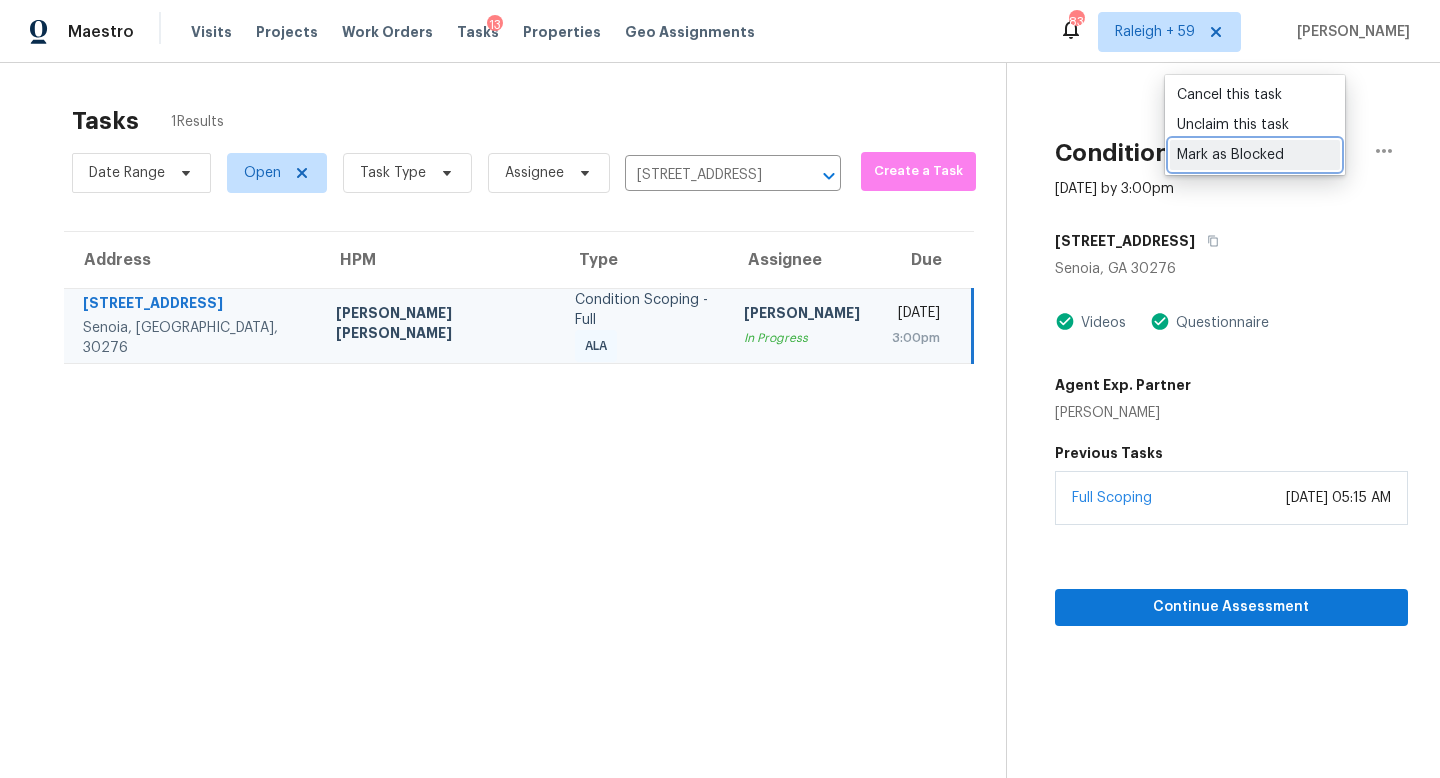 click on "Mark as Blocked" at bounding box center (1255, 155) 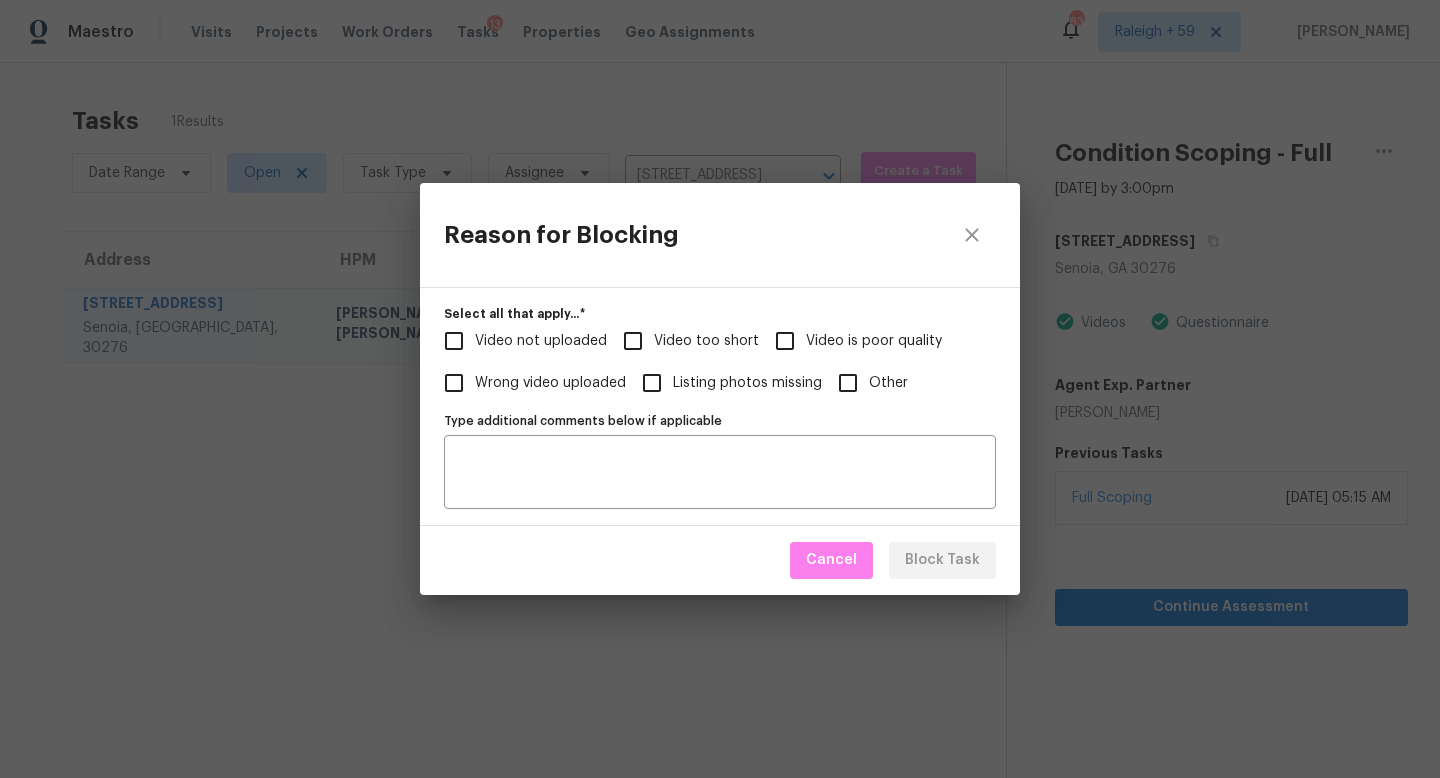click on "Video not uploaded" at bounding box center (541, 341) 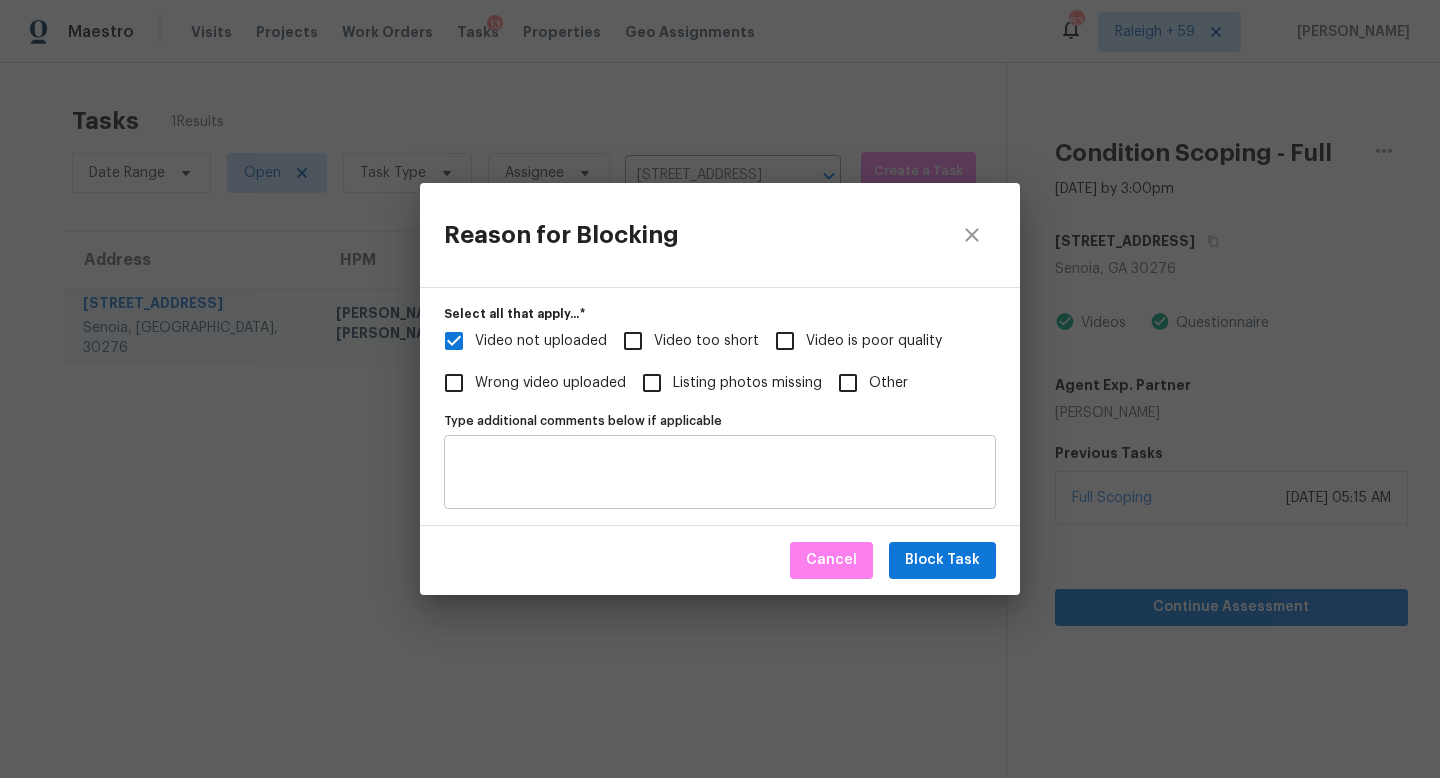 click on "Type additional comments below if applicable" at bounding box center (720, 472) 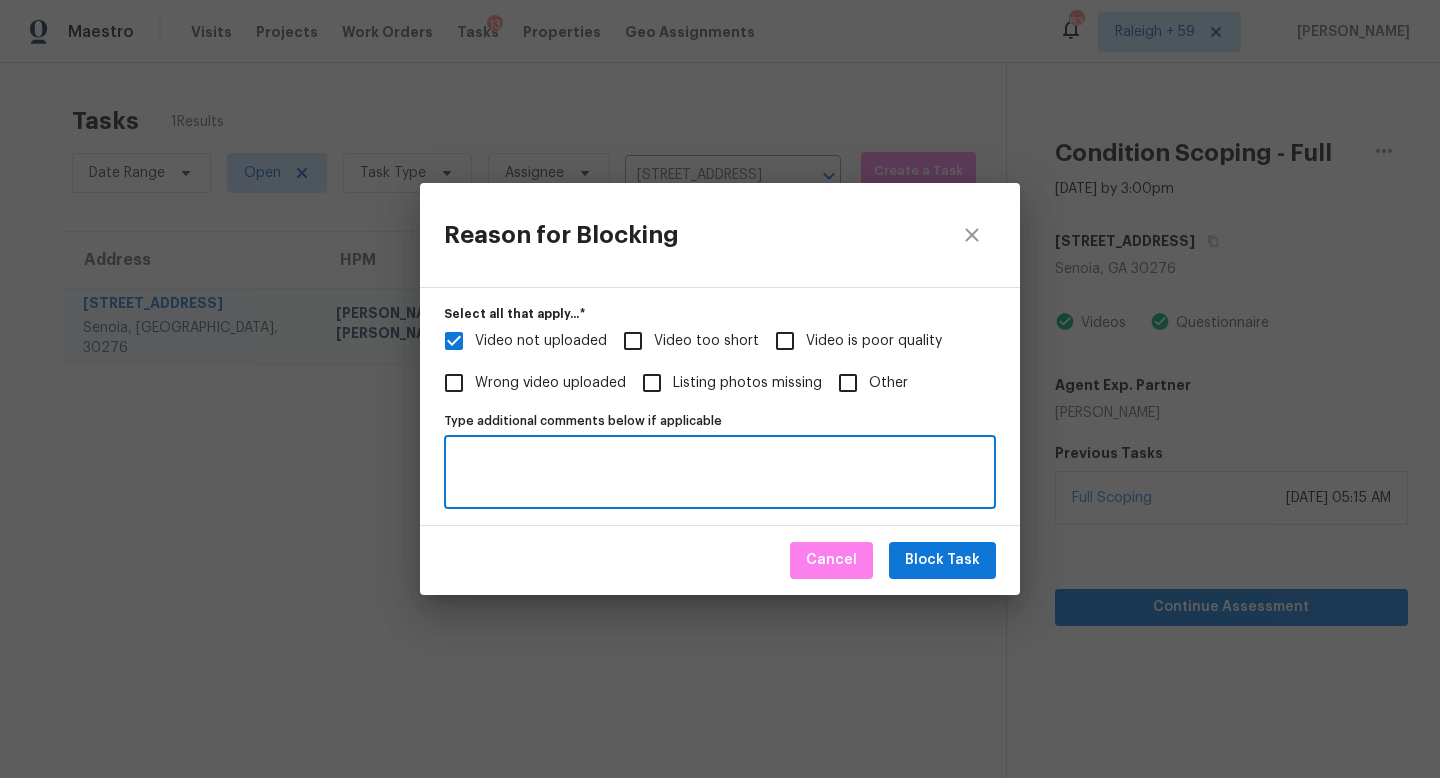 paste on "Insufficient video
https://opendoor.slack.com/archives/C013EES7VQB/p1752150278874799" 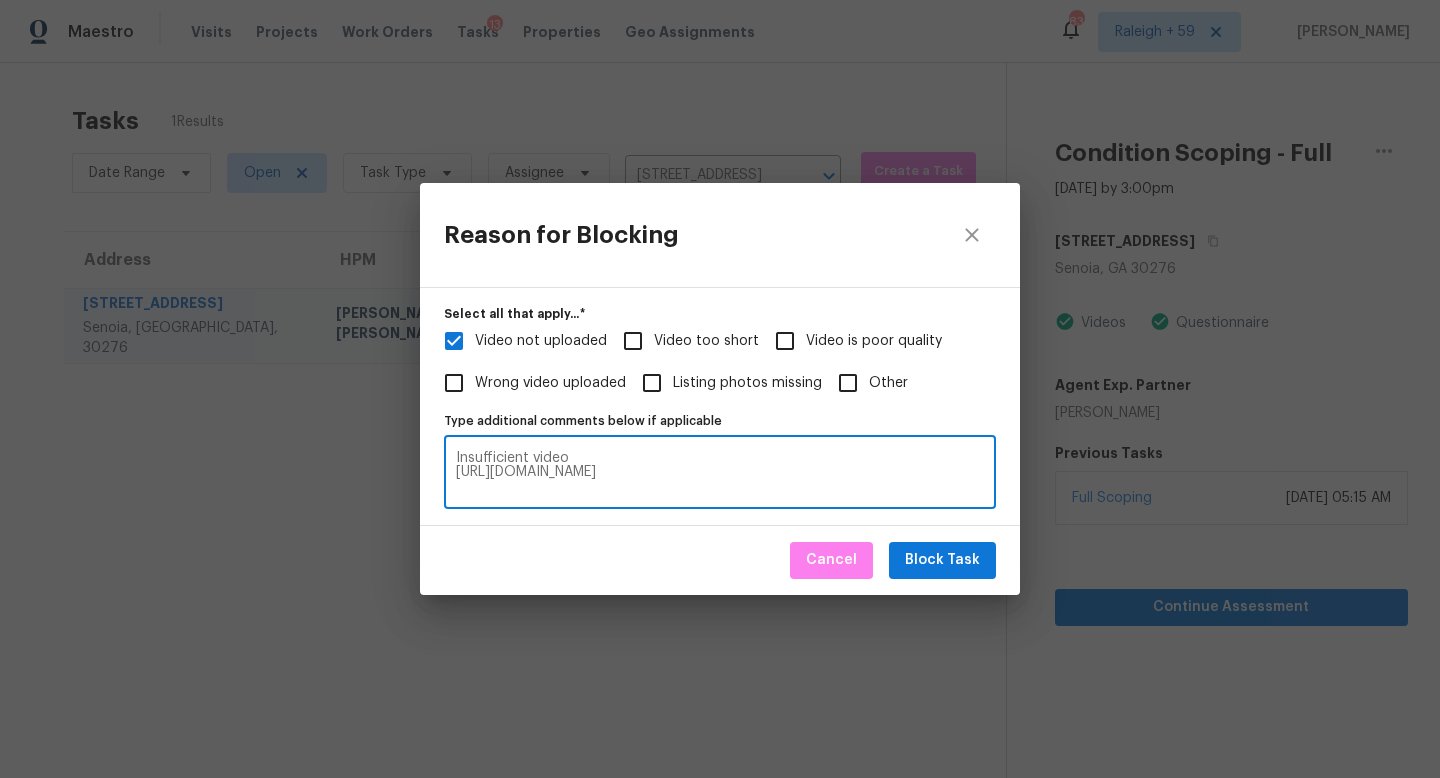type on "Insufficient video
https://opendoor.slack.com/archives/C013EES7VQB/p1752150278874799" 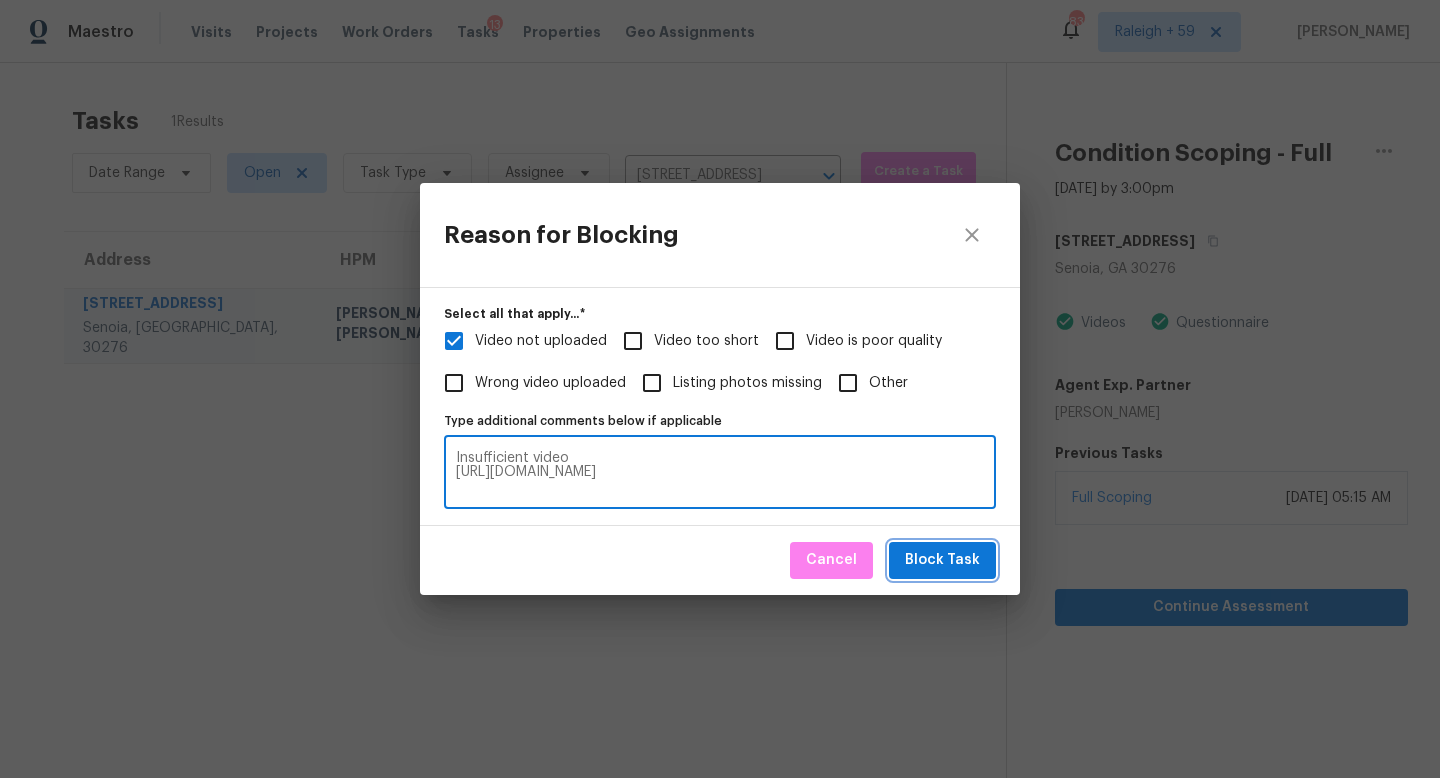 click on "Block Task" at bounding box center [942, 560] 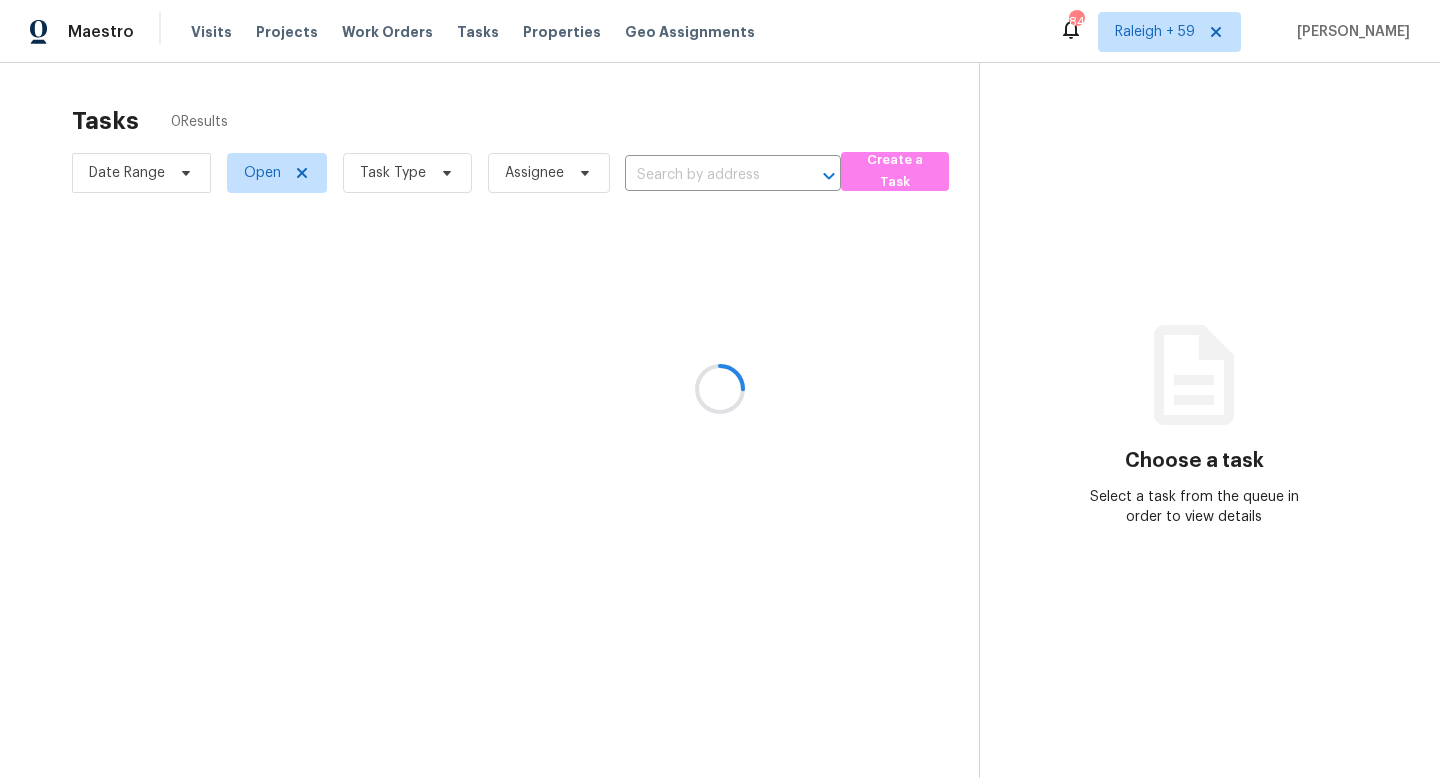 scroll, scrollTop: 0, scrollLeft: 0, axis: both 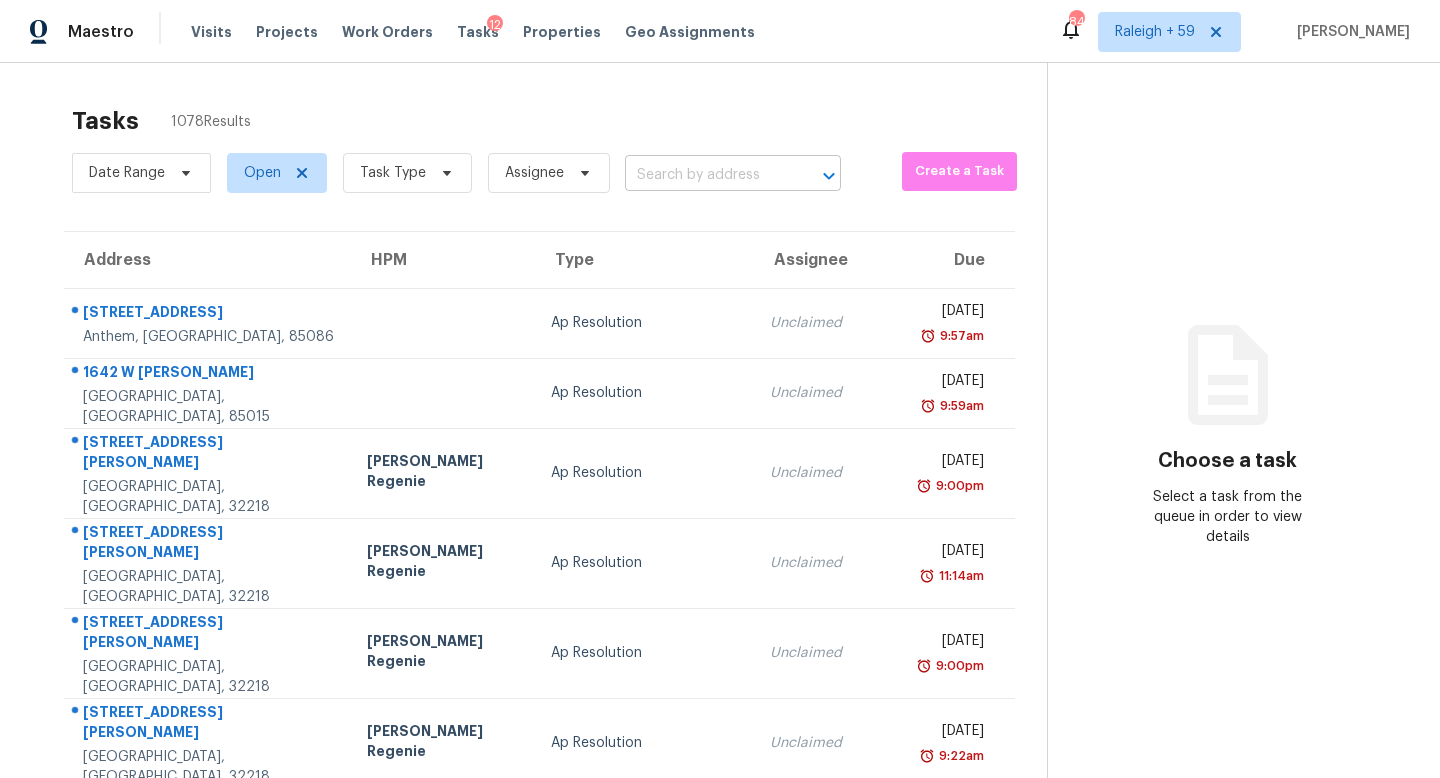 click at bounding box center [705, 175] 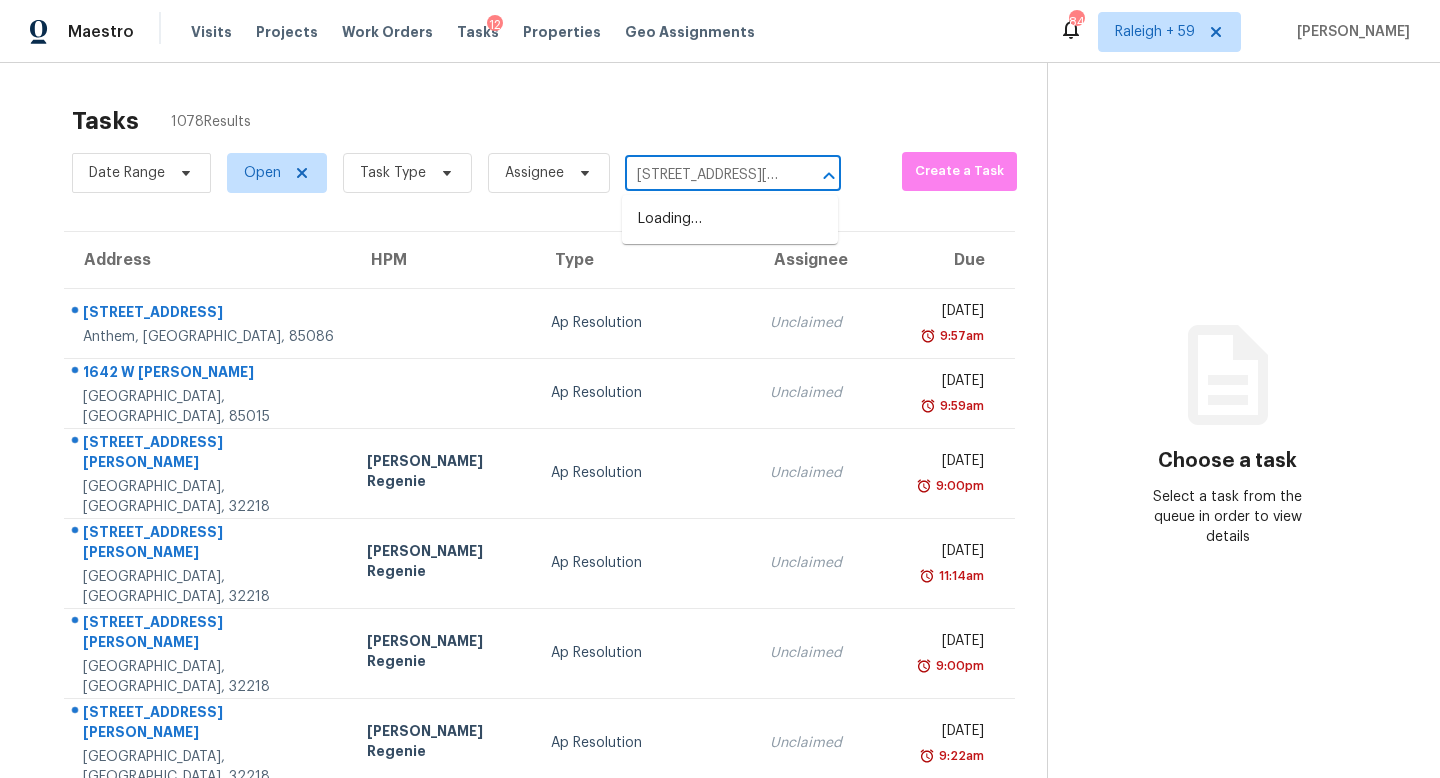 scroll, scrollTop: 0, scrollLeft: 156, axis: horizontal 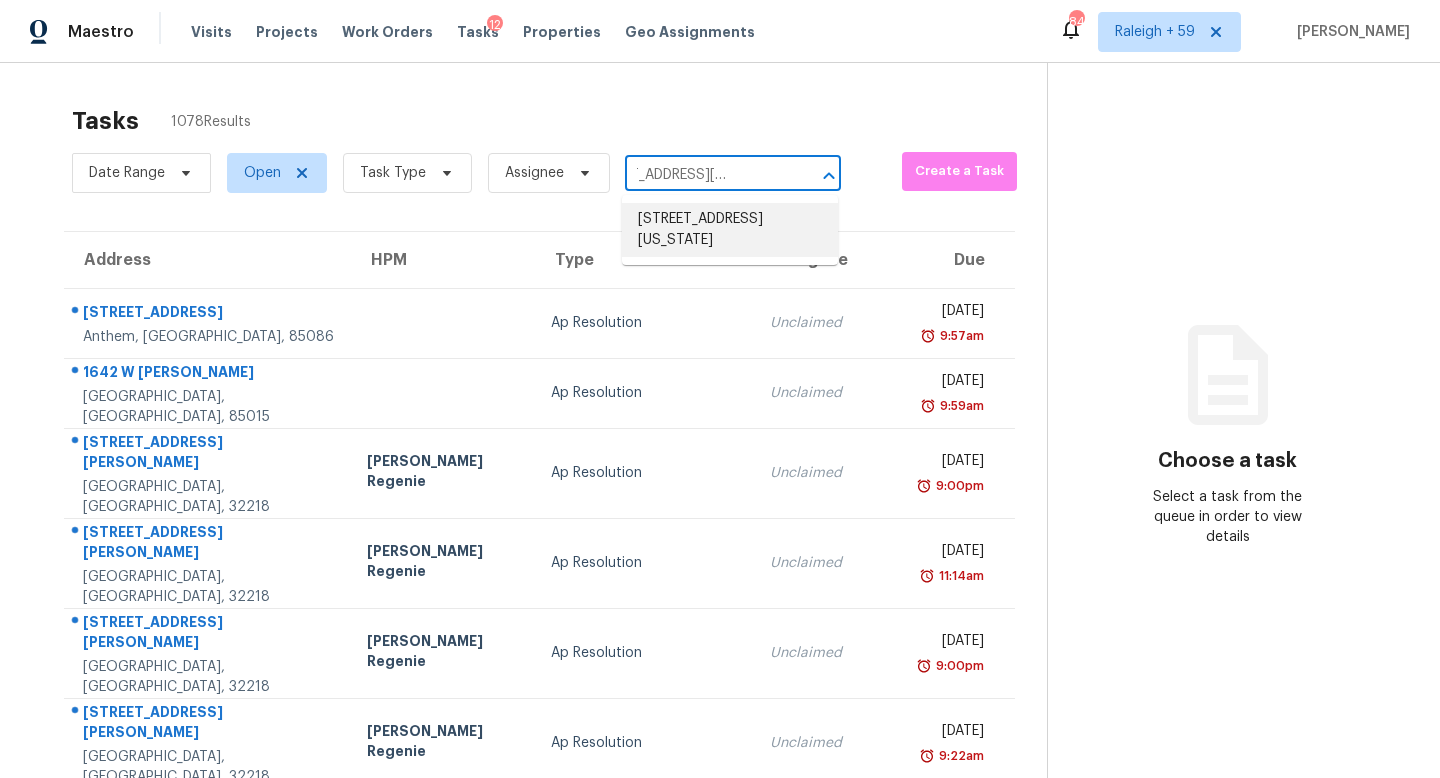 click on "[STREET_ADDRESS][US_STATE]" at bounding box center (730, 230) 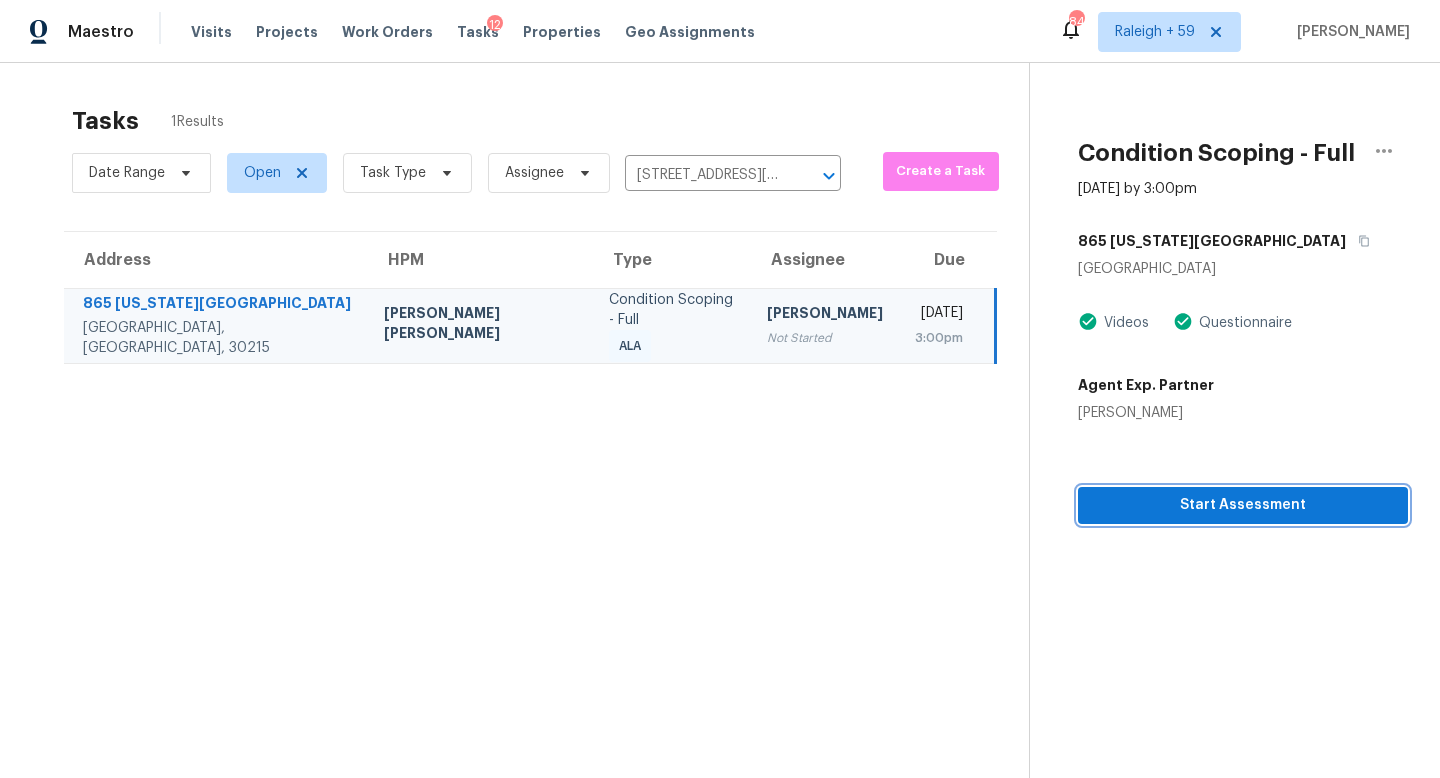 click on "Start Assessment" at bounding box center [1243, 505] 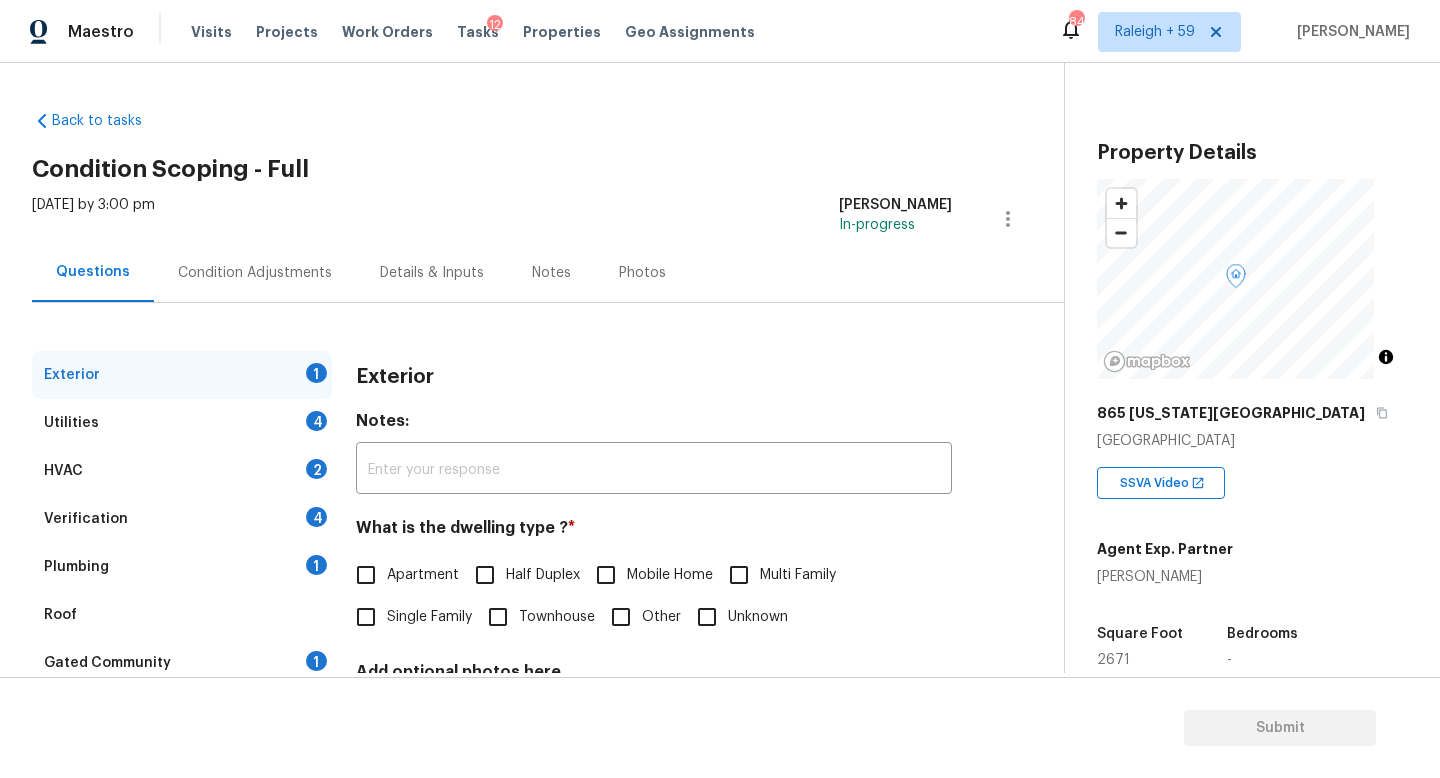 click on "Single Family" at bounding box center [429, 617] 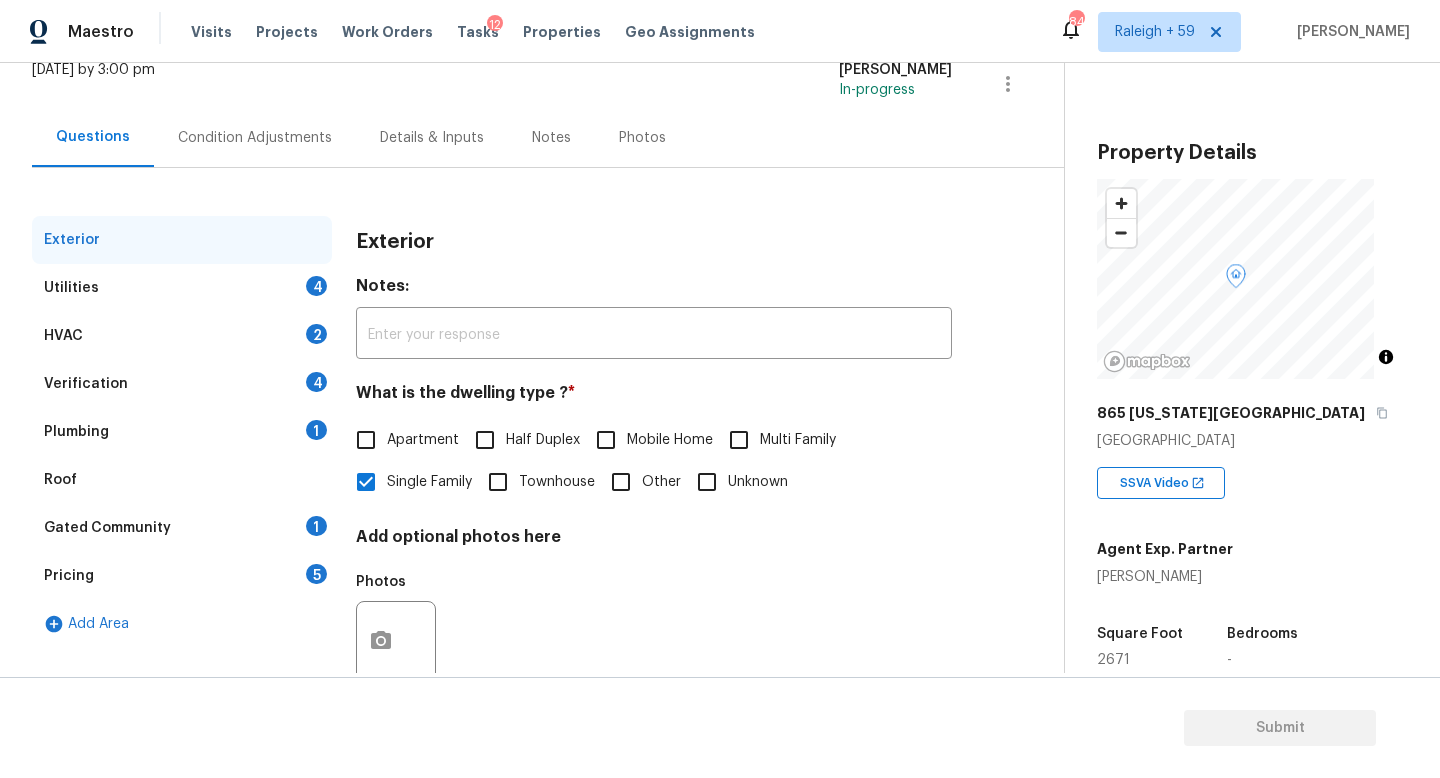 scroll, scrollTop: 137, scrollLeft: 0, axis: vertical 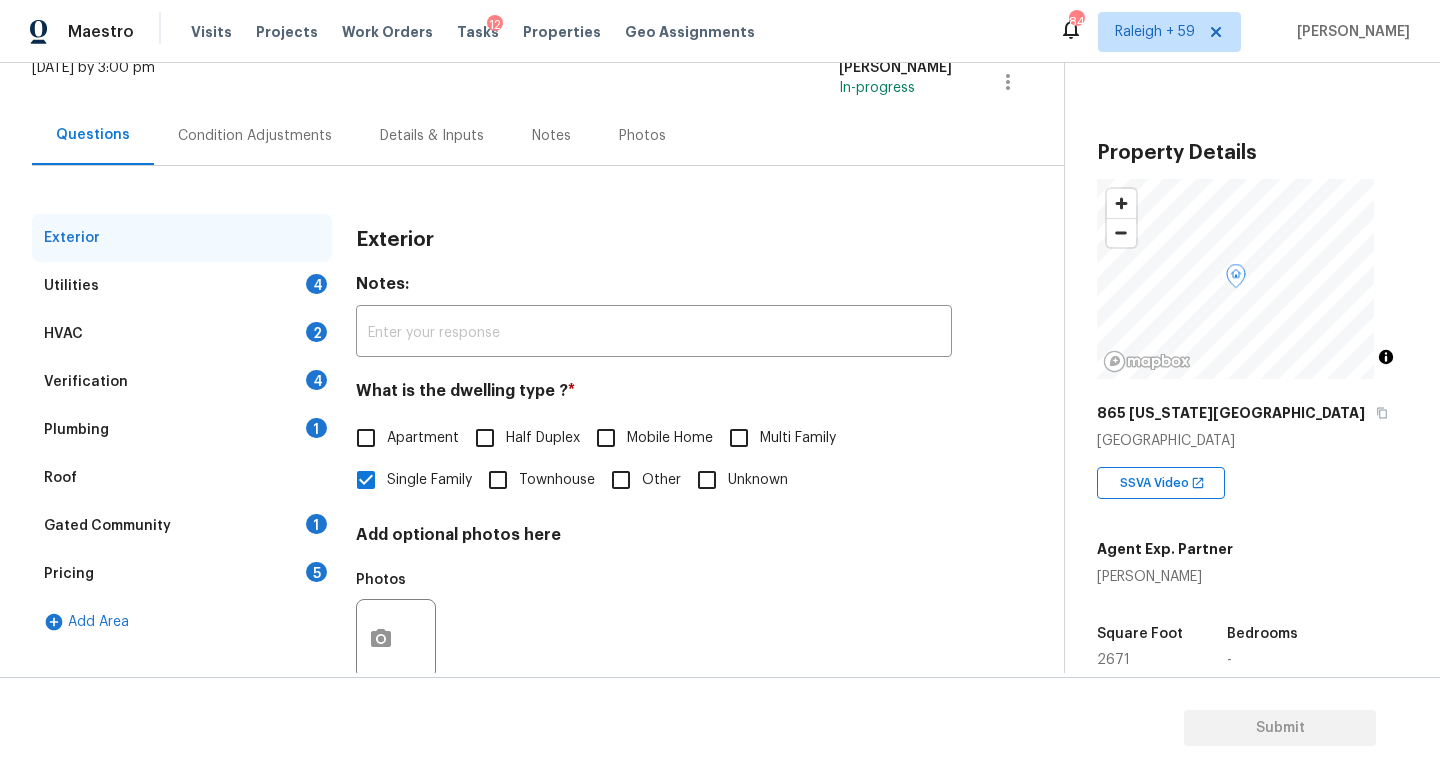 click on "Details & Inputs" at bounding box center [432, 136] 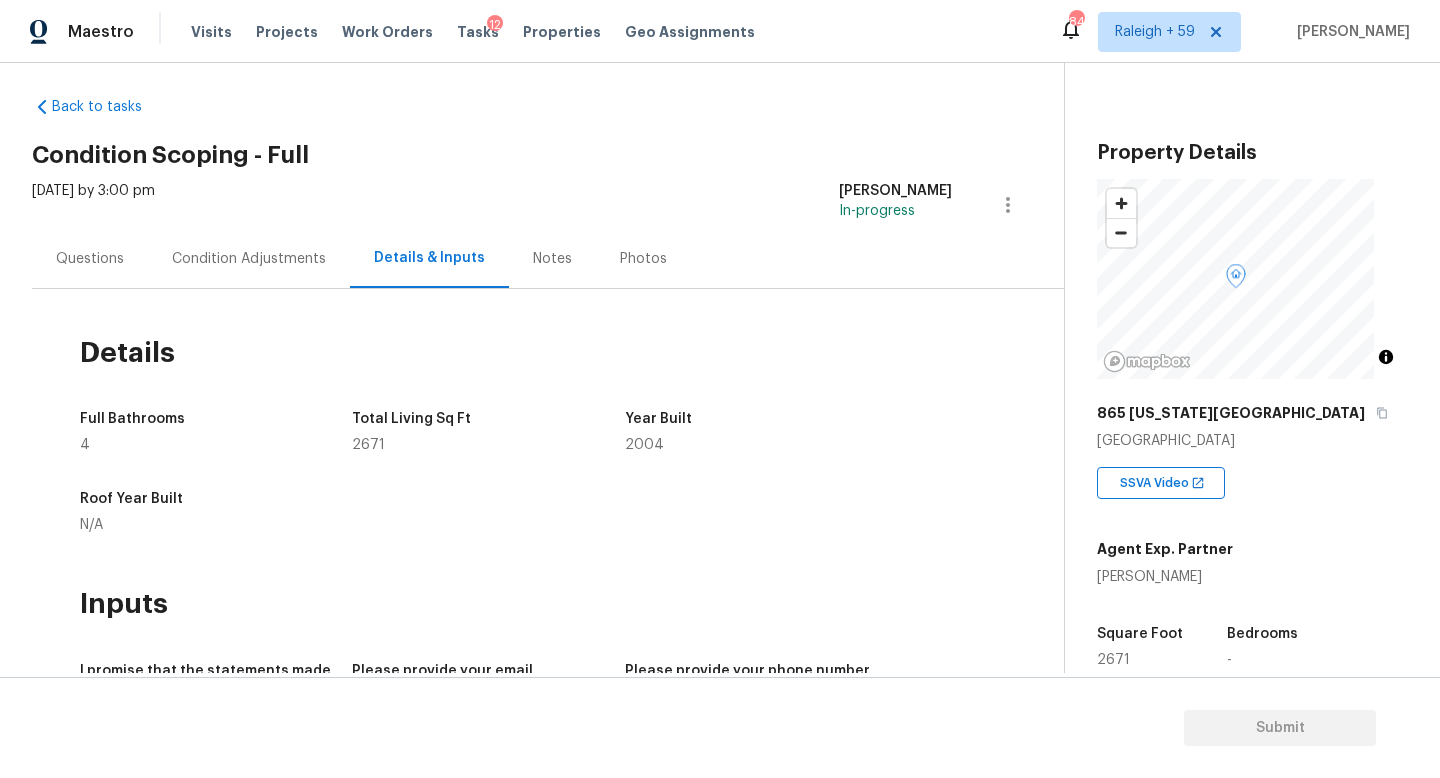 scroll, scrollTop: 0, scrollLeft: 0, axis: both 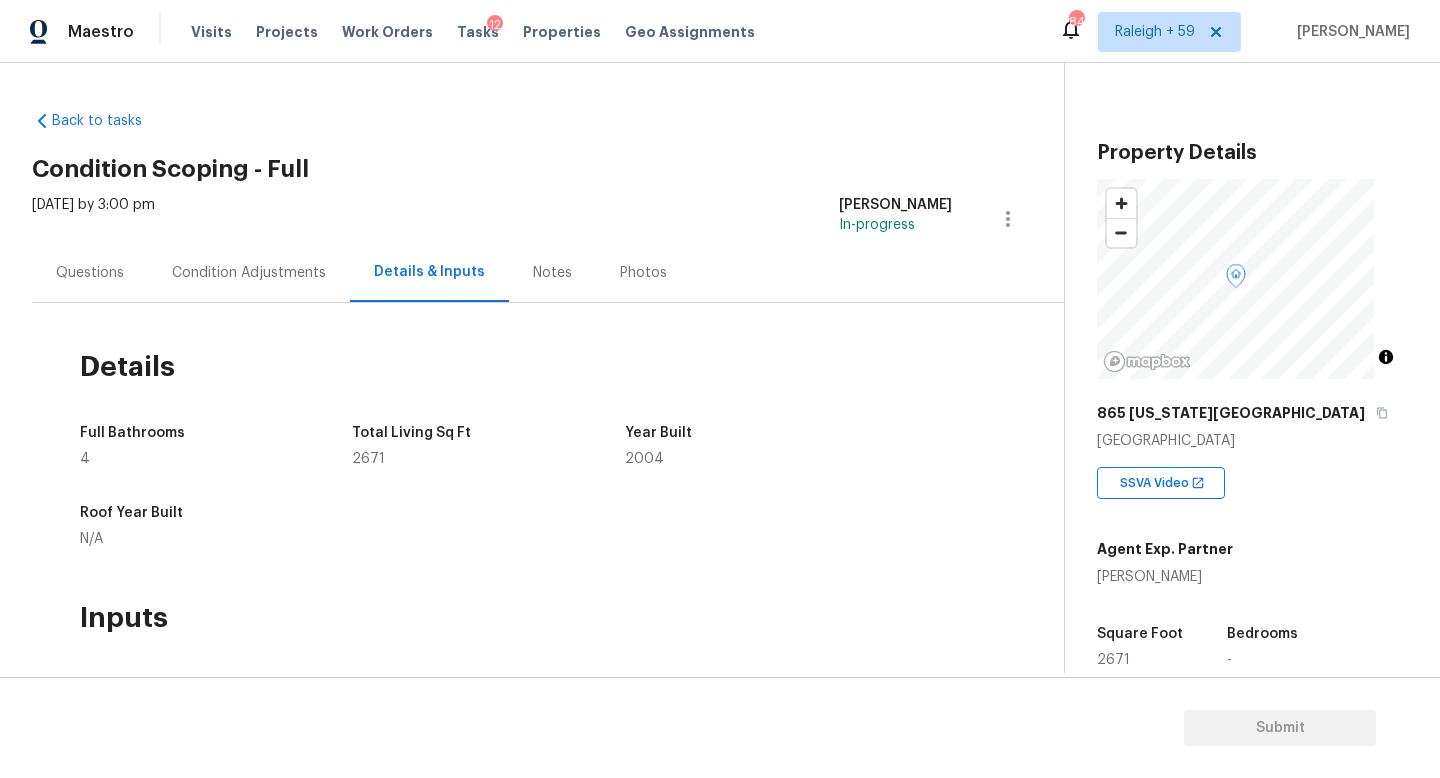 click on "Questions" at bounding box center [90, 272] 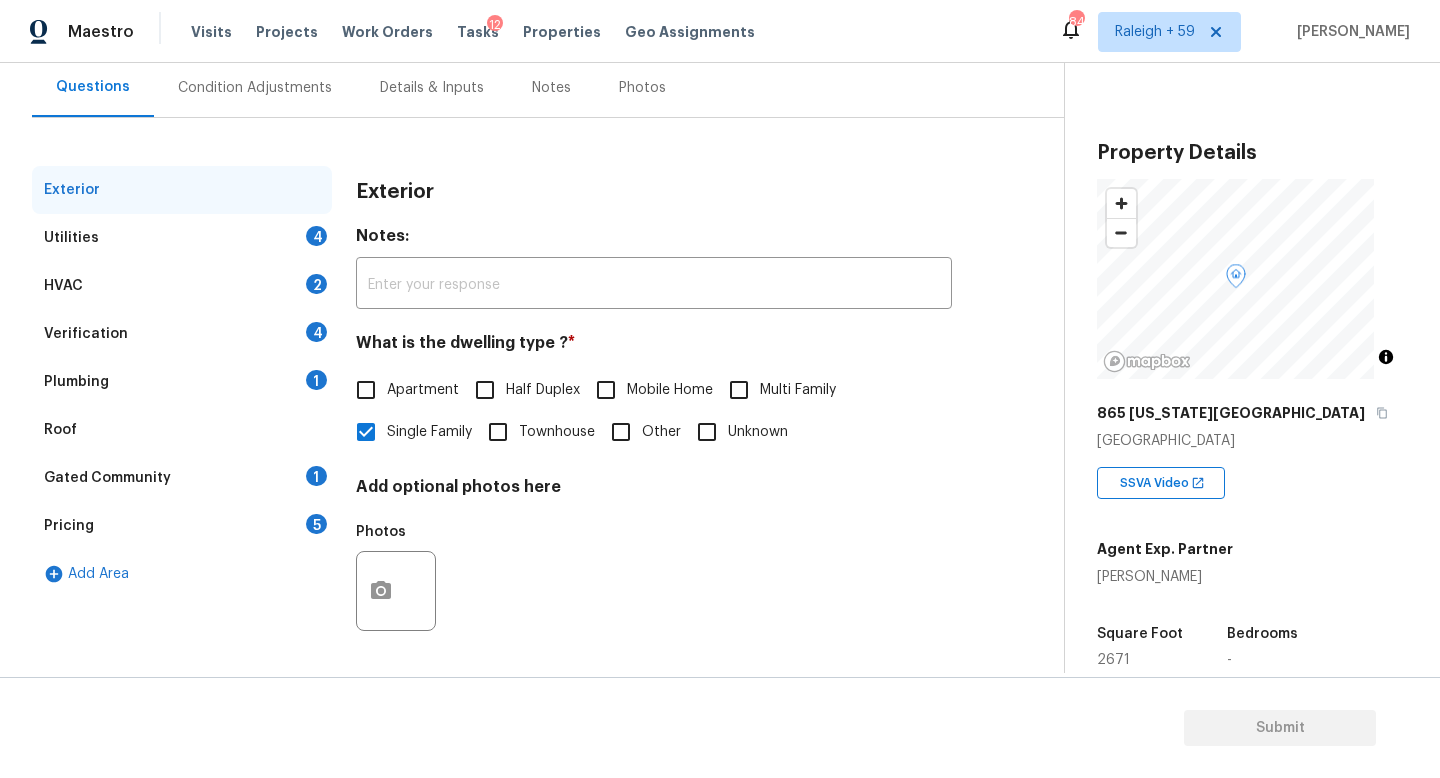 click on "Plumbing 1" at bounding box center [182, 382] 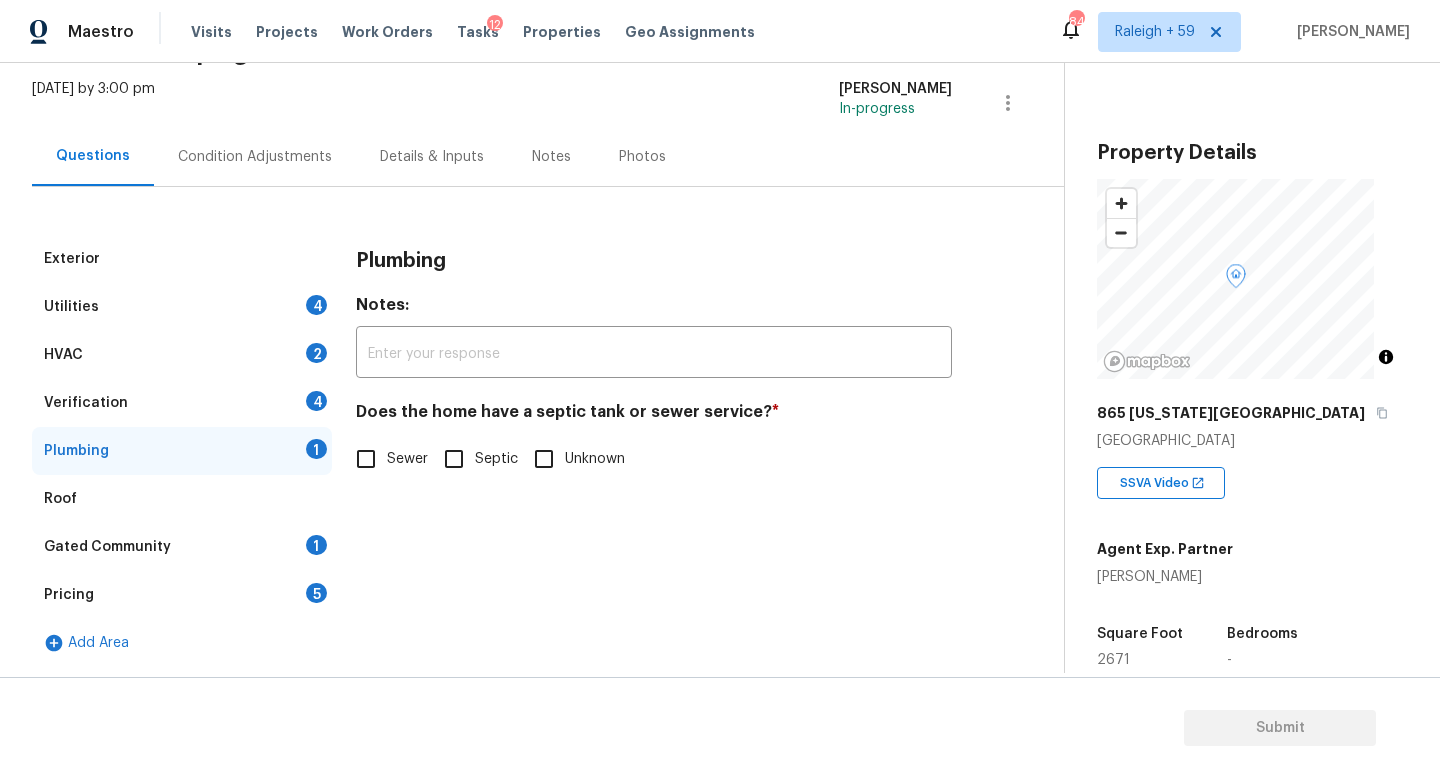 scroll, scrollTop: 131, scrollLeft: 0, axis: vertical 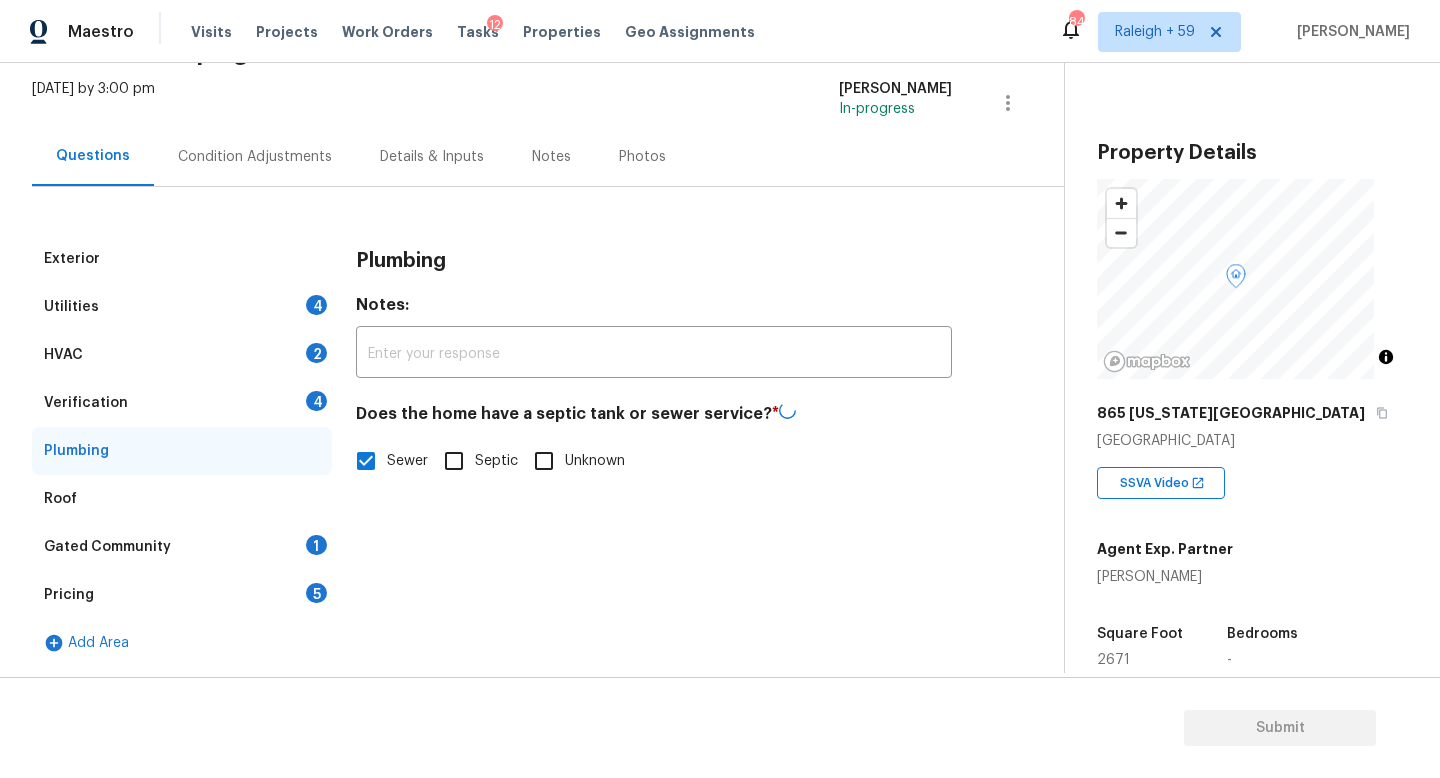 click on "Verification 4" at bounding box center (182, 403) 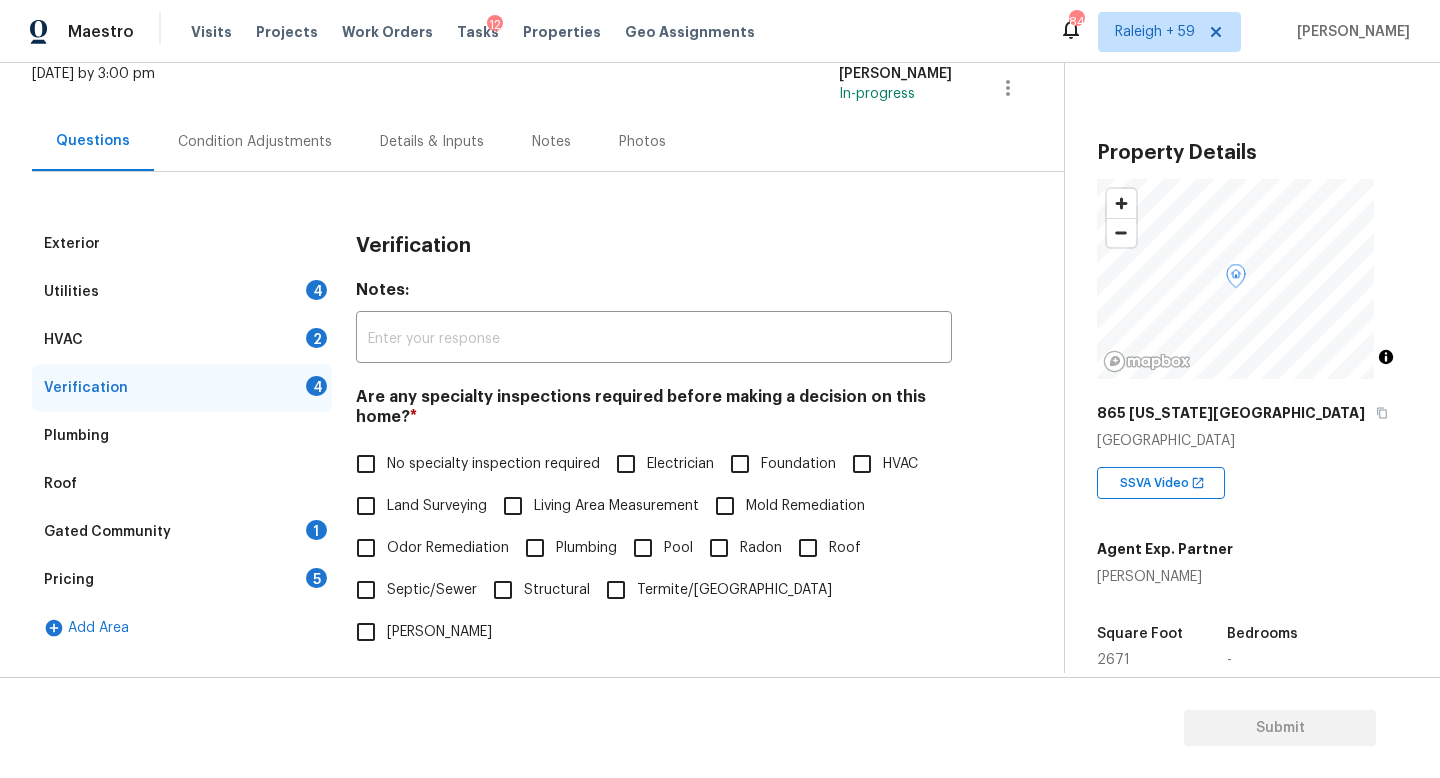 click on "No specialty inspection required" at bounding box center (493, 464) 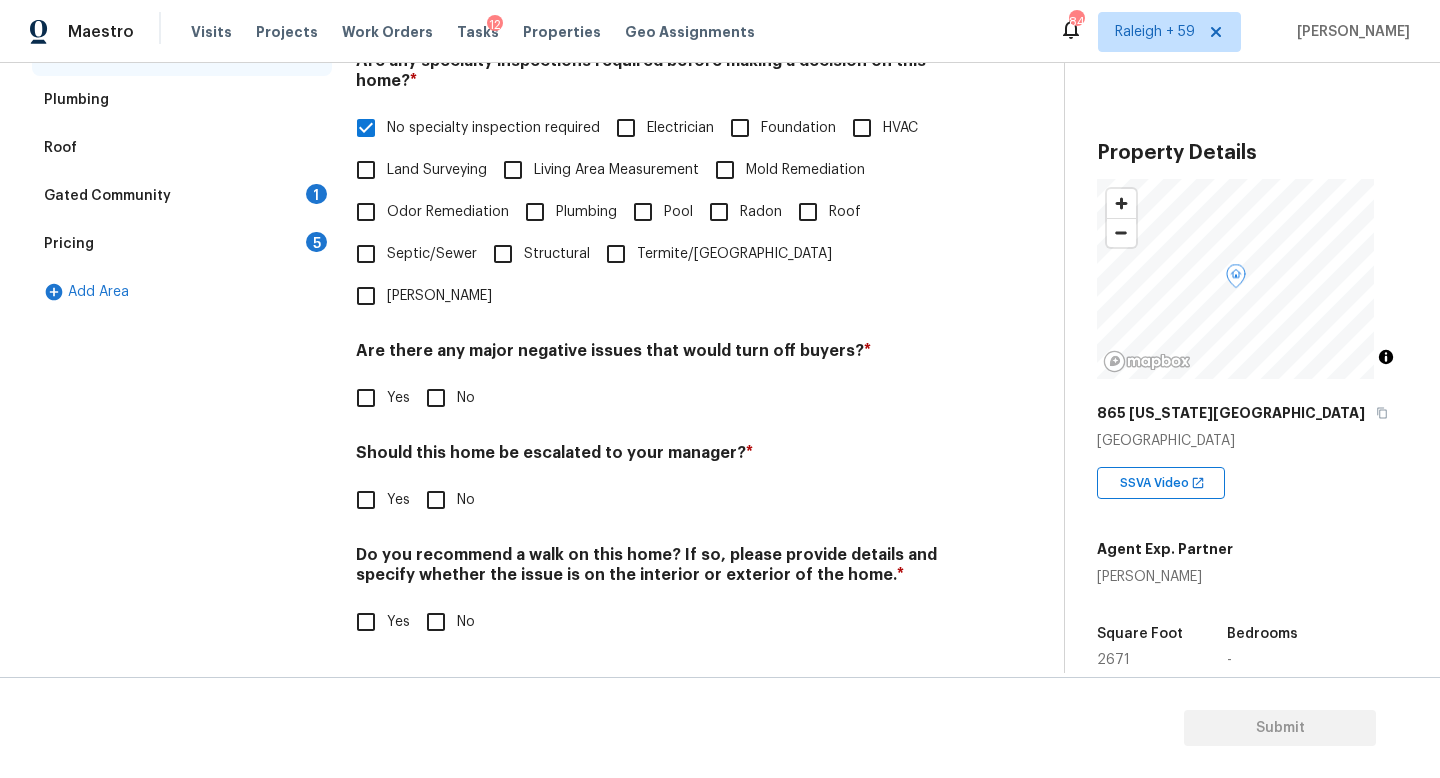 scroll, scrollTop: 482, scrollLeft: 0, axis: vertical 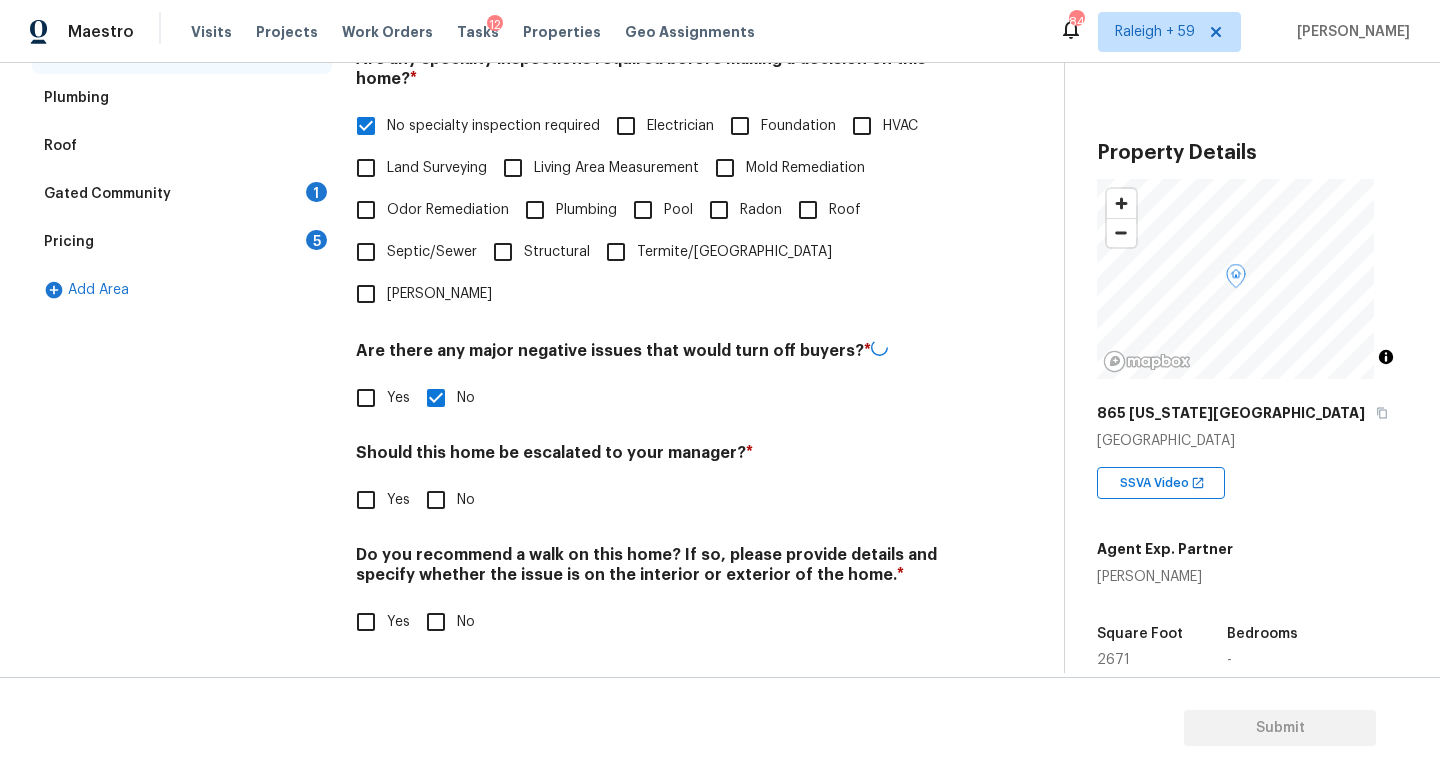 click on "Yes" at bounding box center (366, 500) 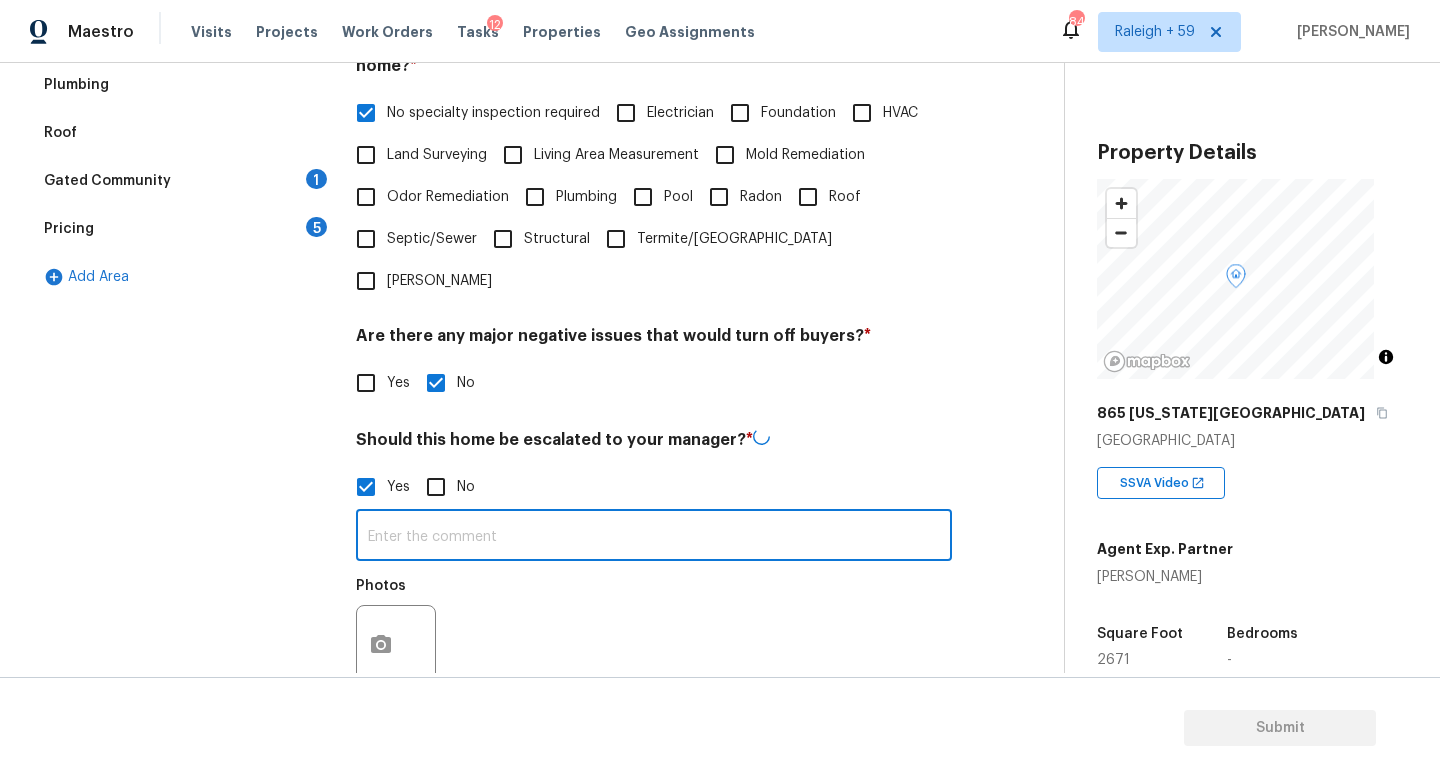 click at bounding box center [654, 537] 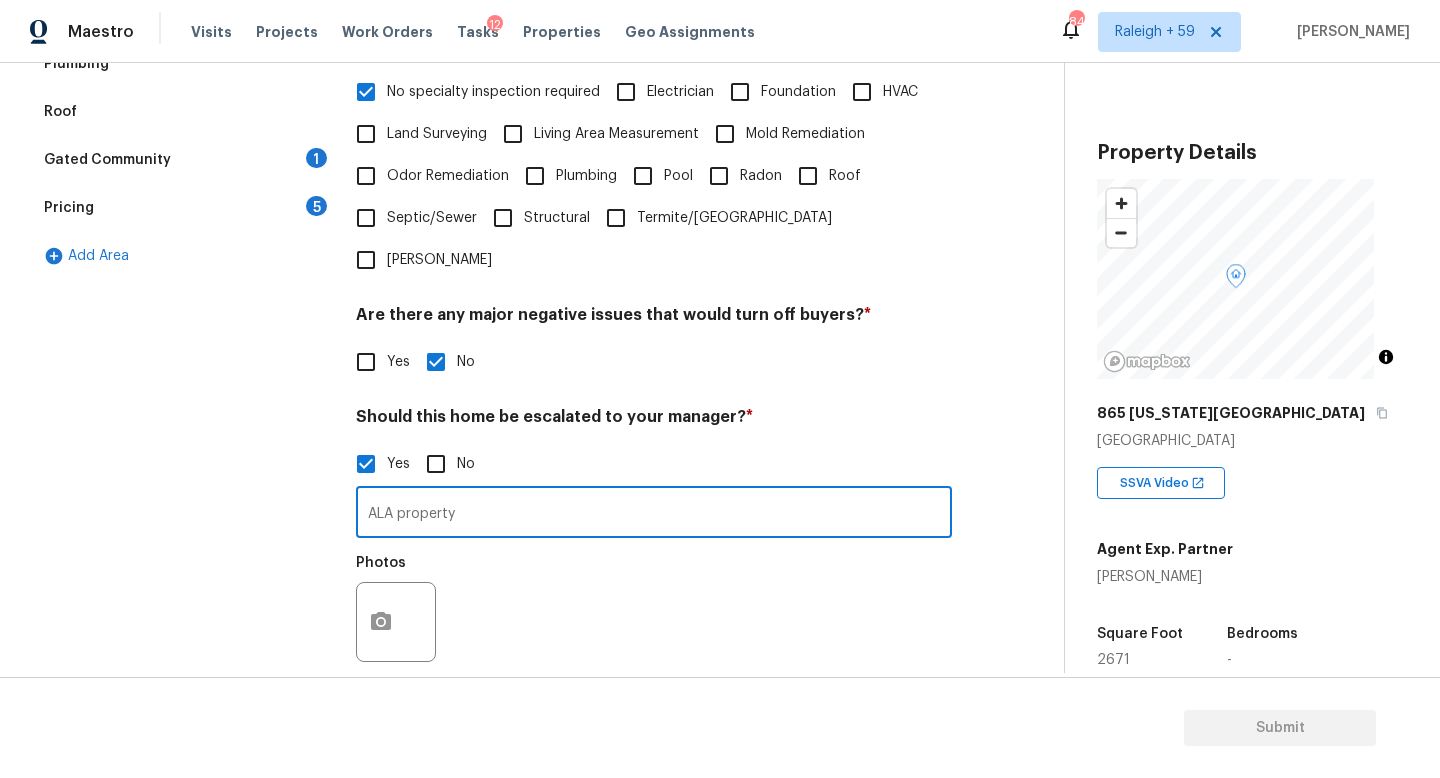 scroll, scrollTop: 627, scrollLeft: 0, axis: vertical 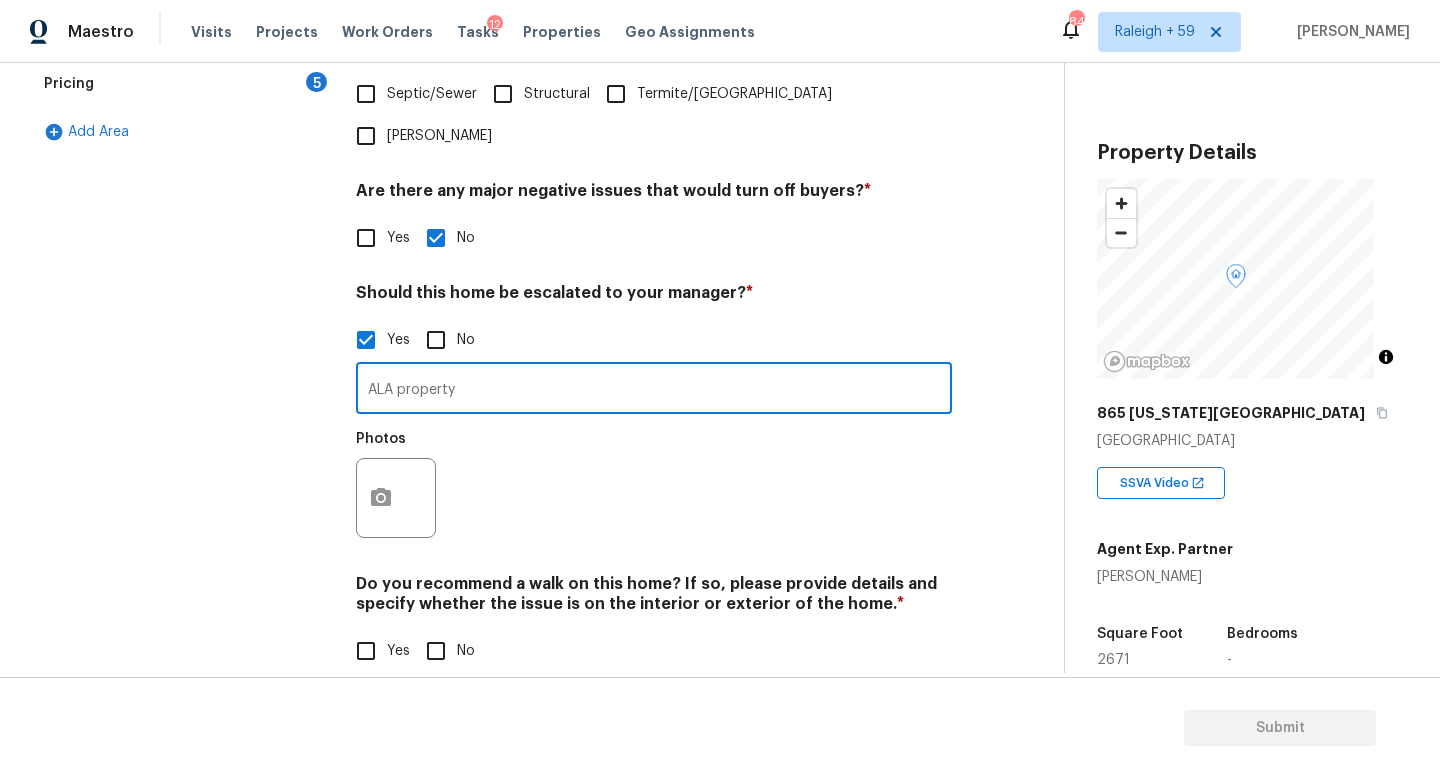 type on "ALA property" 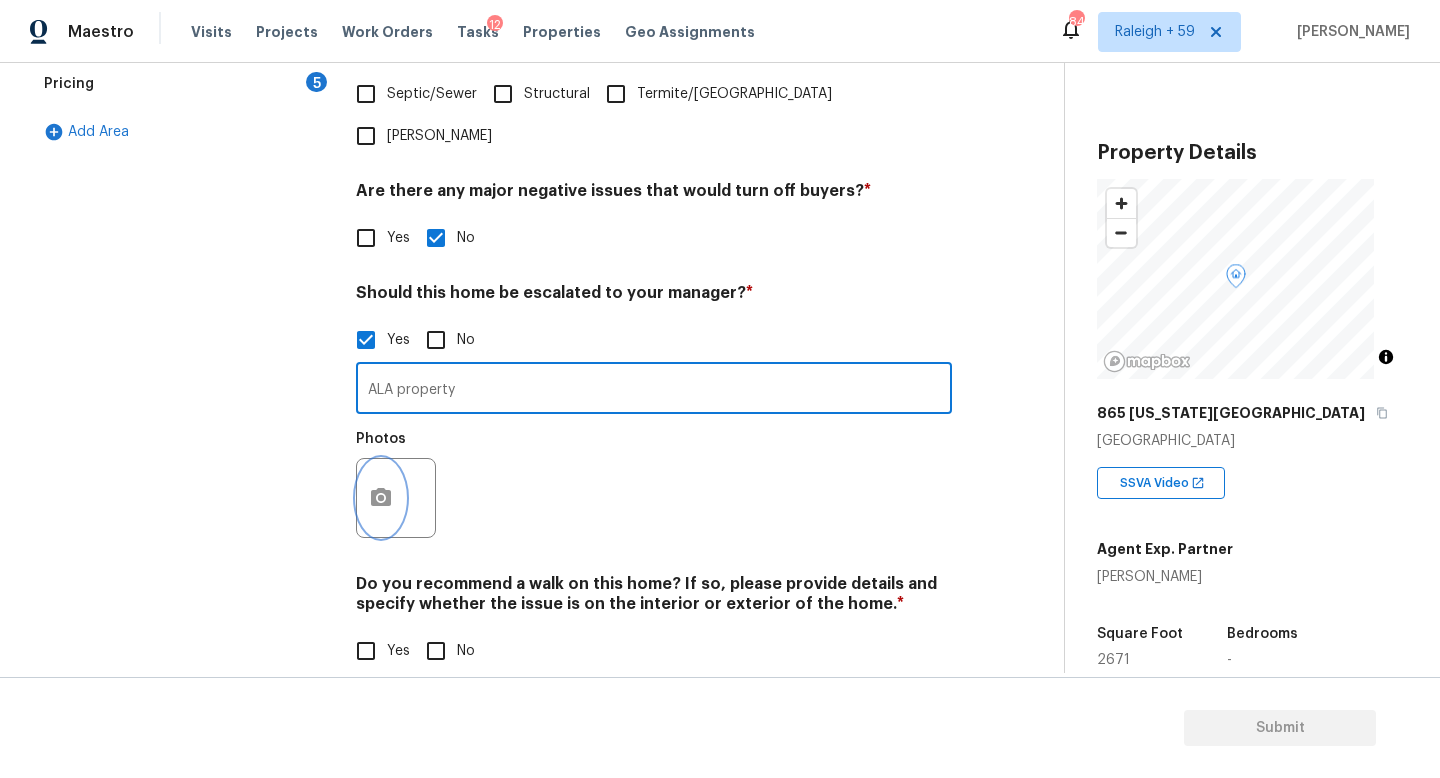 click 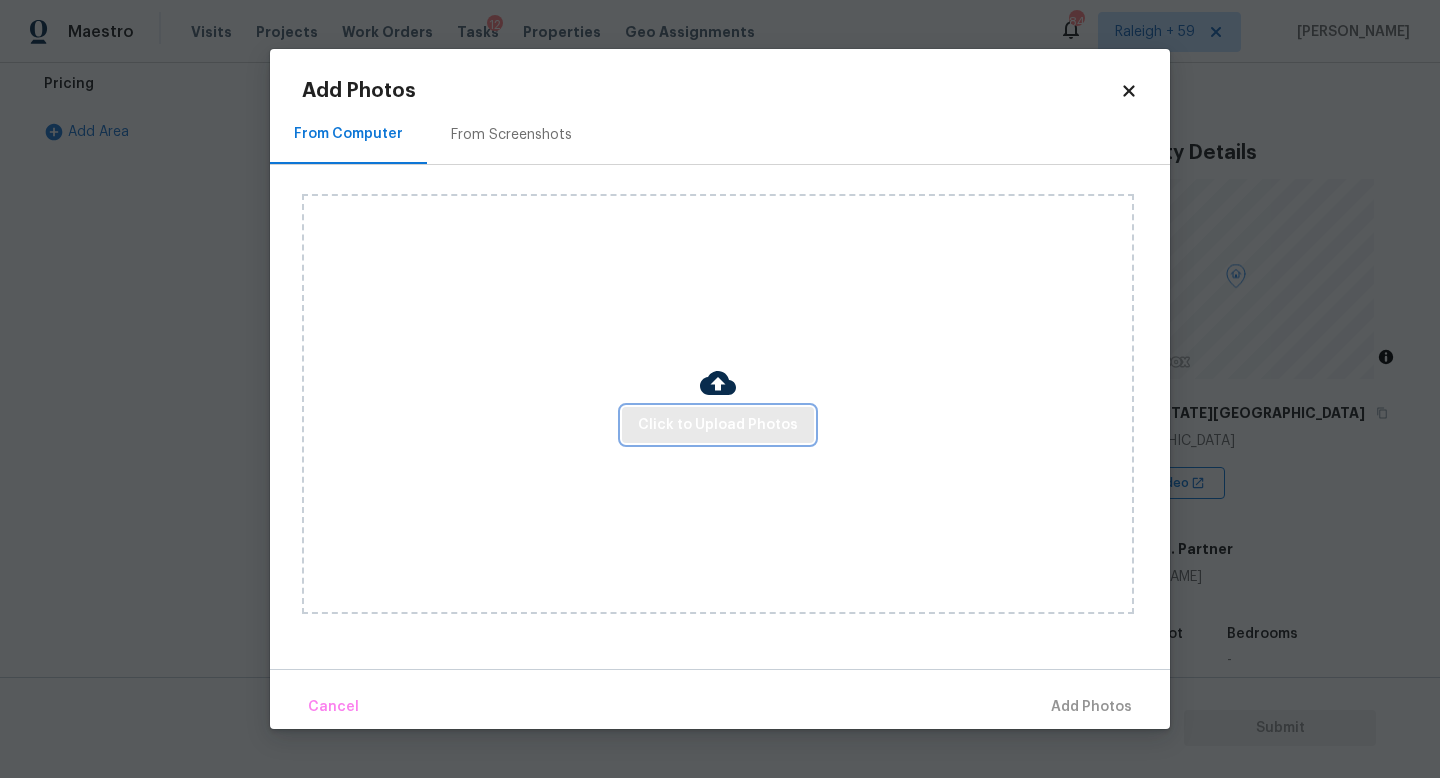click on "Click to Upload Photos" at bounding box center [718, 425] 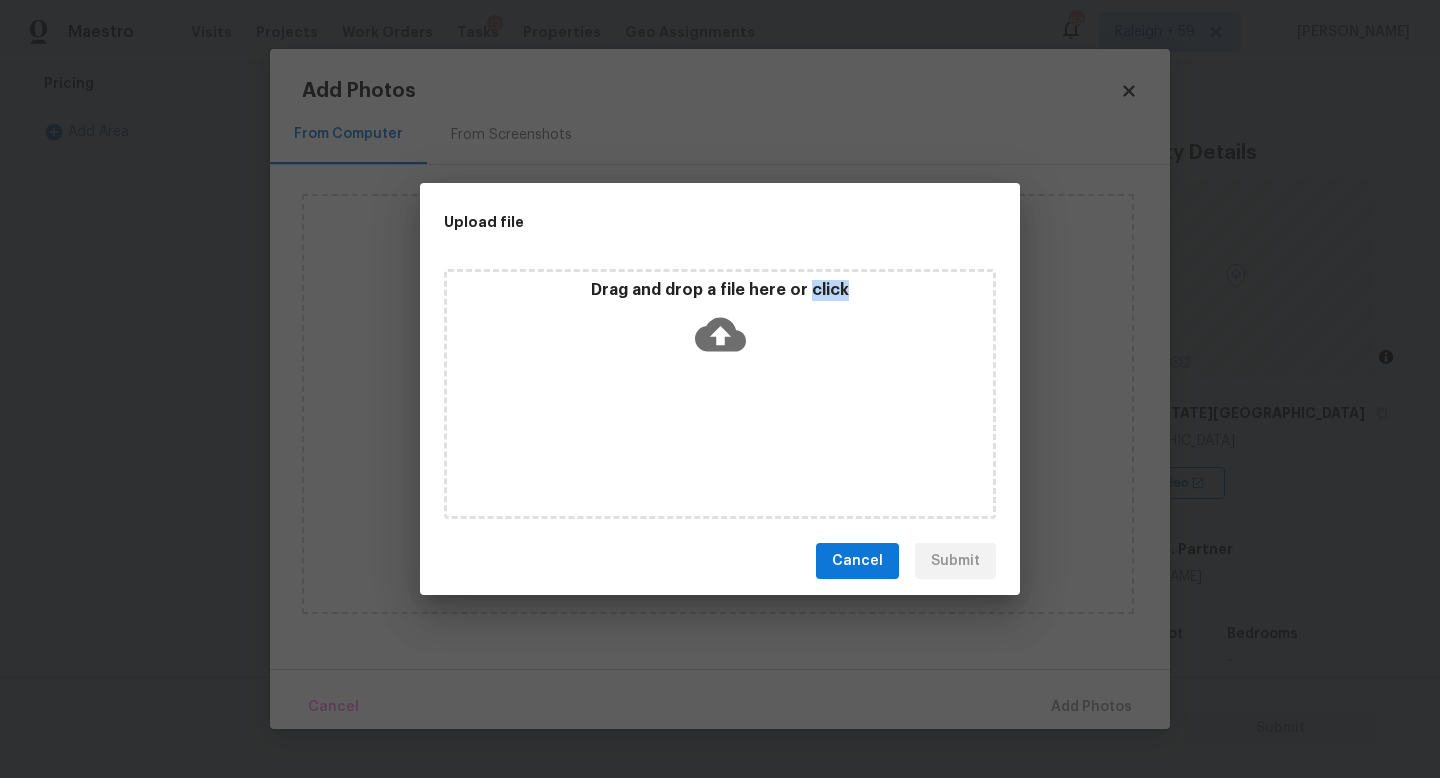 click on "Drag and drop a file here or click" at bounding box center [720, 394] 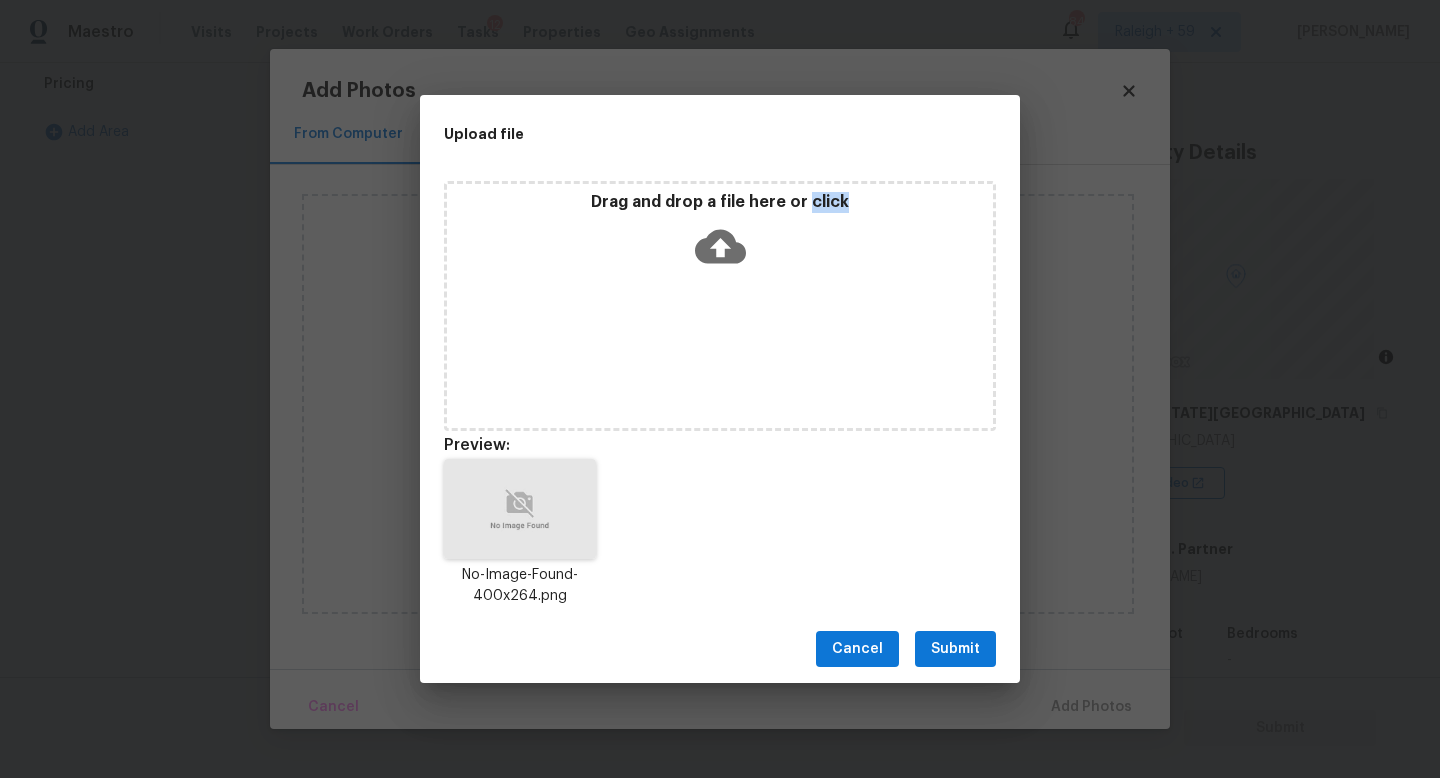 click on "Submit" at bounding box center (955, 649) 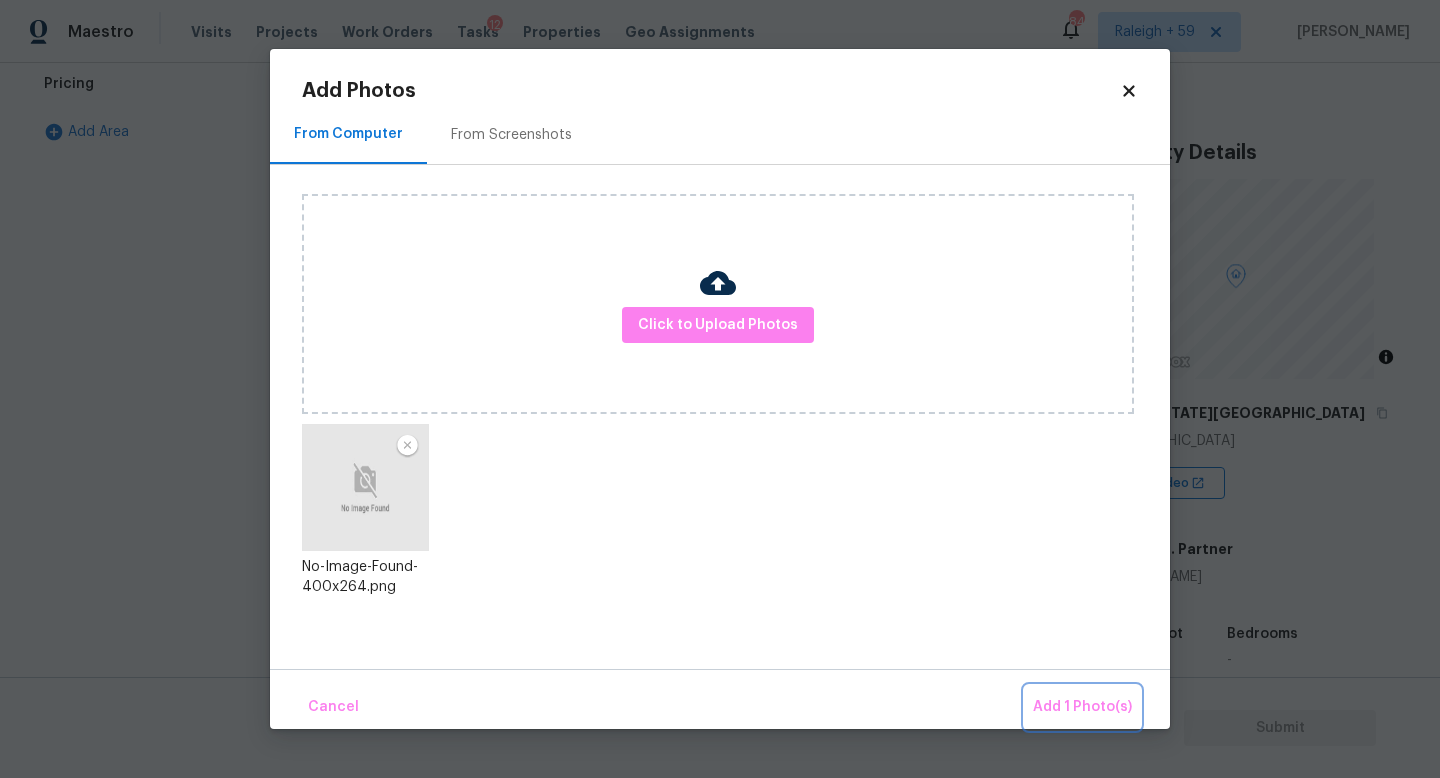 click on "Add 1 Photo(s)" at bounding box center (1082, 707) 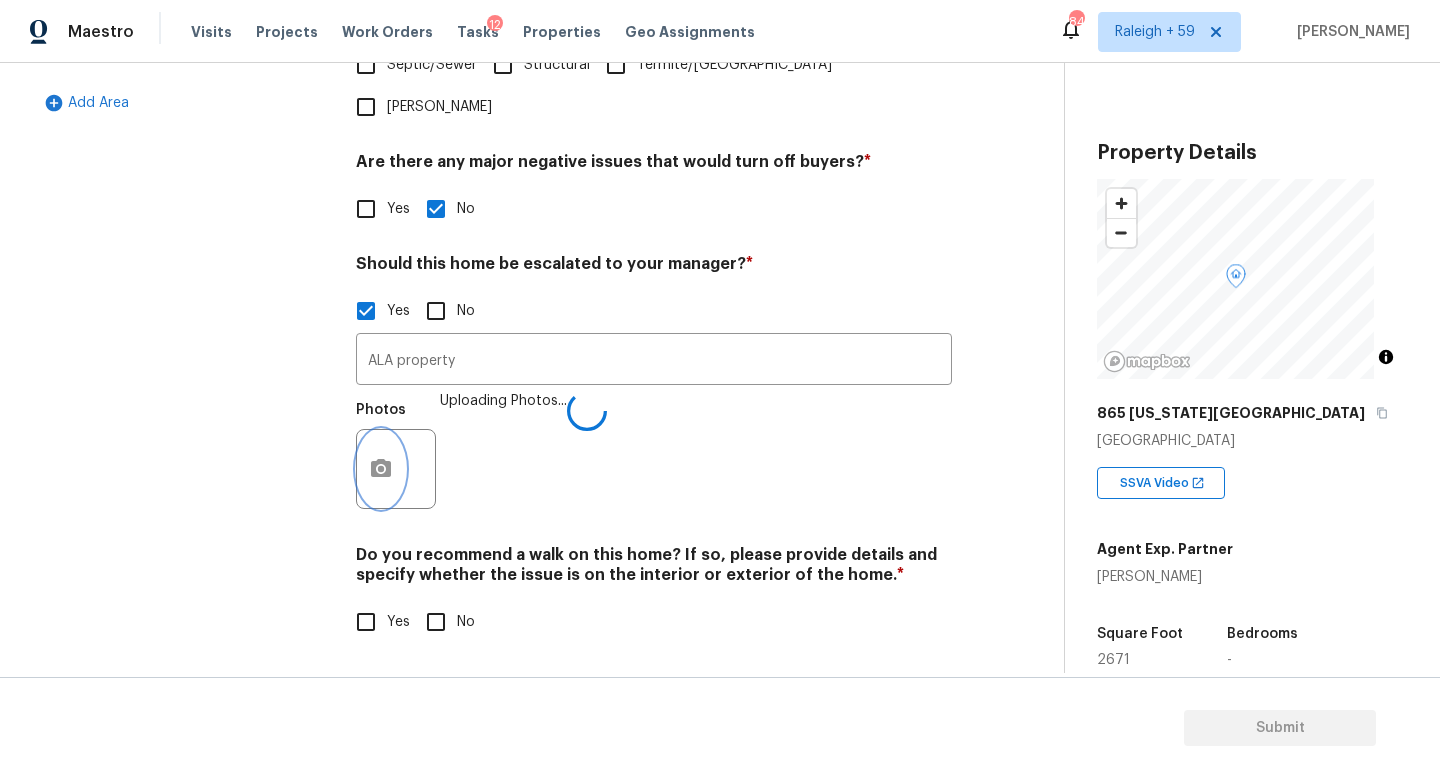 scroll, scrollTop: 672, scrollLeft: 0, axis: vertical 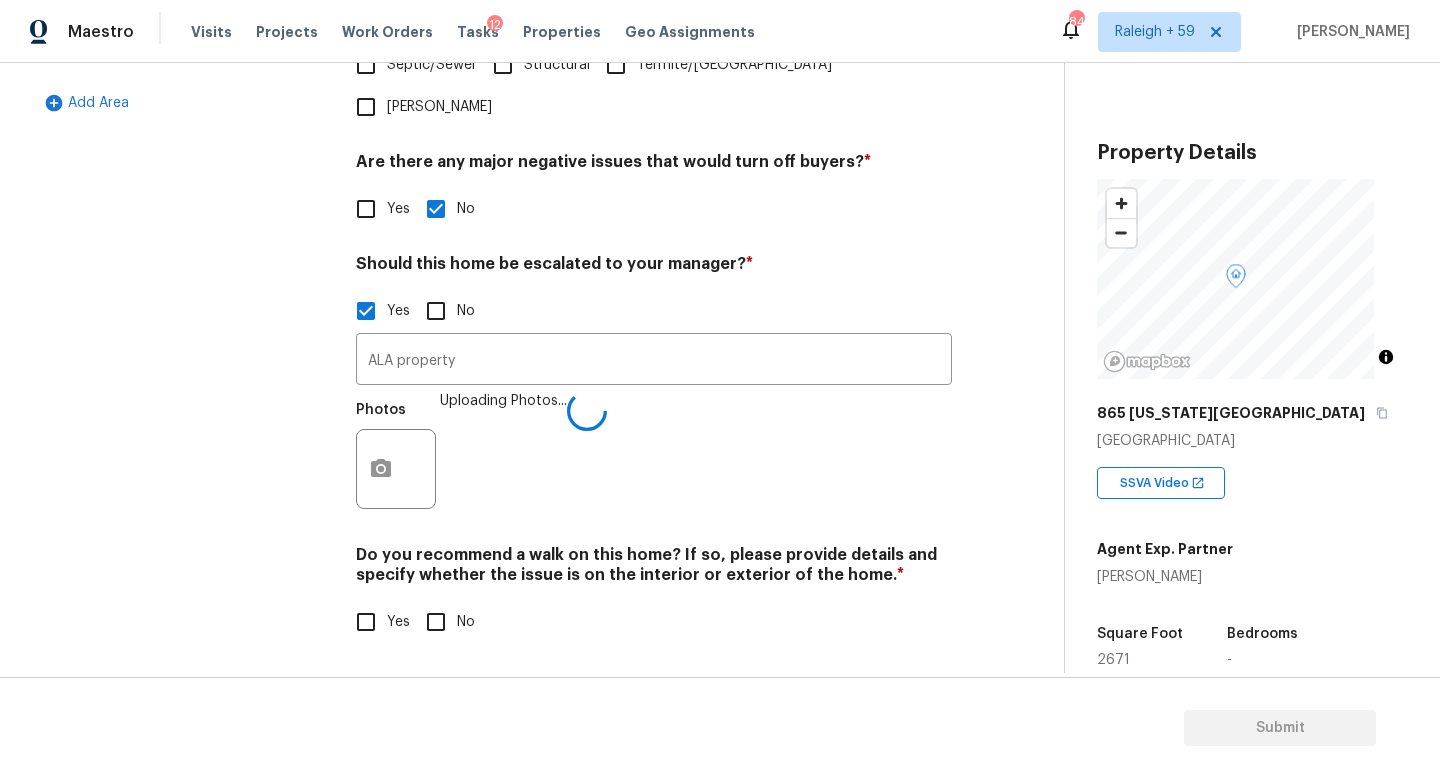 click on "No" at bounding box center (436, 622) 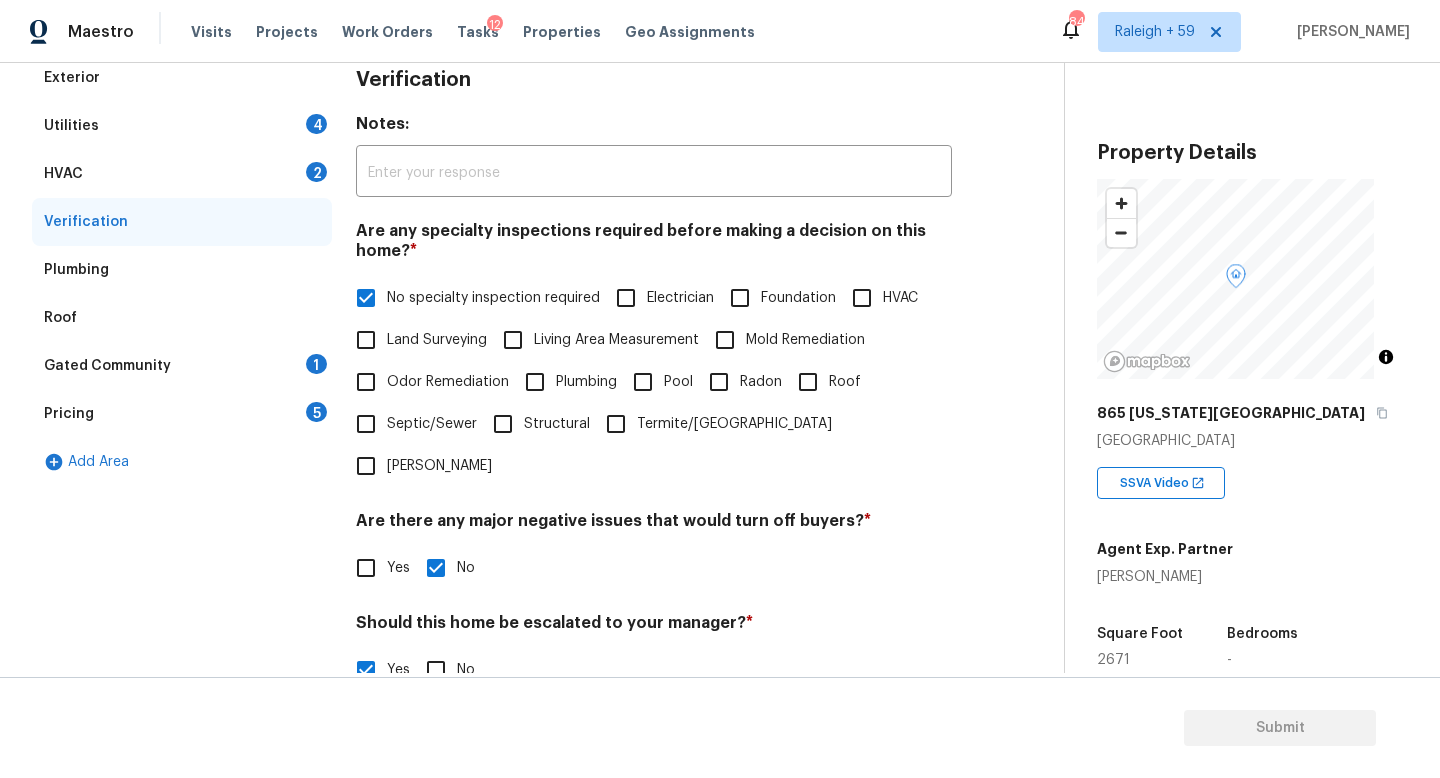 click on "Gated Community 1" at bounding box center [182, 366] 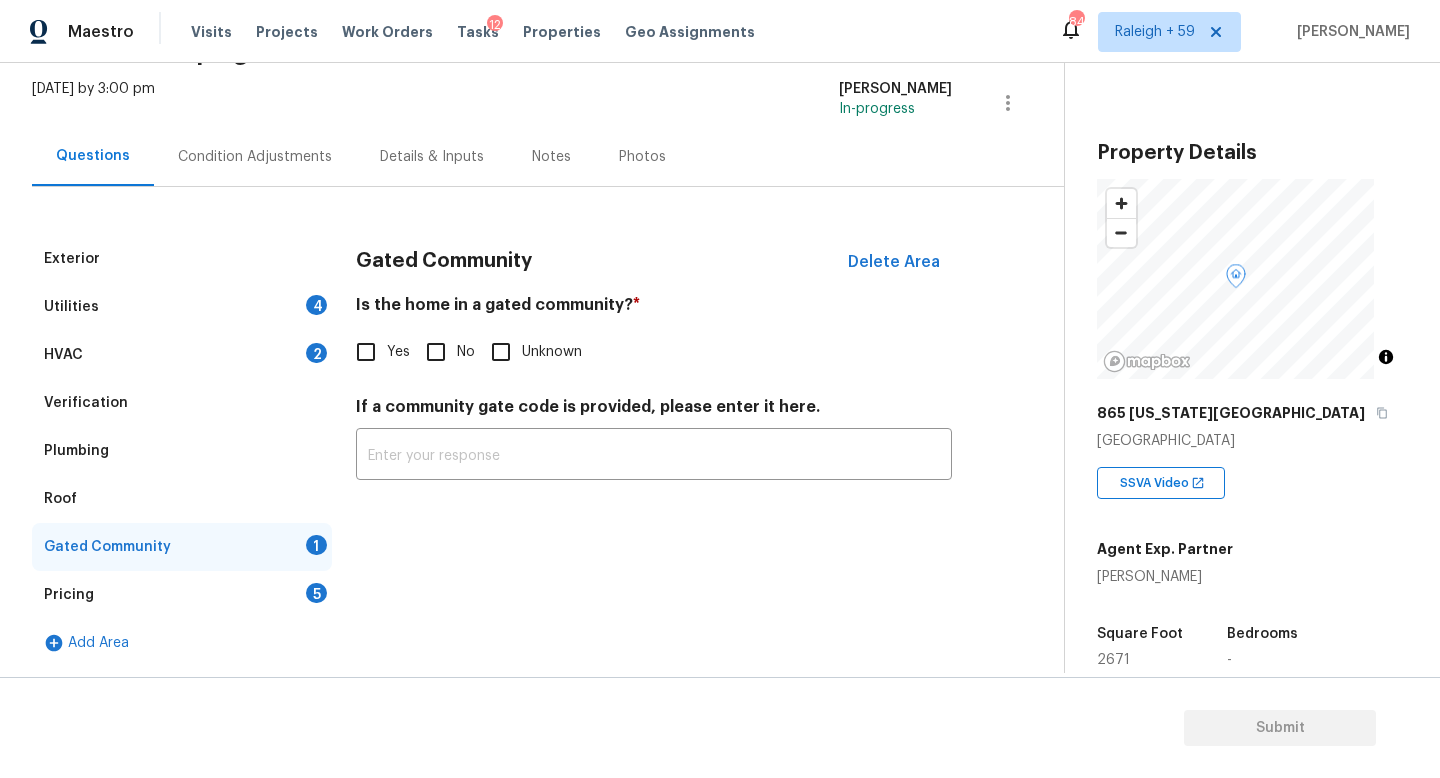 scroll, scrollTop: 131, scrollLeft: 0, axis: vertical 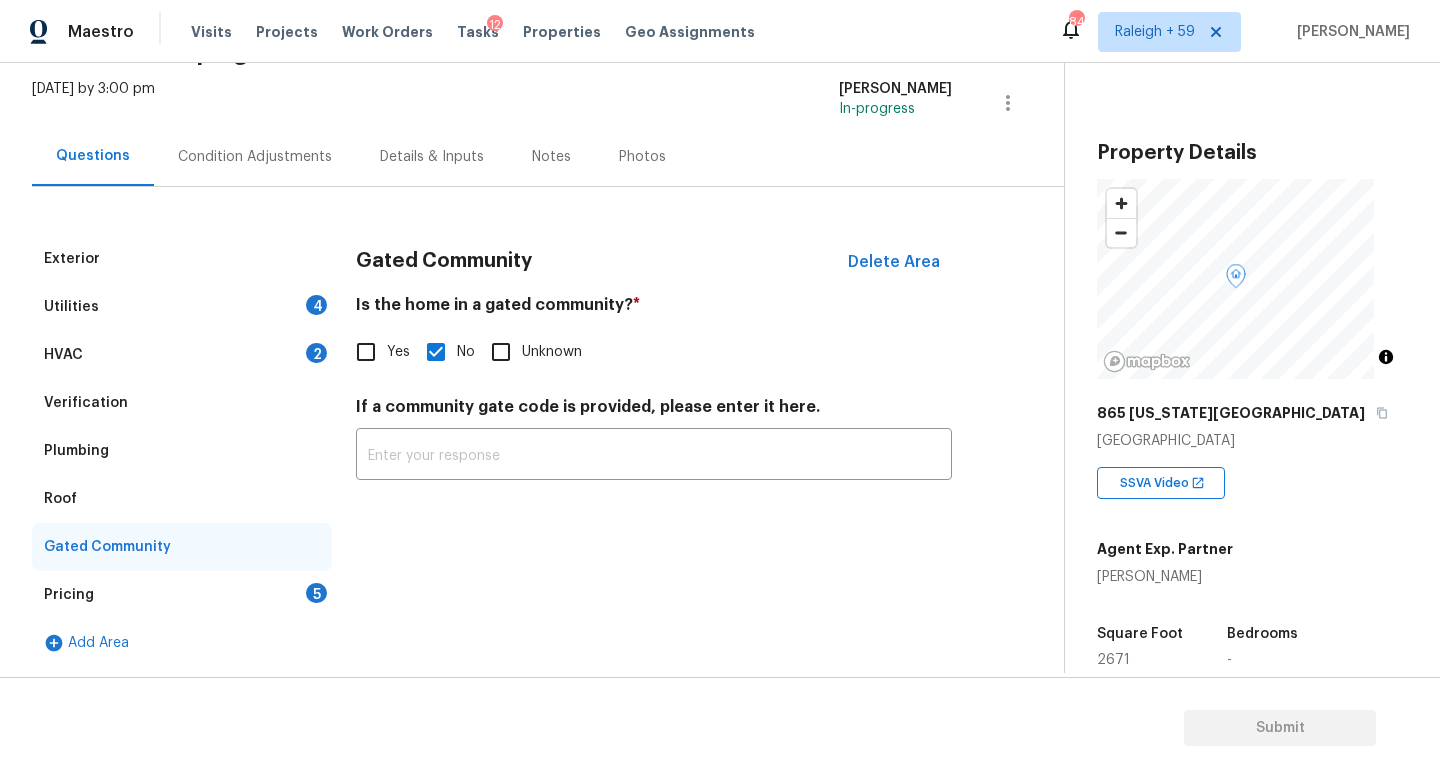 click on "HVAC 2" at bounding box center (182, 355) 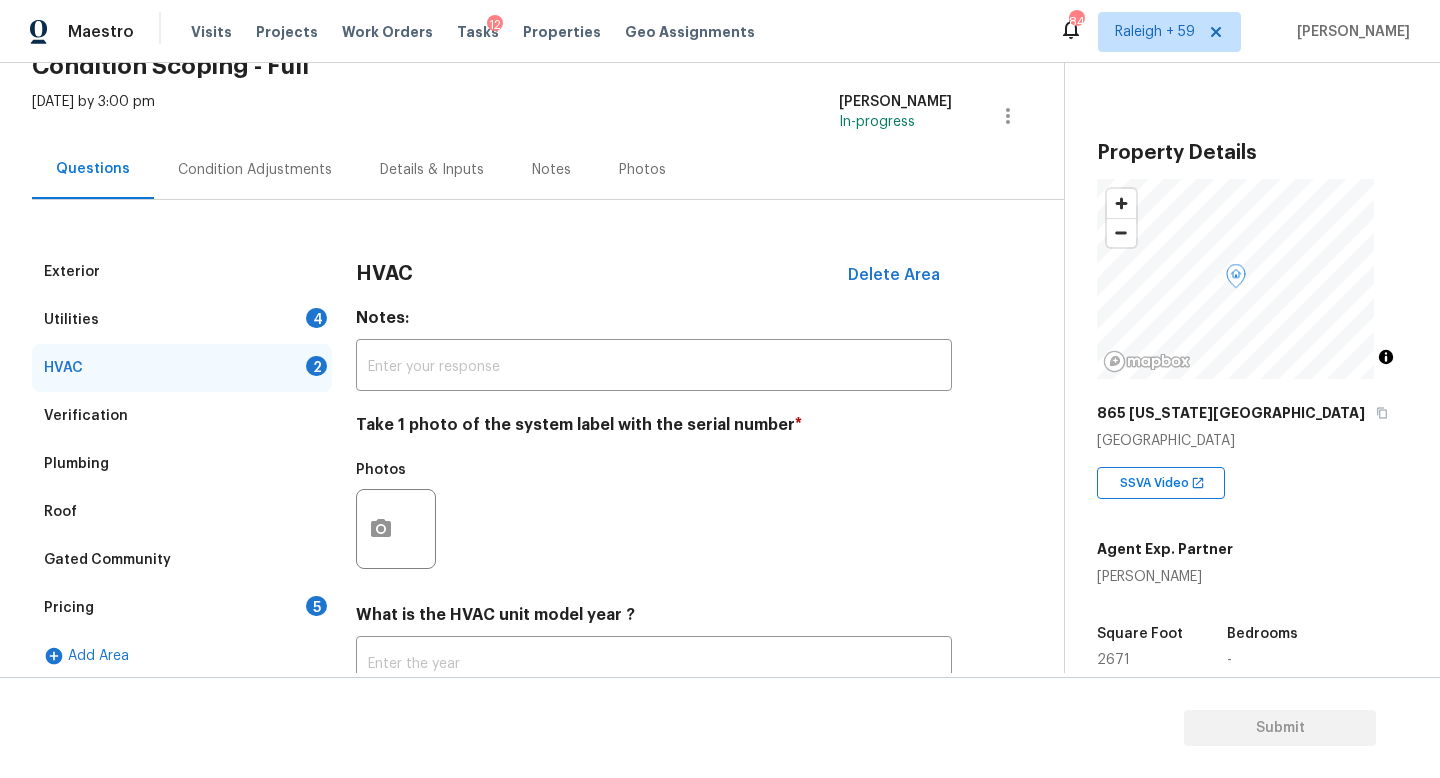scroll, scrollTop: 0, scrollLeft: 0, axis: both 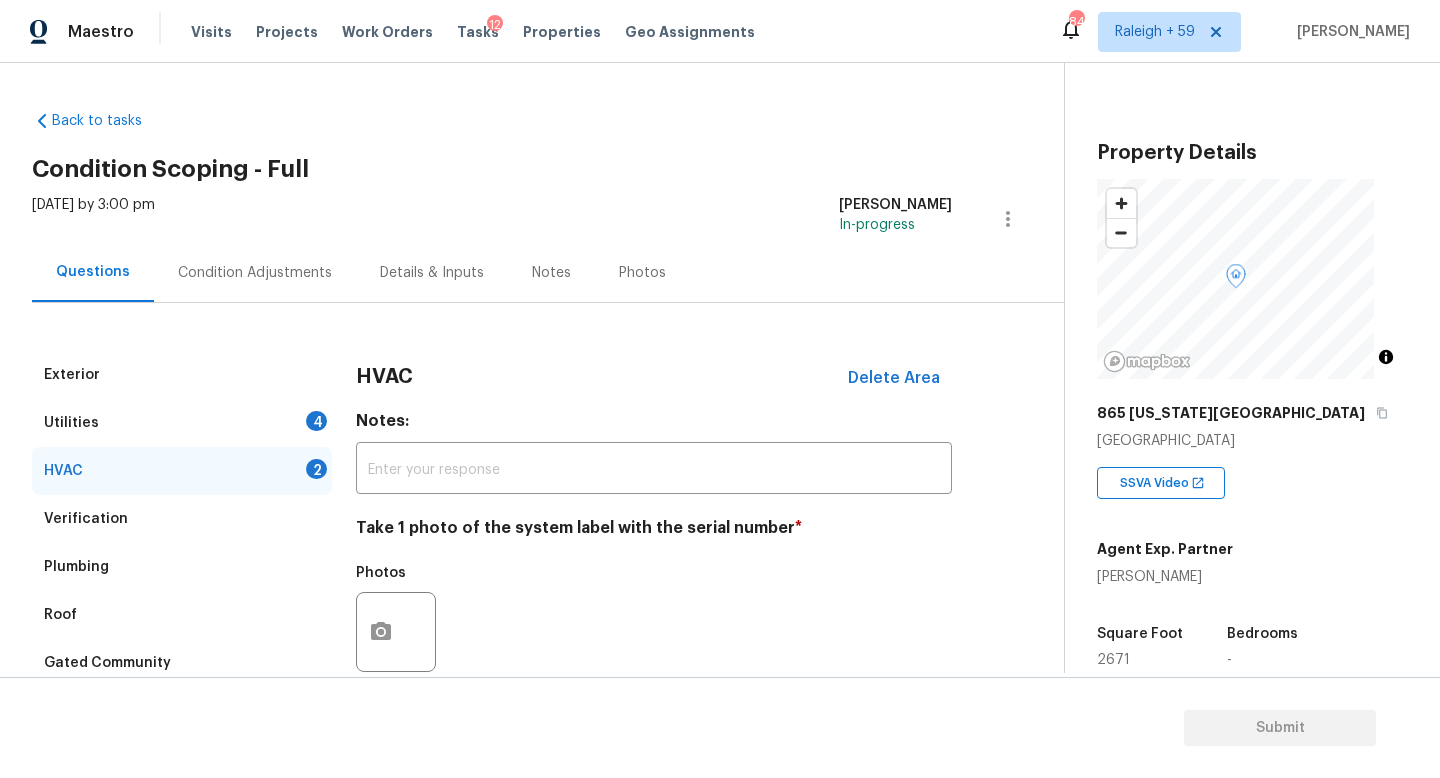 click on "Utilities 4" at bounding box center [182, 423] 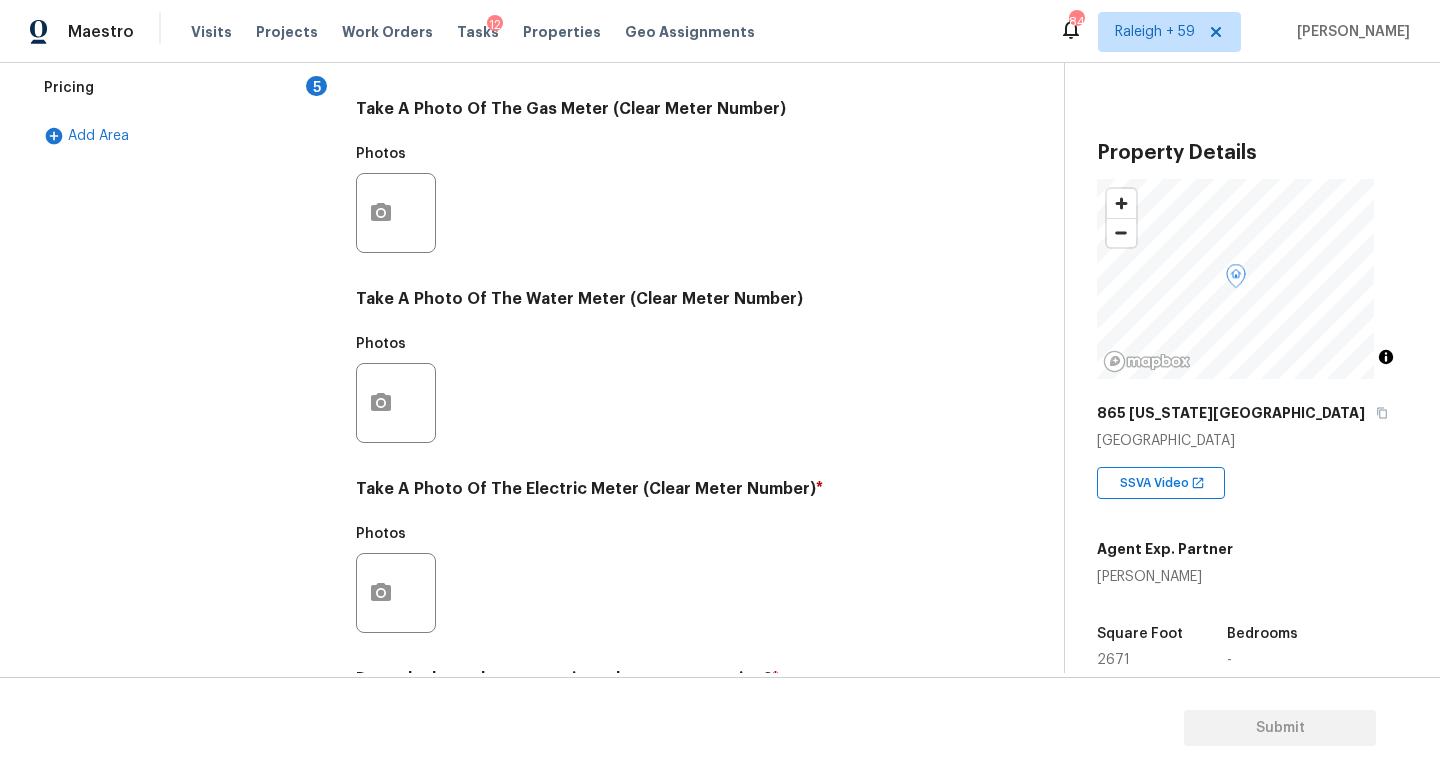 scroll, scrollTop: 343, scrollLeft: 0, axis: vertical 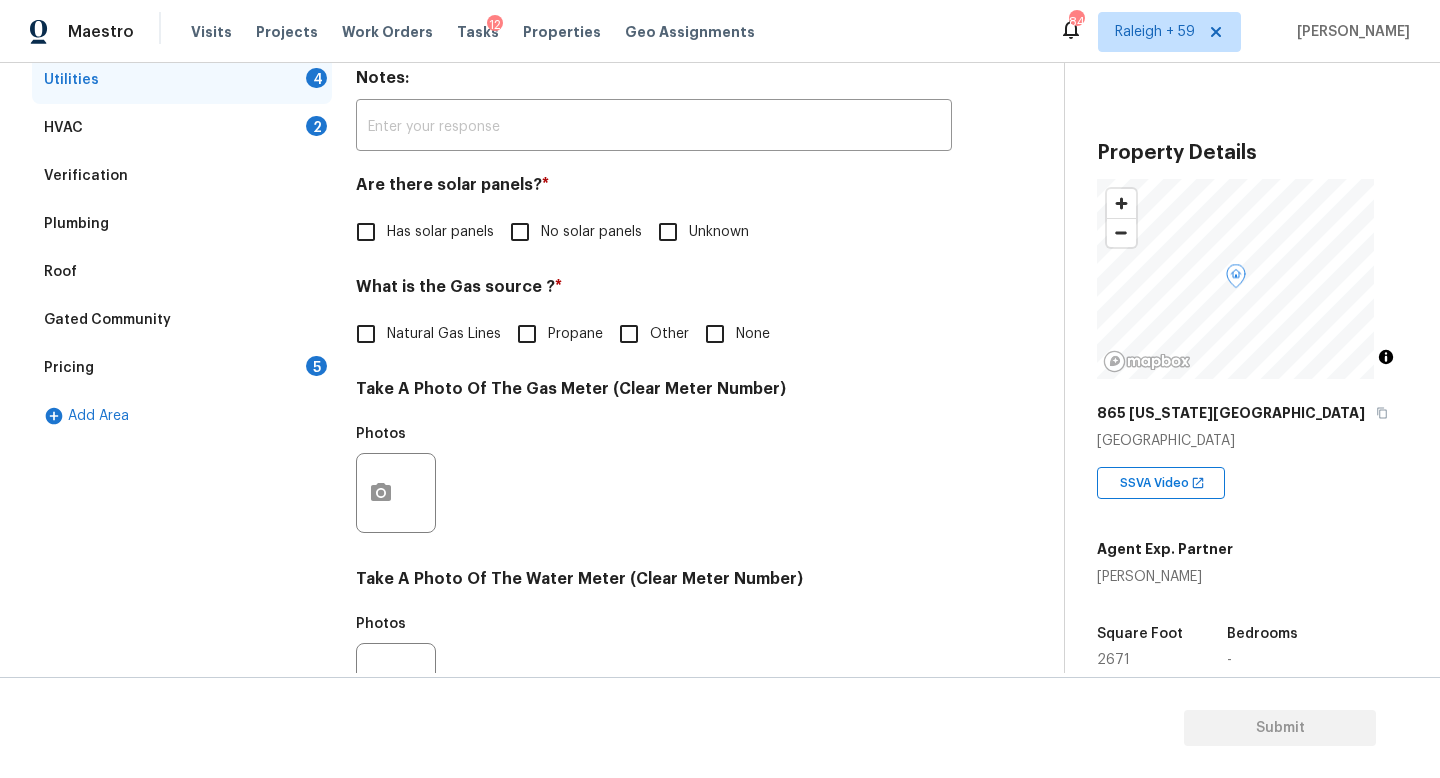 click on "No solar panels" at bounding box center [520, 232] 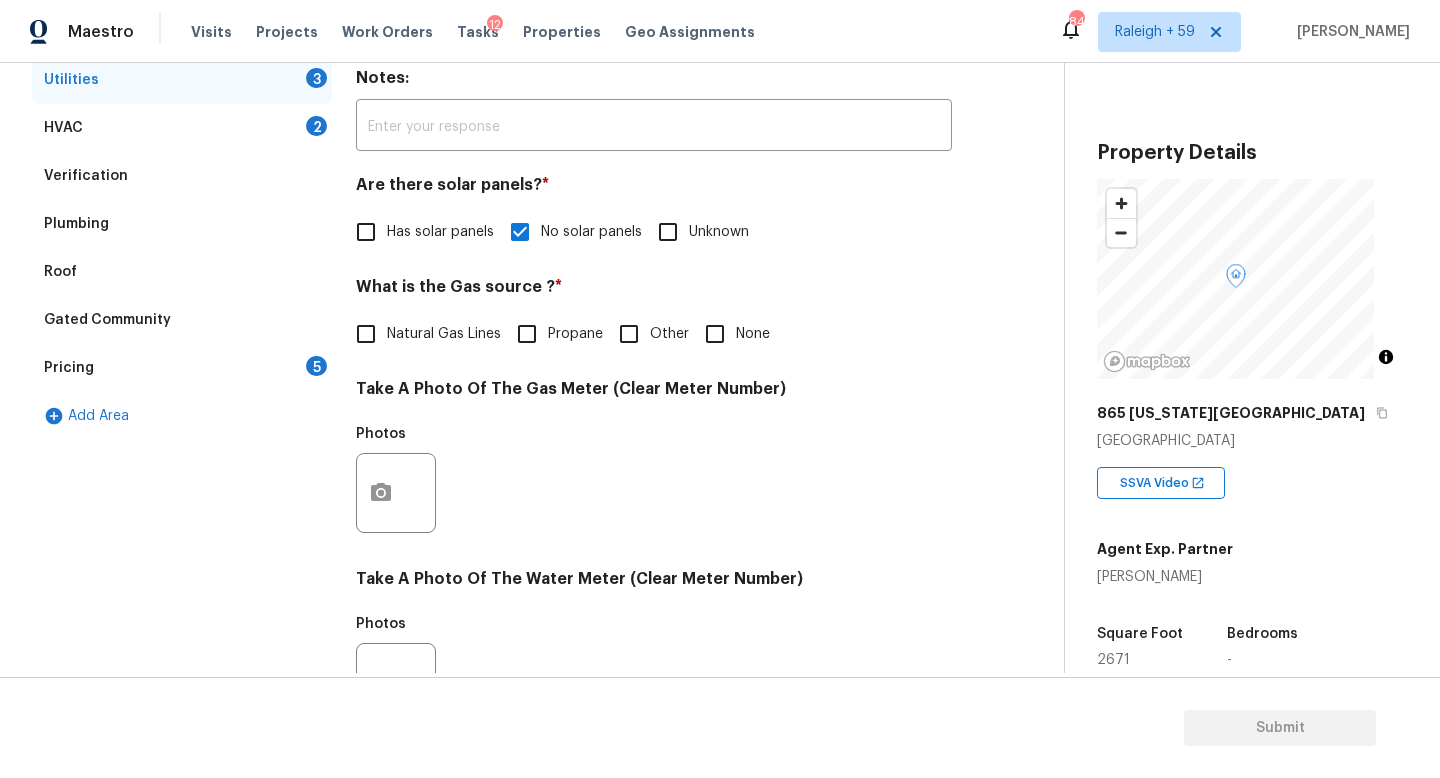 click on "Natural Gas Lines" at bounding box center [444, 334] 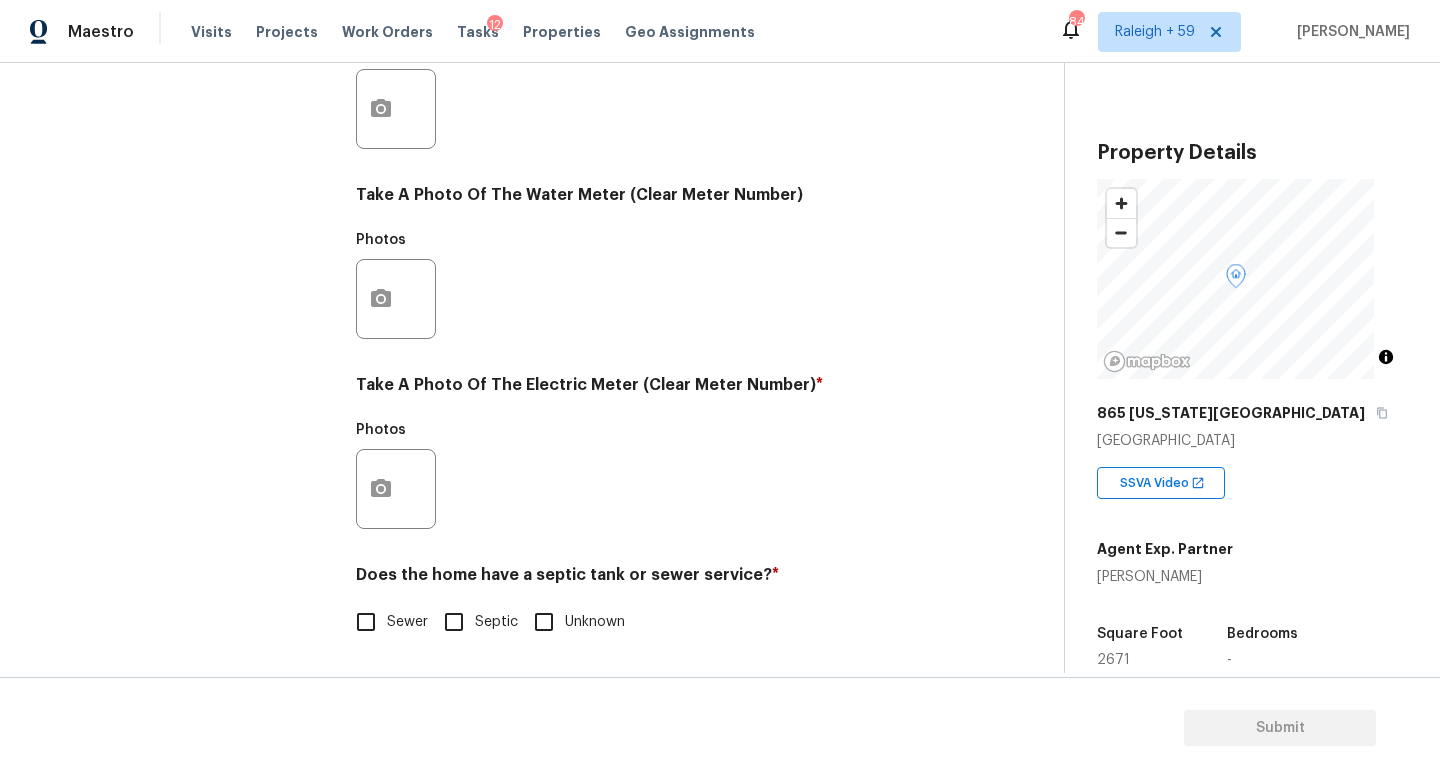 scroll, scrollTop: 742, scrollLeft: 0, axis: vertical 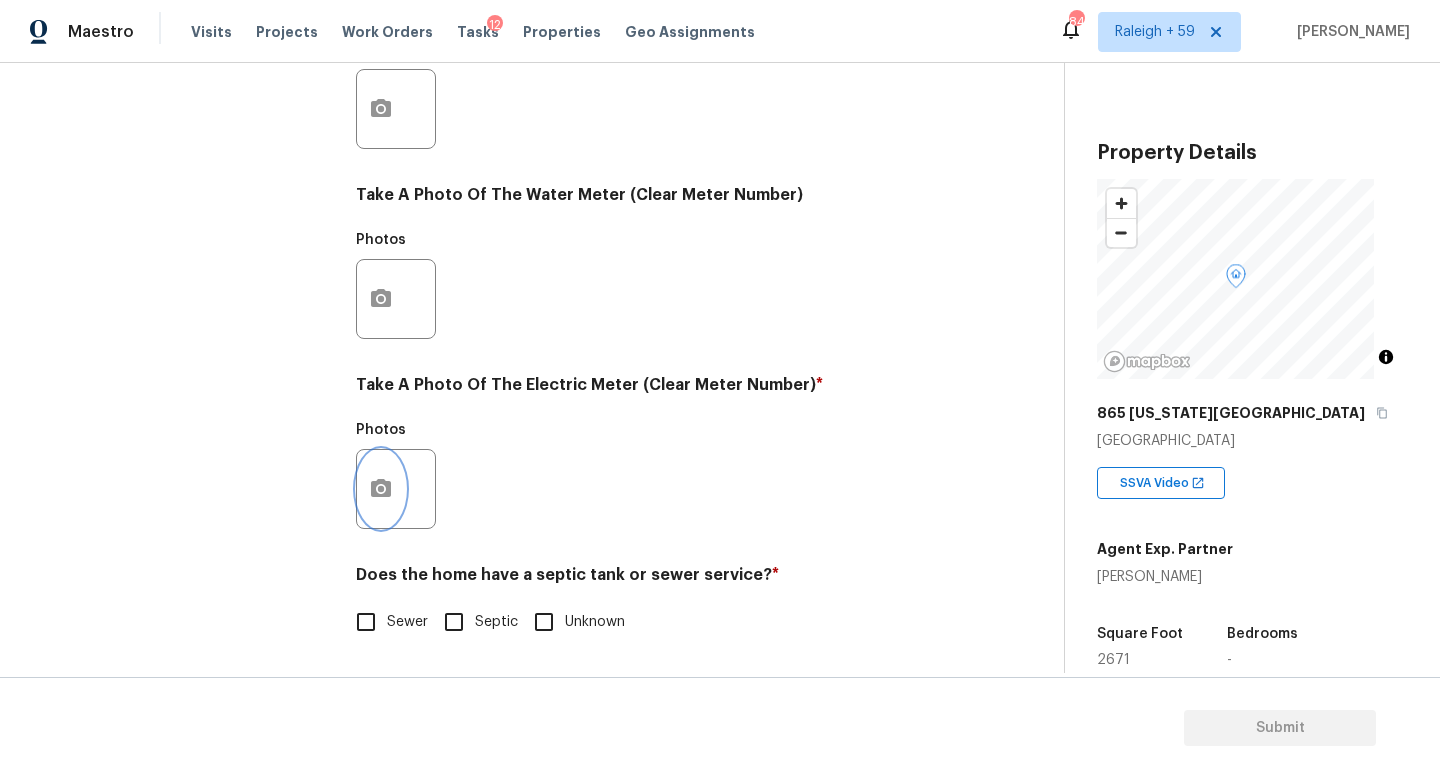 click at bounding box center [381, 489] 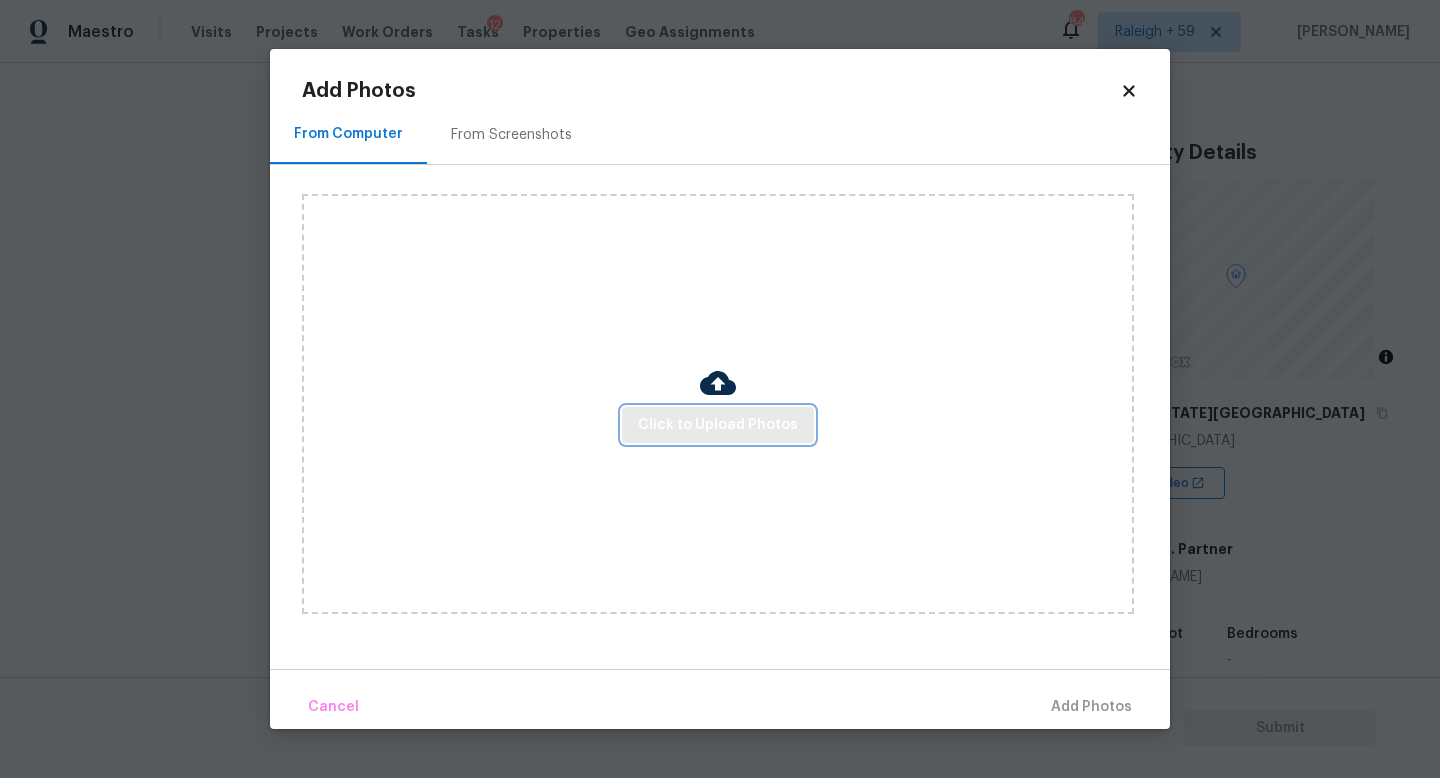 click on "Click to Upload Photos" at bounding box center (718, 425) 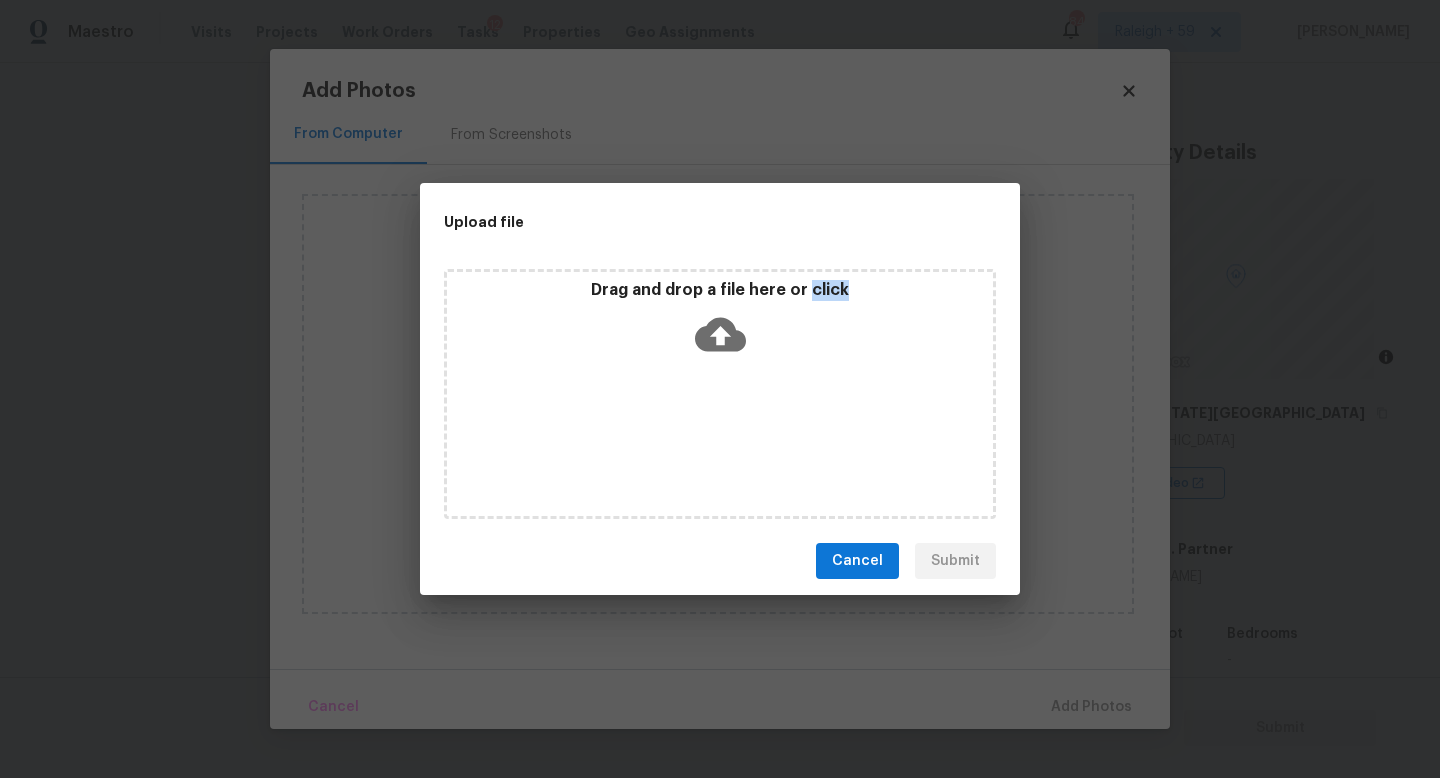 click on "Drag and drop a file here or click" at bounding box center [720, 394] 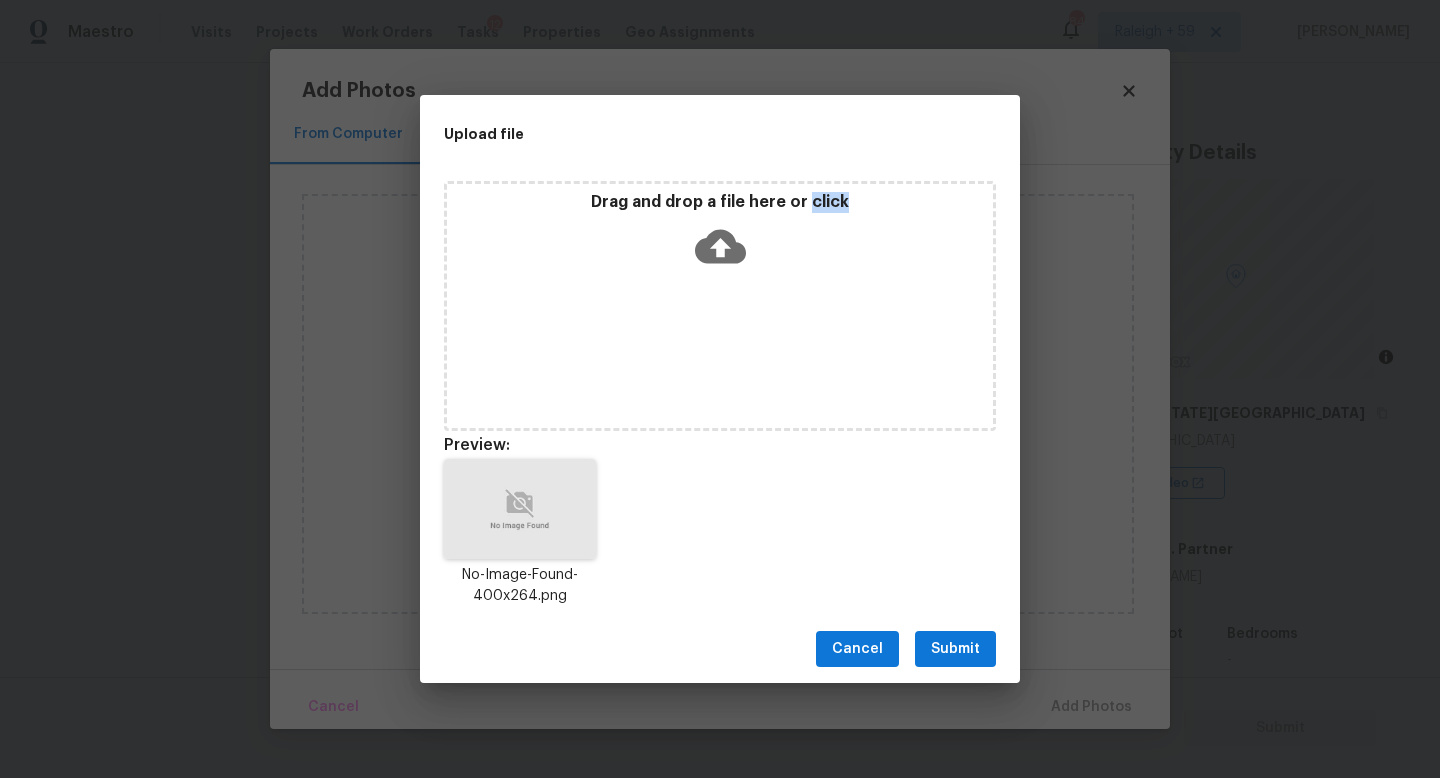 drag, startPoint x: 933, startPoint y: 638, endPoint x: 945, endPoint y: 639, distance: 12.0415945 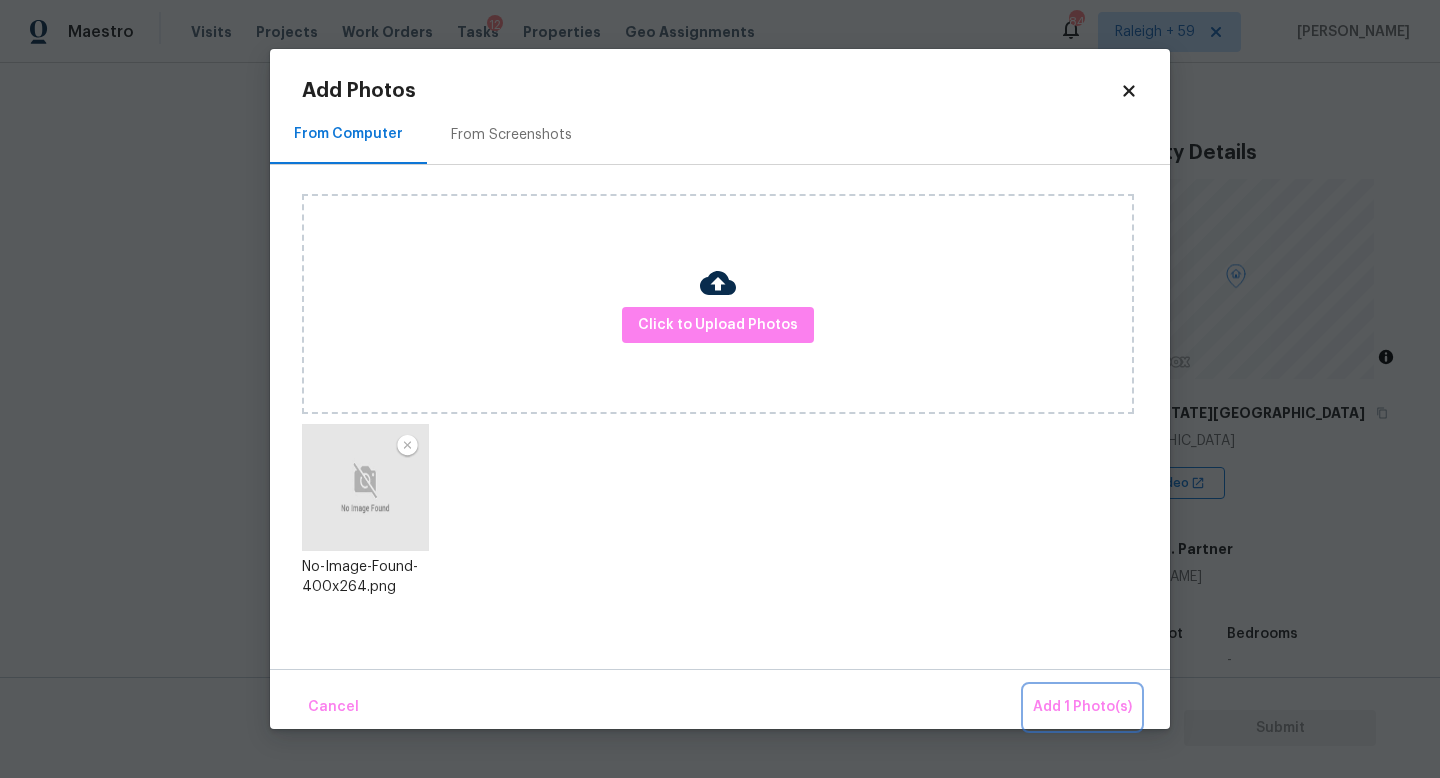 click on "Add 1 Photo(s)" at bounding box center [1082, 707] 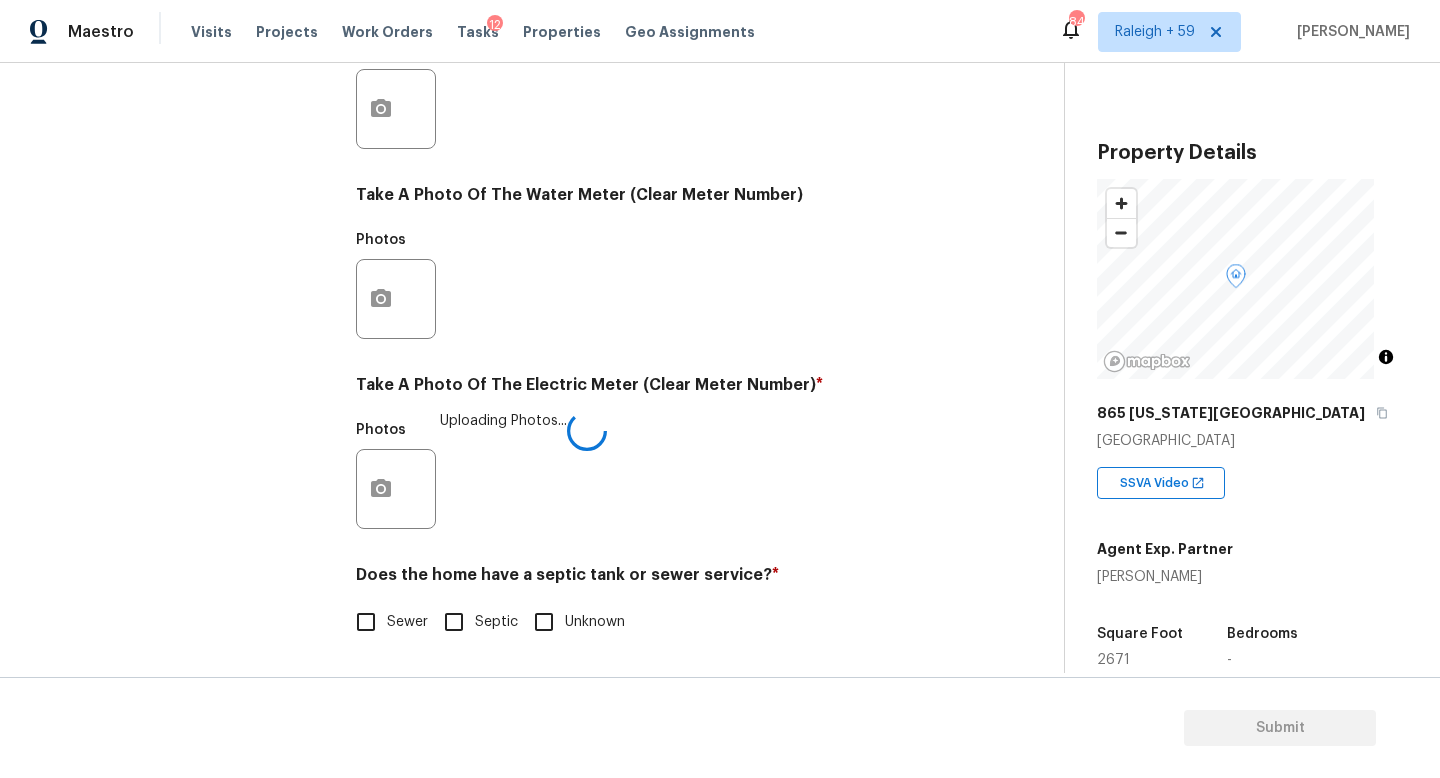 click on "Sewer" at bounding box center (366, 622) 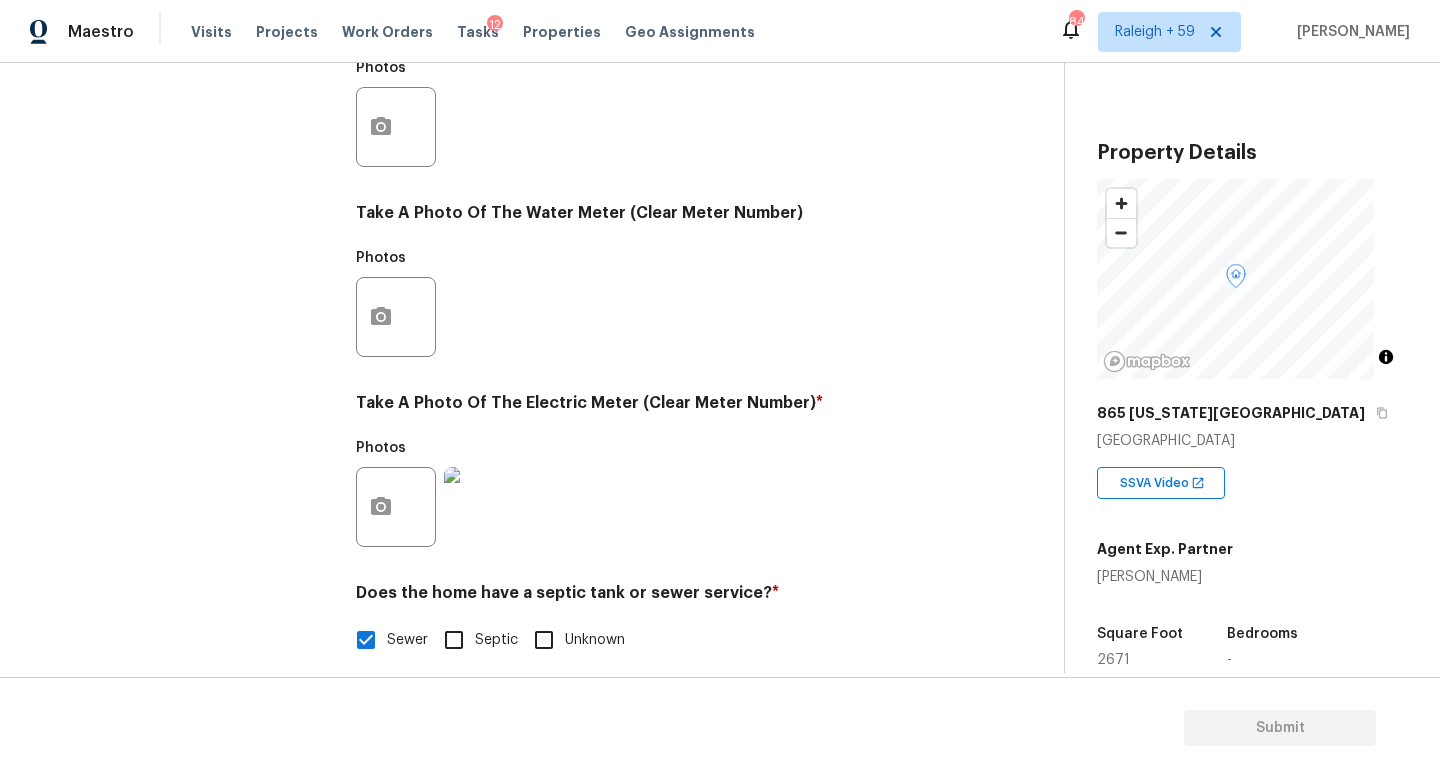 scroll, scrollTop: 0, scrollLeft: 0, axis: both 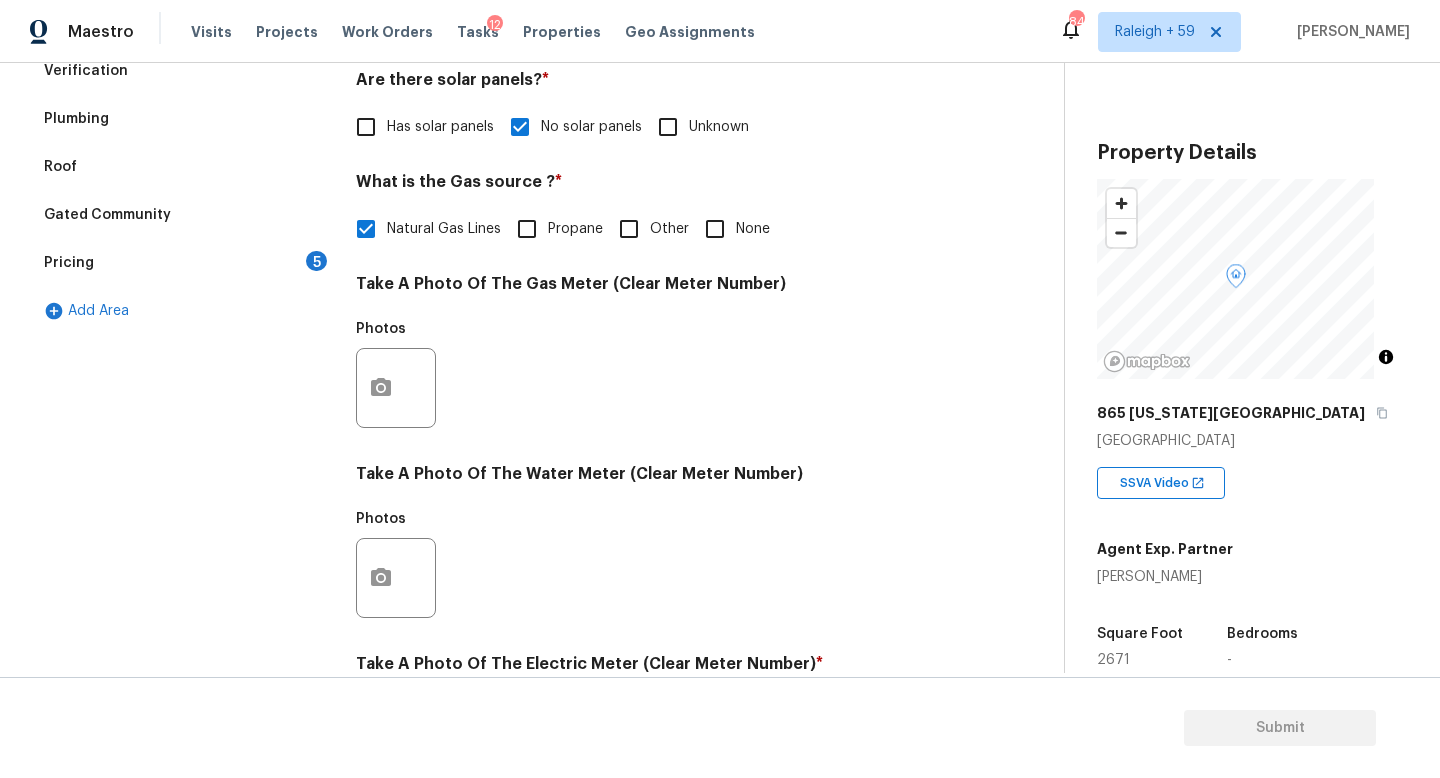 click on "5" at bounding box center (316, 261) 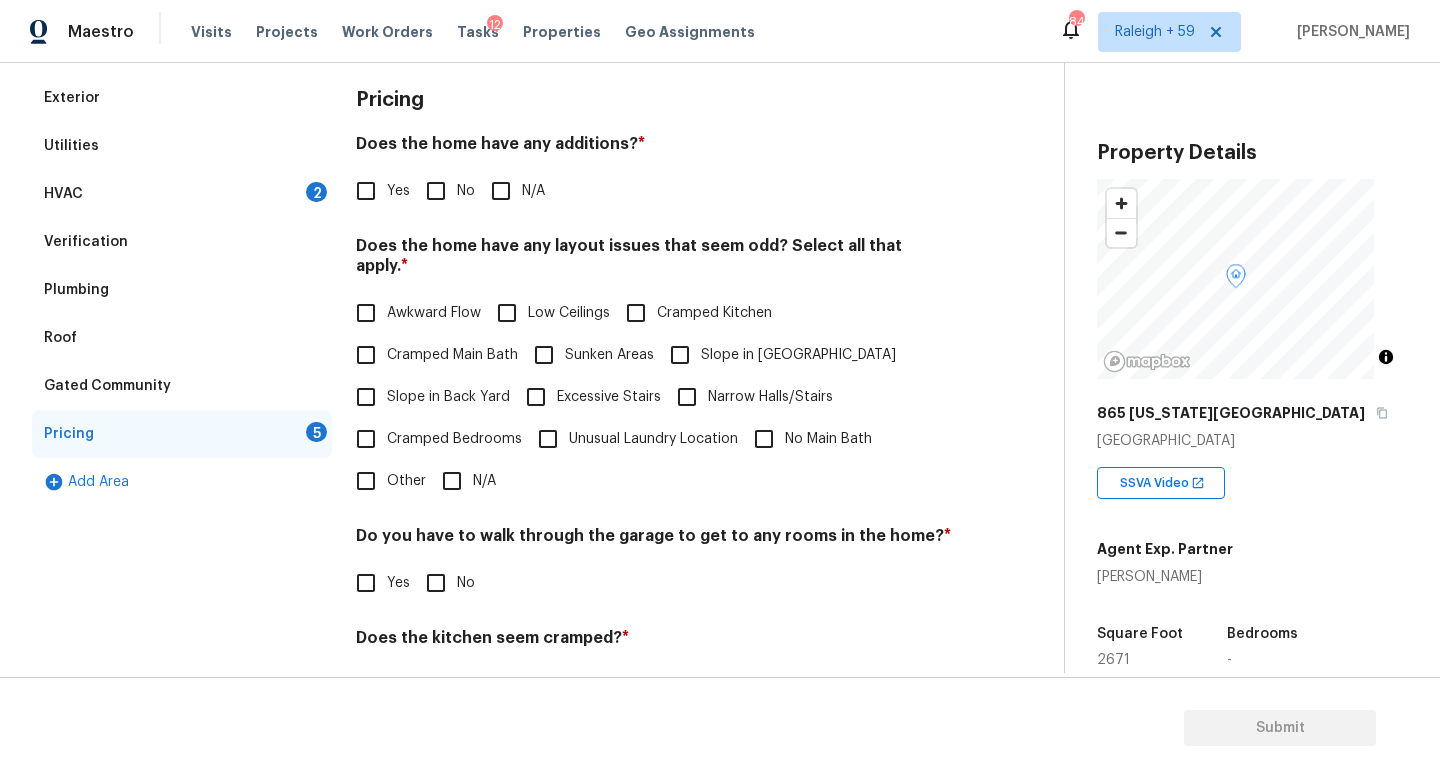 scroll, scrollTop: 232, scrollLeft: 0, axis: vertical 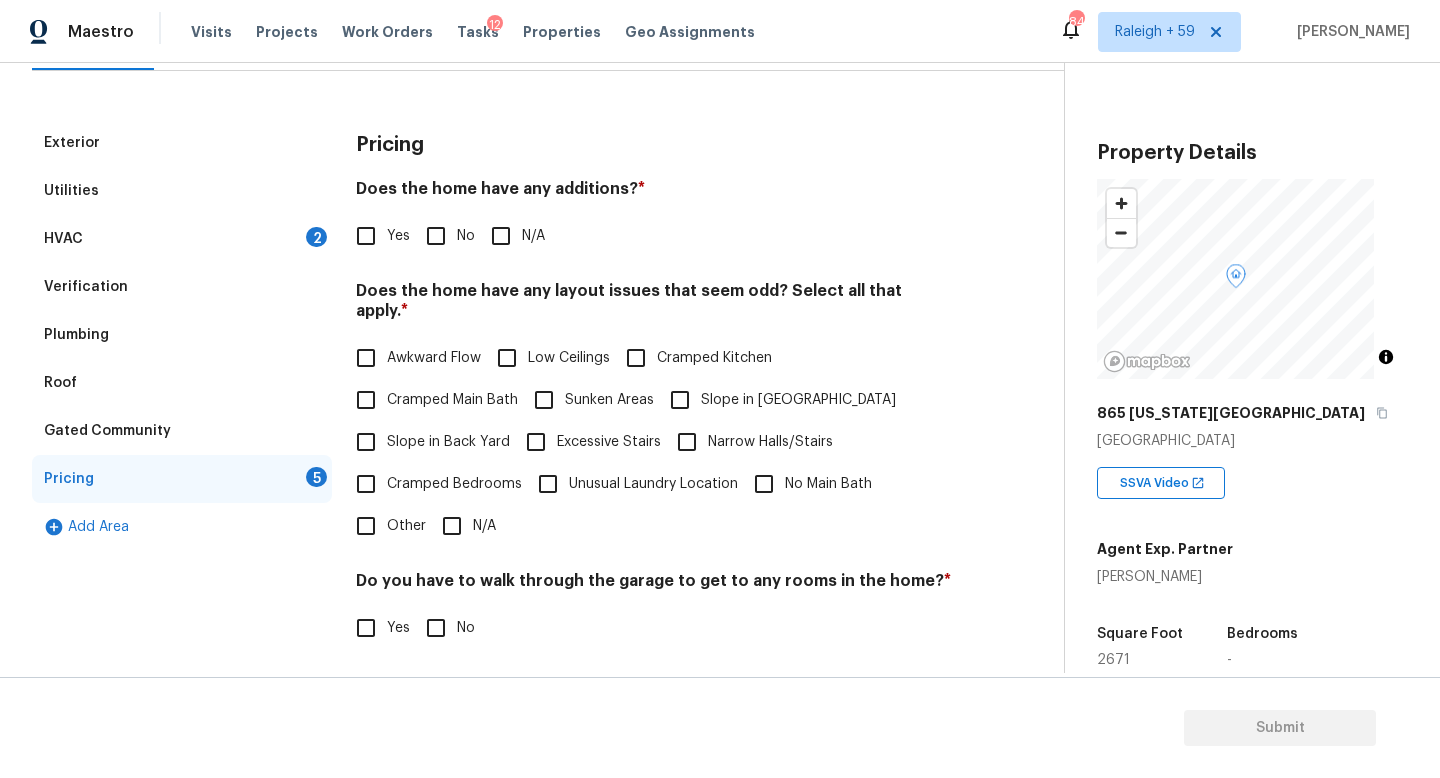 click on "Does the home have any additions?  *" at bounding box center [654, 193] 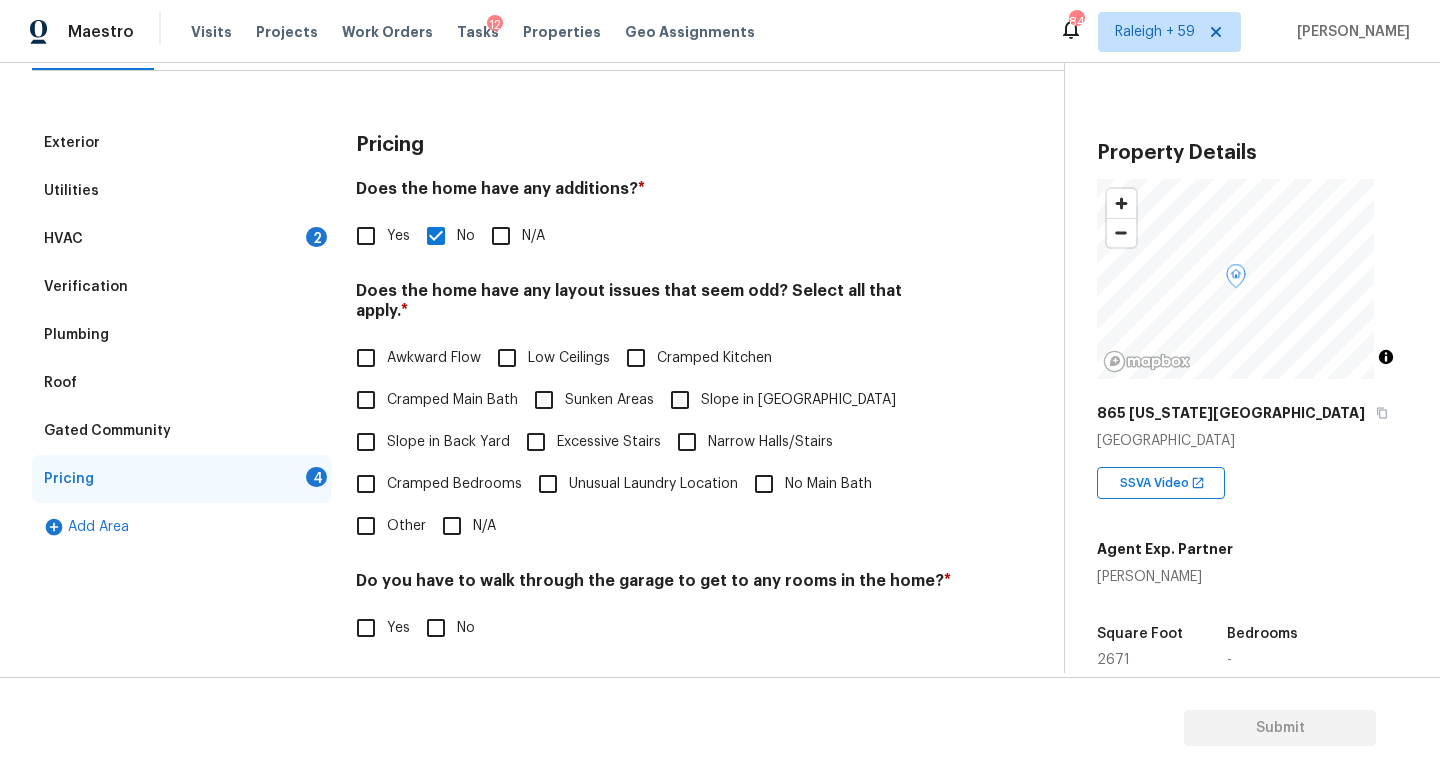 click on "N/A" at bounding box center [452, 526] 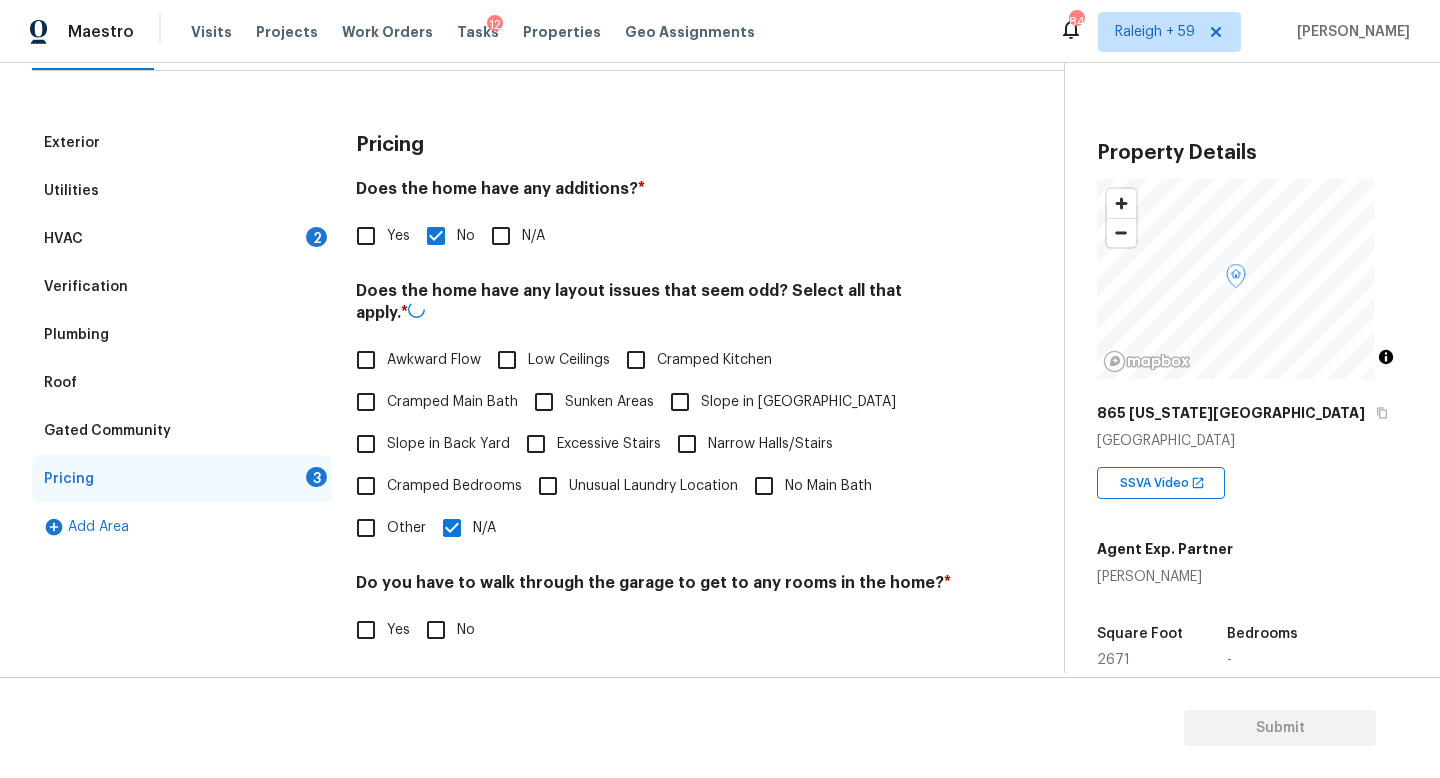 click on "No" at bounding box center (436, 630) 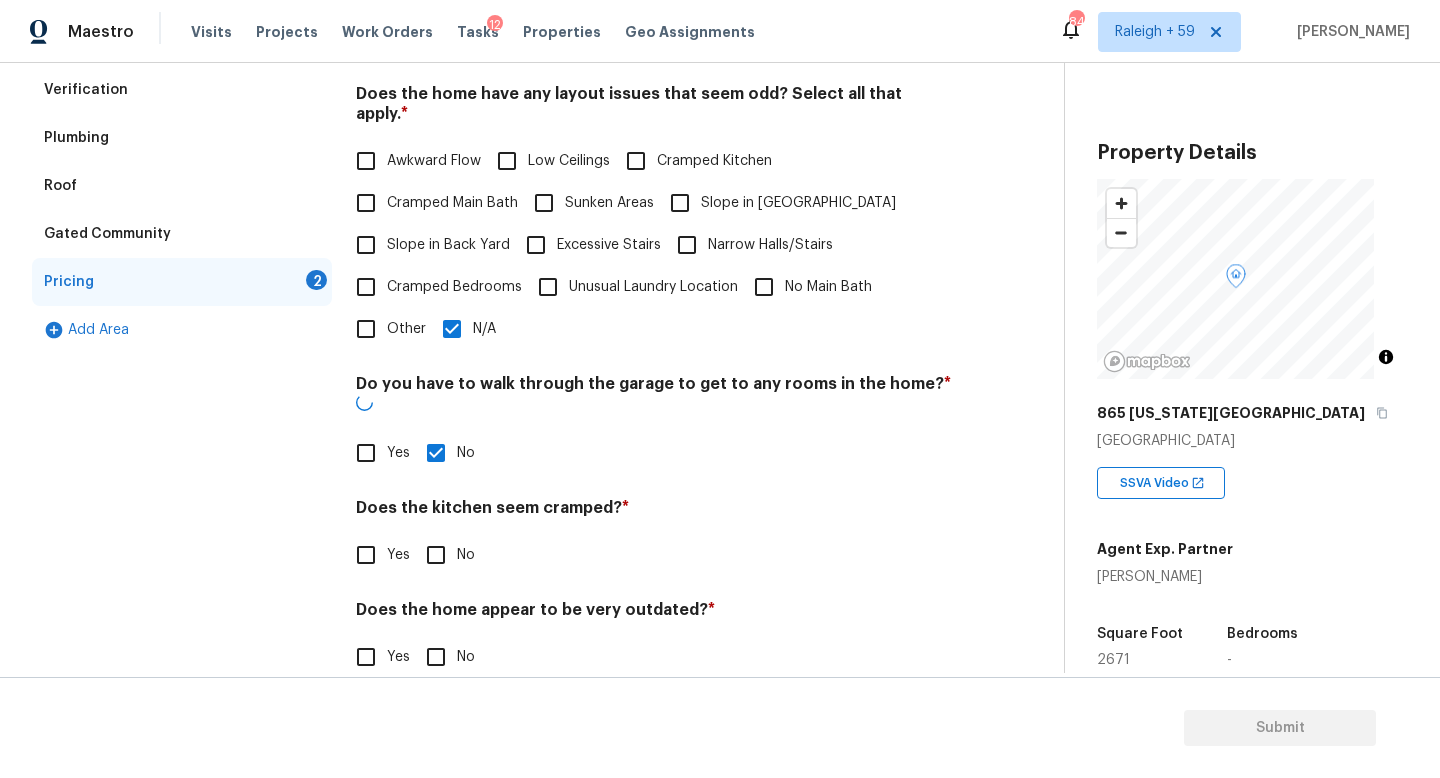 scroll, scrollTop: 457, scrollLeft: 0, axis: vertical 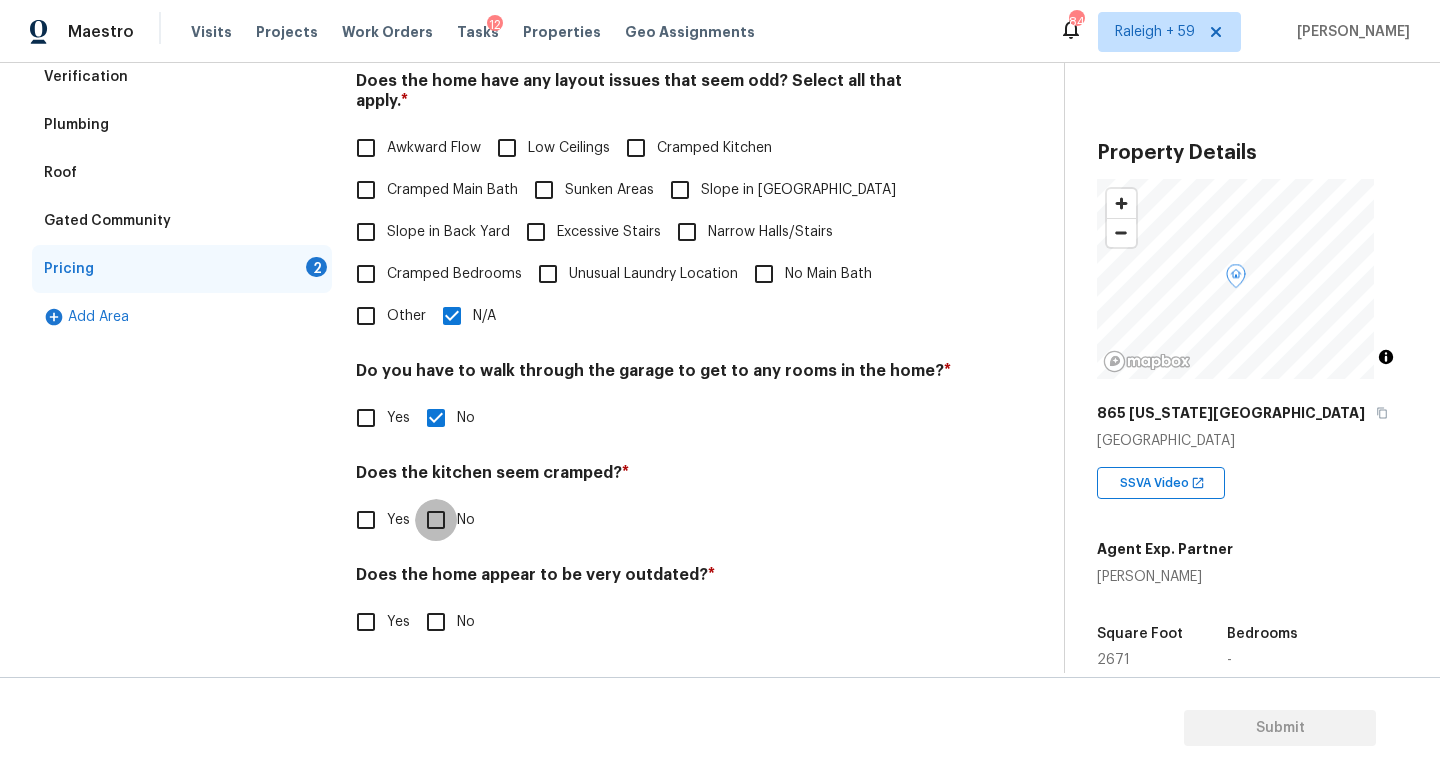 click on "No" at bounding box center (436, 520) 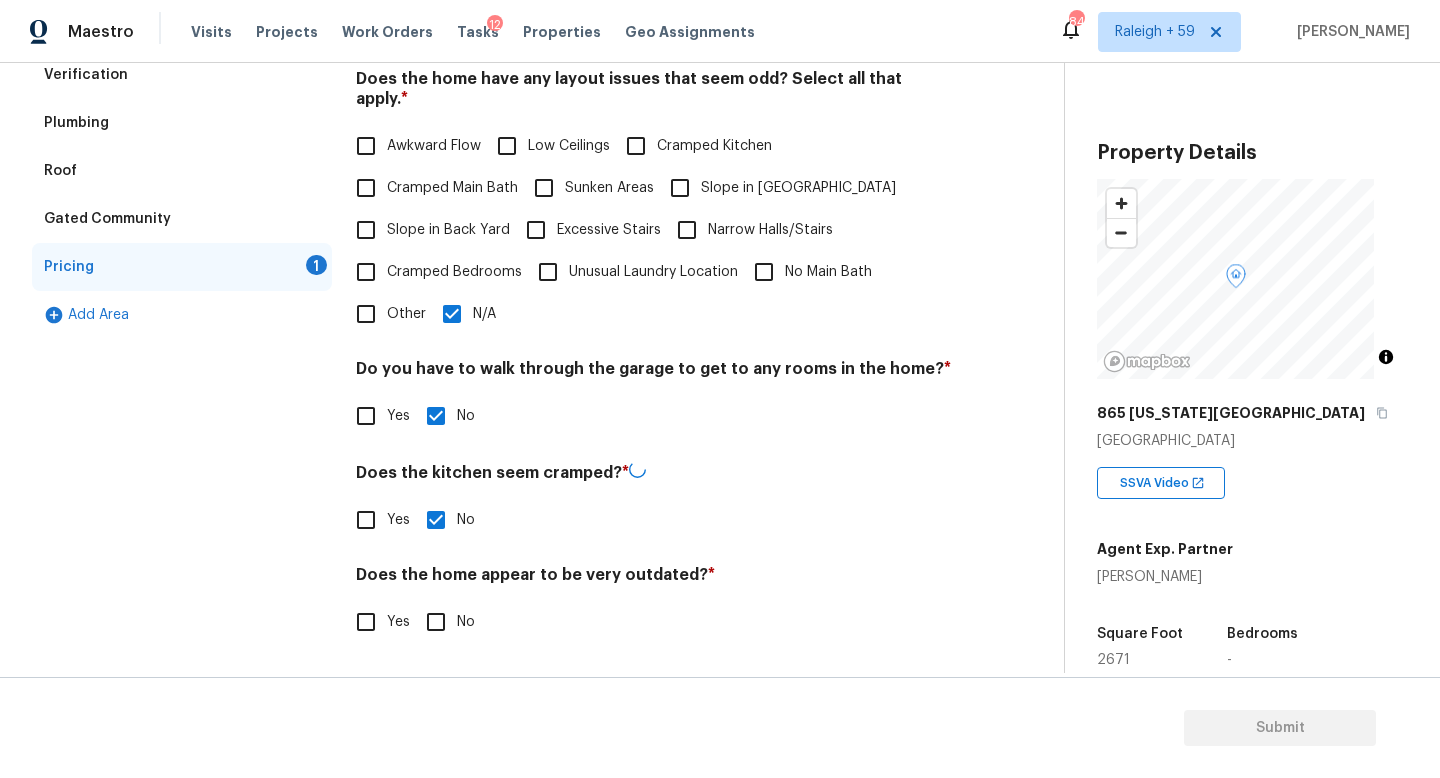 click on "No" at bounding box center (436, 622) 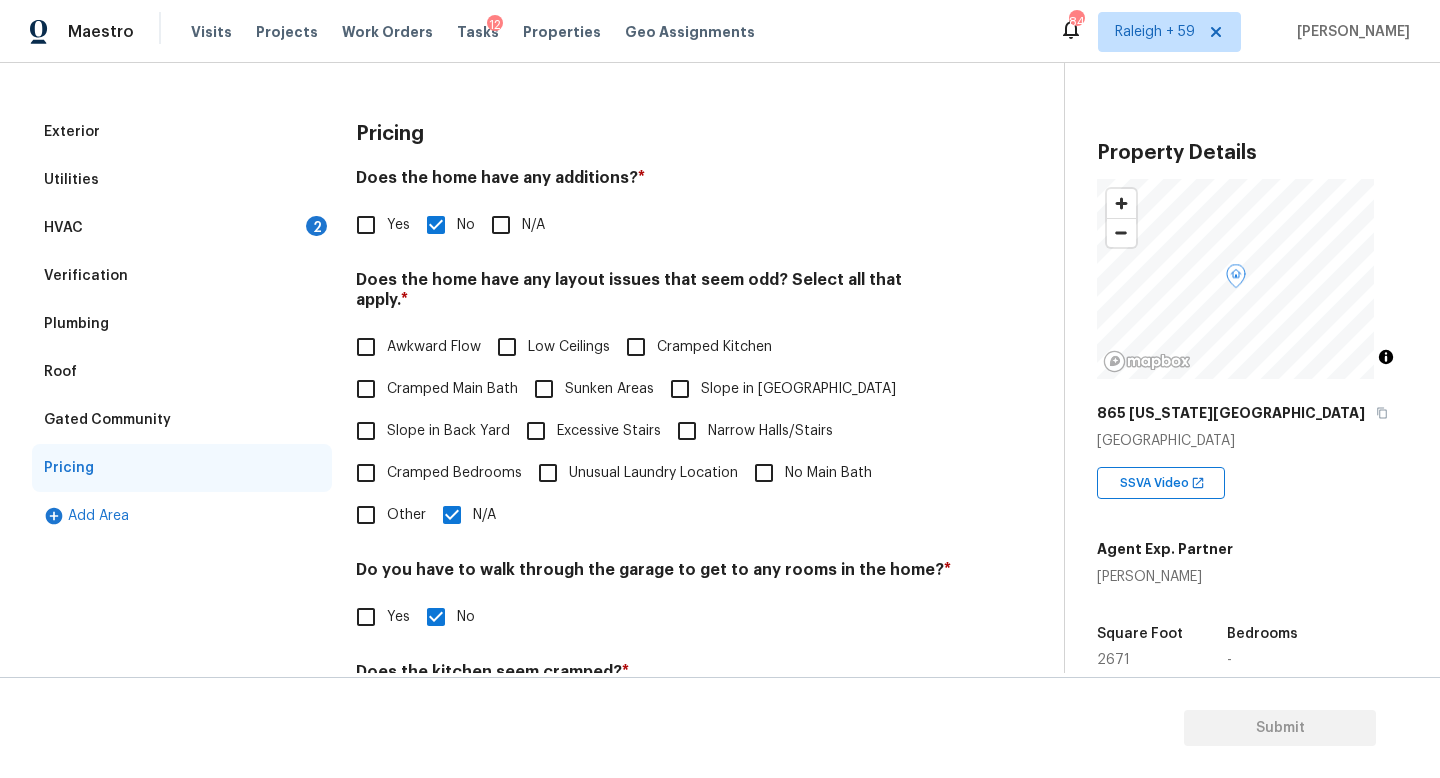 scroll, scrollTop: 0, scrollLeft: 0, axis: both 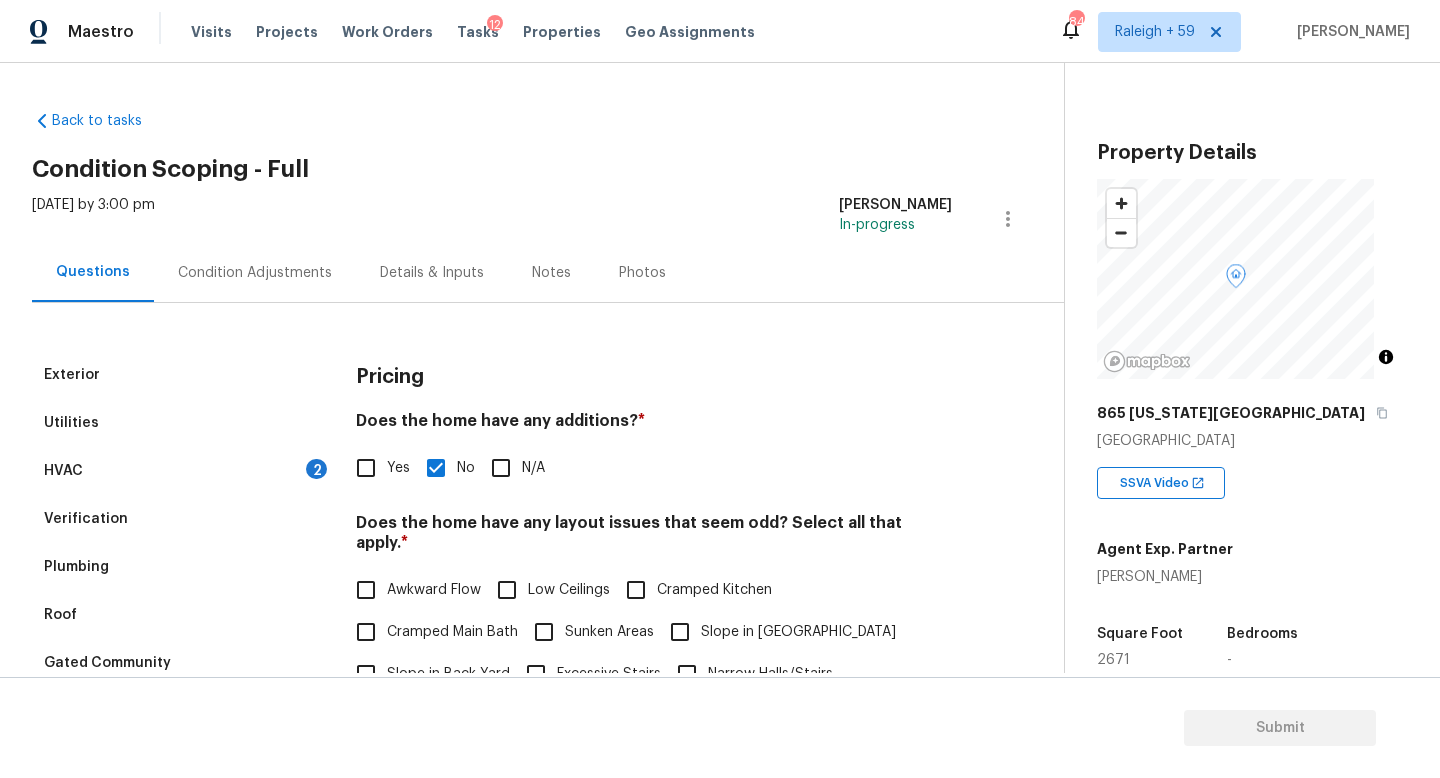 click on "Condition Adjustments" at bounding box center [255, 273] 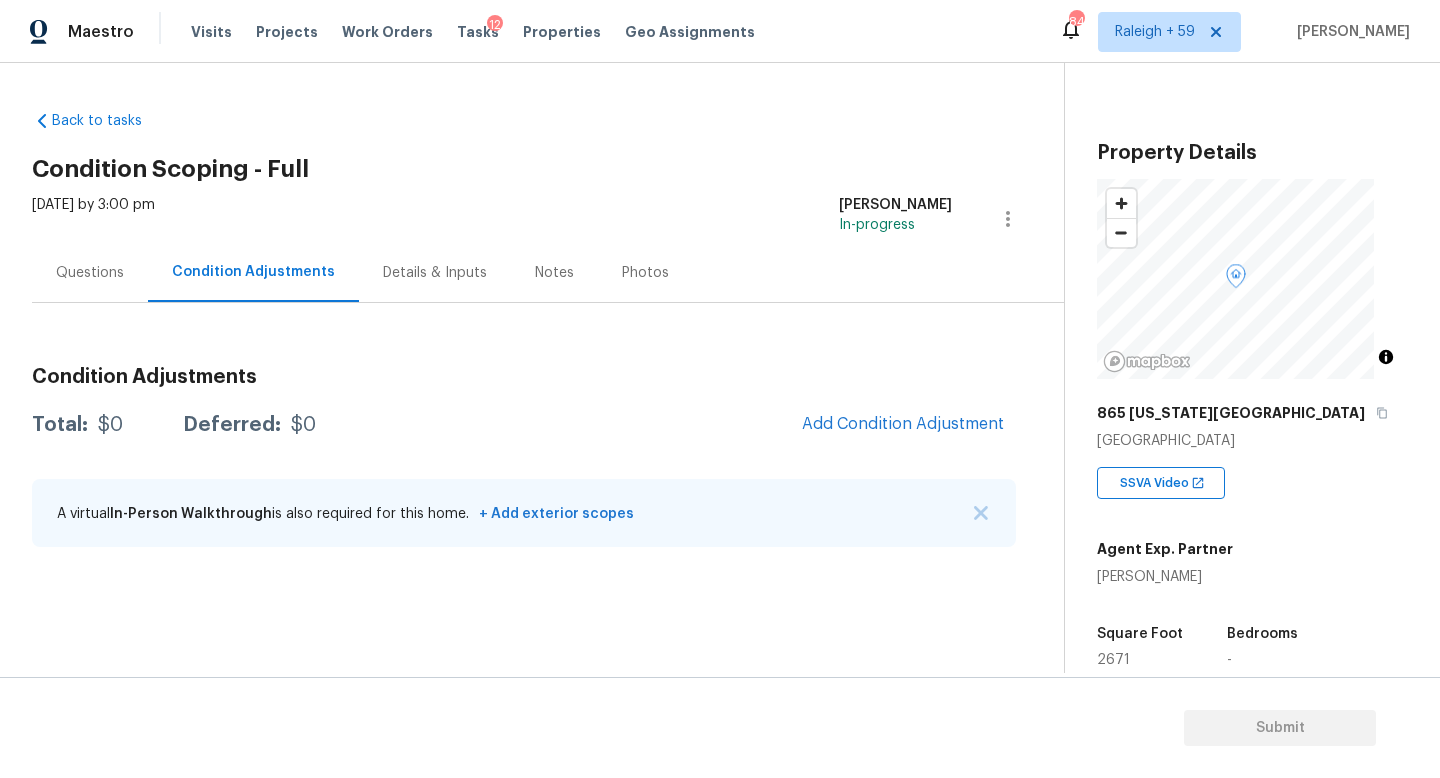 click on "Questions" at bounding box center (90, 273) 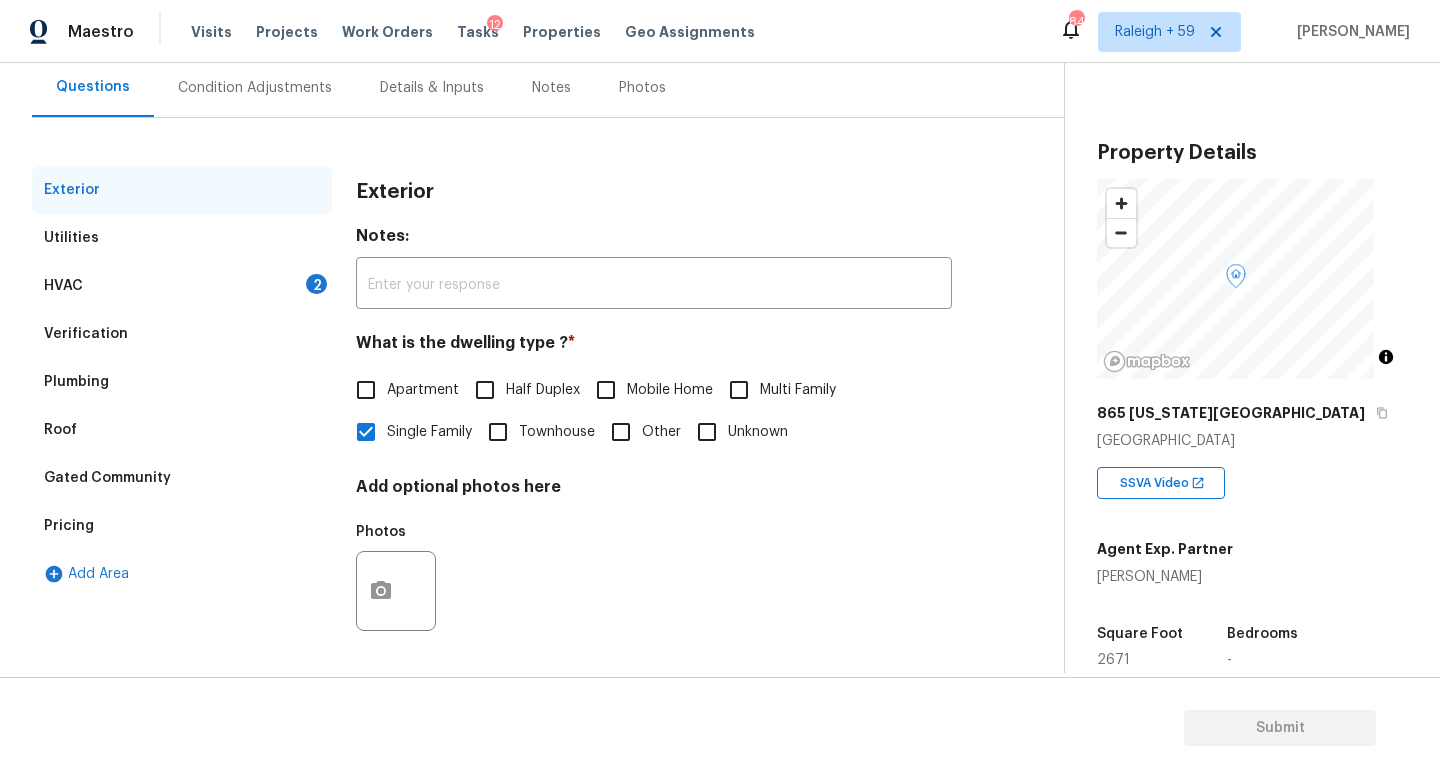 scroll, scrollTop: 61, scrollLeft: 0, axis: vertical 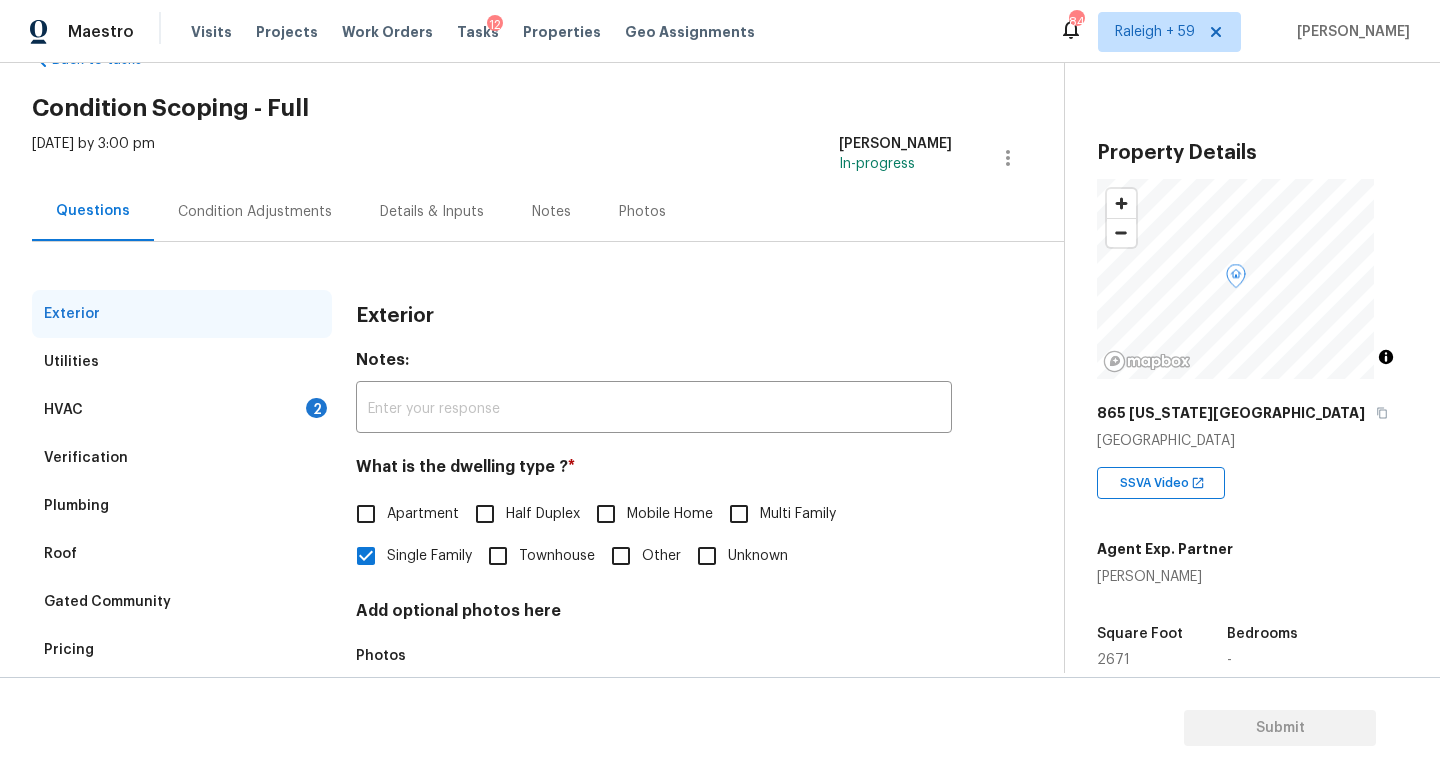 click on "HVAC 2" at bounding box center [182, 410] 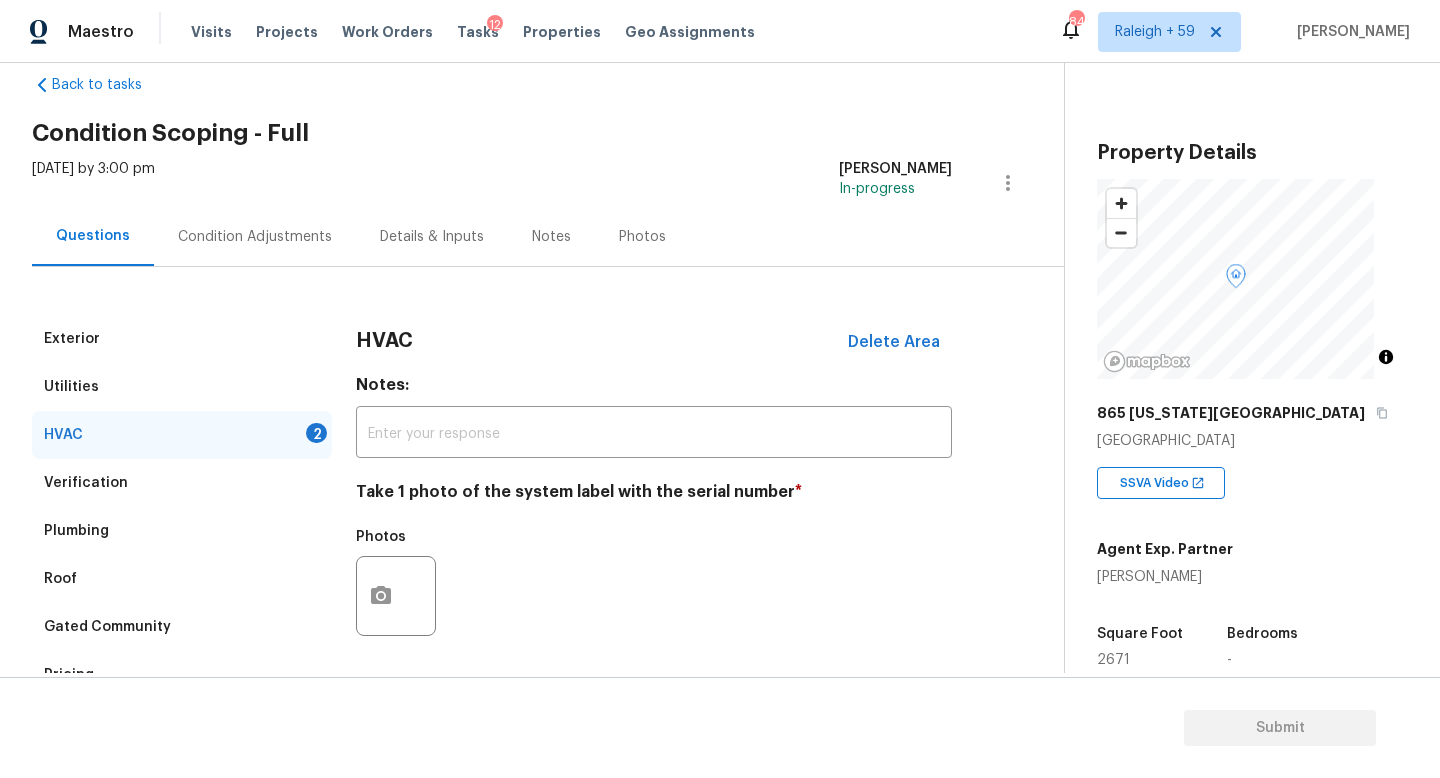 scroll, scrollTop: 0, scrollLeft: 0, axis: both 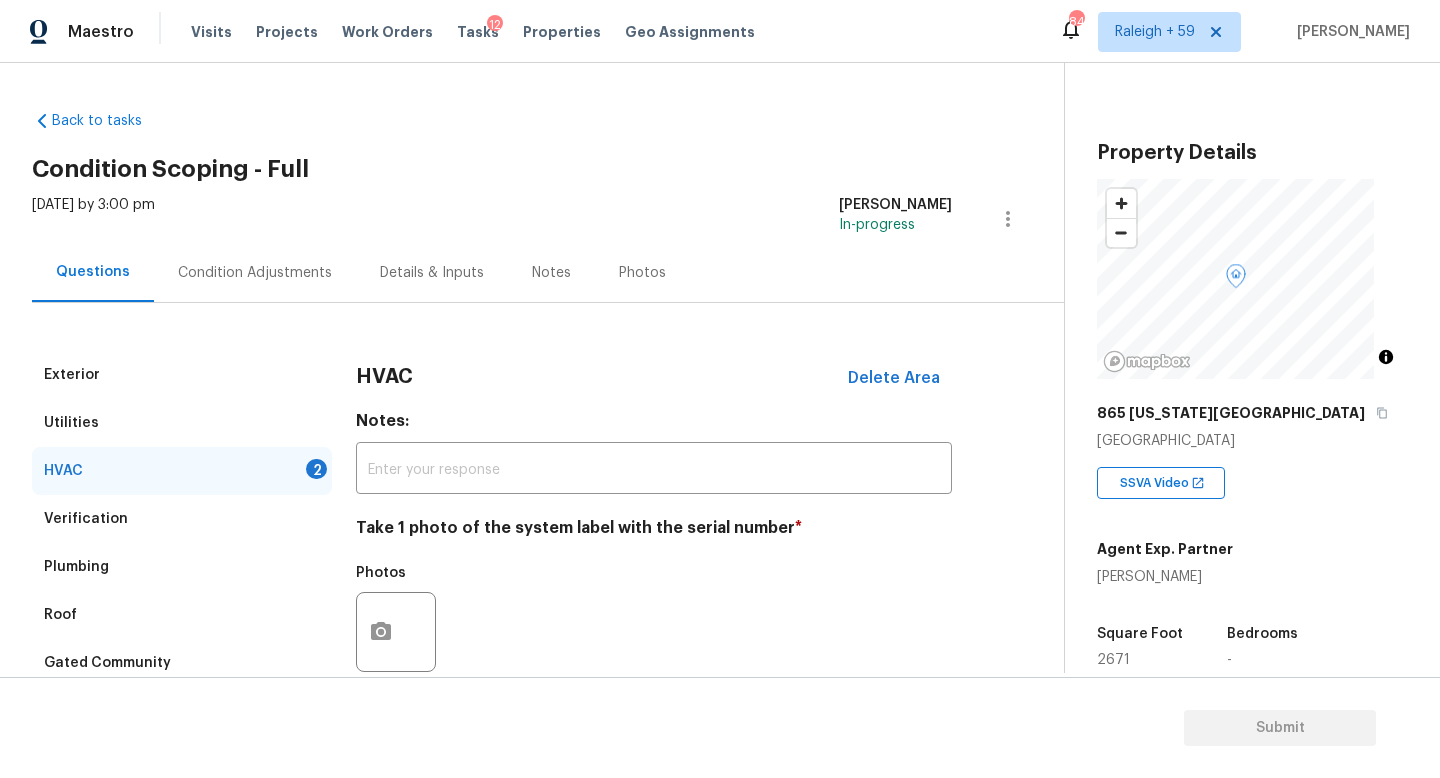 click on "Condition Adjustments" at bounding box center [255, 273] 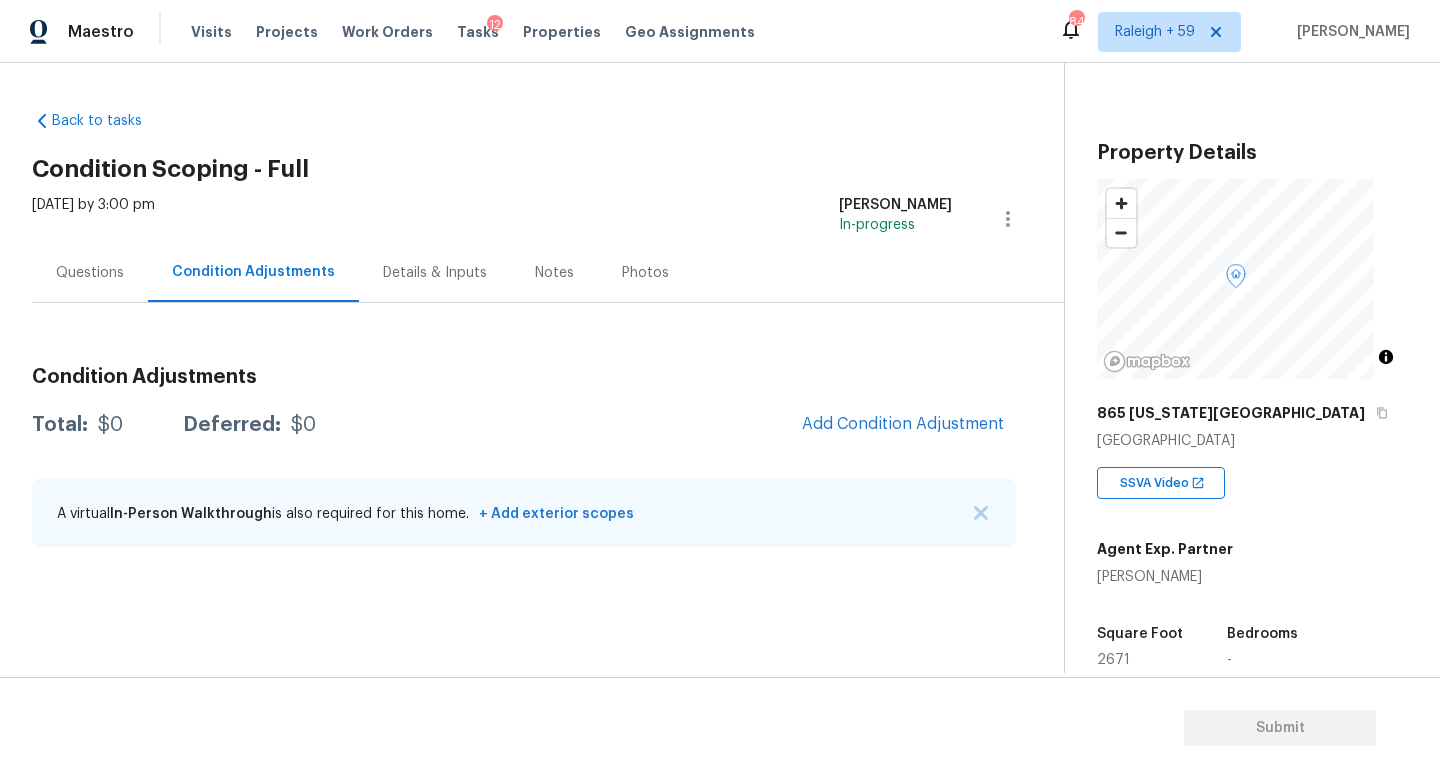click on "Details & Inputs" at bounding box center [435, 273] 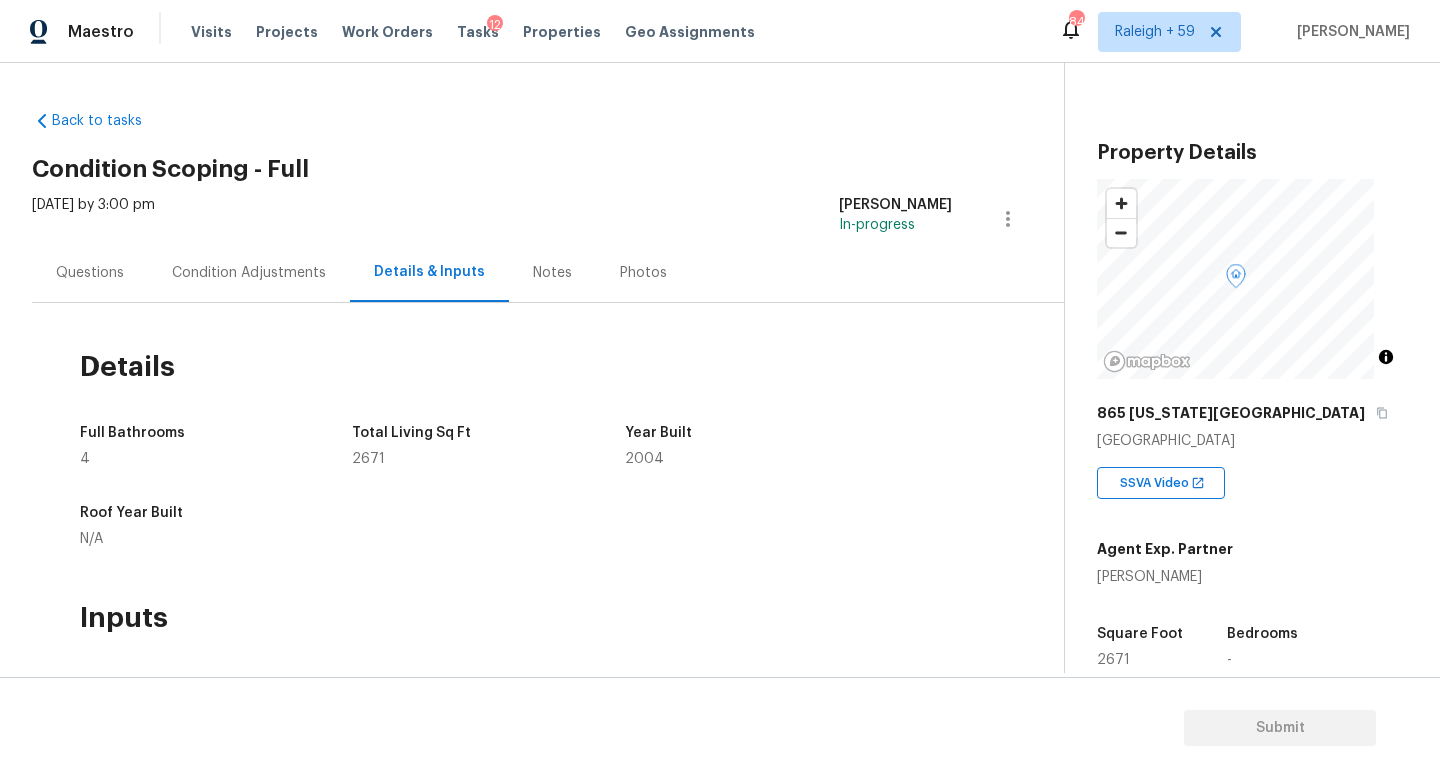 click on "Condition Adjustments" at bounding box center [249, 273] 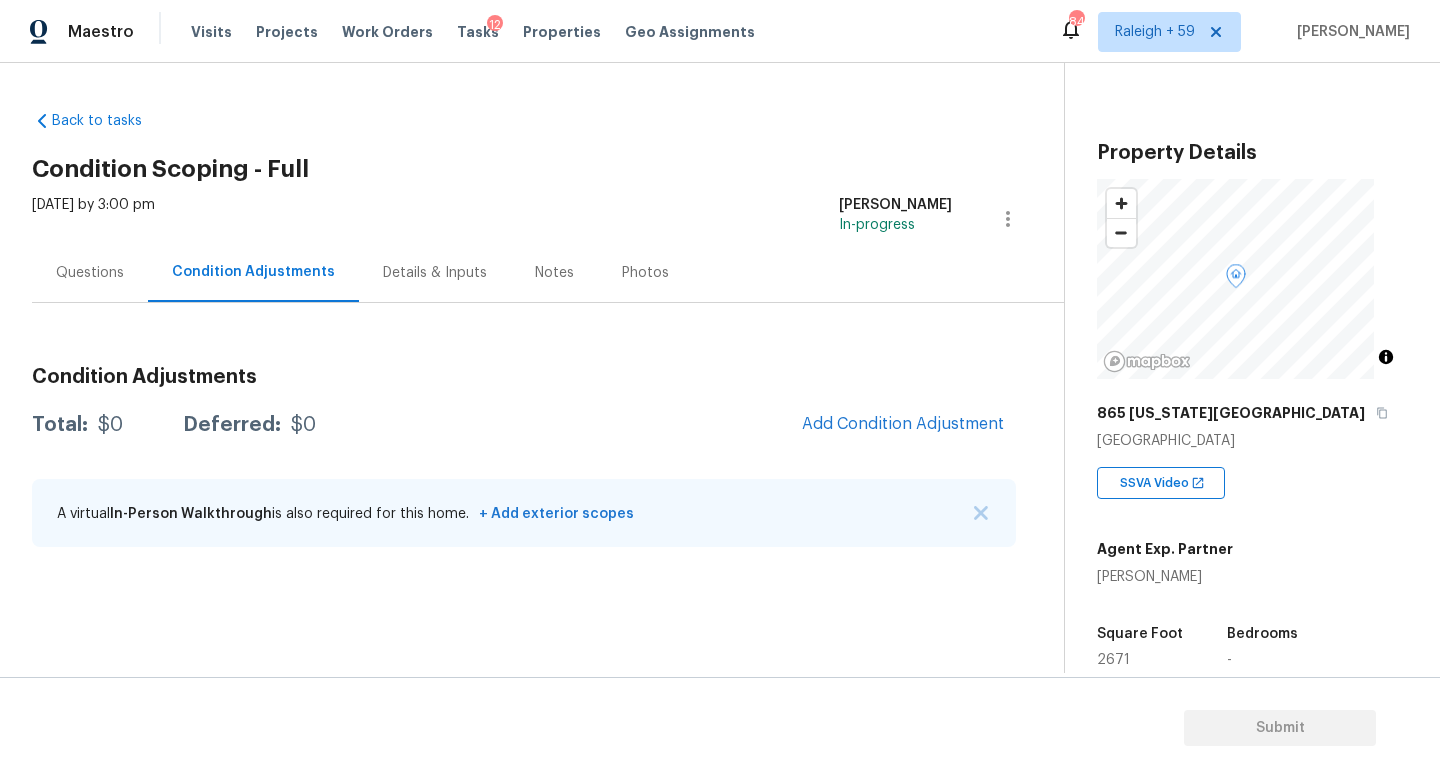 click on "Details & Inputs" at bounding box center [435, 273] 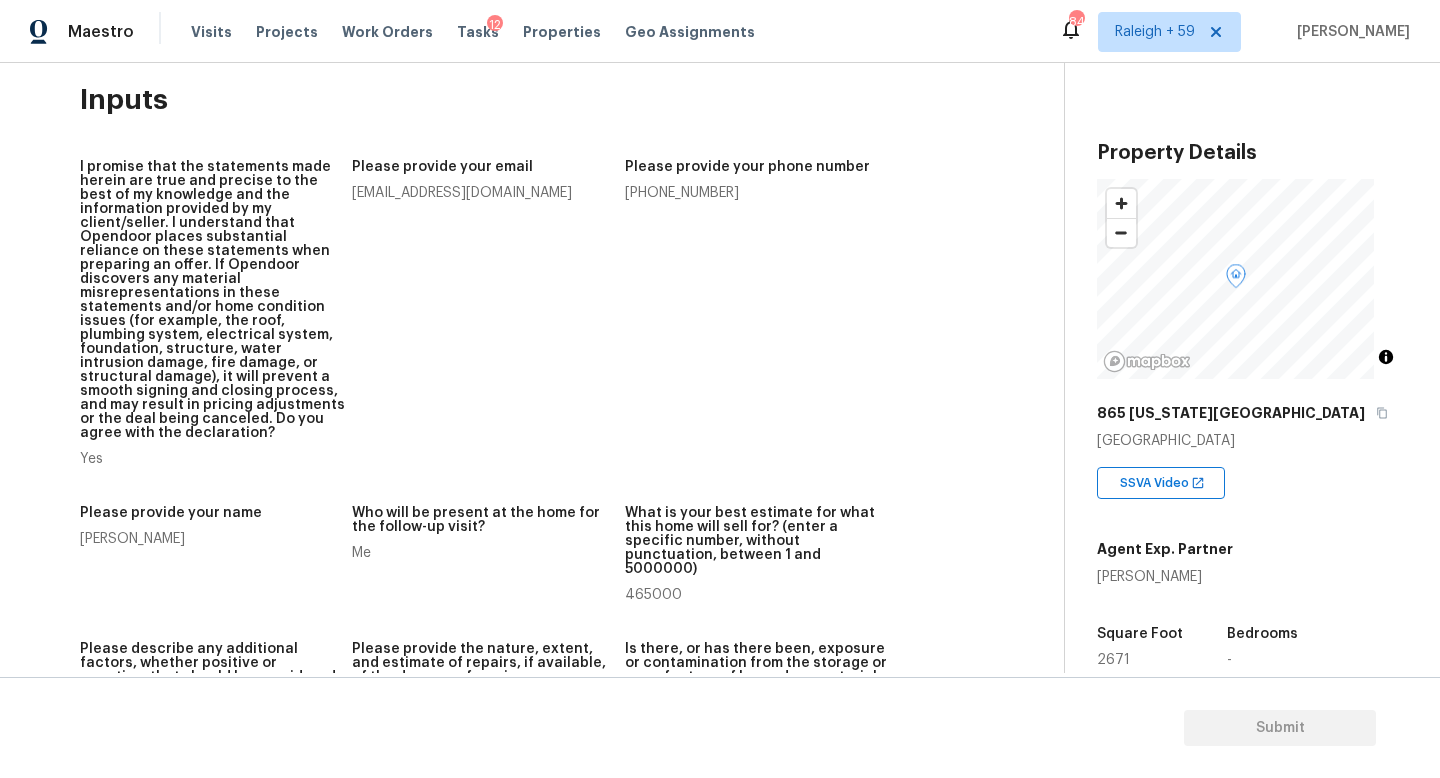 scroll, scrollTop: 0, scrollLeft: 0, axis: both 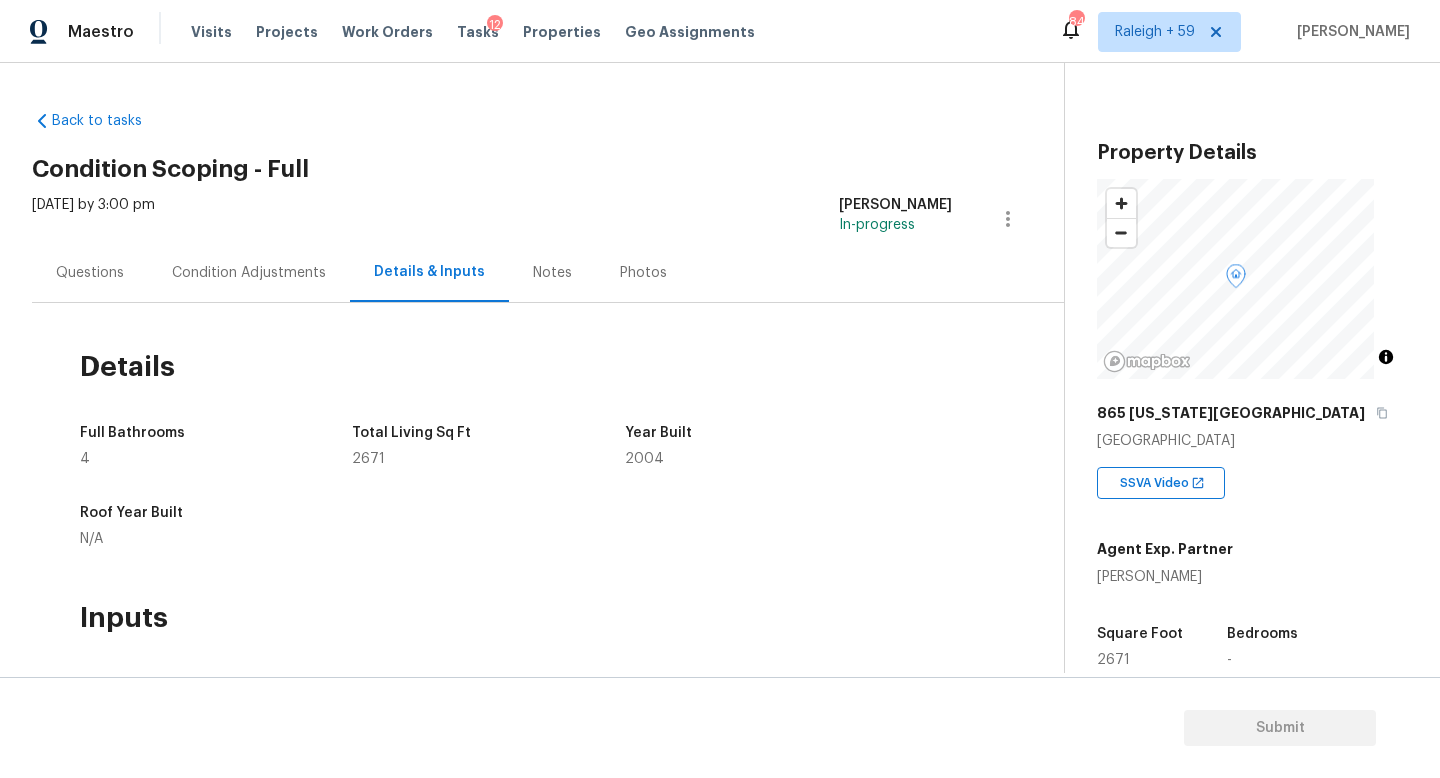 click on "Questions" at bounding box center (90, 272) 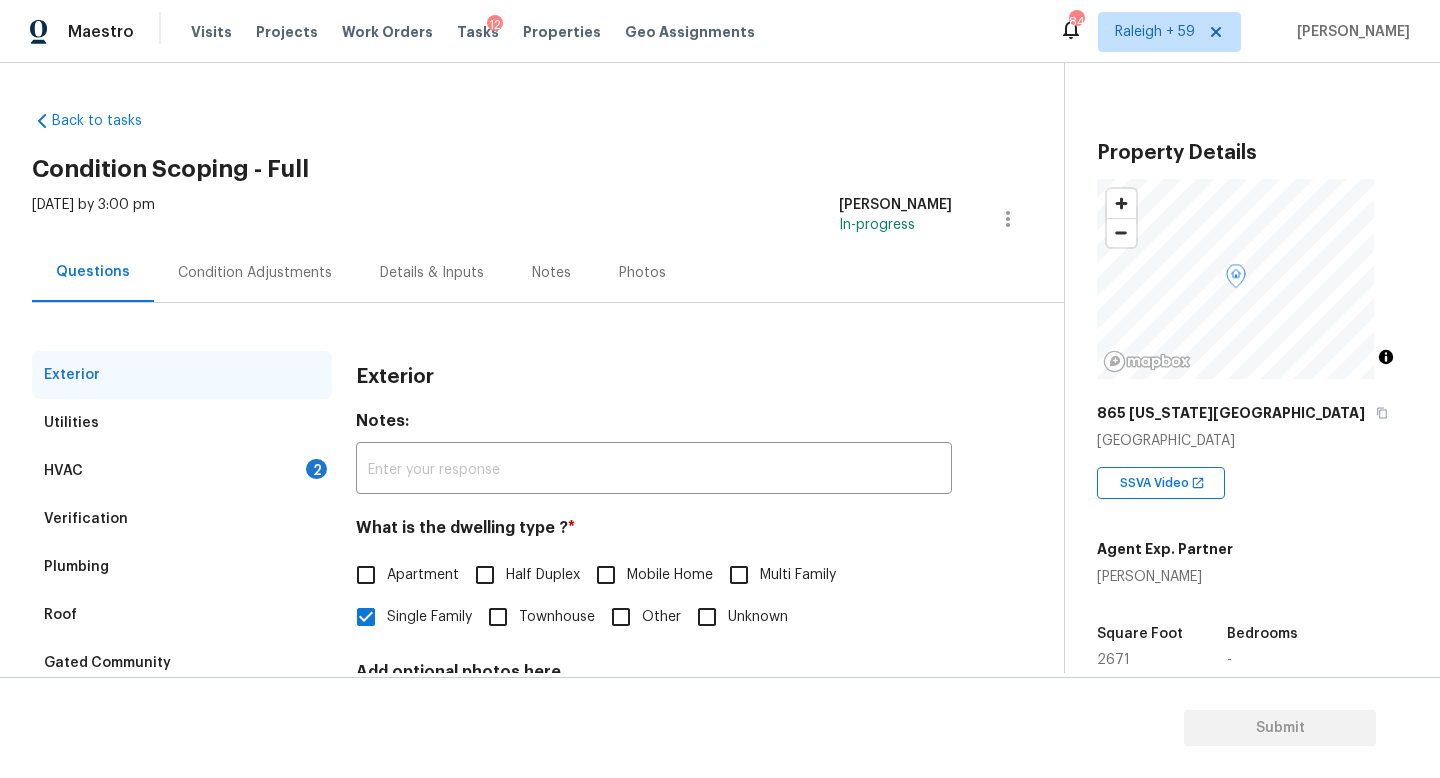 click on "Condition Adjustments" at bounding box center (255, 273) 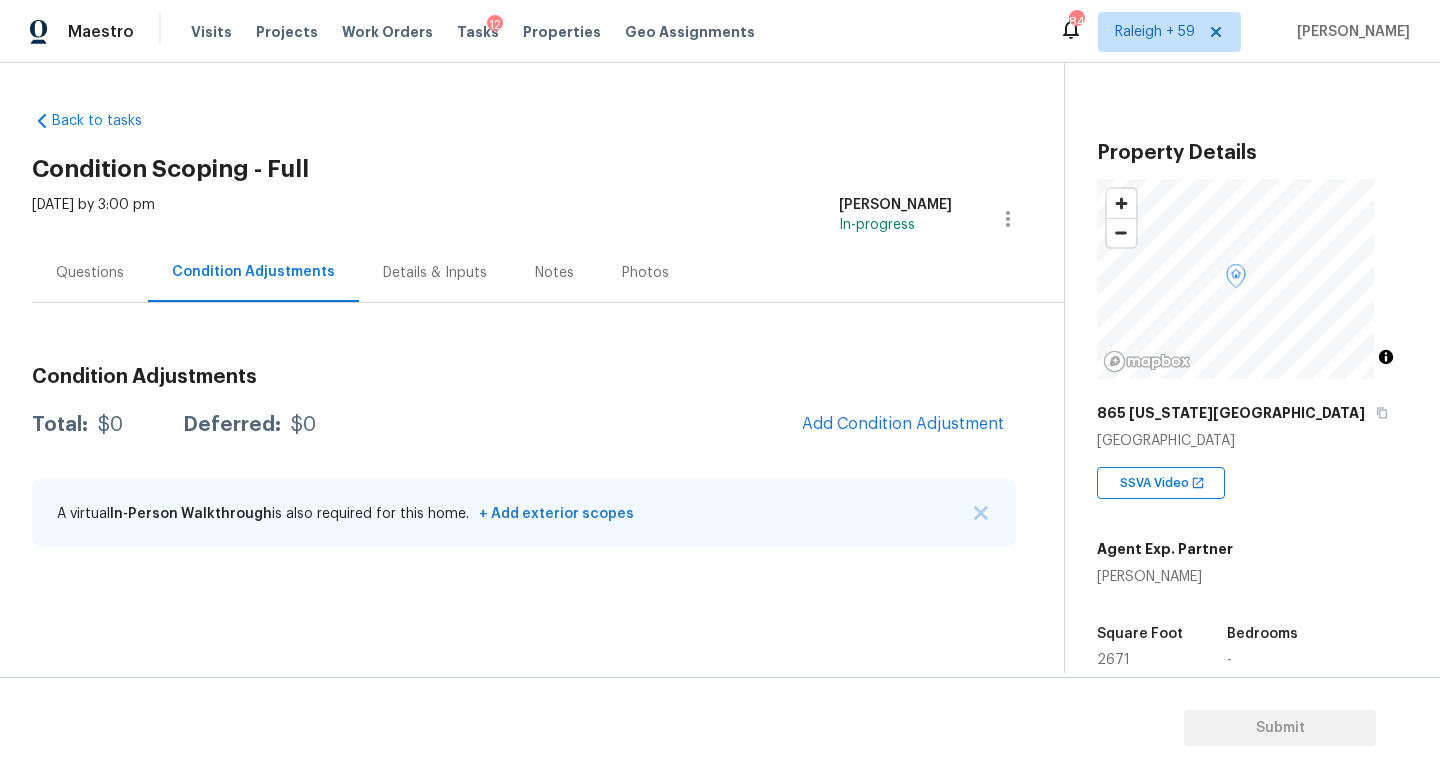 click on "Questions" at bounding box center (90, 273) 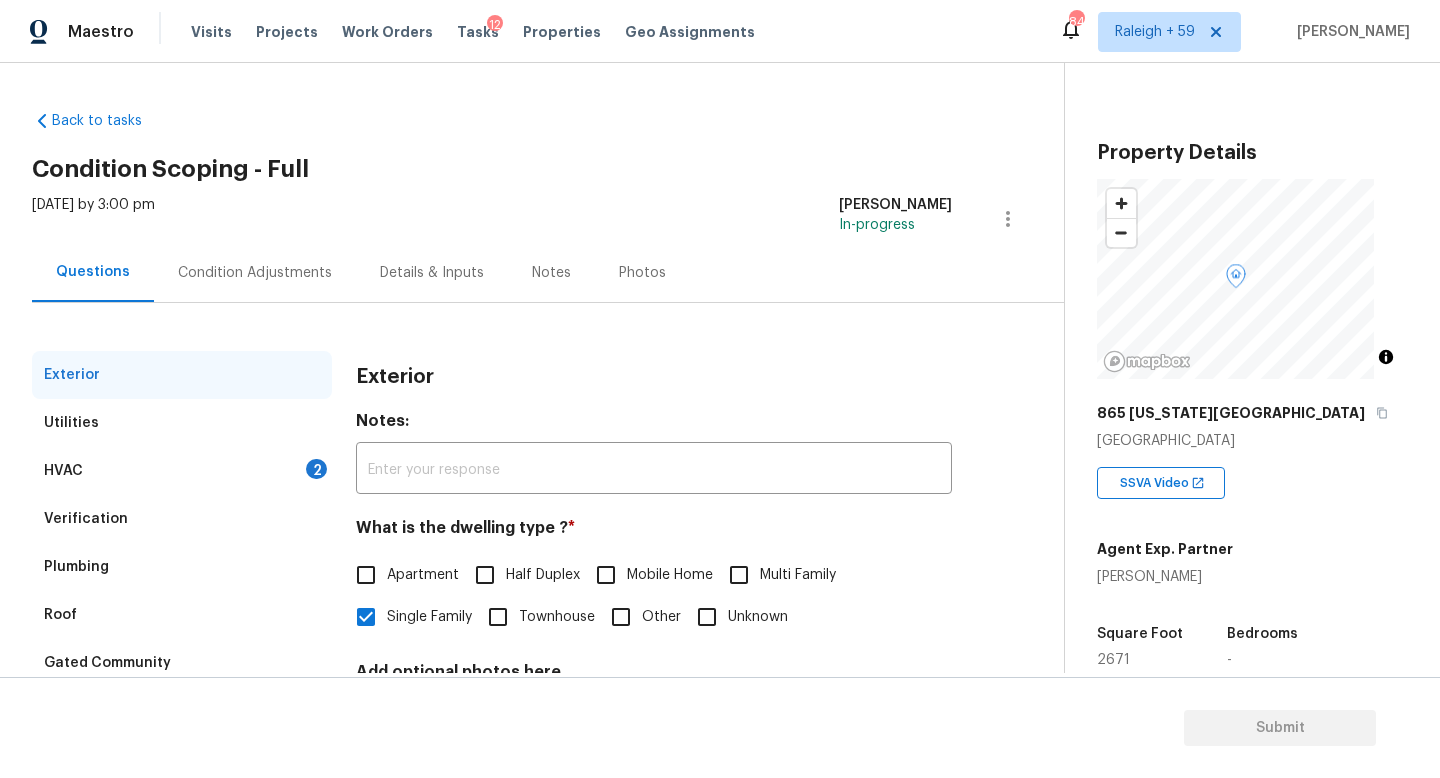 click on "Condition Adjustments" at bounding box center [255, 273] 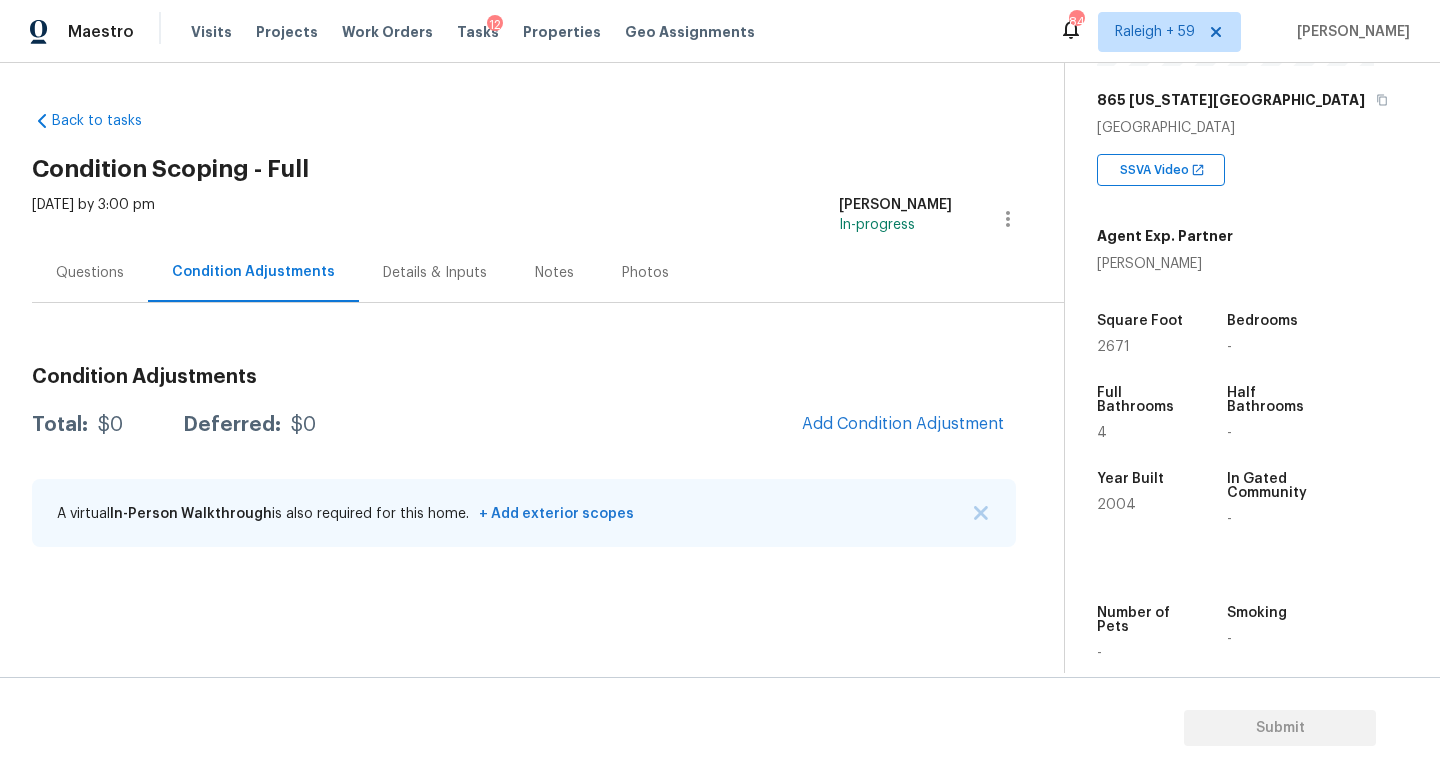 scroll, scrollTop: 321, scrollLeft: 0, axis: vertical 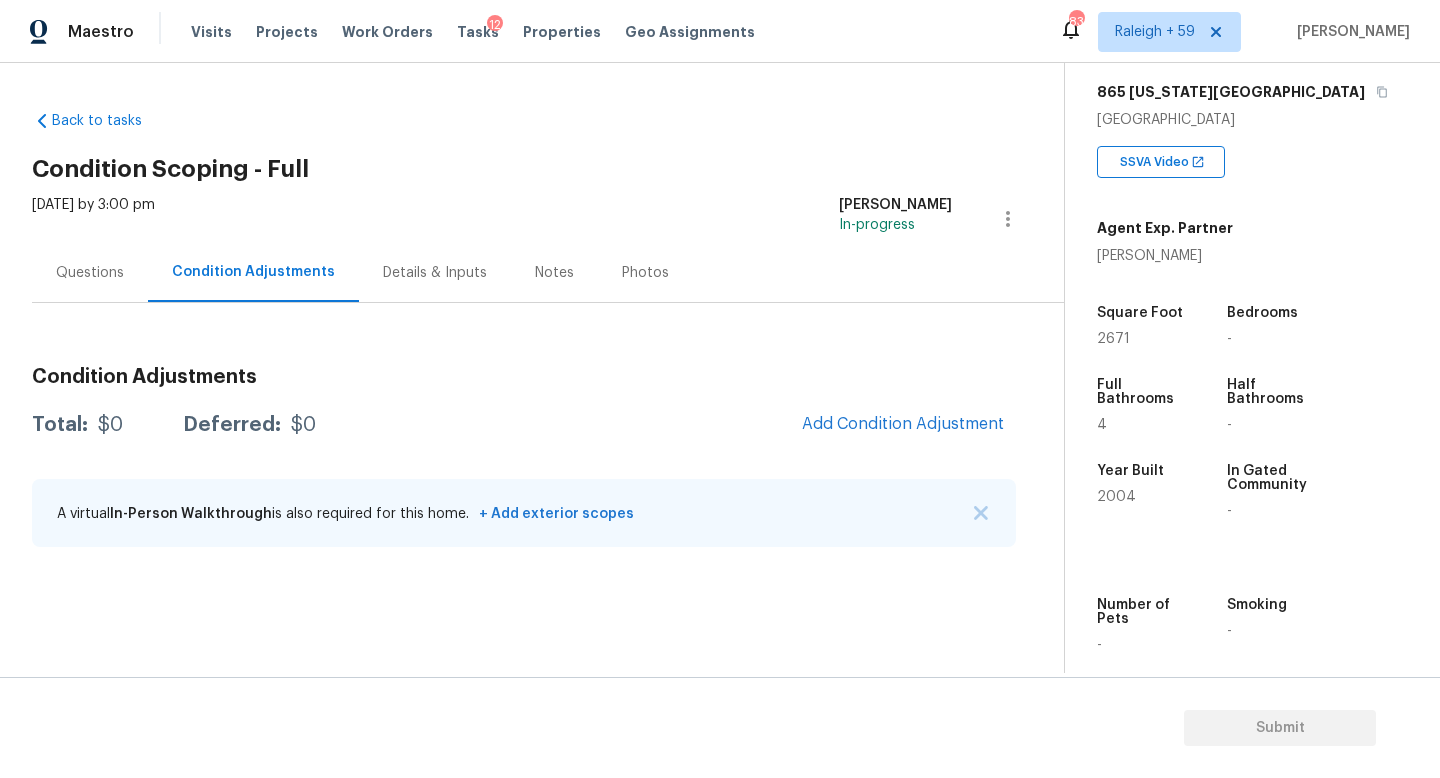 click on "Questions" at bounding box center (90, 273) 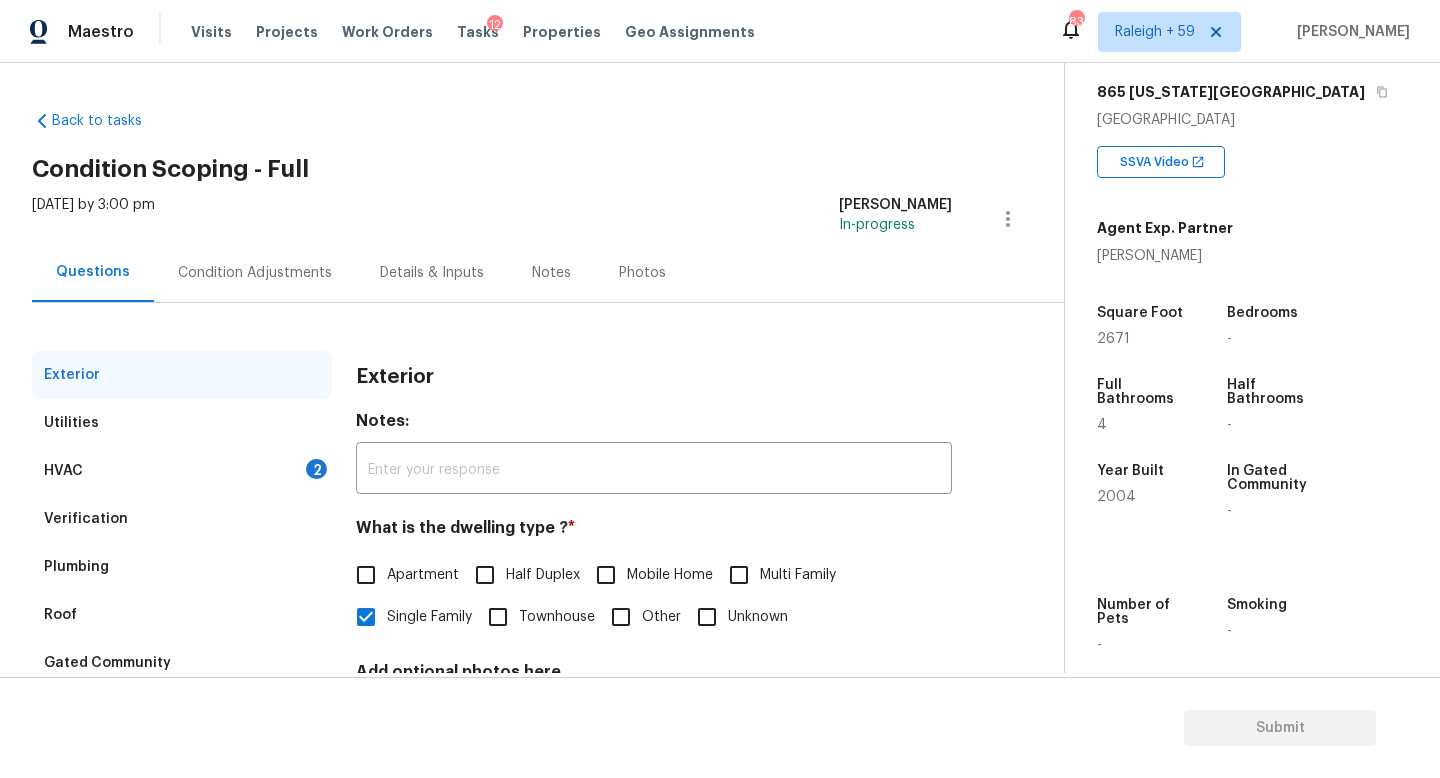 click on "HVAC 2" at bounding box center (182, 471) 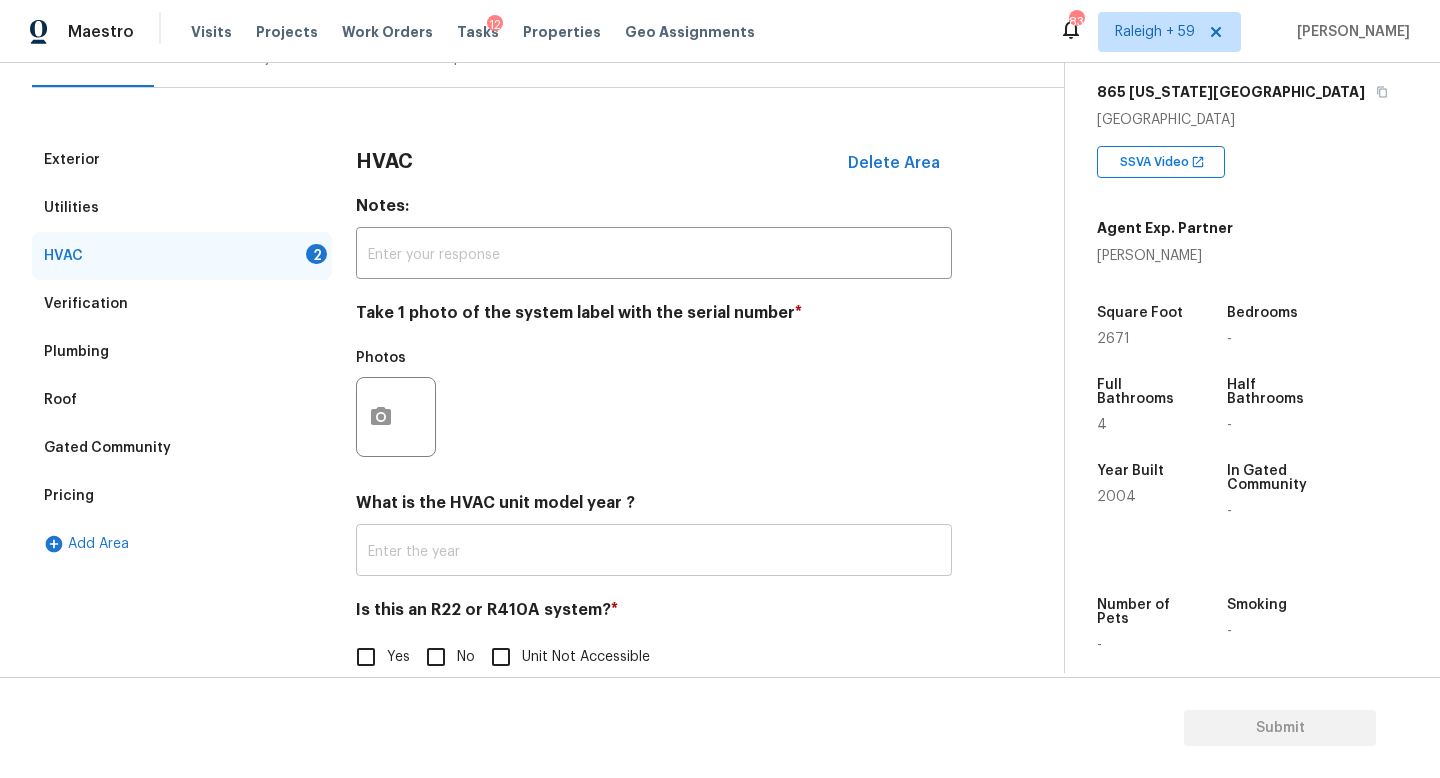 scroll, scrollTop: 266, scrollLeft: 0, axis: vertical 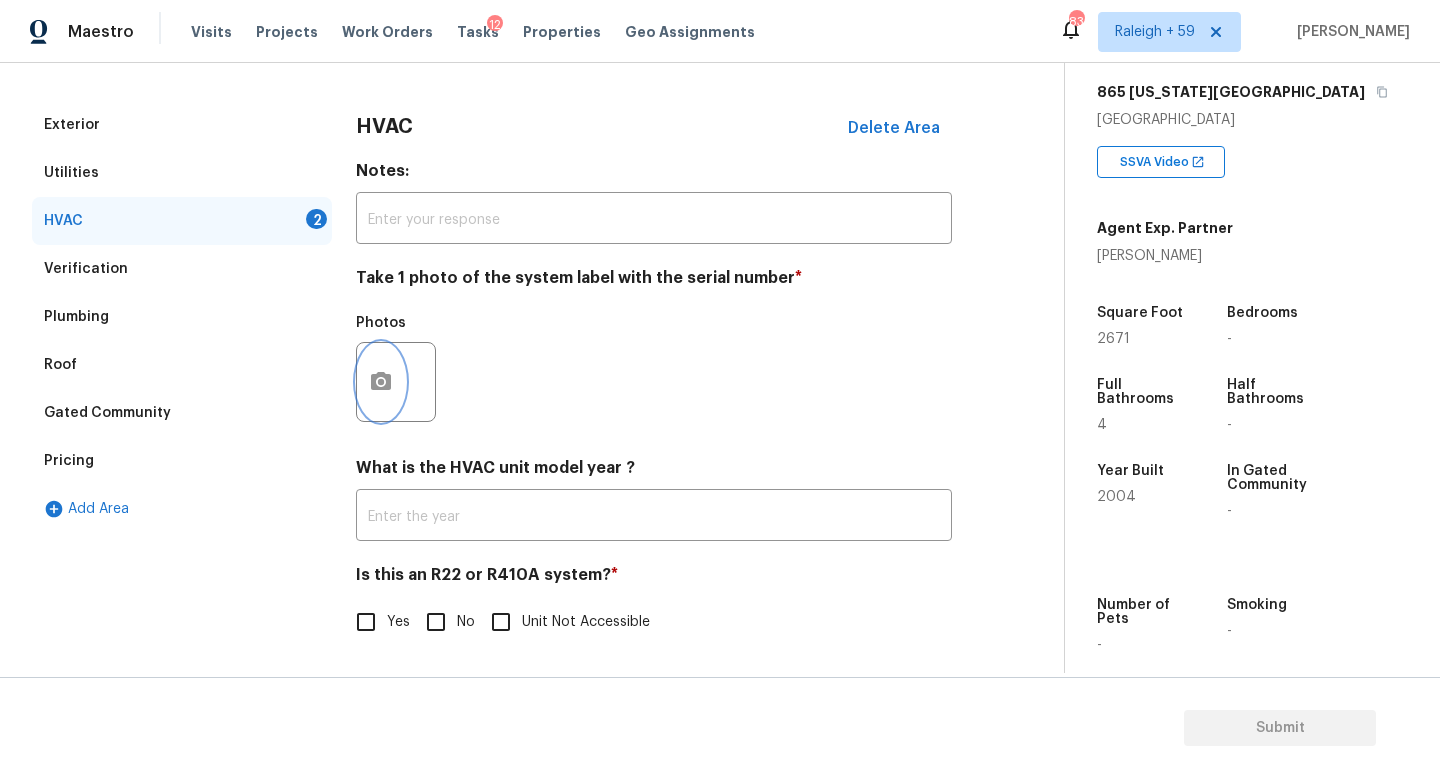 click 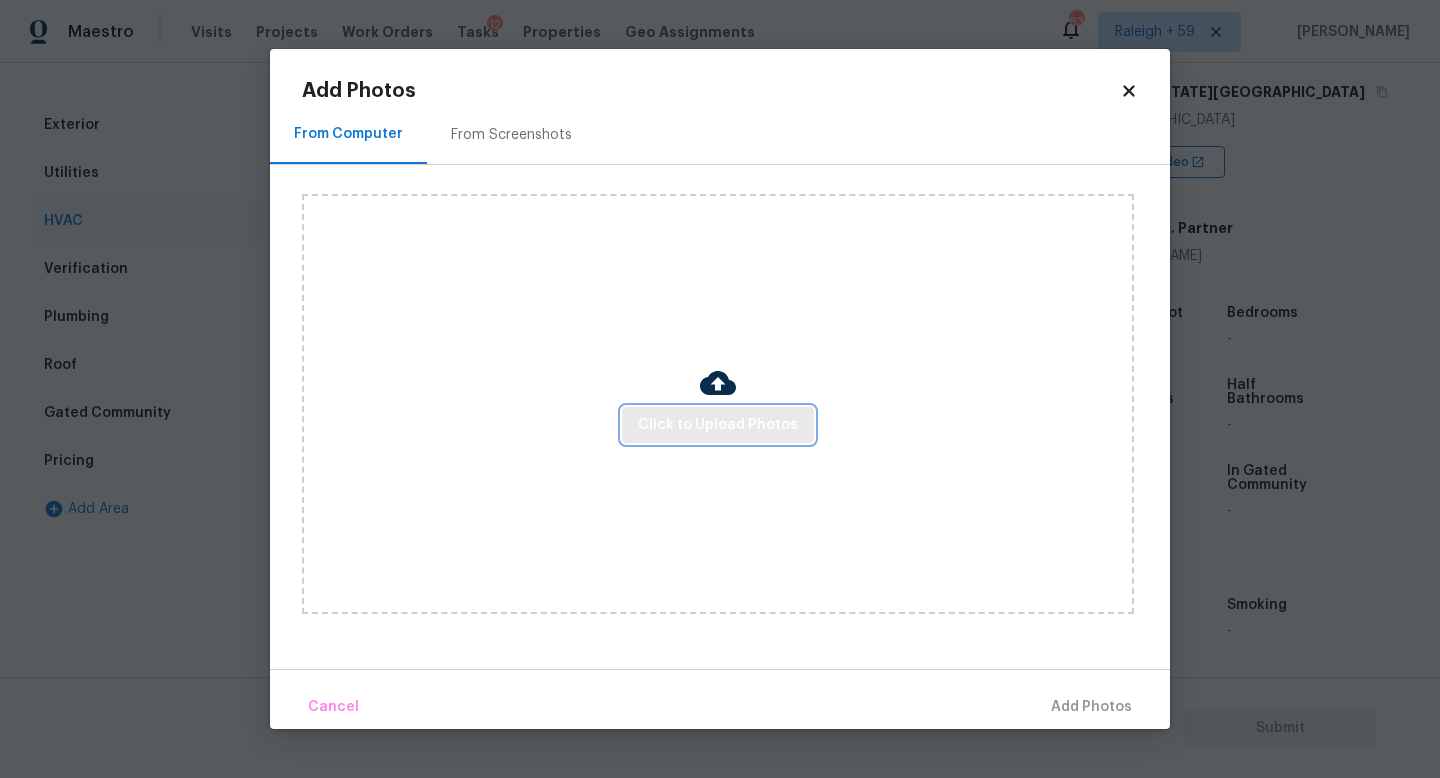 click on "Click to Upload Photos" at bounding box center [718, 425] 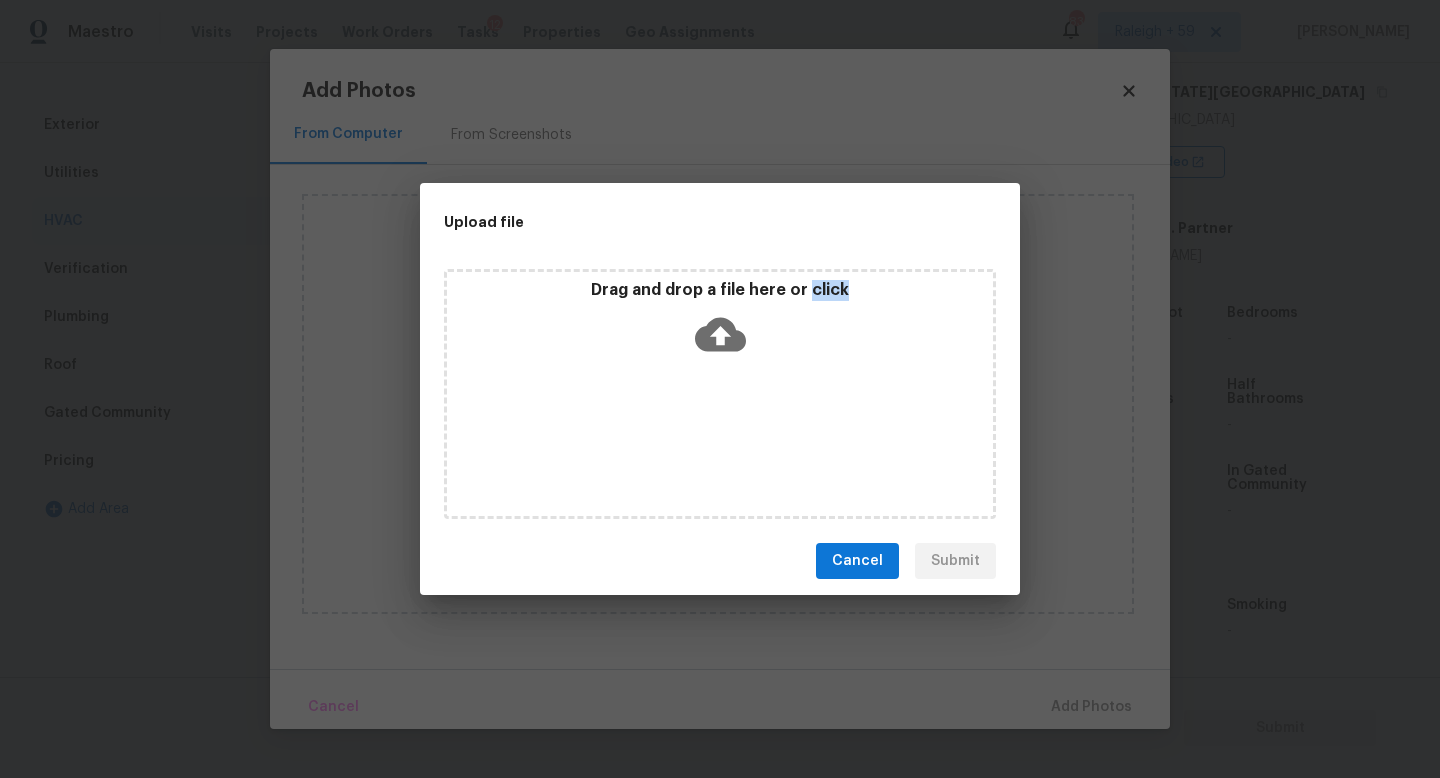 click on "Drag and drop a file here or click" at bounding box center (720, 394) 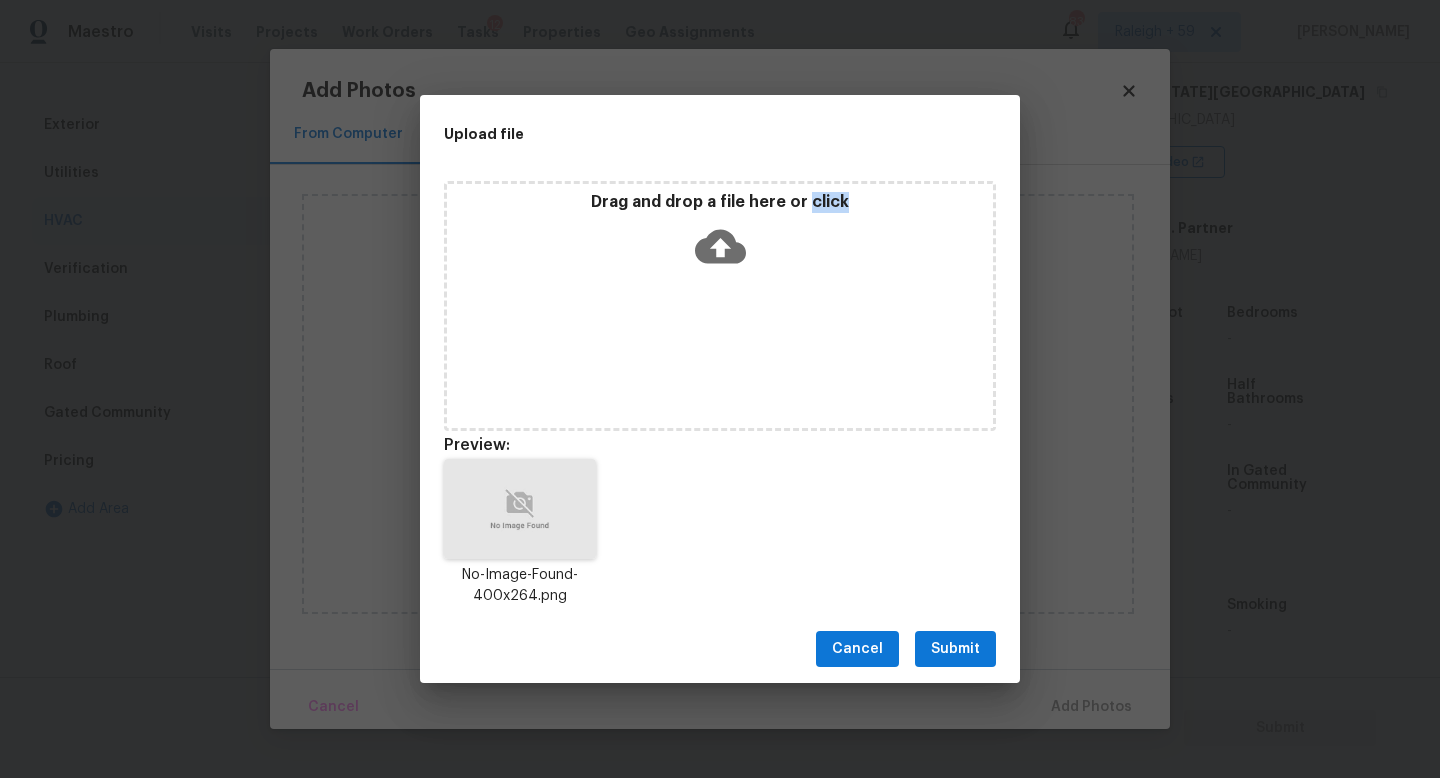 click on "Submit" at bounding box center (955, 649) 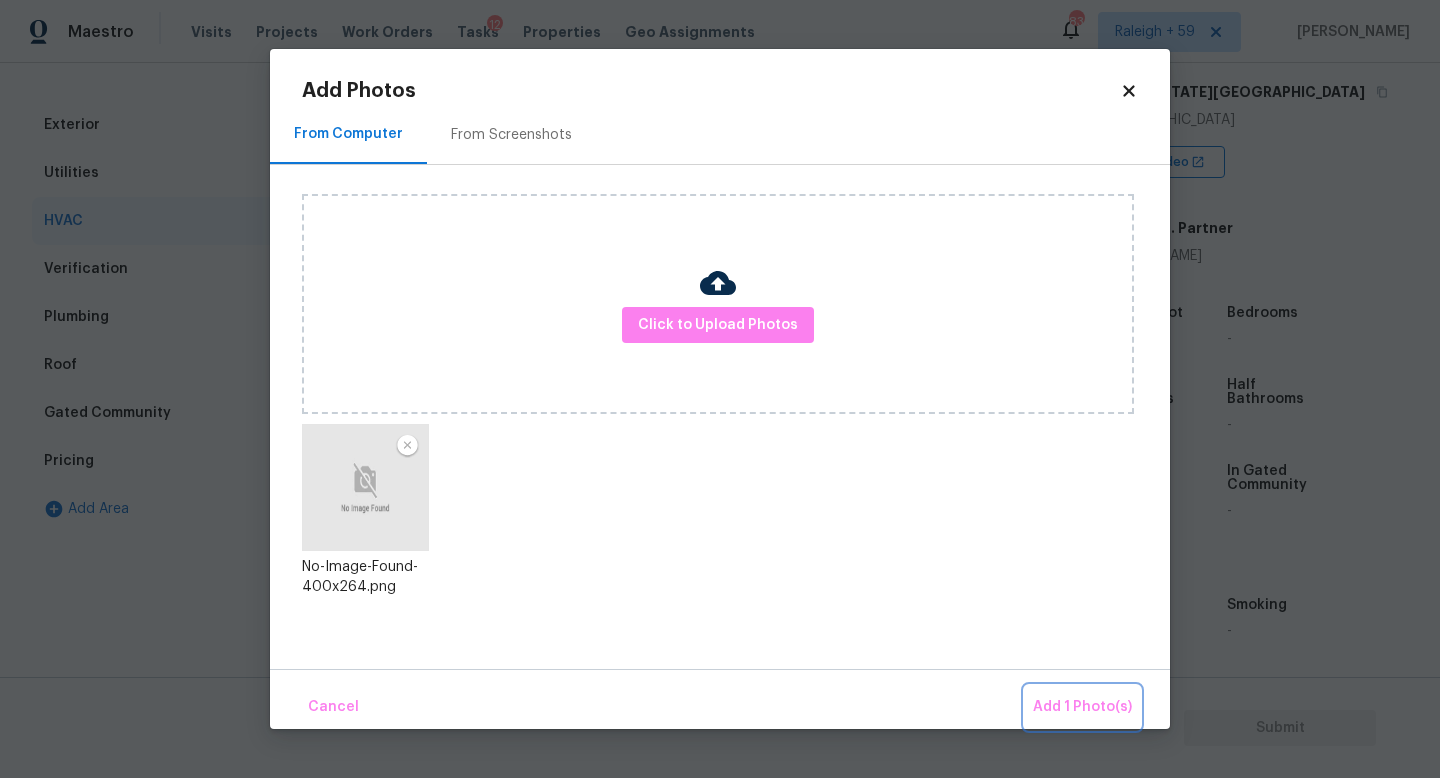 click on "Add 1 Photo(s)" at bounding box center [1082, 707] 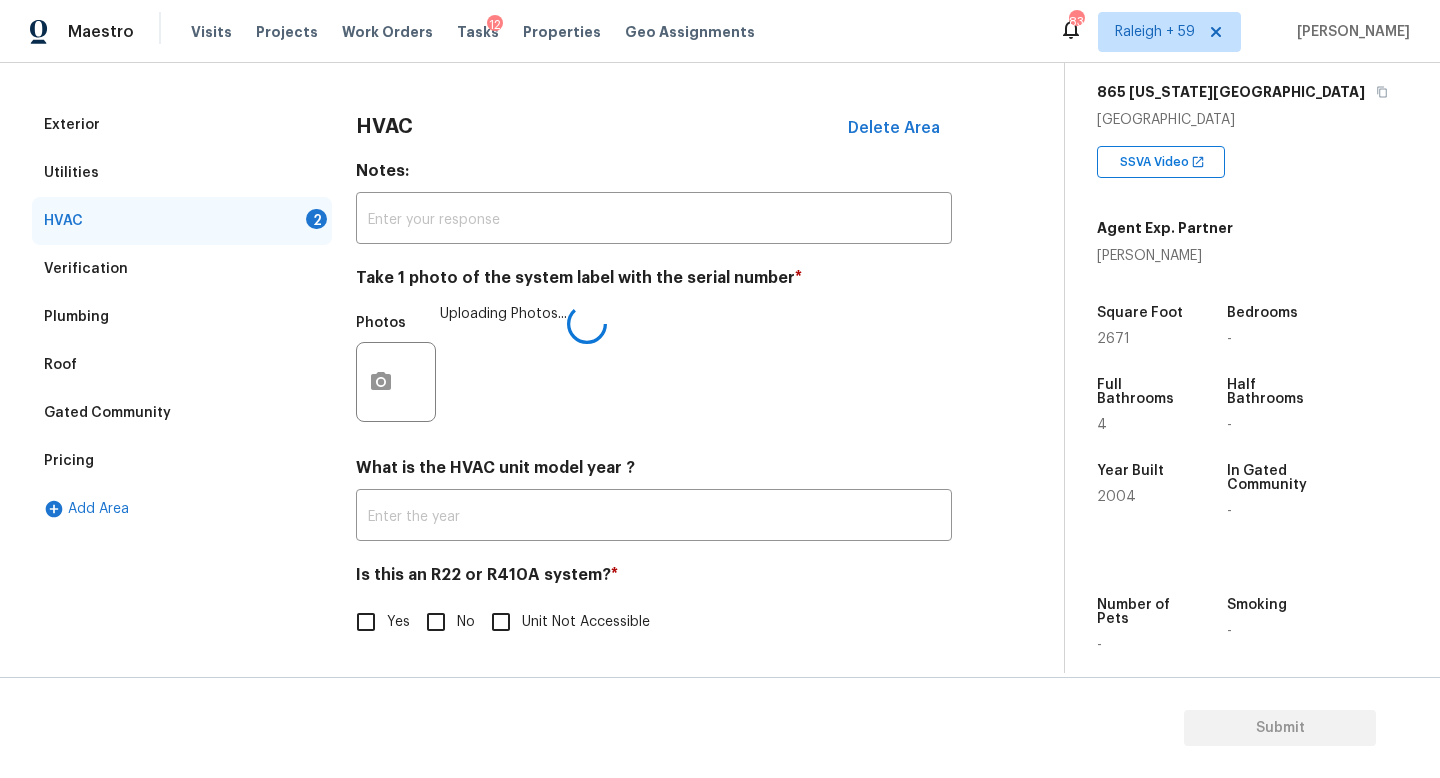 click on "No" at bounding box center [436, 622] 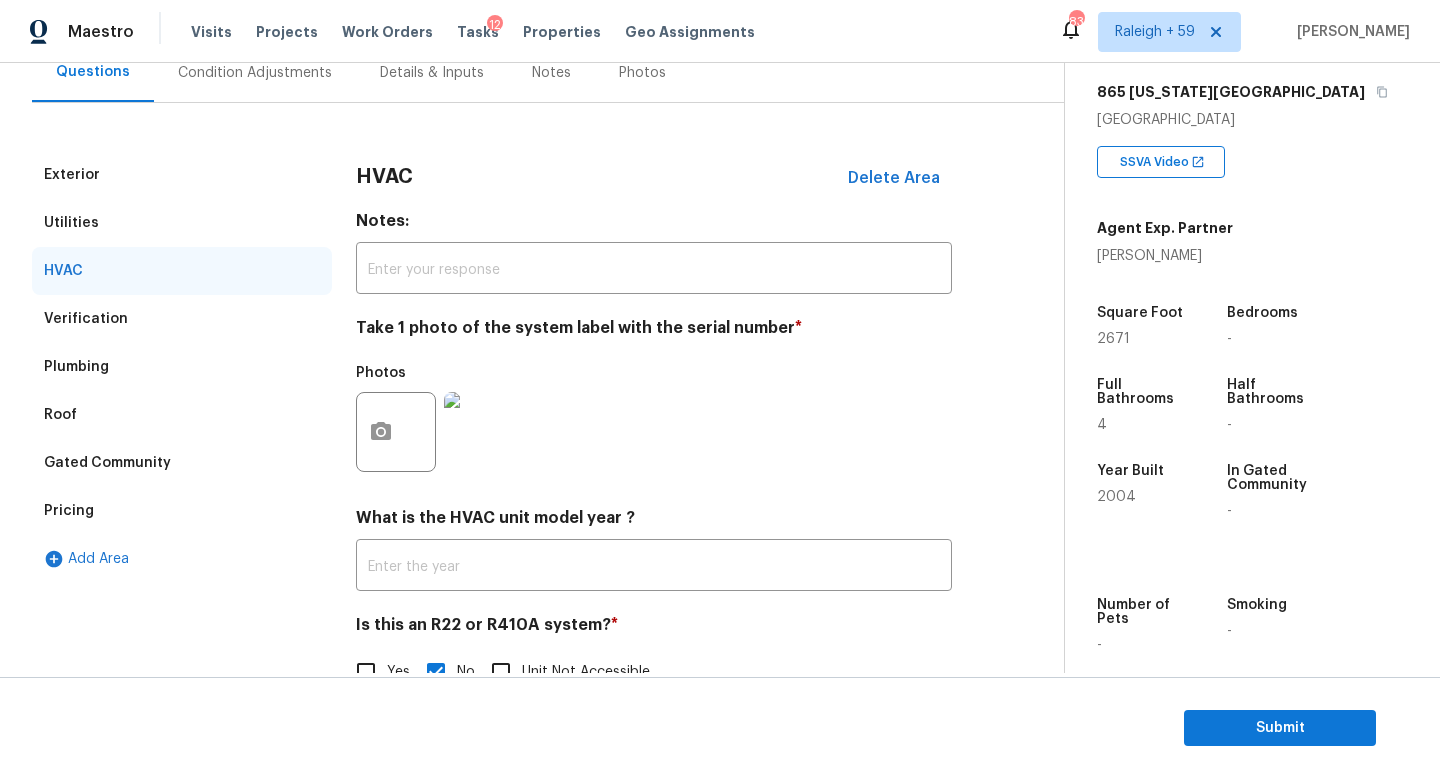 scroll, scrollTop: 0, scrollLeft: 0, axis: both 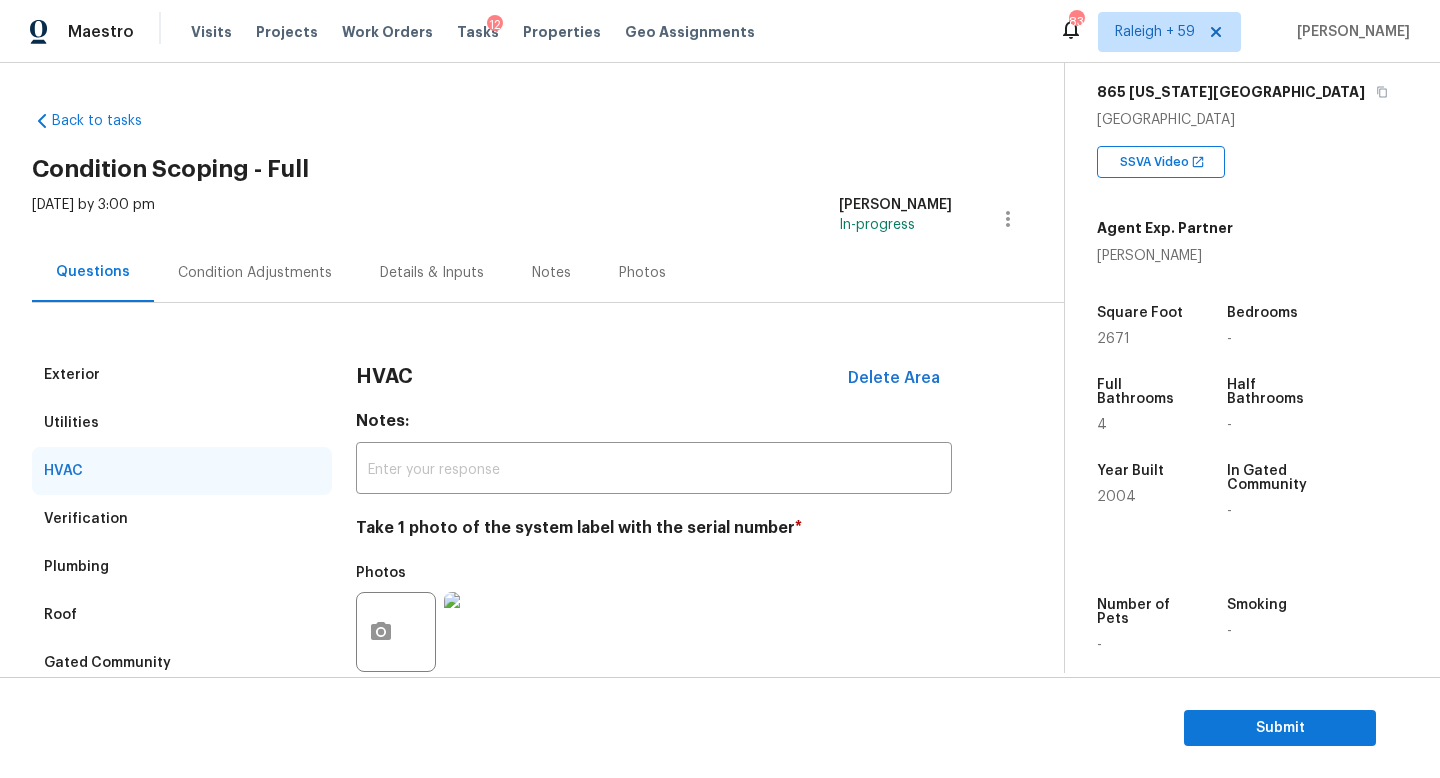 click on "Condition Adjustments" at bounding box center [255, 273] 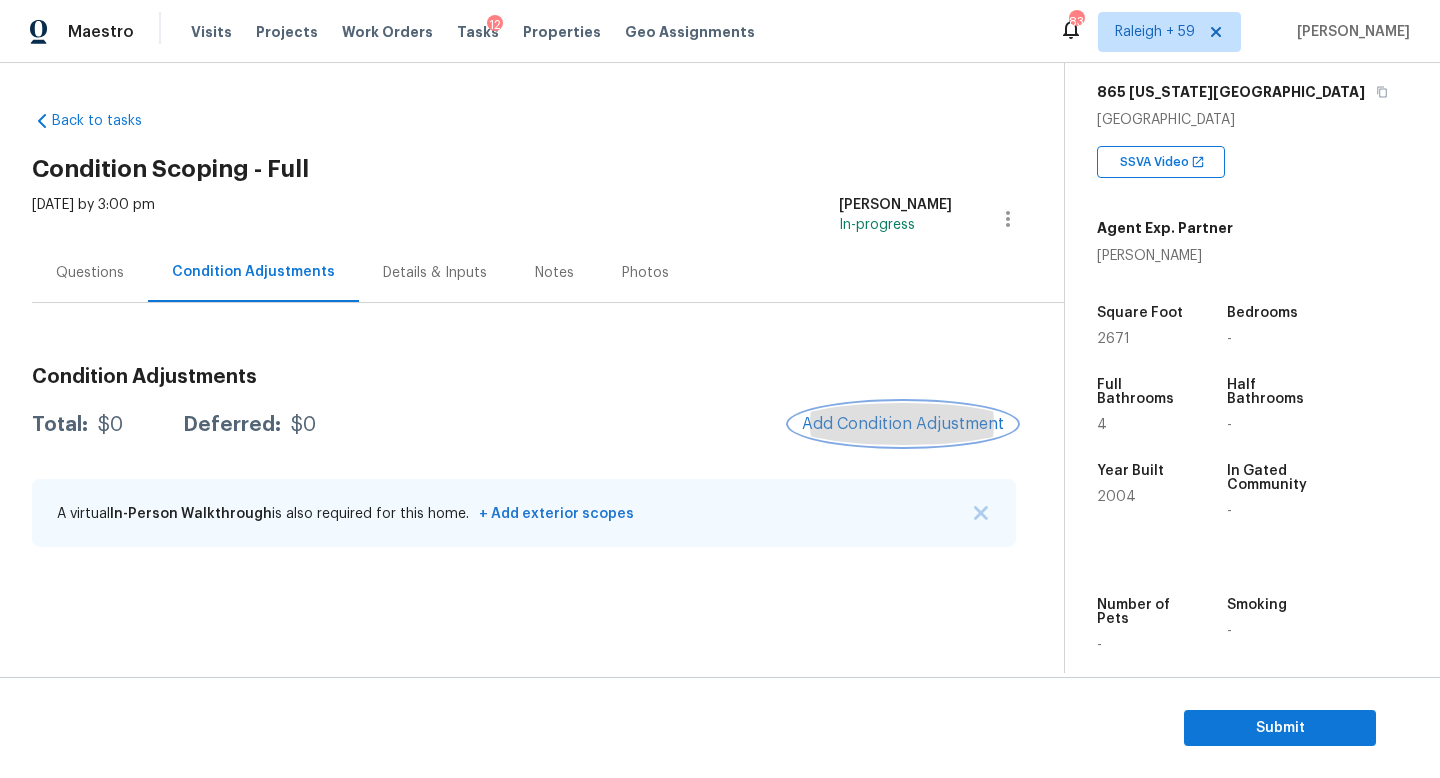 click on "Add Condition Adjustment" at bounding box center [903, 424] 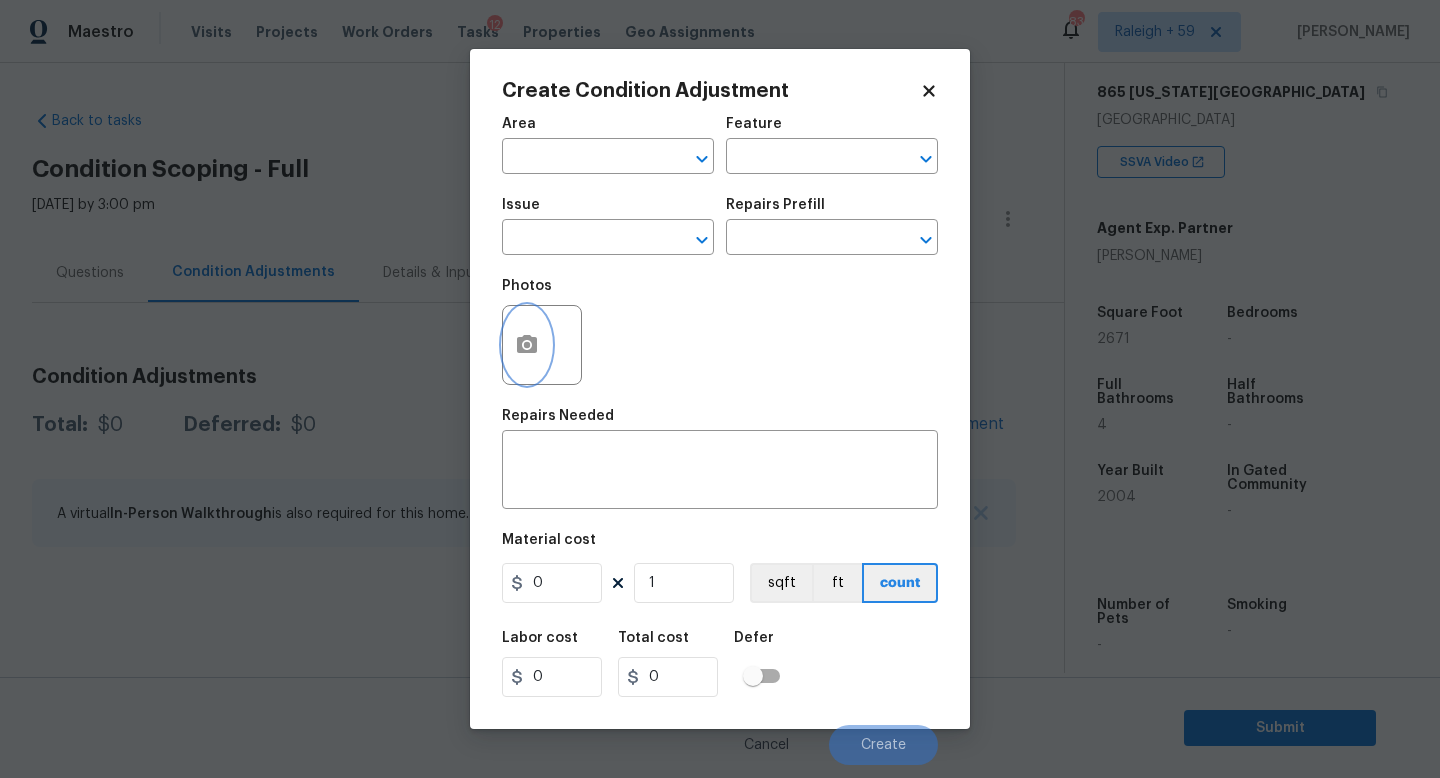 click at bounding box center (527, 345) 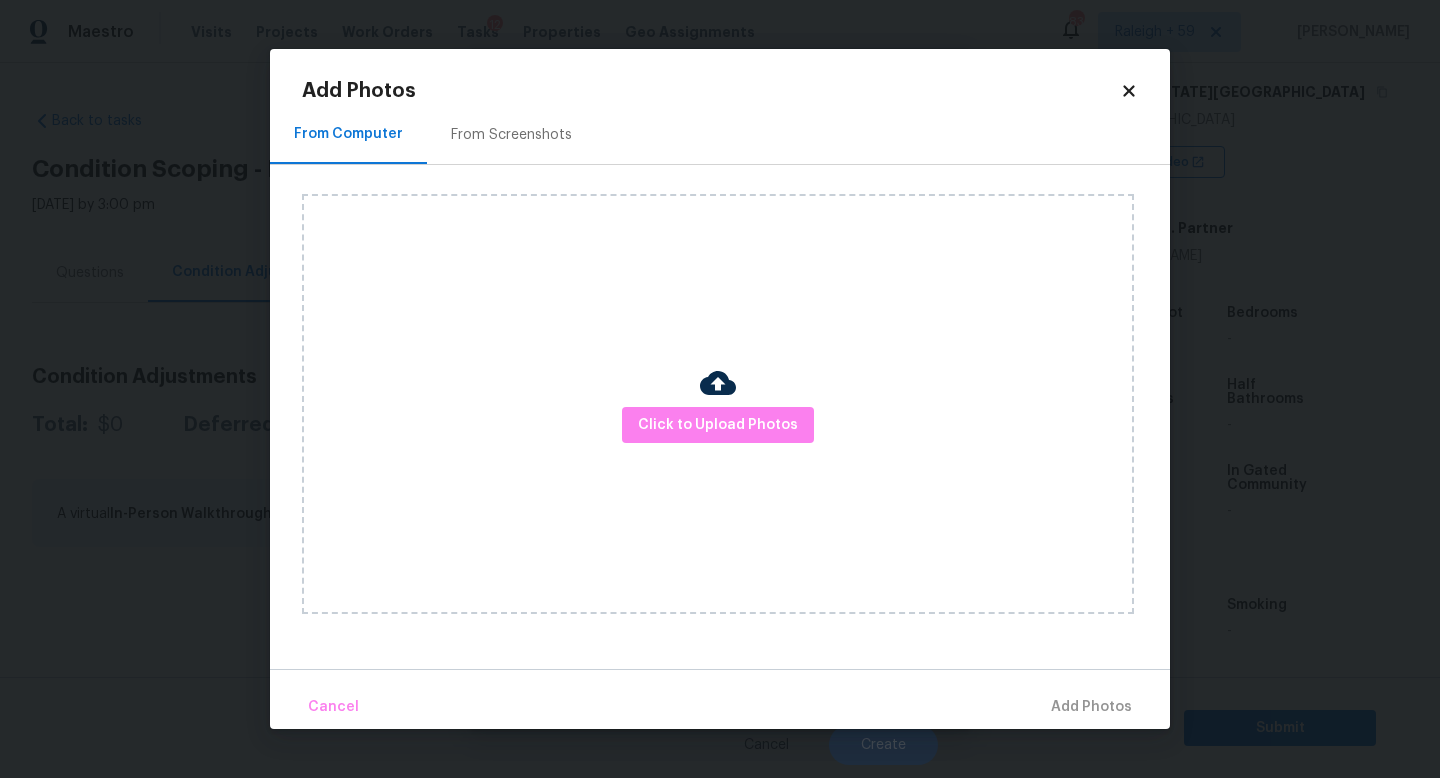 click on "Click to Upload Photos" at bounding box center (718, 404) 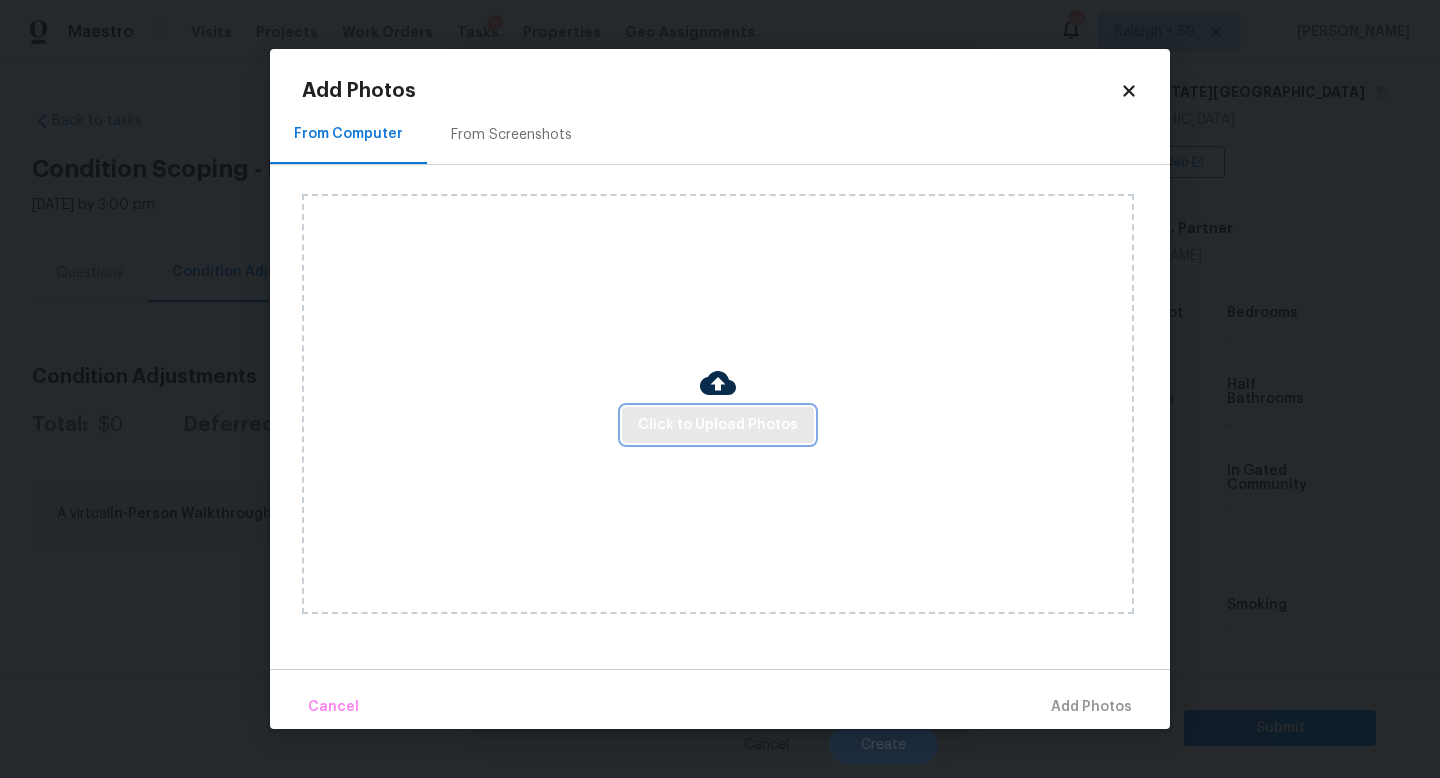 click on "Click to Upload Photos" at bounding box center [718, 425] 